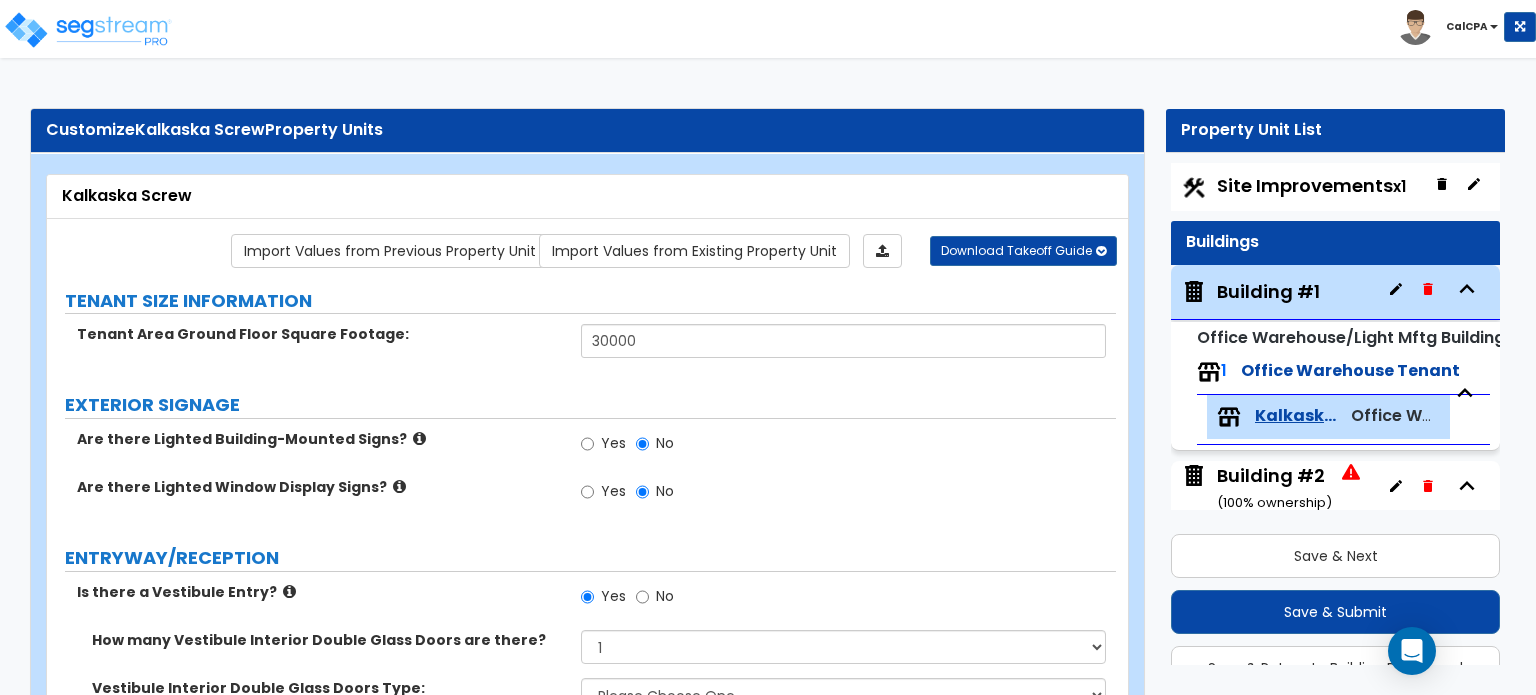 select on "1" 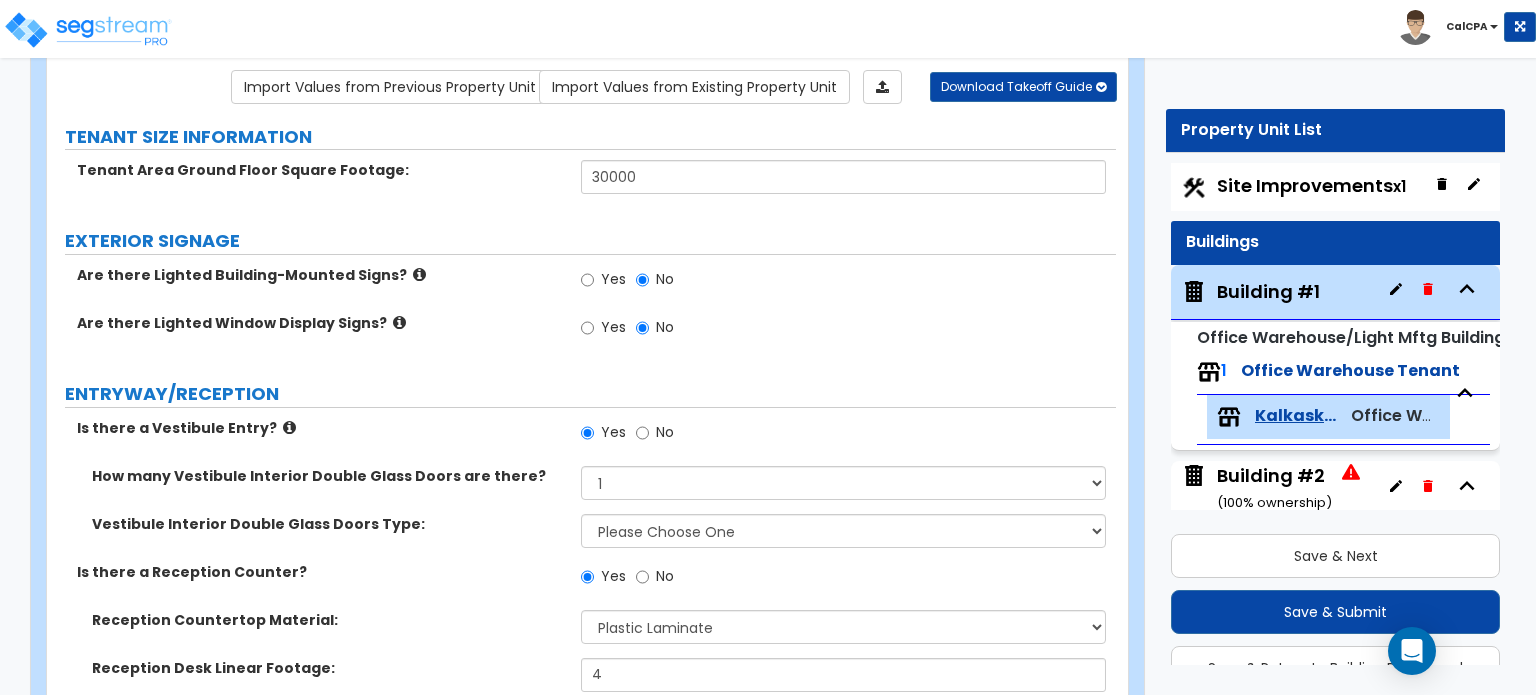scroll, scrollTop: 53, scrollLeft: 0, axis: vertical 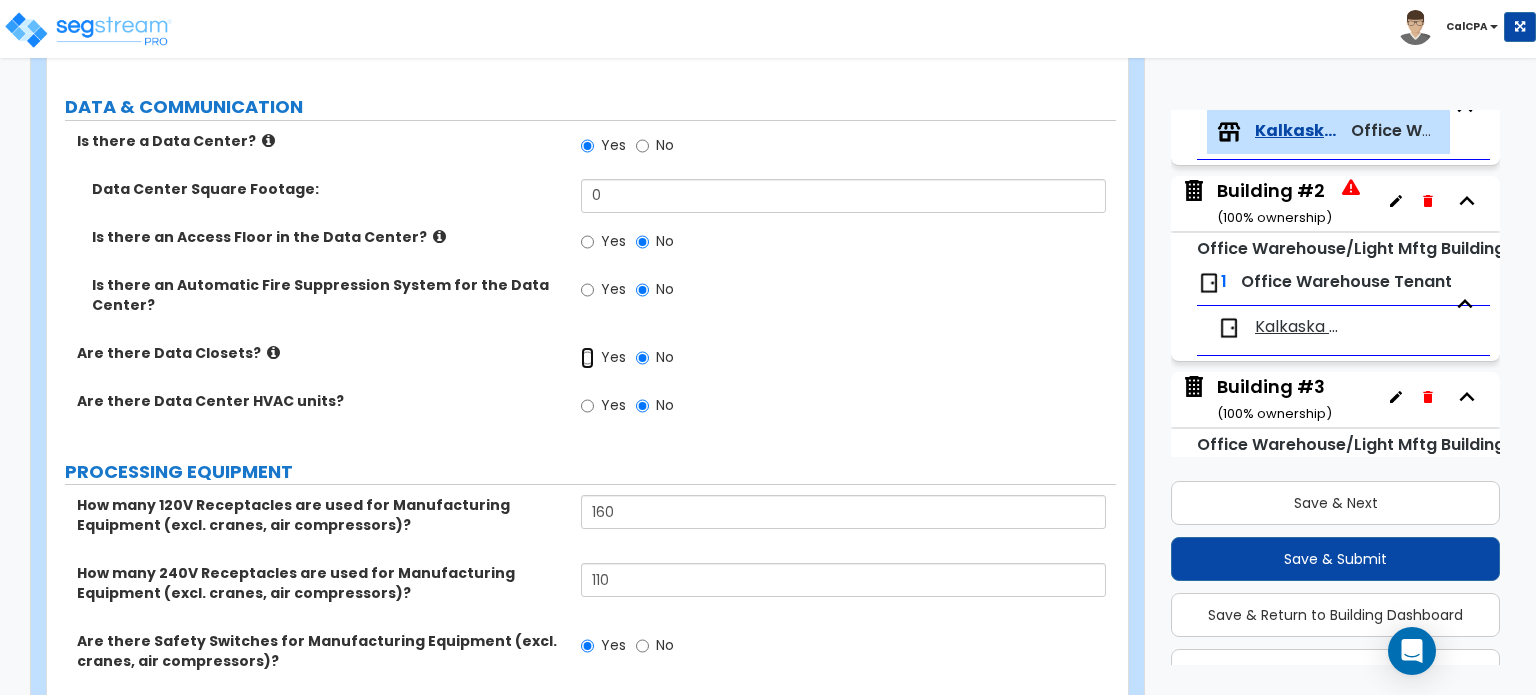 click on "Yes" at bounding box center (587, 358) 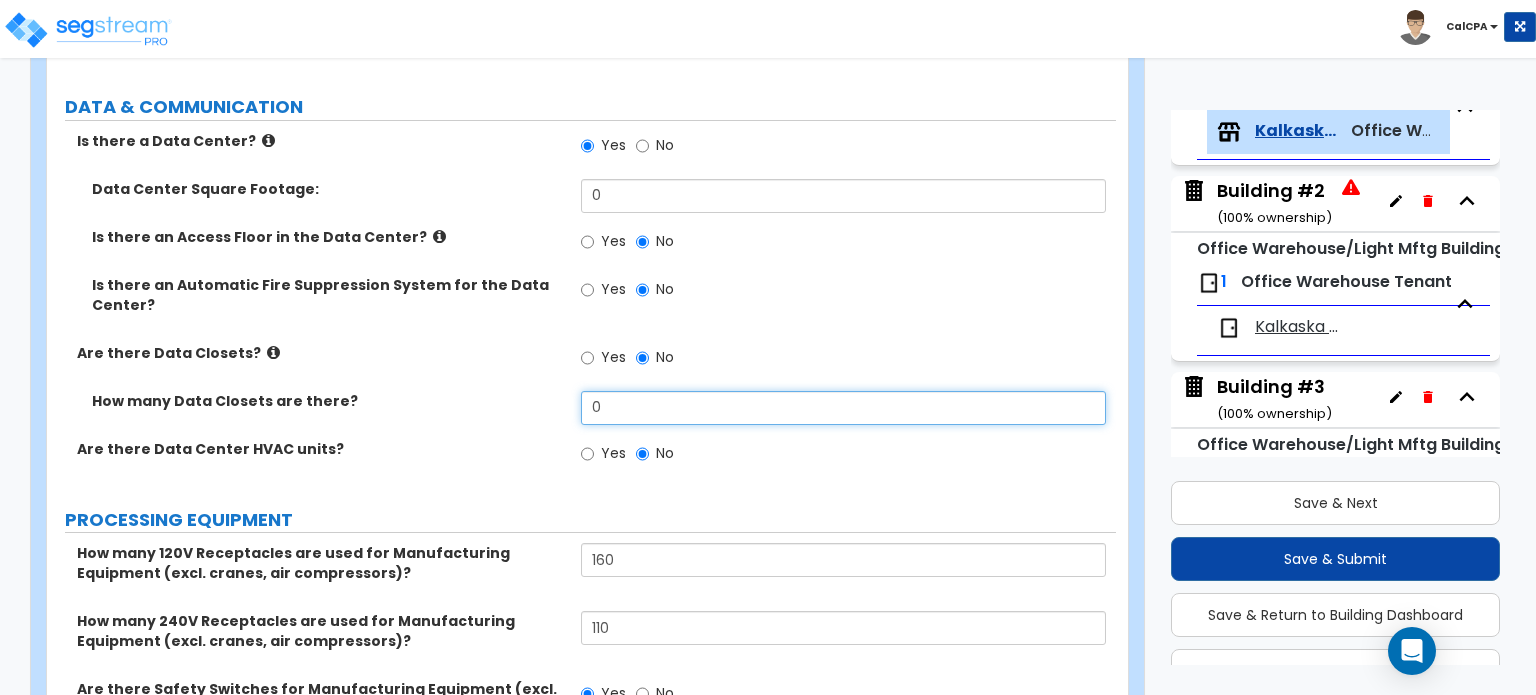 drag, startPoint x: 640, startPoint y: 334, endPoint x: 571, endPoint y: 331, distance: 69.065186 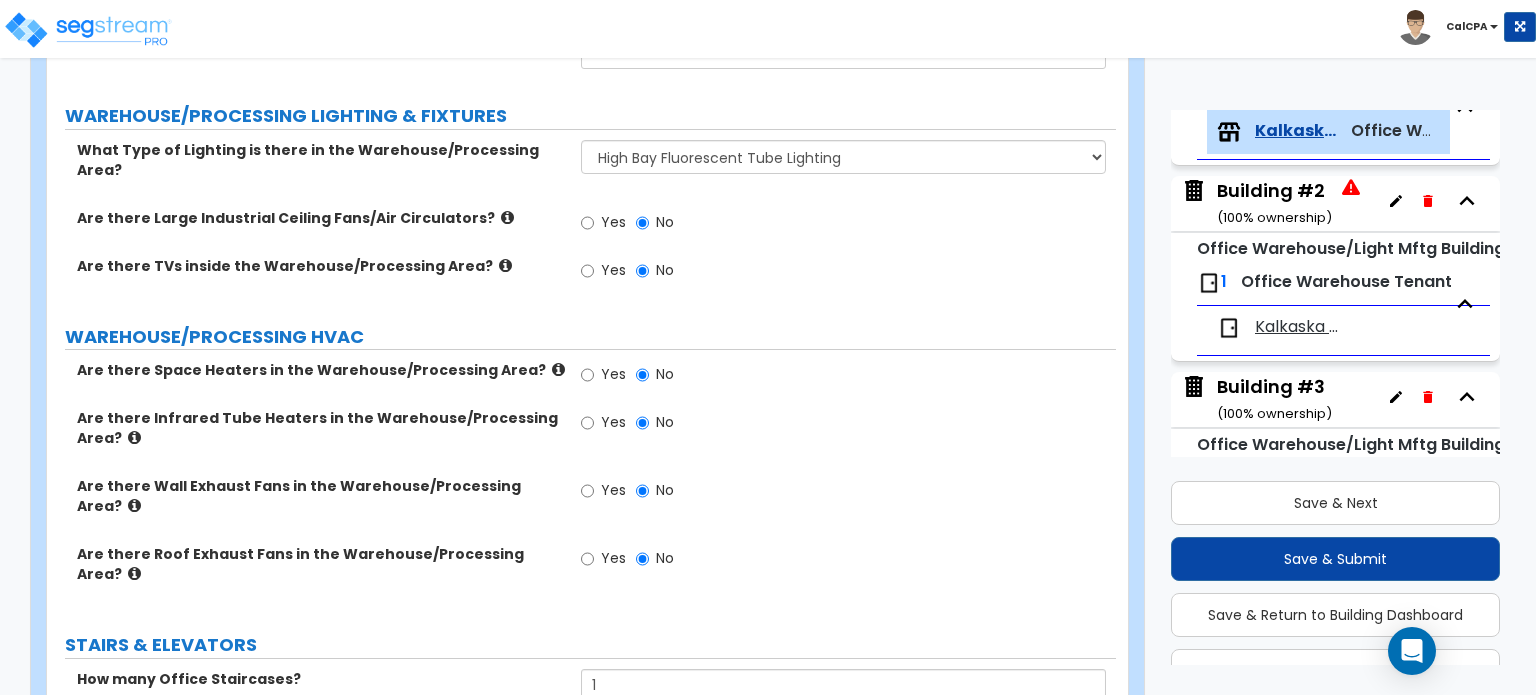 scroll, scrollTop: 7764, scrollLeft: 0, axis: vertical 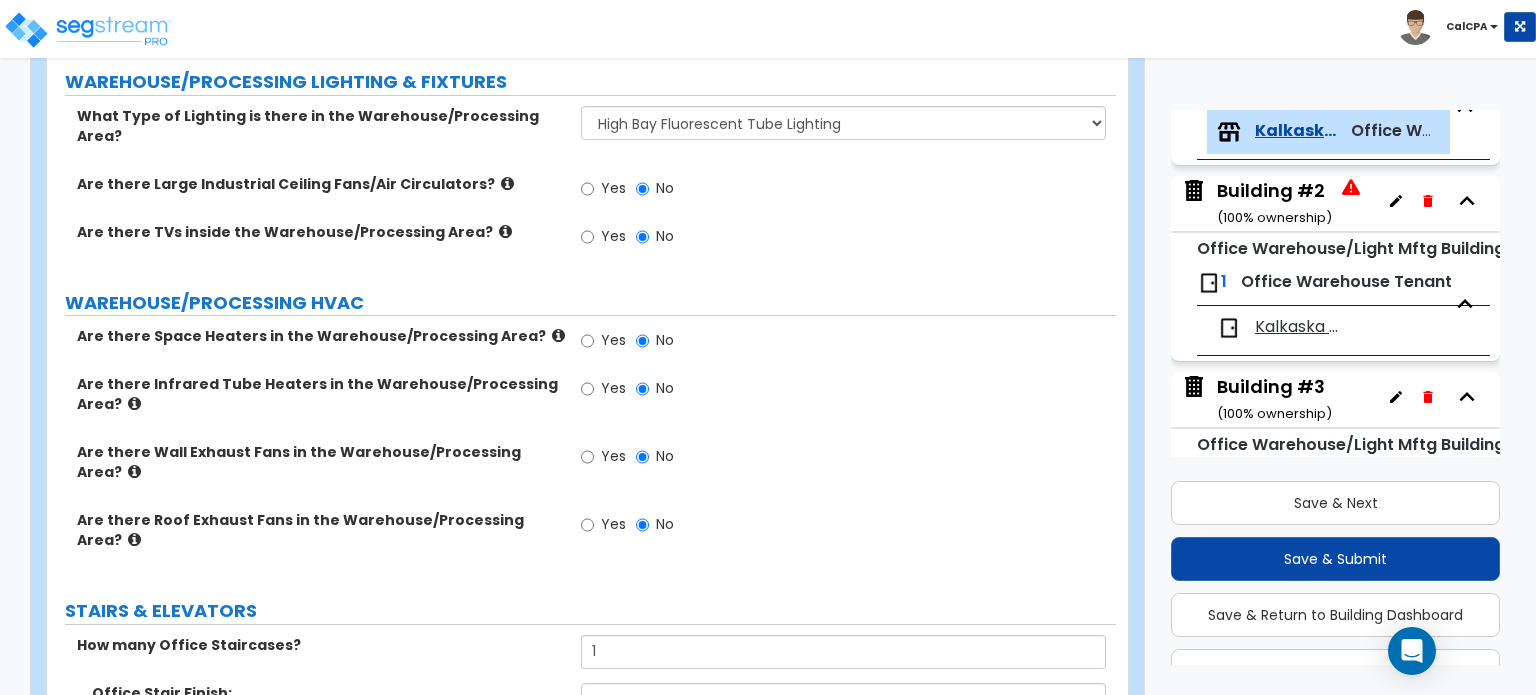 type on "2" 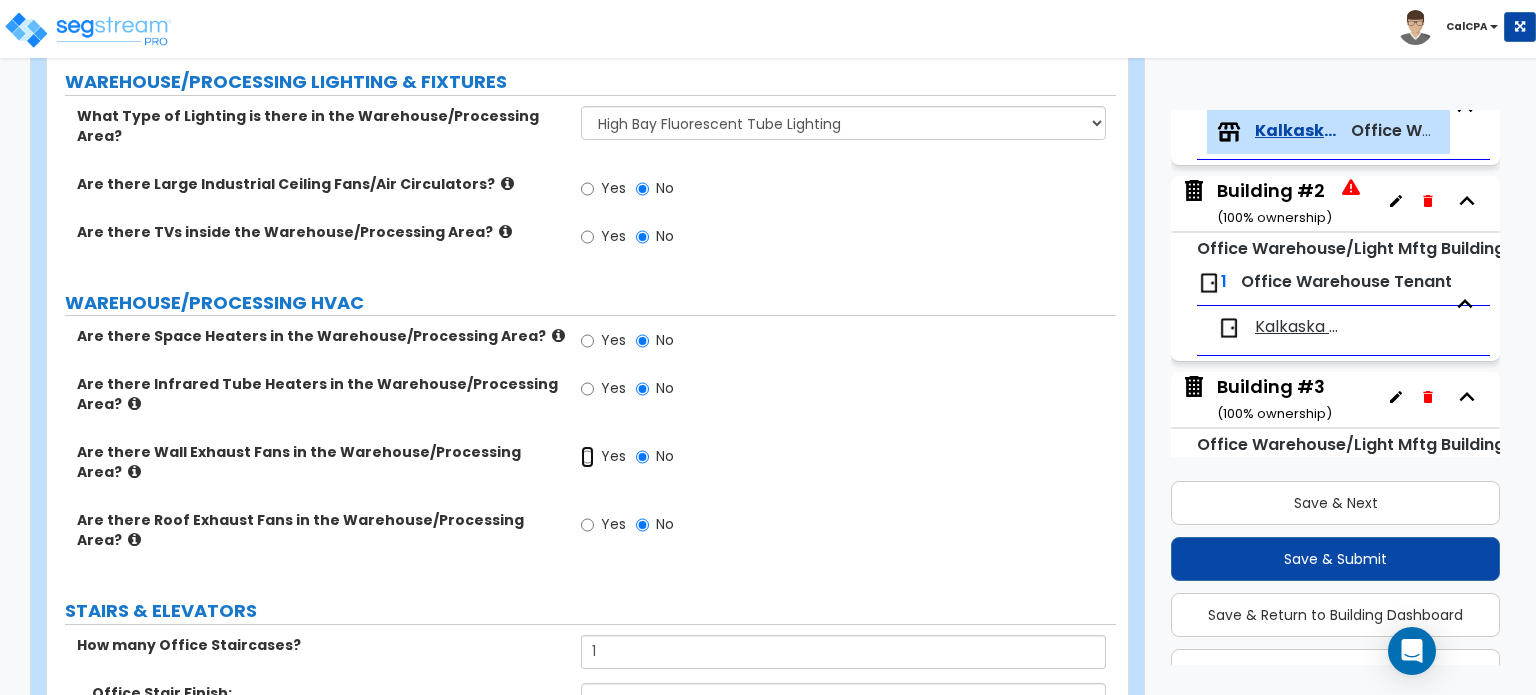 click on "Yes" at bounding box center [587, 457] 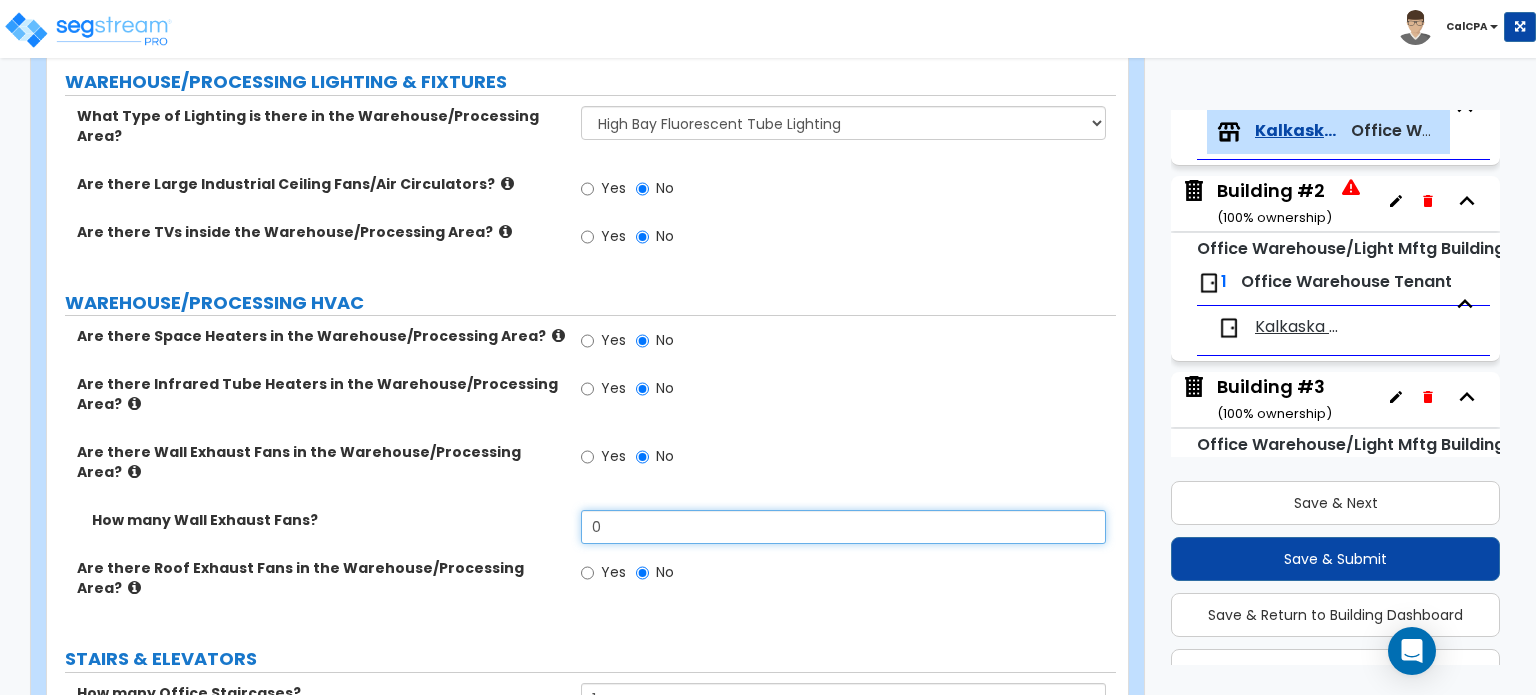 drag, startPoint x: 620, startPoint y: 361, endPoint x: 555, endPoint y: 360, distance: 65.00769 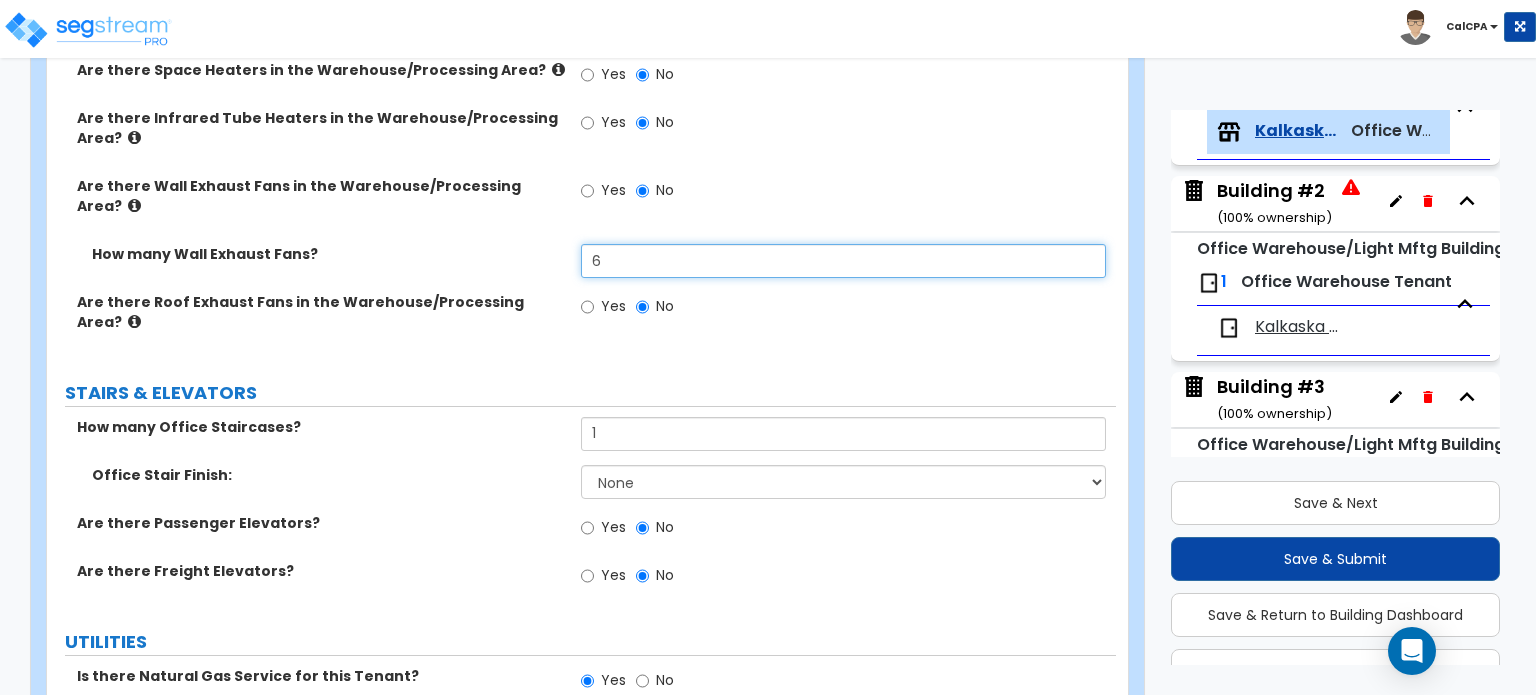 scroll, scrollTop: 8064, scrollLeft: 0, axis: vertical 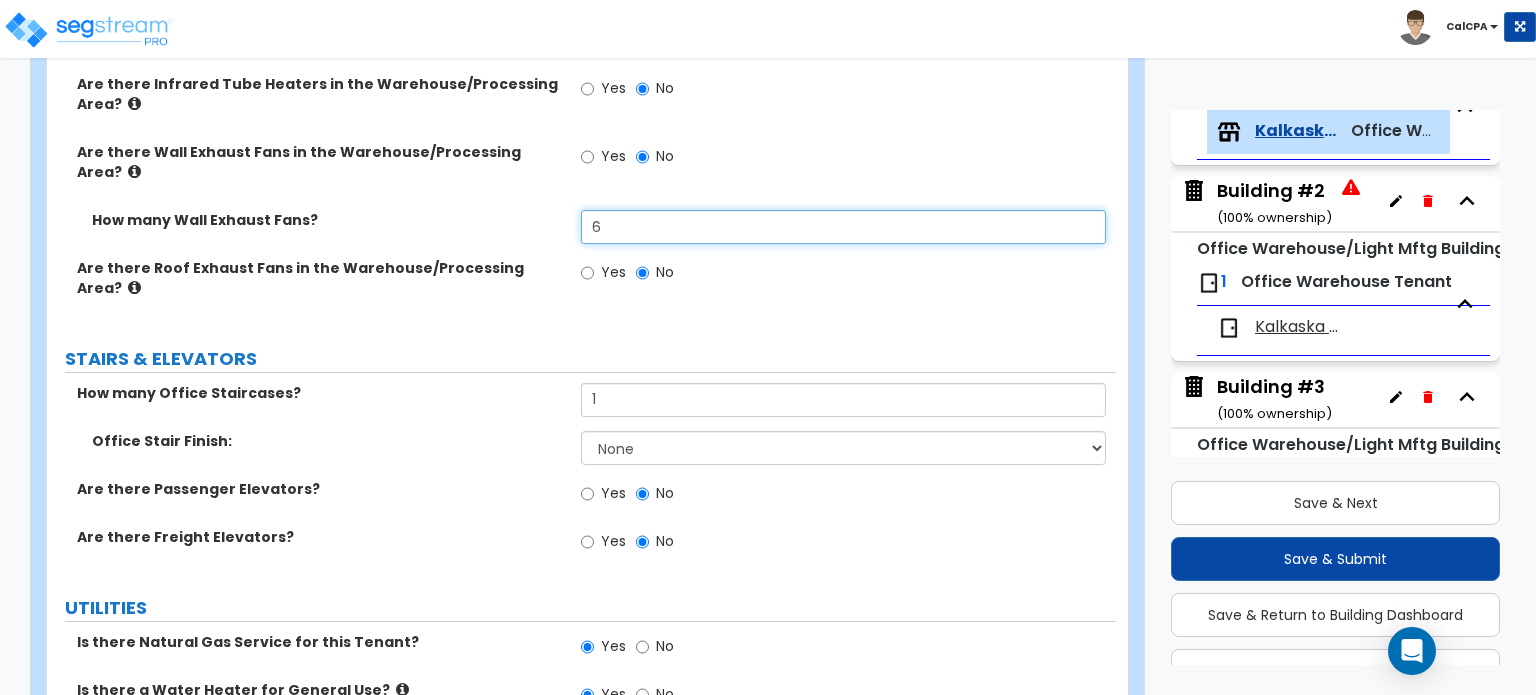 type on "6" 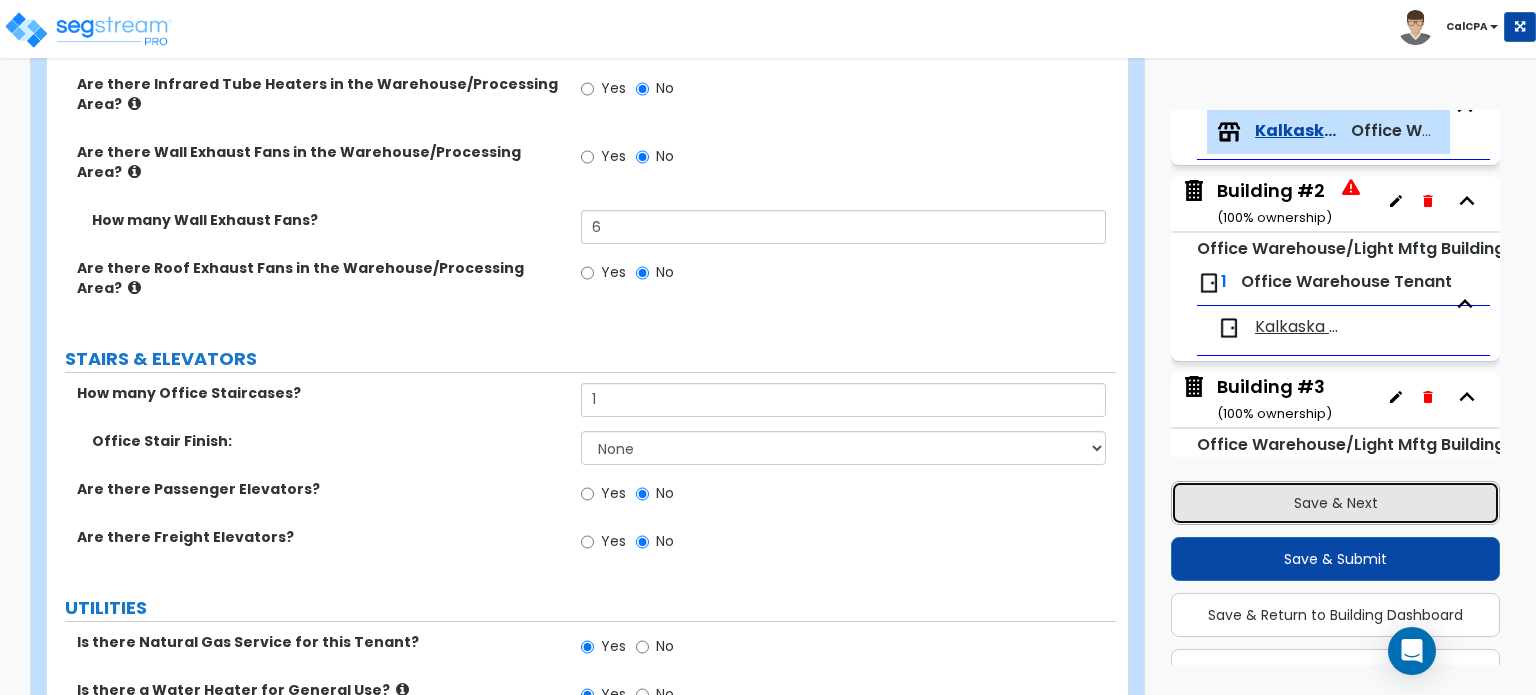 click on "Save & Next" at bounding box center (1335, 503) 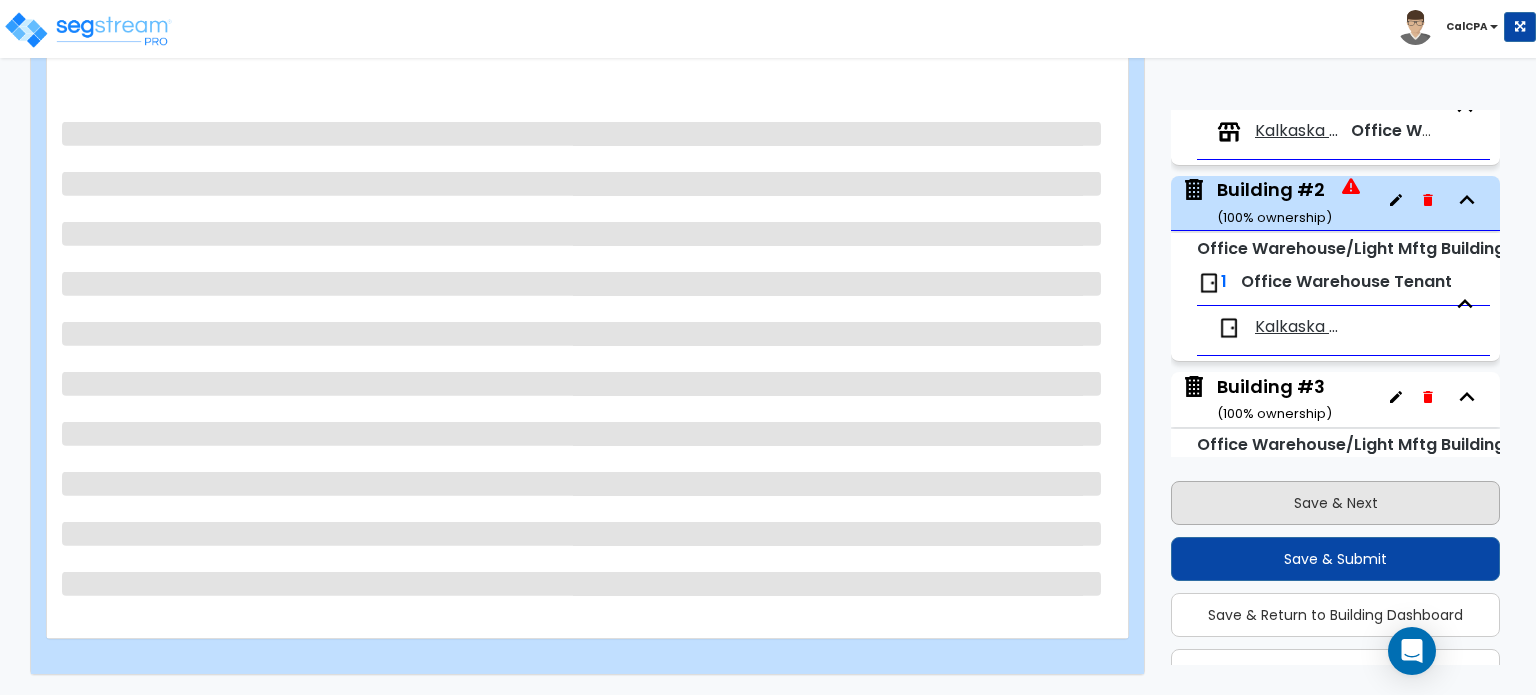 scroll, scrollTop: 361, scrollLeft: 0, axis: vertical 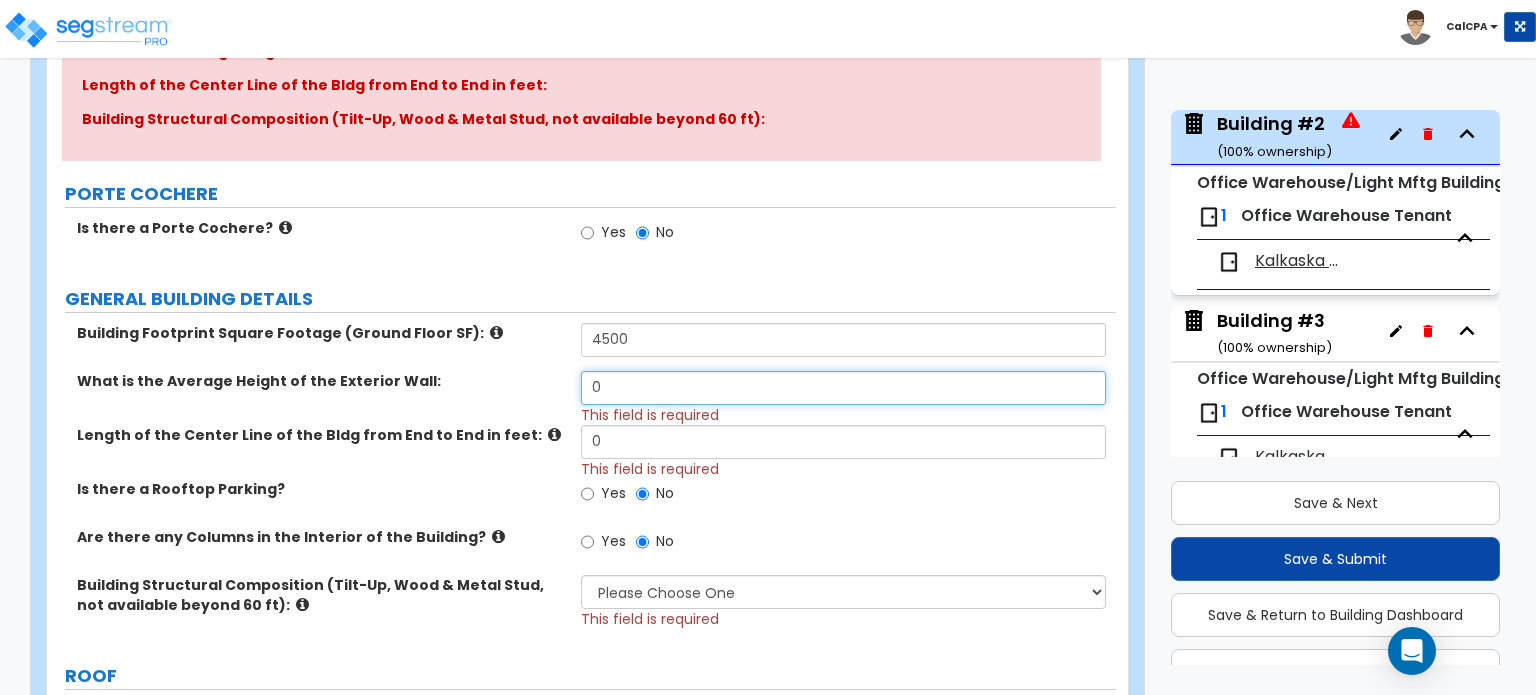 click on "0" at bounding box center [843, 388] 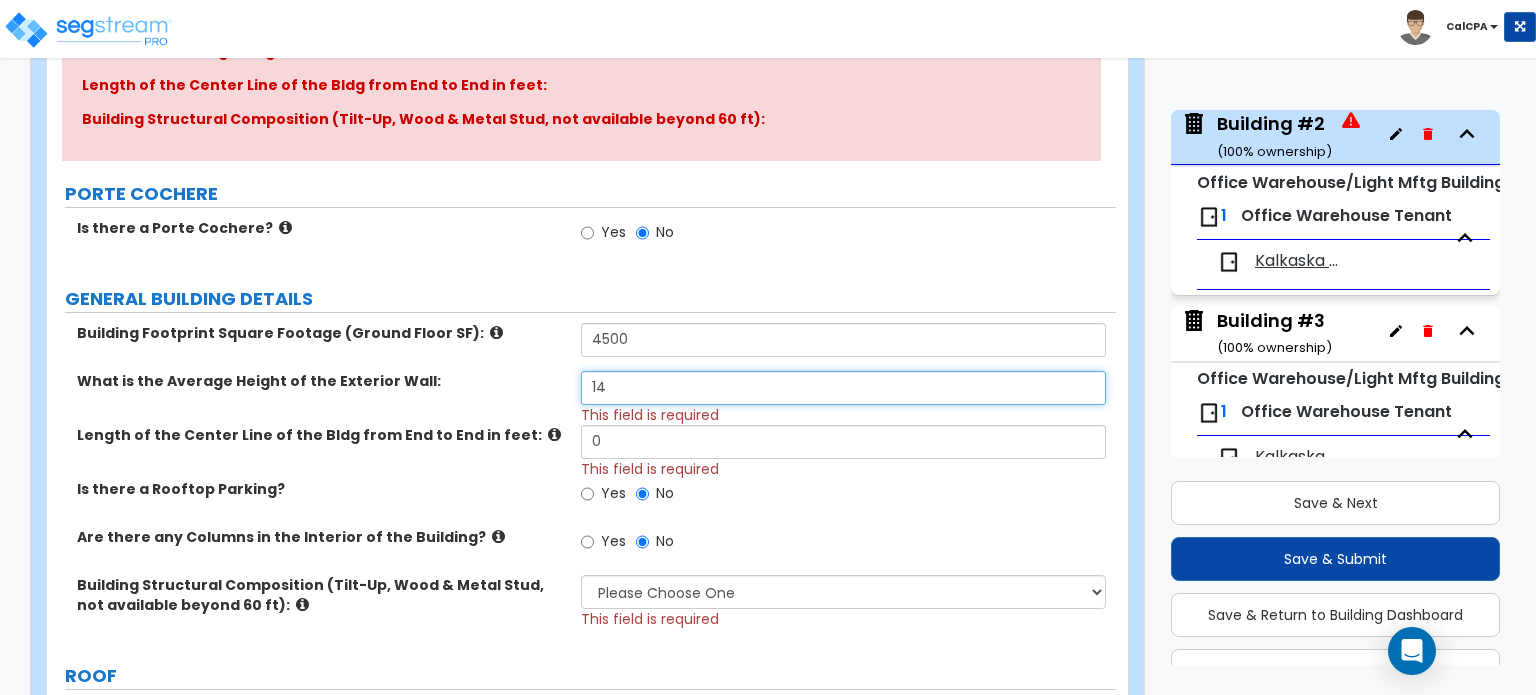 type on "14" 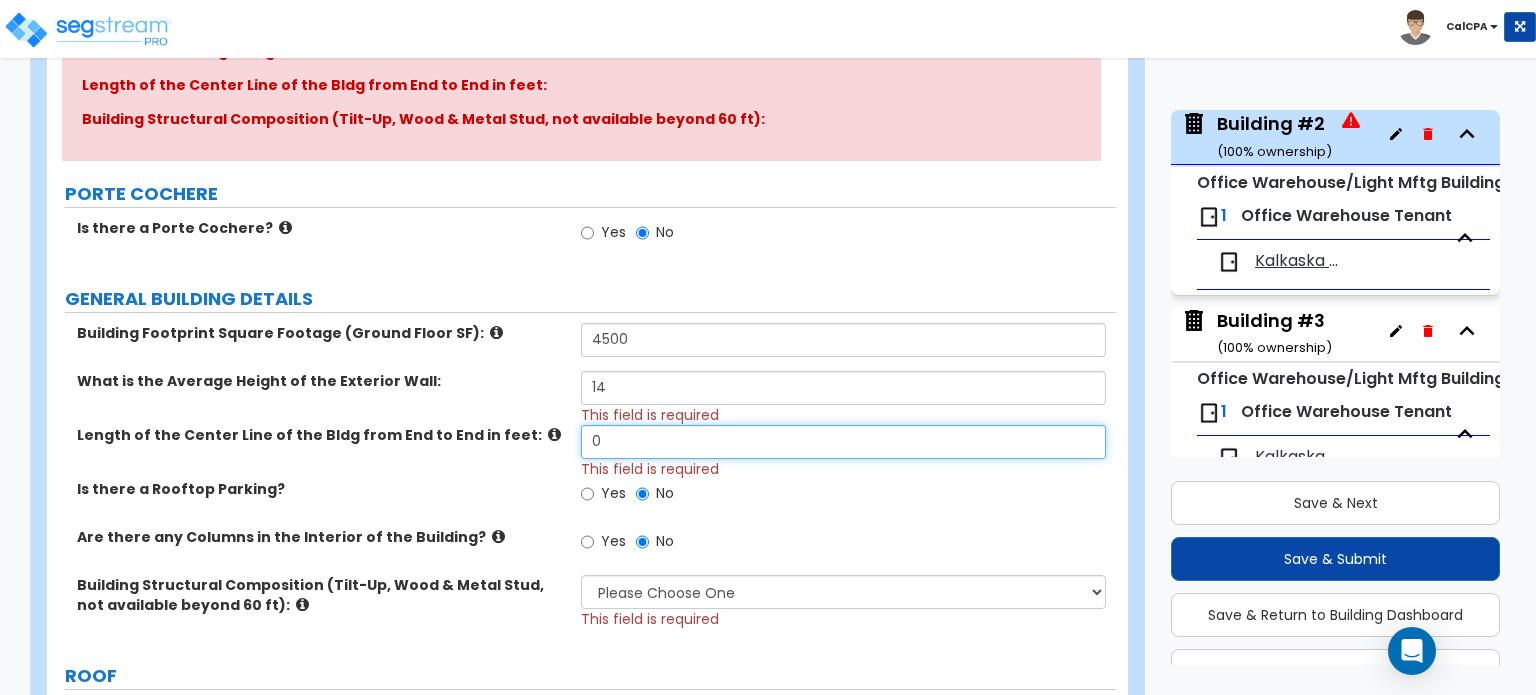 click on "0" at bounding box center [843, 442] 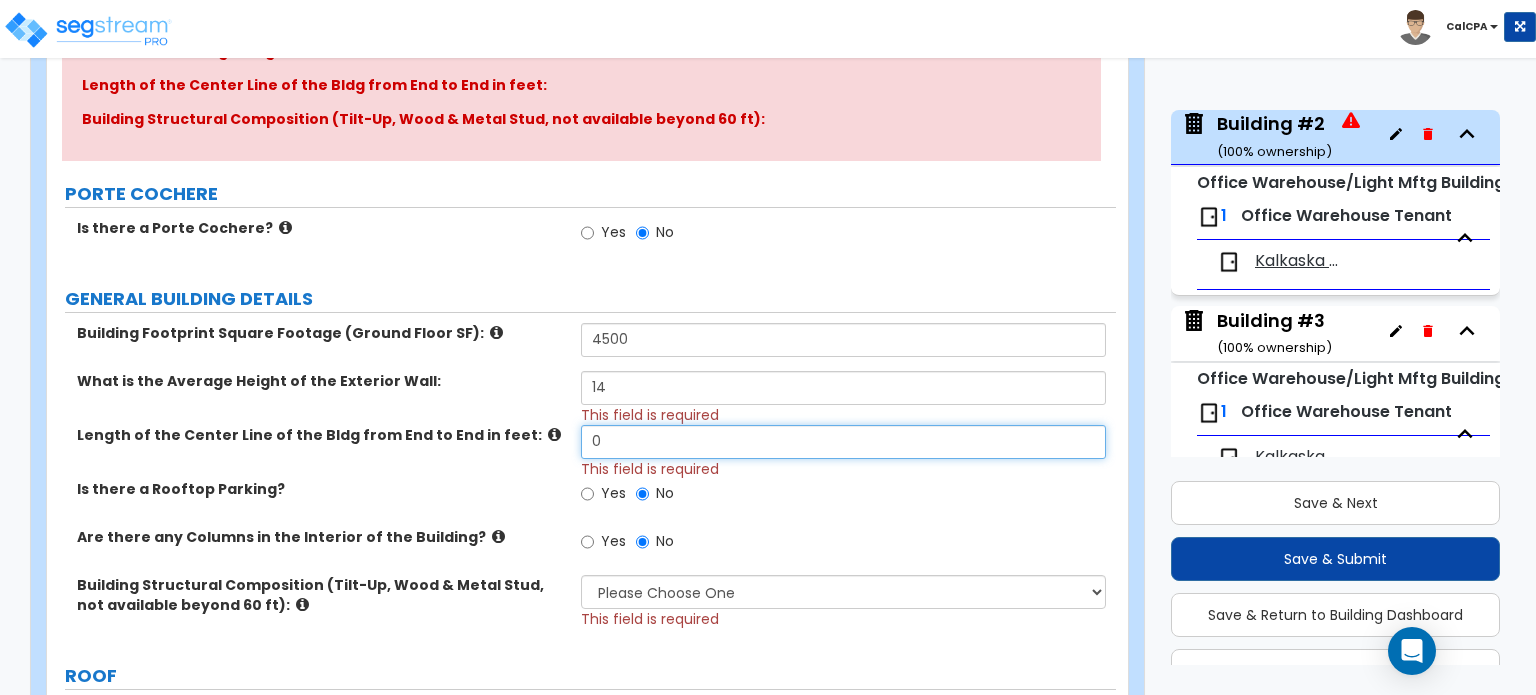 drag, startPoint x: 632, startPoint y: 446, endPoint x: 505, endPoint y: 439, distance: 127.192764 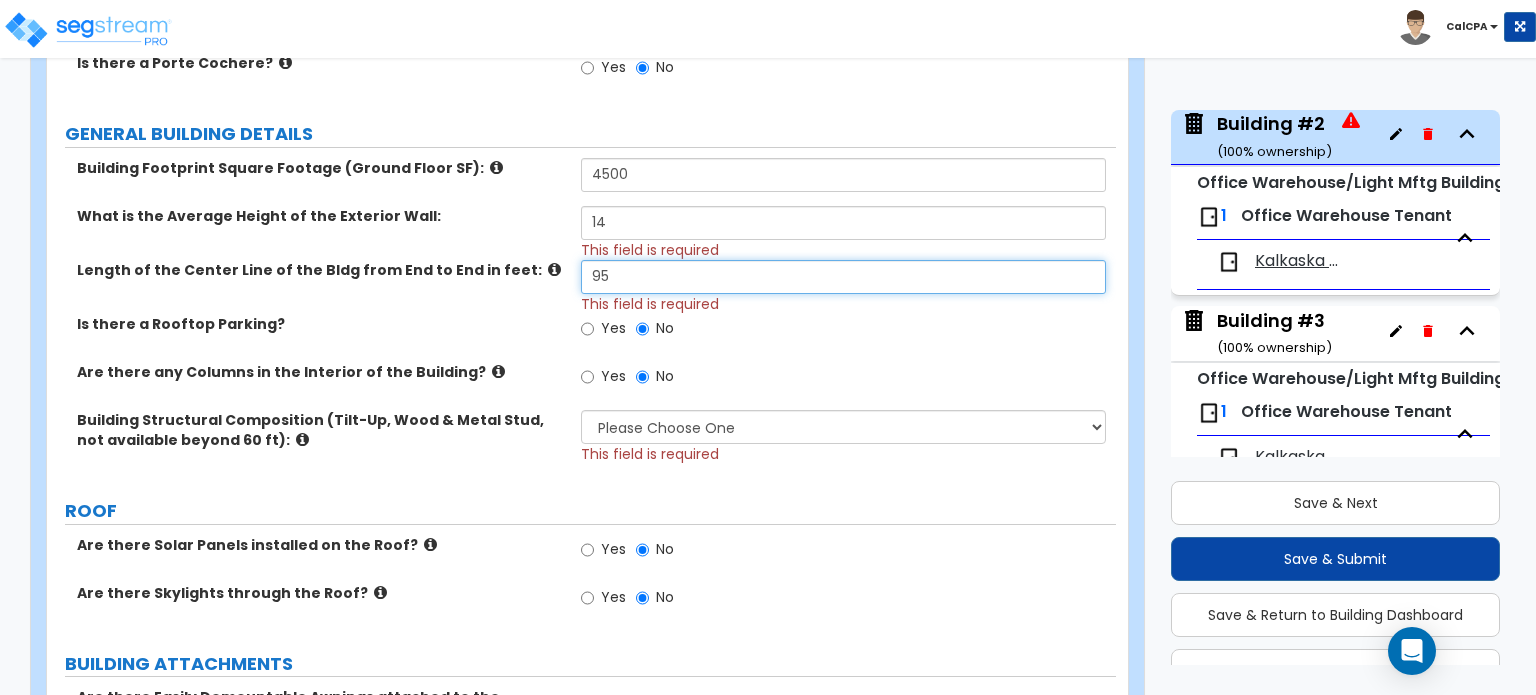 scroll, scrollTop: 495, scrollLeft: 0, axis: vertical 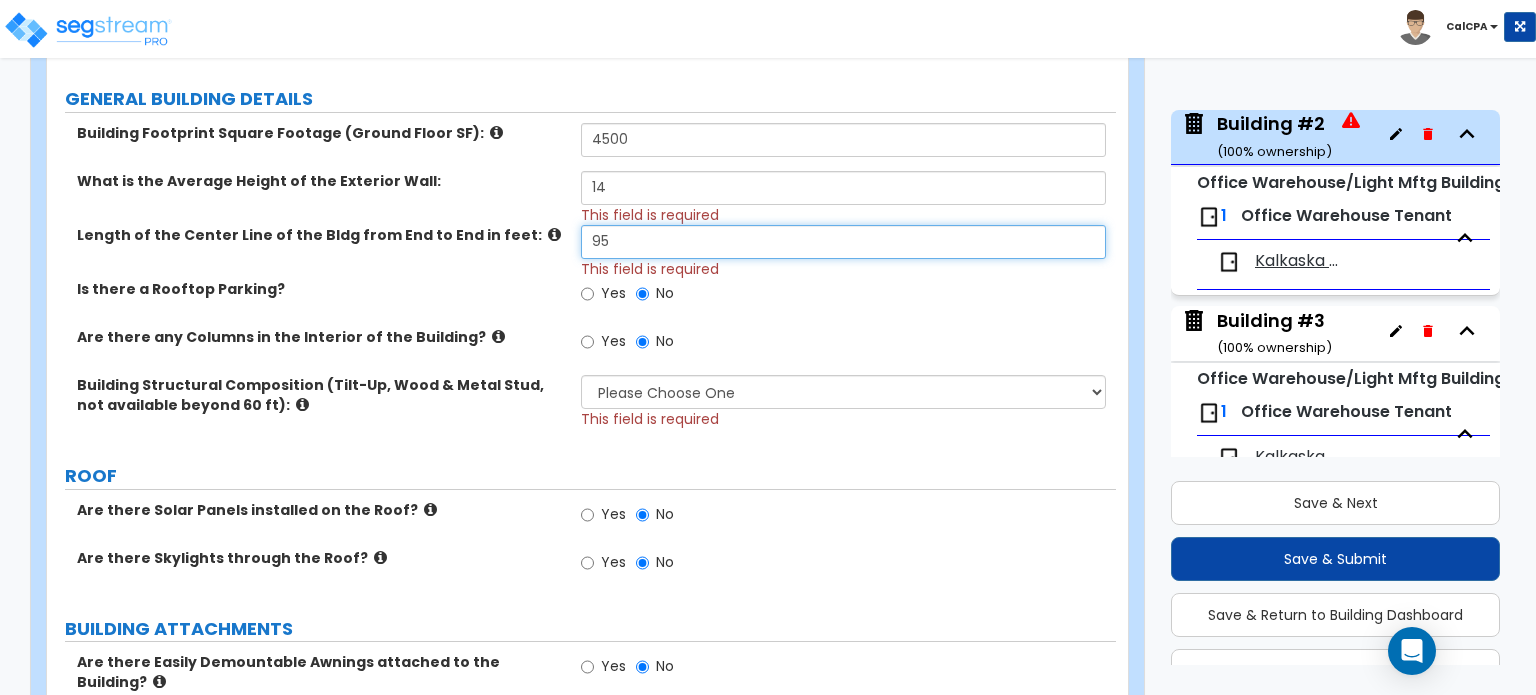 type on "95" 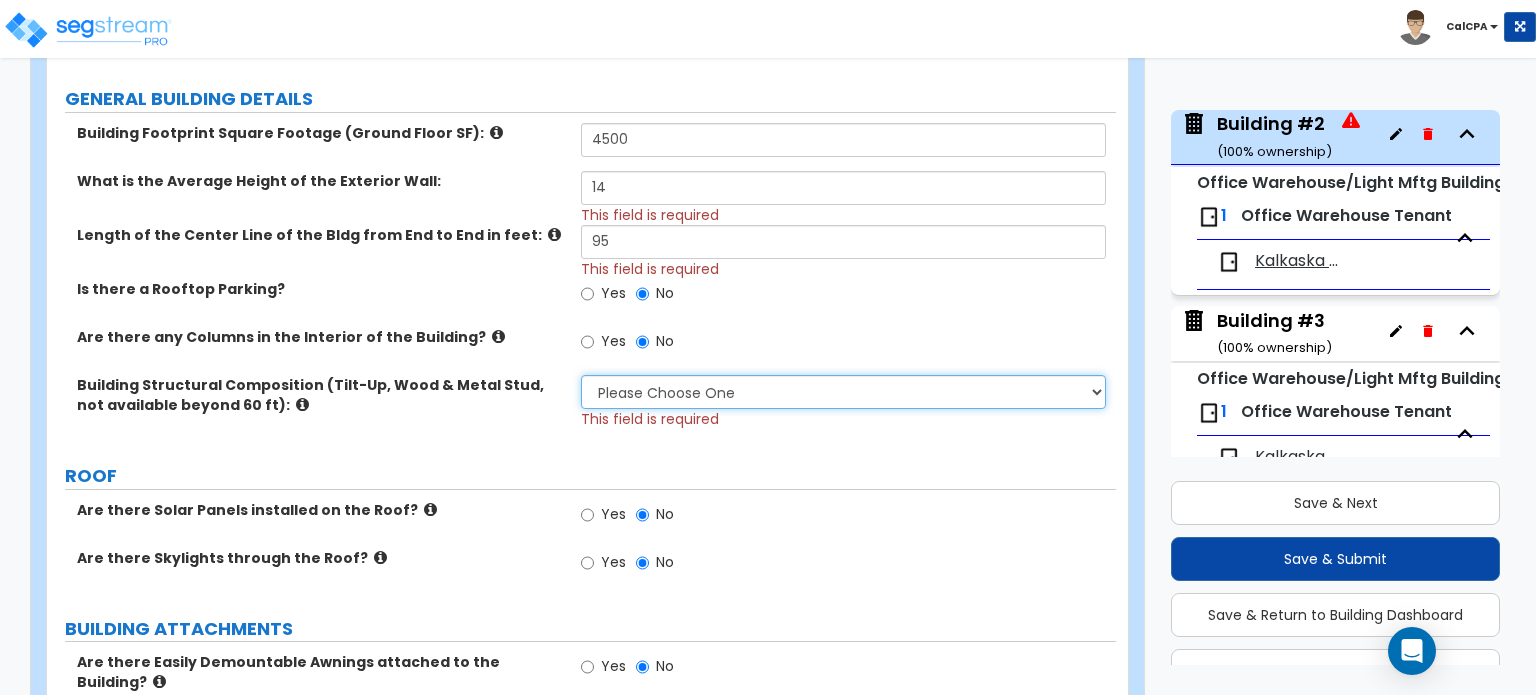 click on "Please Choose One Pre-Engineered Metal Building Tilt-up Wall Construction Reinforced Concrete Structural Steel Brick Masonry CMU Masonry Wood Stud Metal Stud" at bounding box center [843, 392] 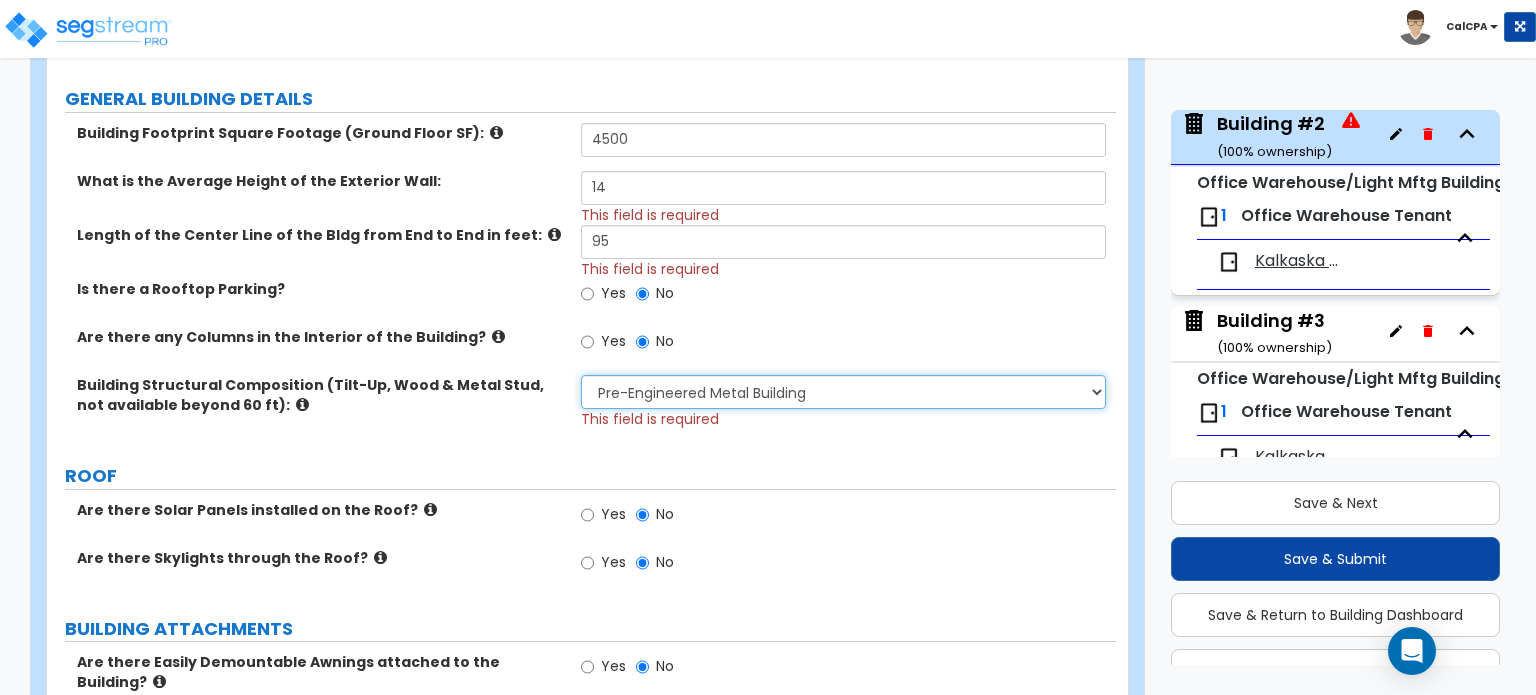 click on "Please Choose One Pre-Engineered Metal Building Tilt-up Wall Construction Reinforced Concrete Structural Steel Brick Masonry CMU Masonry Wood Stud Metal Stud" at bounding box center (843, 392) 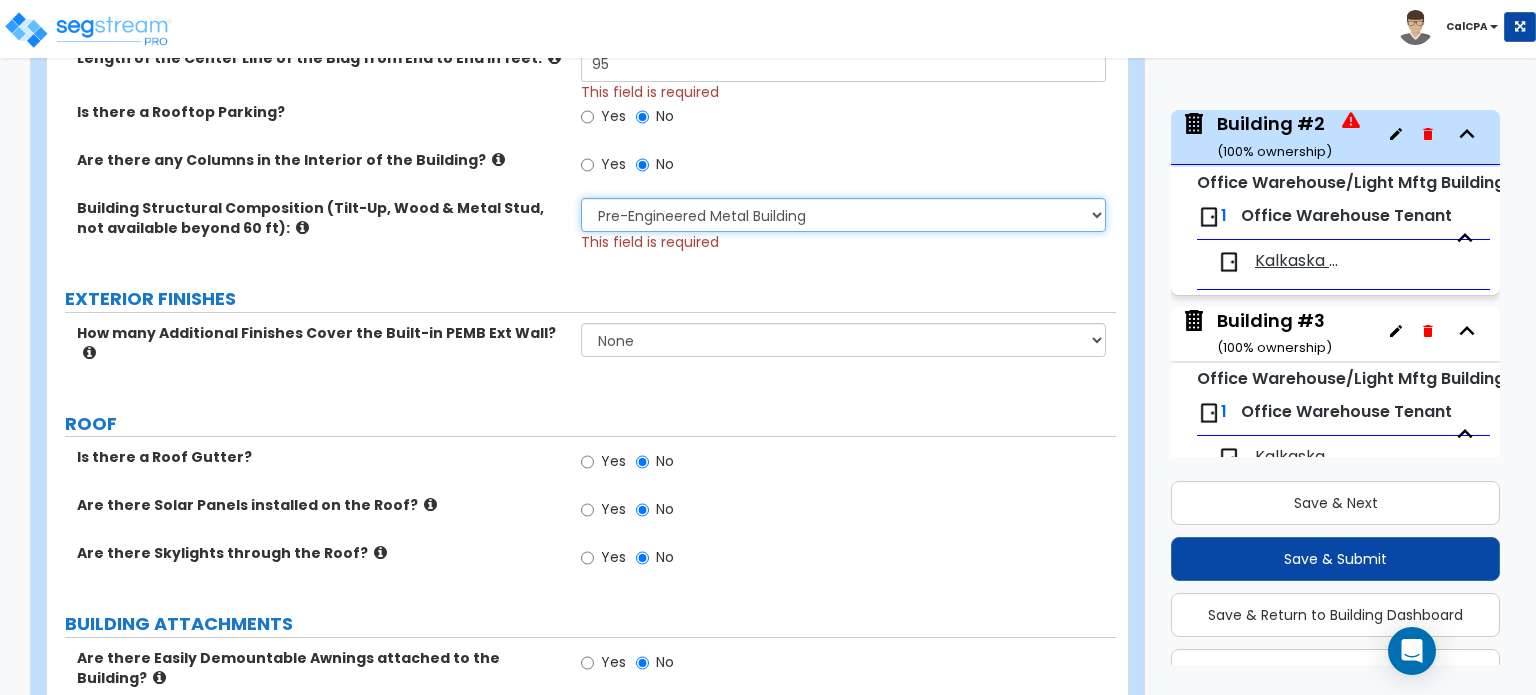 scroll, scrollTop: 695, scrollLeft: 0, axis: vertical 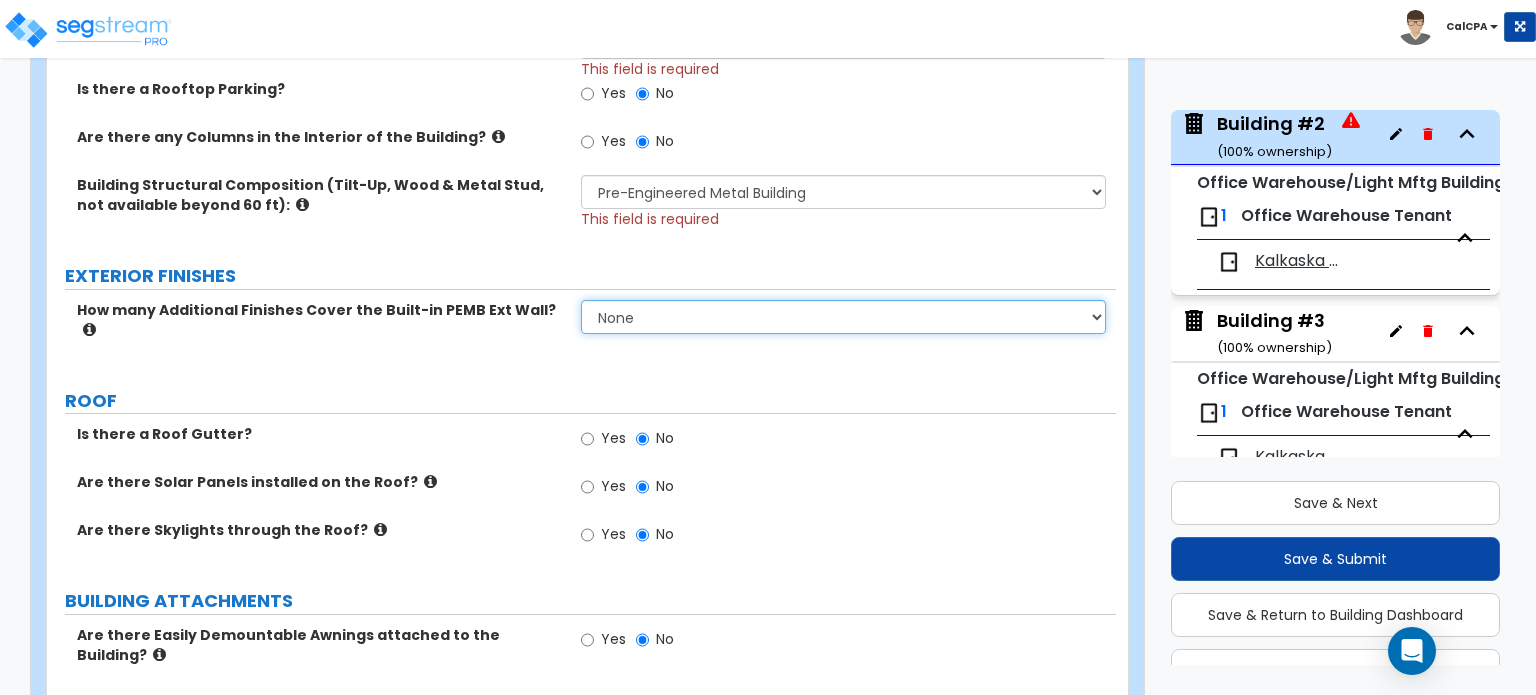 click on "None 1 2 3" at bounding box center [843, 317] 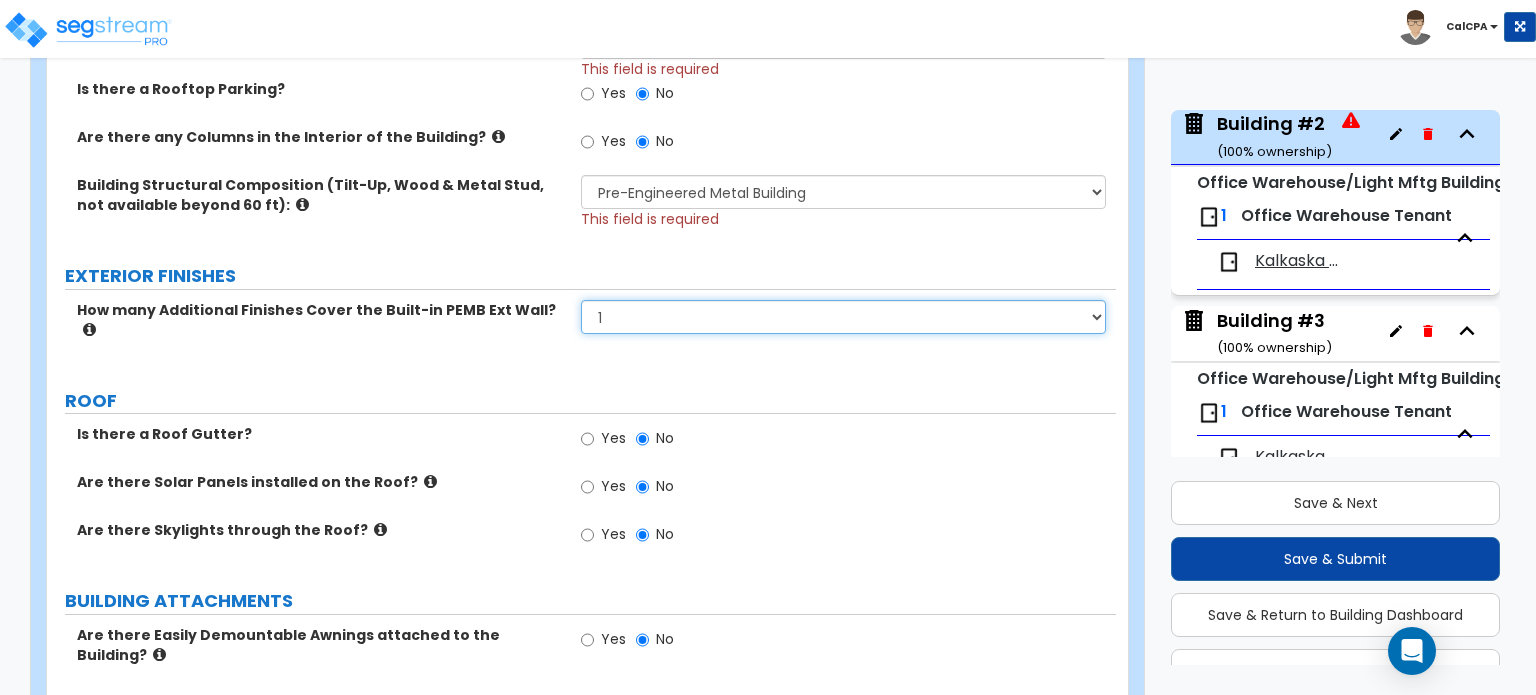 click on "None 1 2 3" at bounding box center (843, 317) 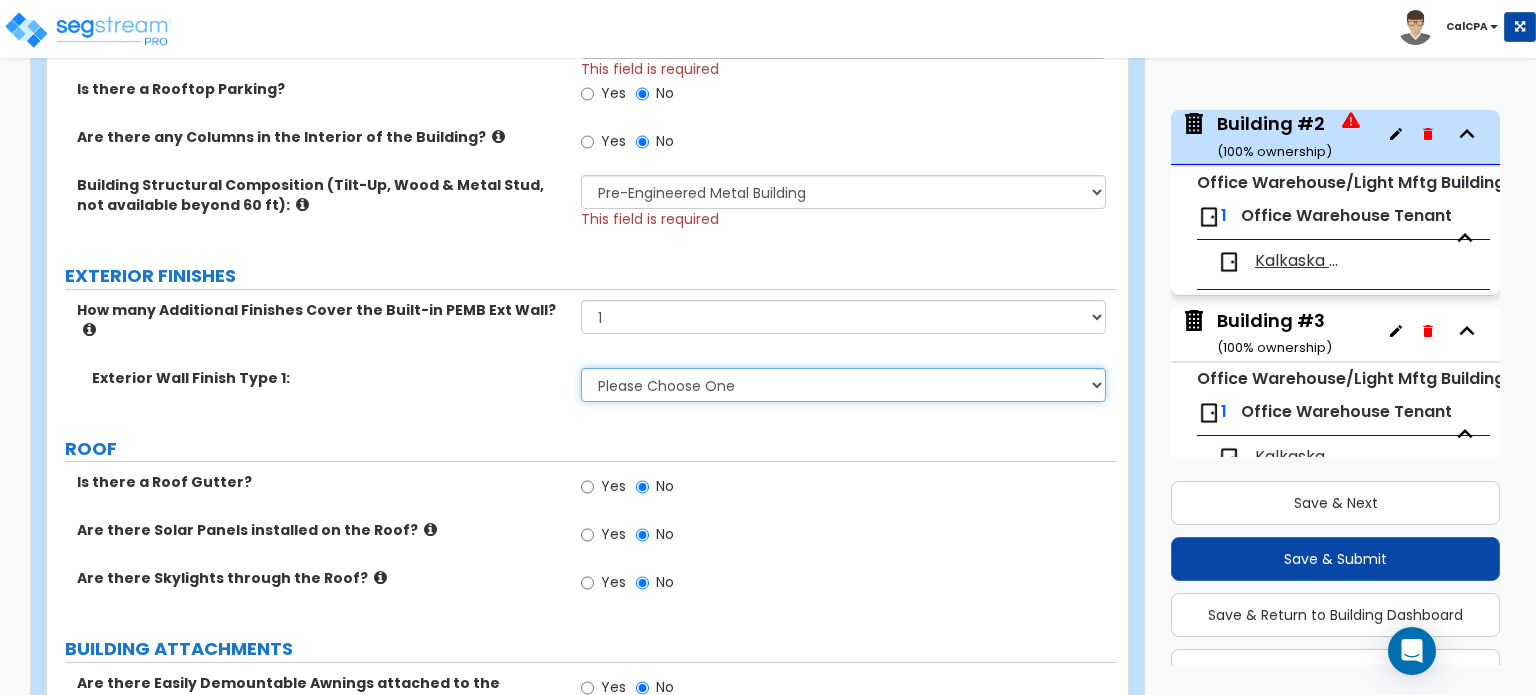 click on "Please Choose One No Finish/Shared Wall No Wall Brick Veneer Stone Veneer Wood Siding Vinyl Siding Metal Siding Stucco EIFS Finish Fiber Cement Siding Metal Composite Panels Glass Curtain Wall" at bounding box center (843, 385) 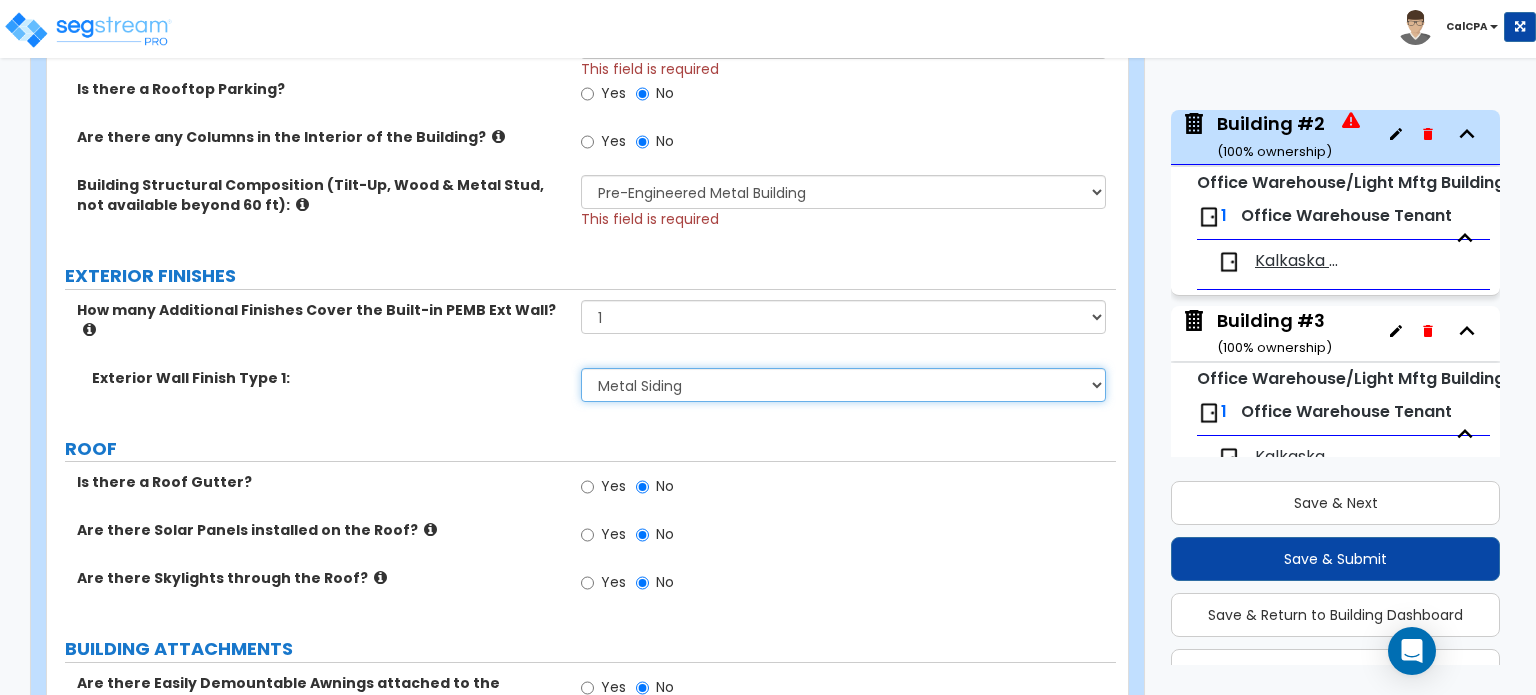 click on "Please Choose One No Finish/Shared Wall No Wall Brick Veneer Stone Veneer Wood Siding Vinyl Siding Metal Siding Stucco EIFS Finish Fiber Cement Siding Metal Composite Panels Glass Curtain Wall" at bounding box center (843, 385) 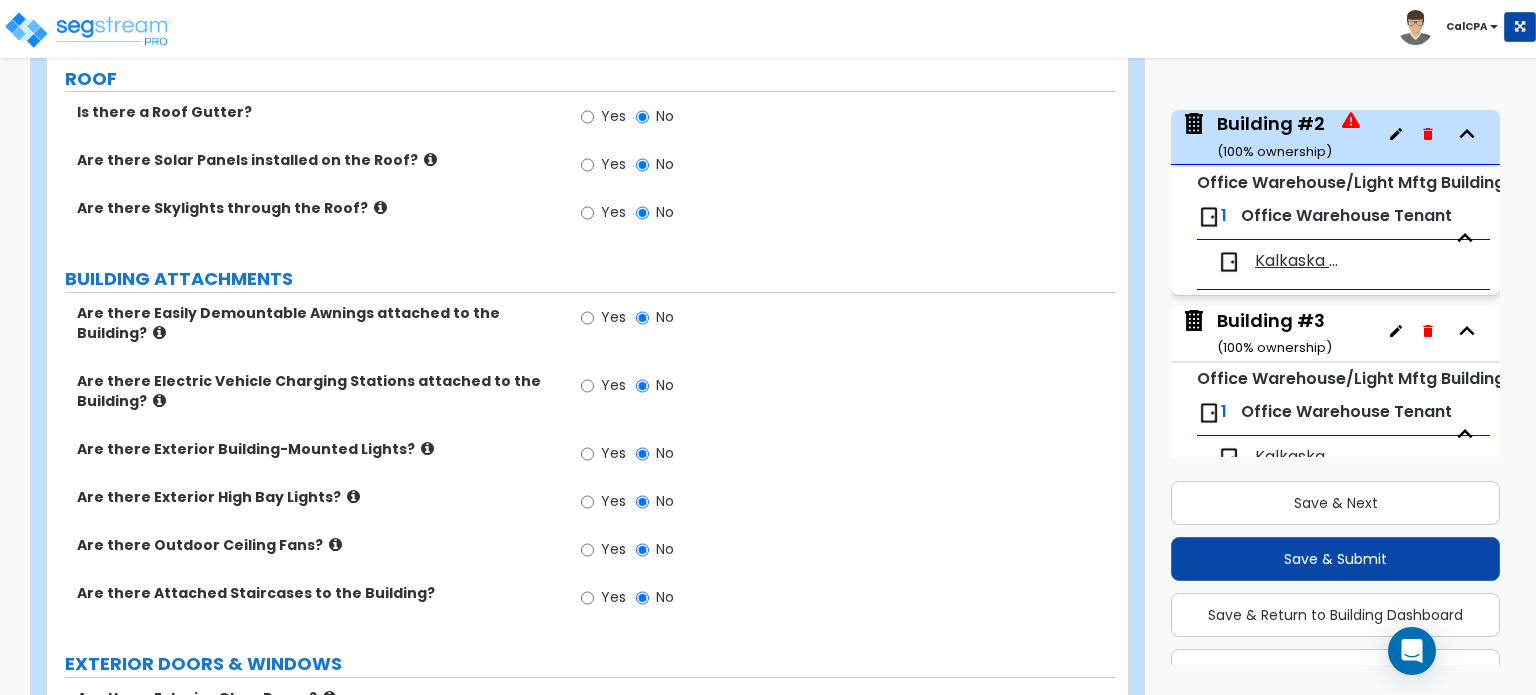 scroll, scrollTop: 1095, scrollLeft: 0, axis: vertical 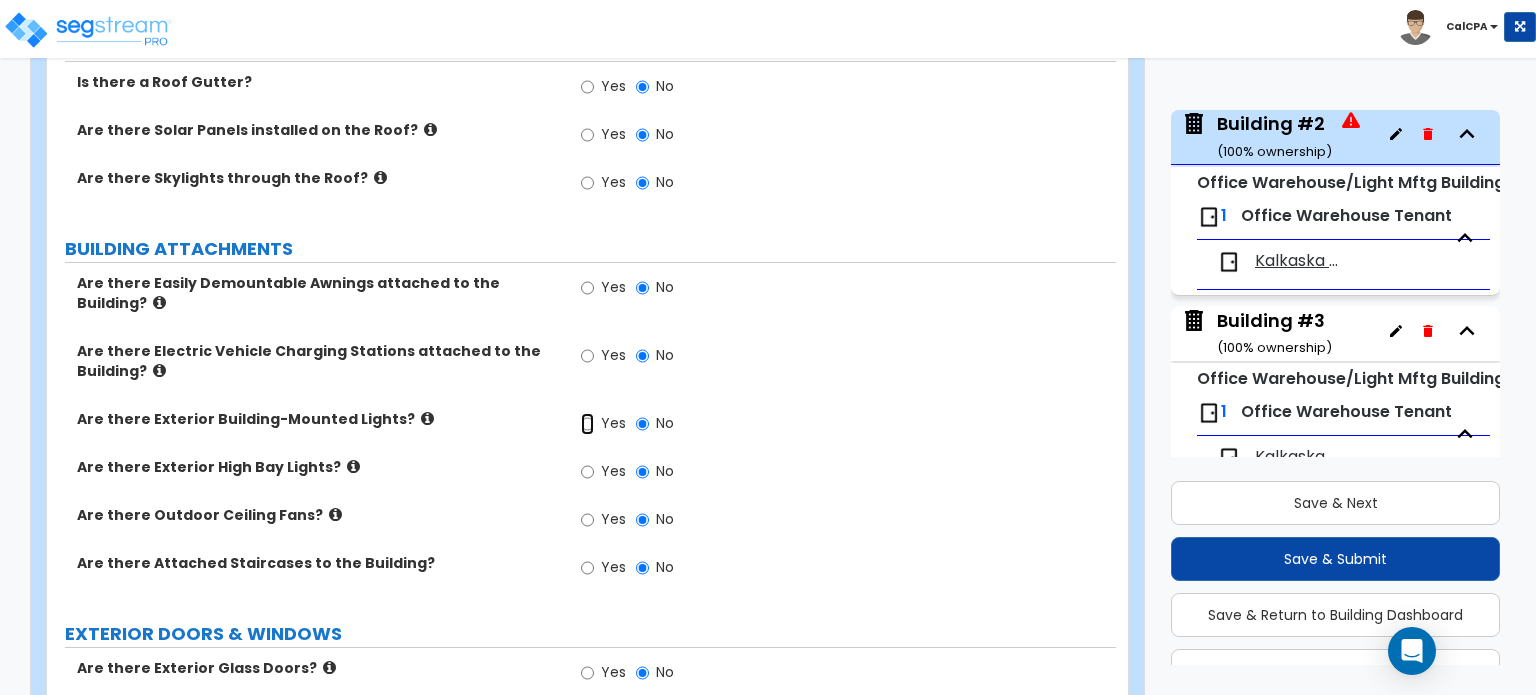 click on "Yes" at bounding box center (587, 424) 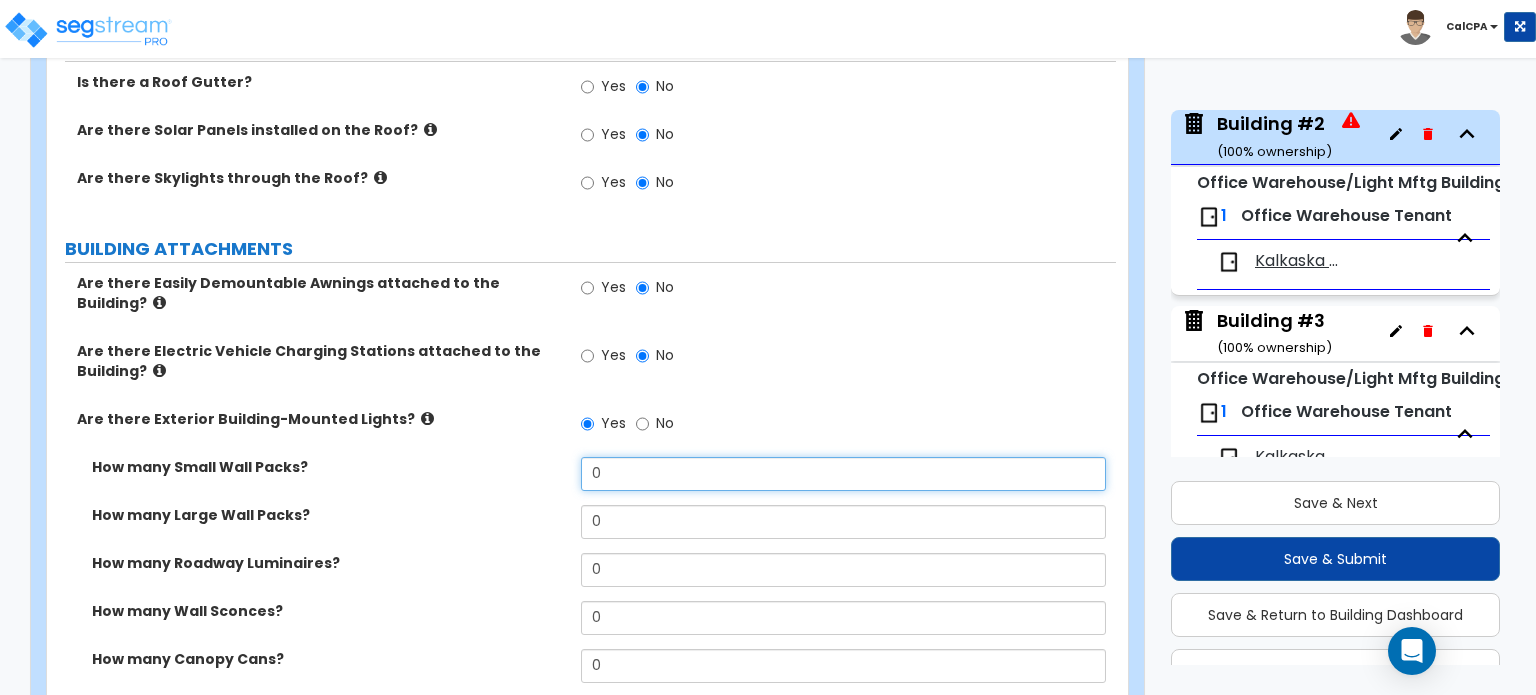 drag, startPoint x: 617, startPoint y: 430, endPoint x: 570, endPoint y: 429, distance: 47.010635 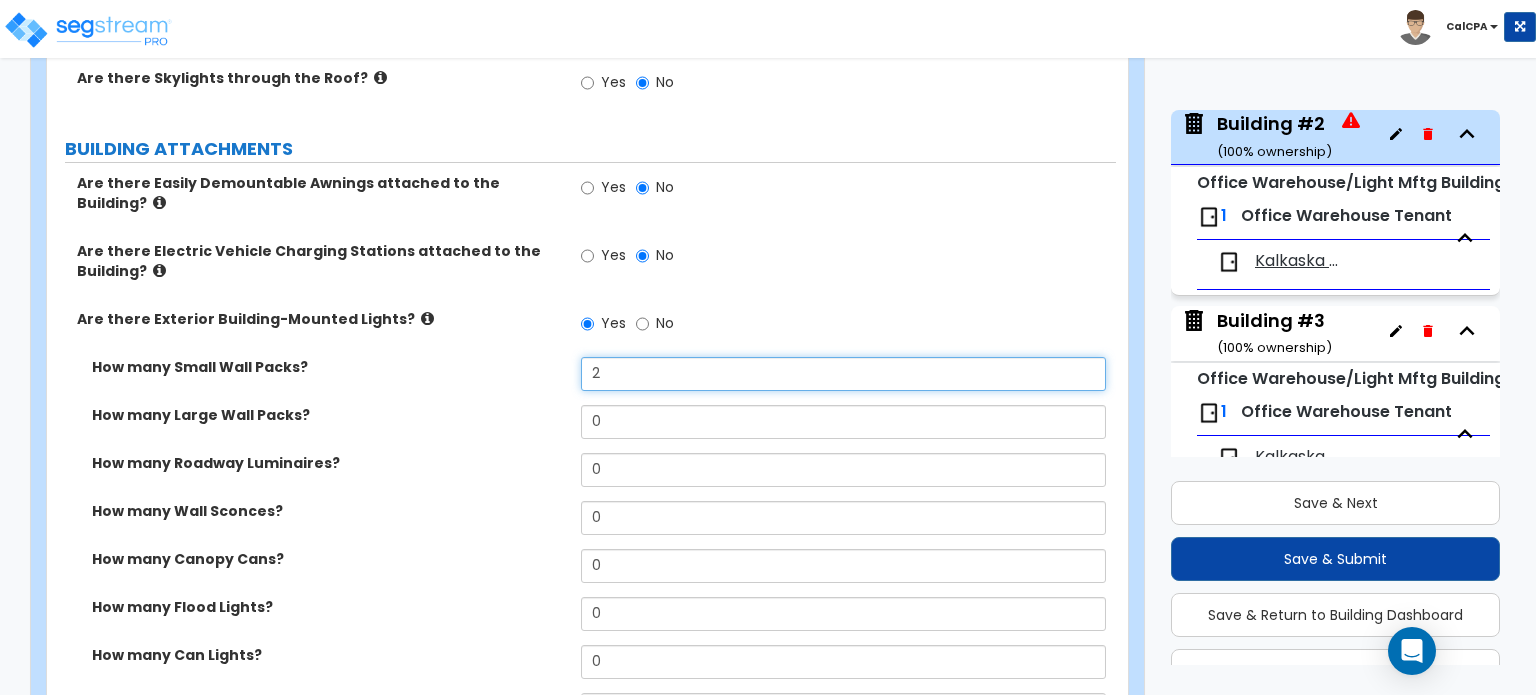 scroll, scrollTop: 1295, scrollLeft: 0, axis: vertical 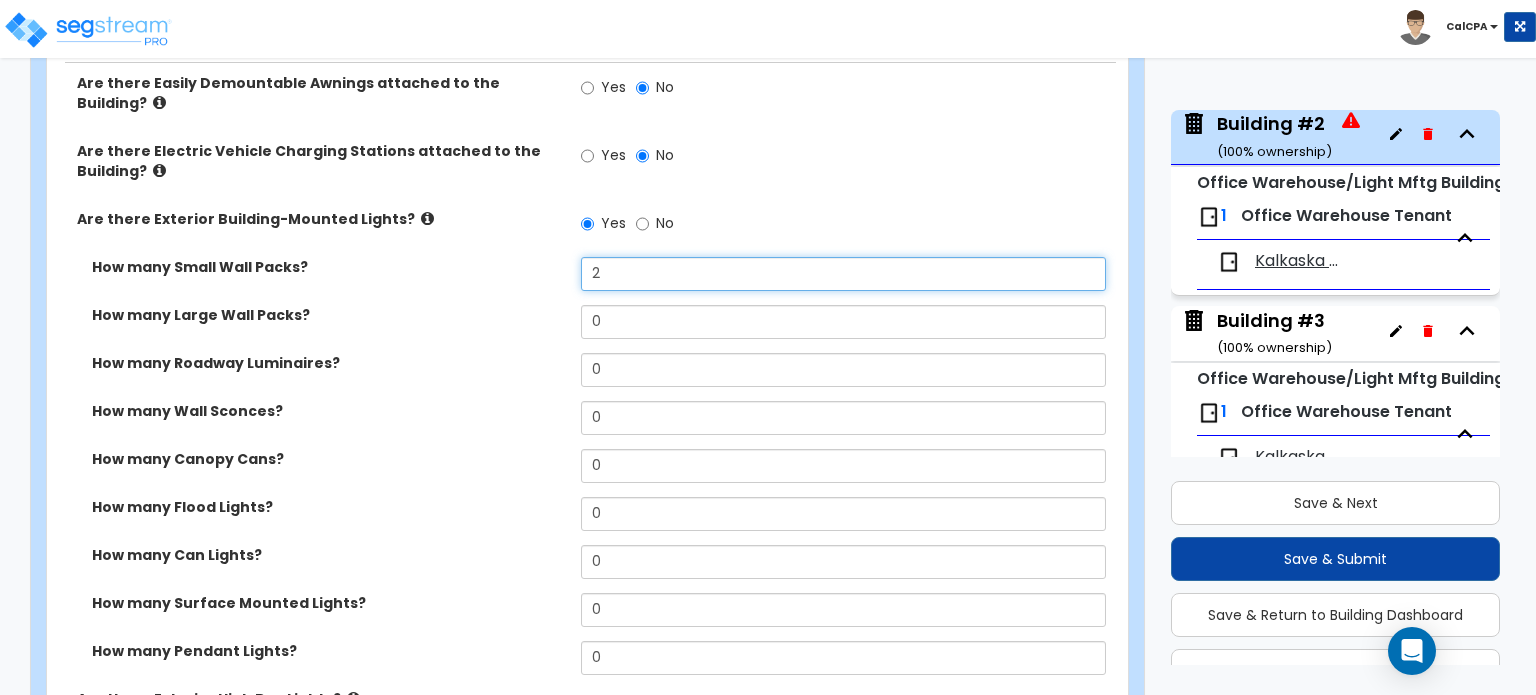 type on "2" 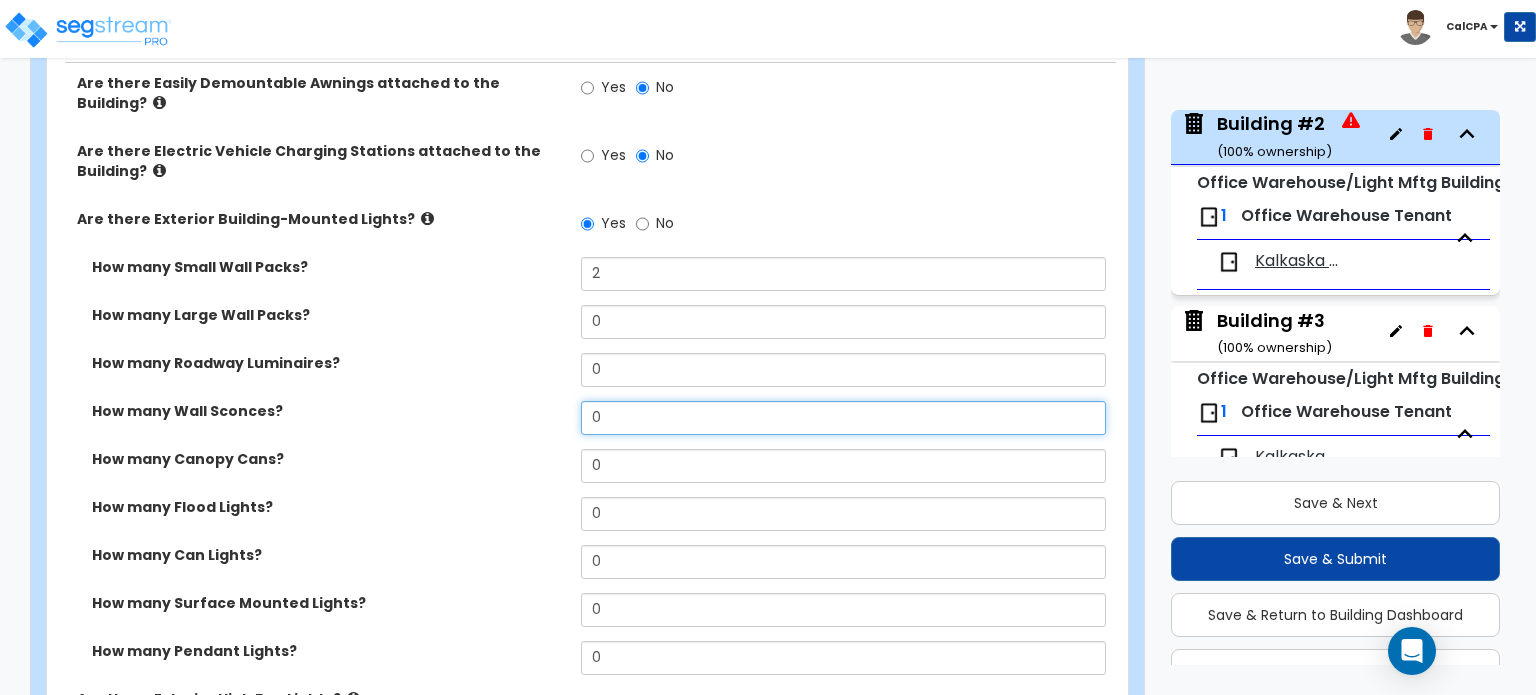 drag, startPoint x: 621, startPoint y: 379, endPoint x: 568, endPoint y: 375, distance: 53.15073 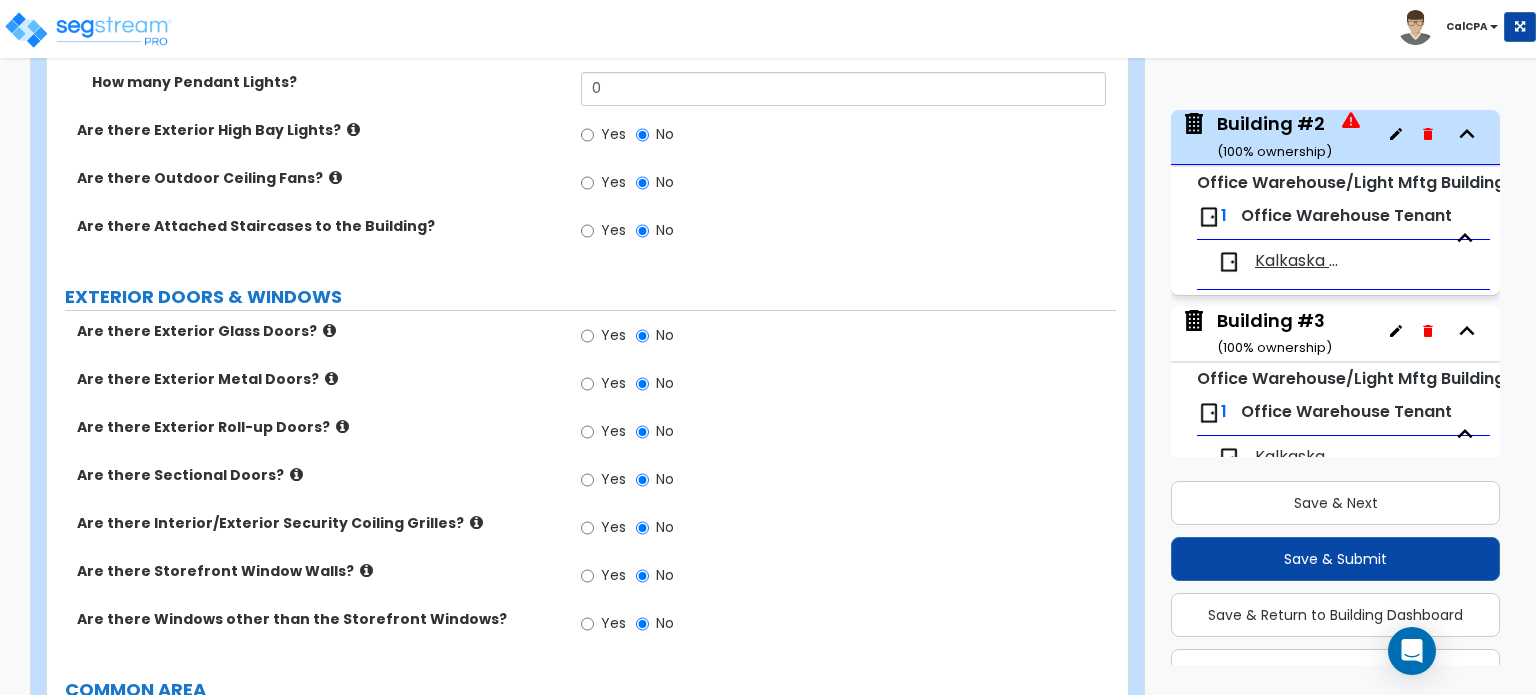 scroll, scrollTop: 1895, scrollLeft: 0, axis: vertical 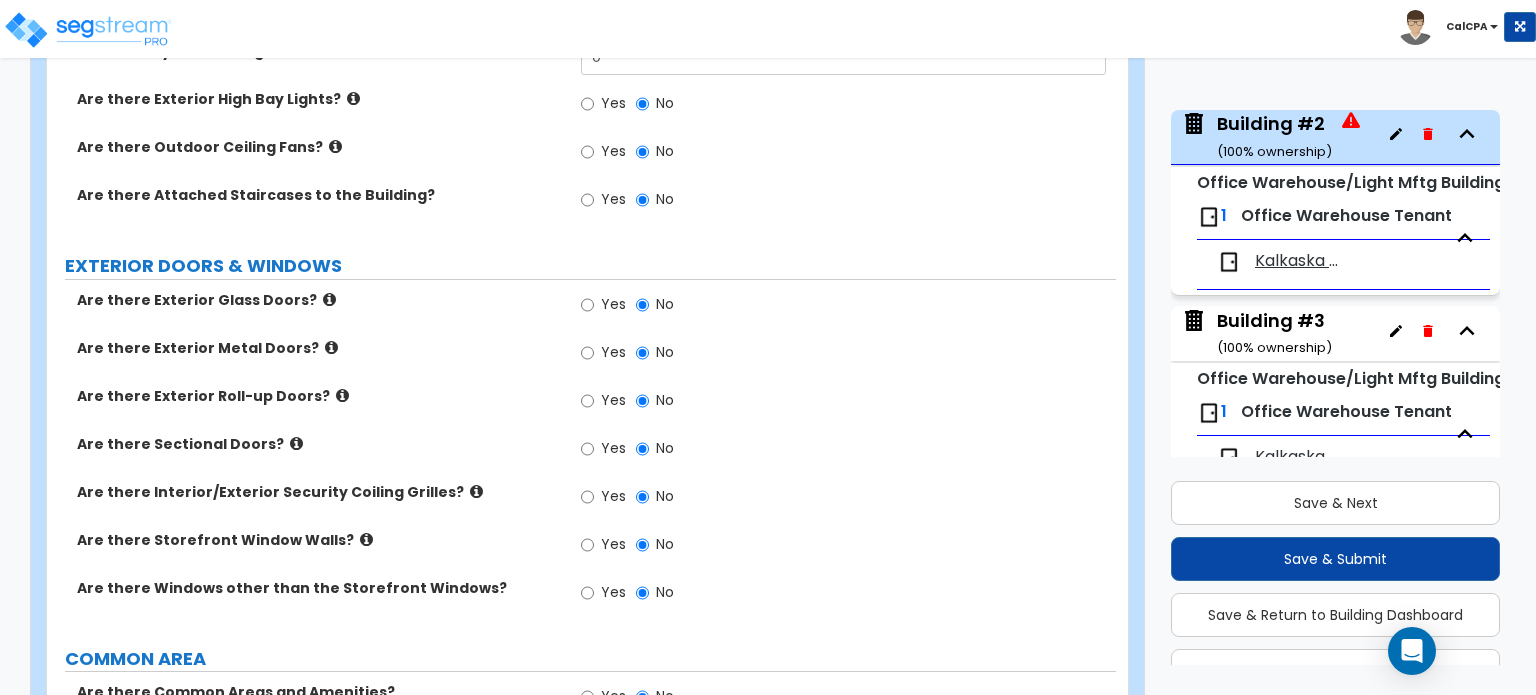 type on "2" 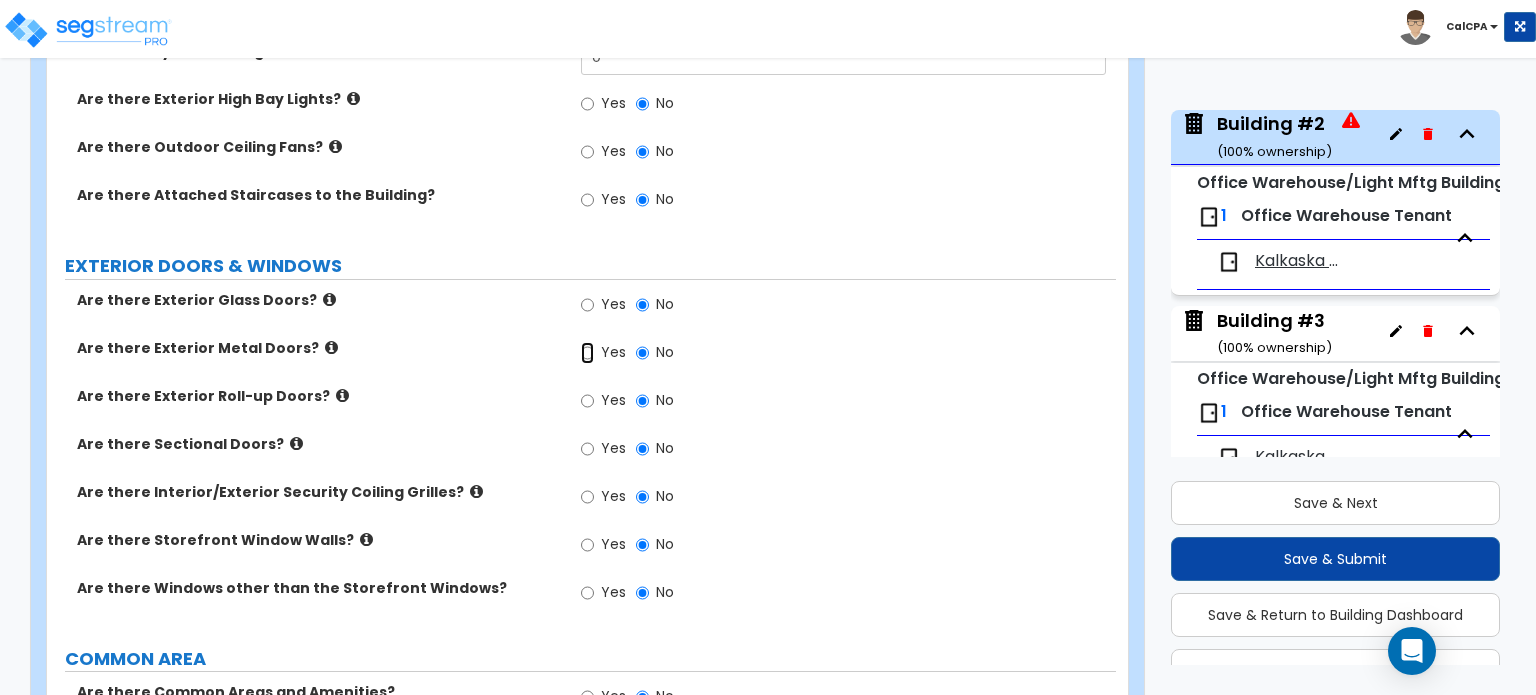 click on "Yes" at bounding box center [587, 353] 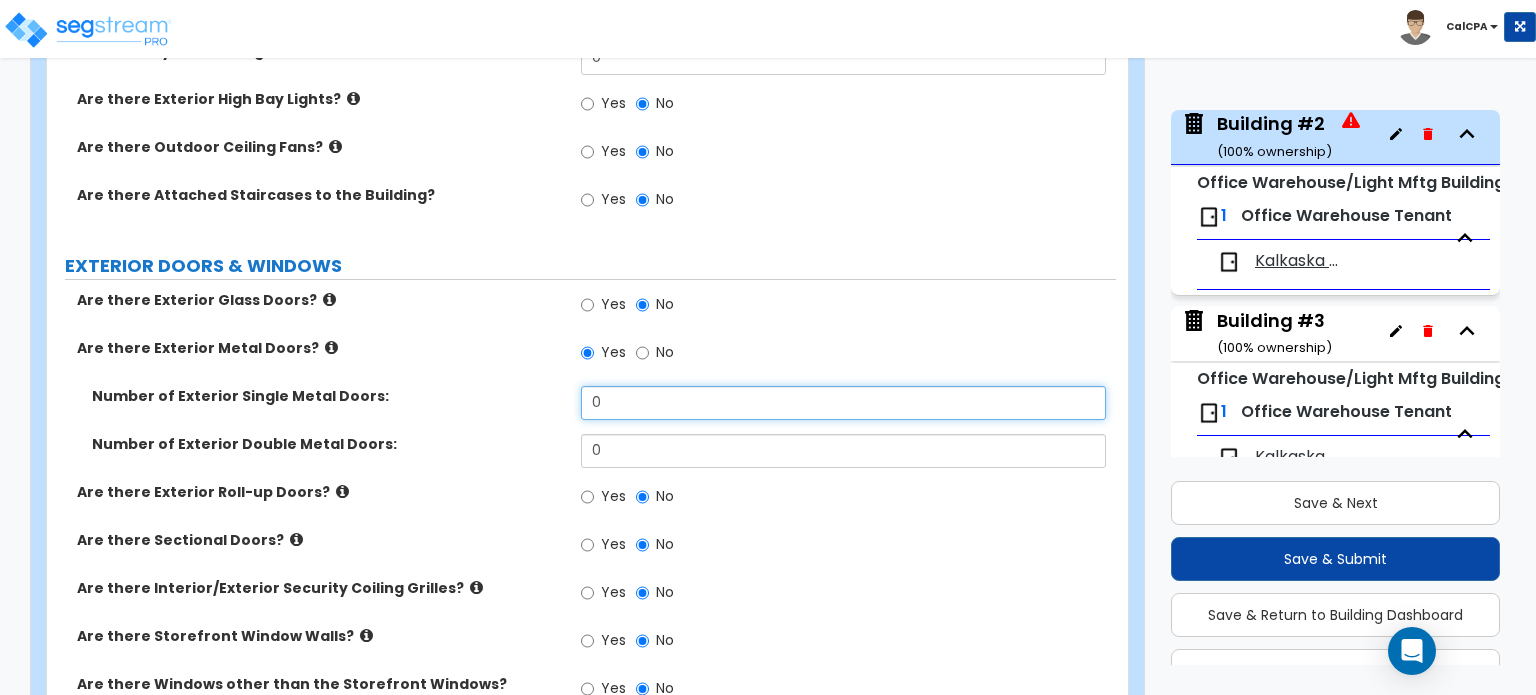 drag, startPoint x: 624, startPoint y: 362, endPoint x: 534, endPoint y: 358, distance: 90.088844 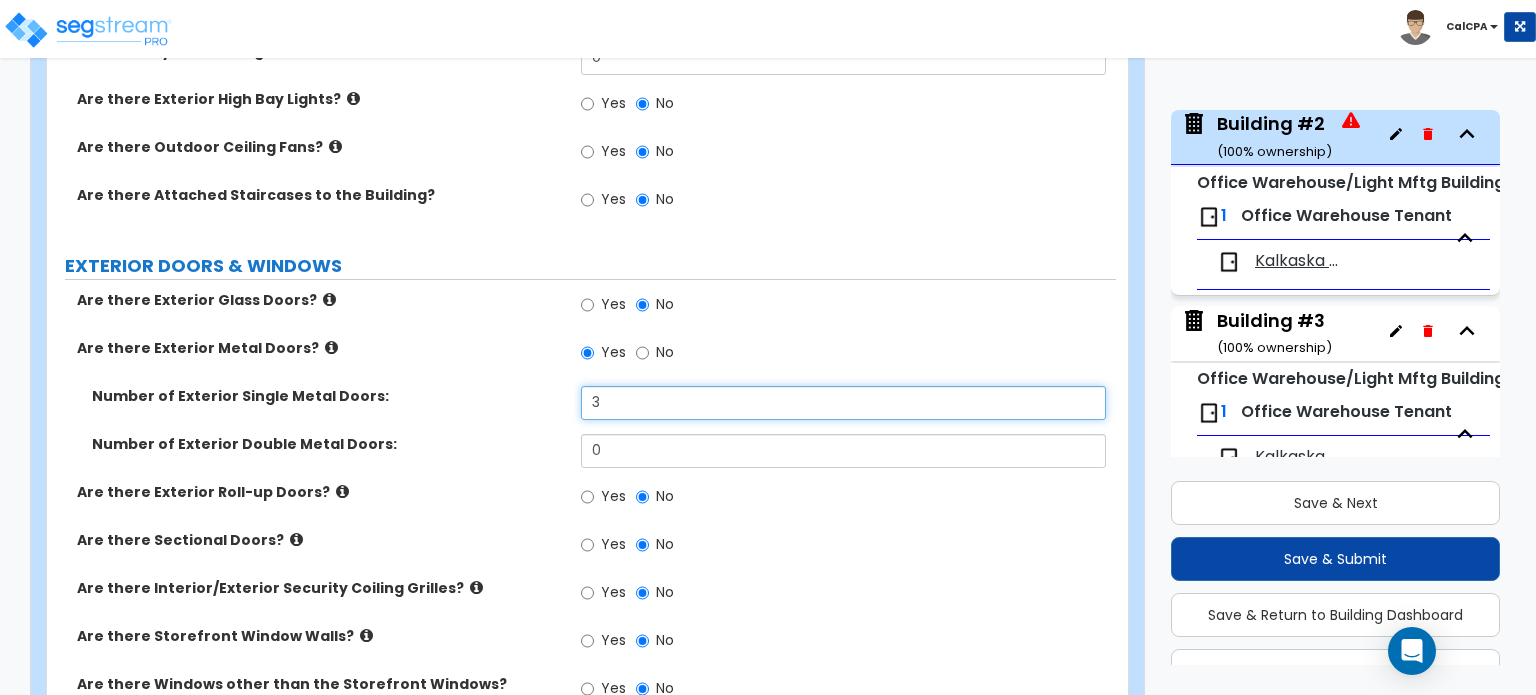 drag, startPoint x: 622, startPoint y: 353, endPoint x: 486, endPoint y: 358, distance: 136.09187 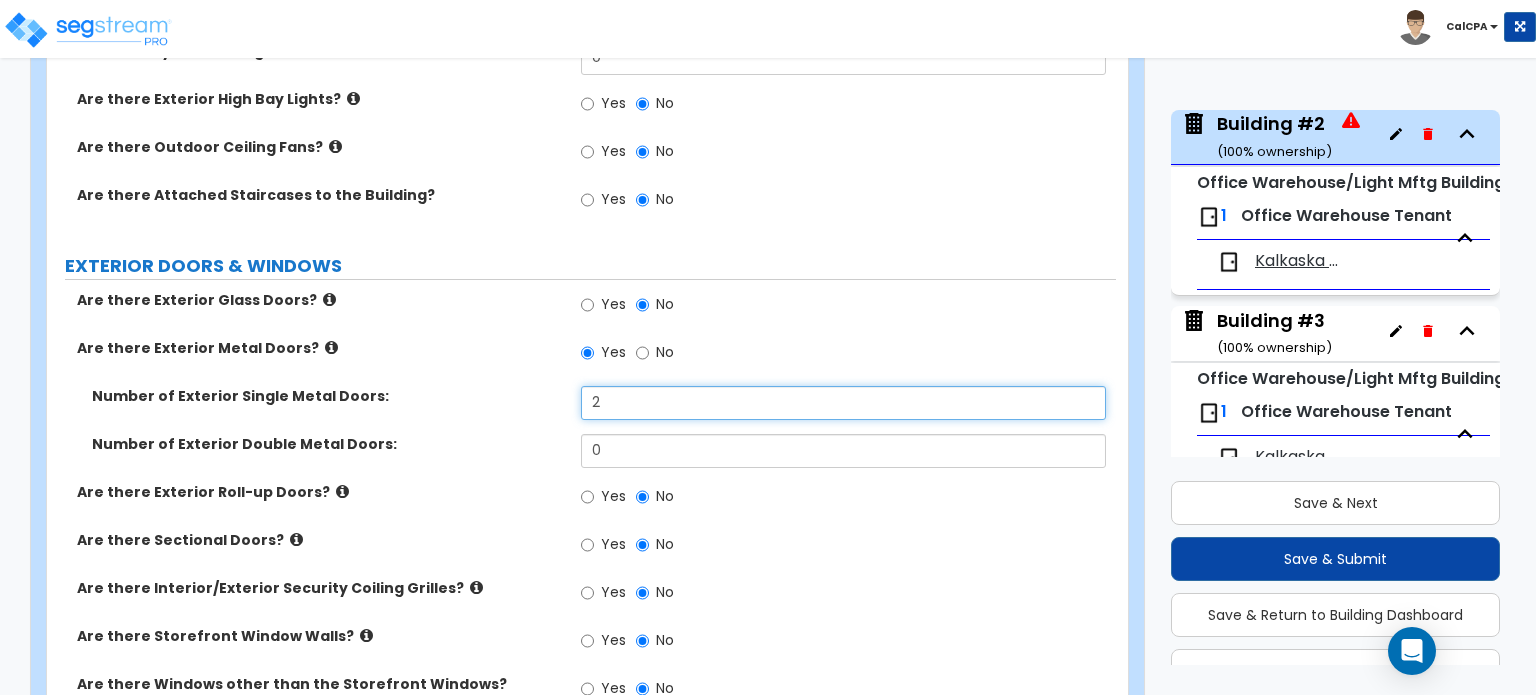 scroll, scrollTop: 1995, scrollLeft: 0, axis: vertical 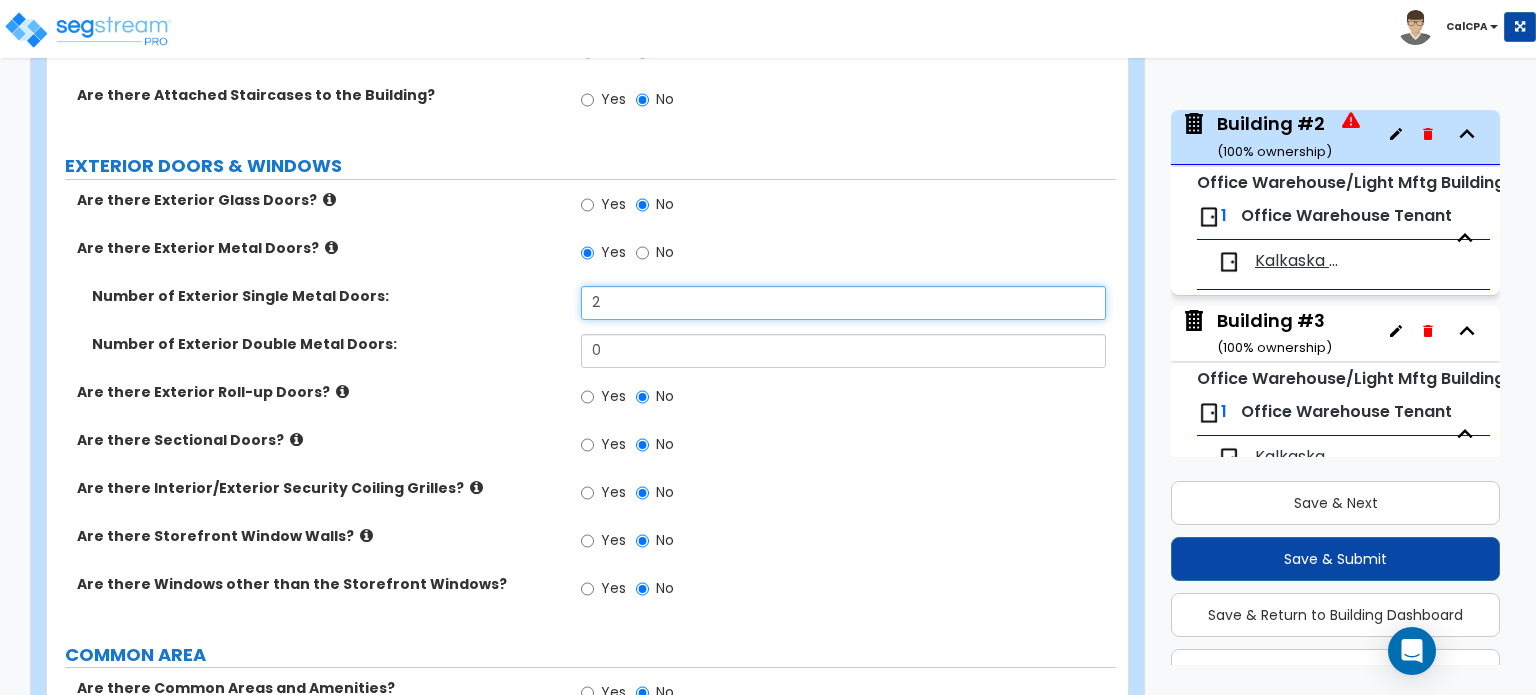 type on "2" 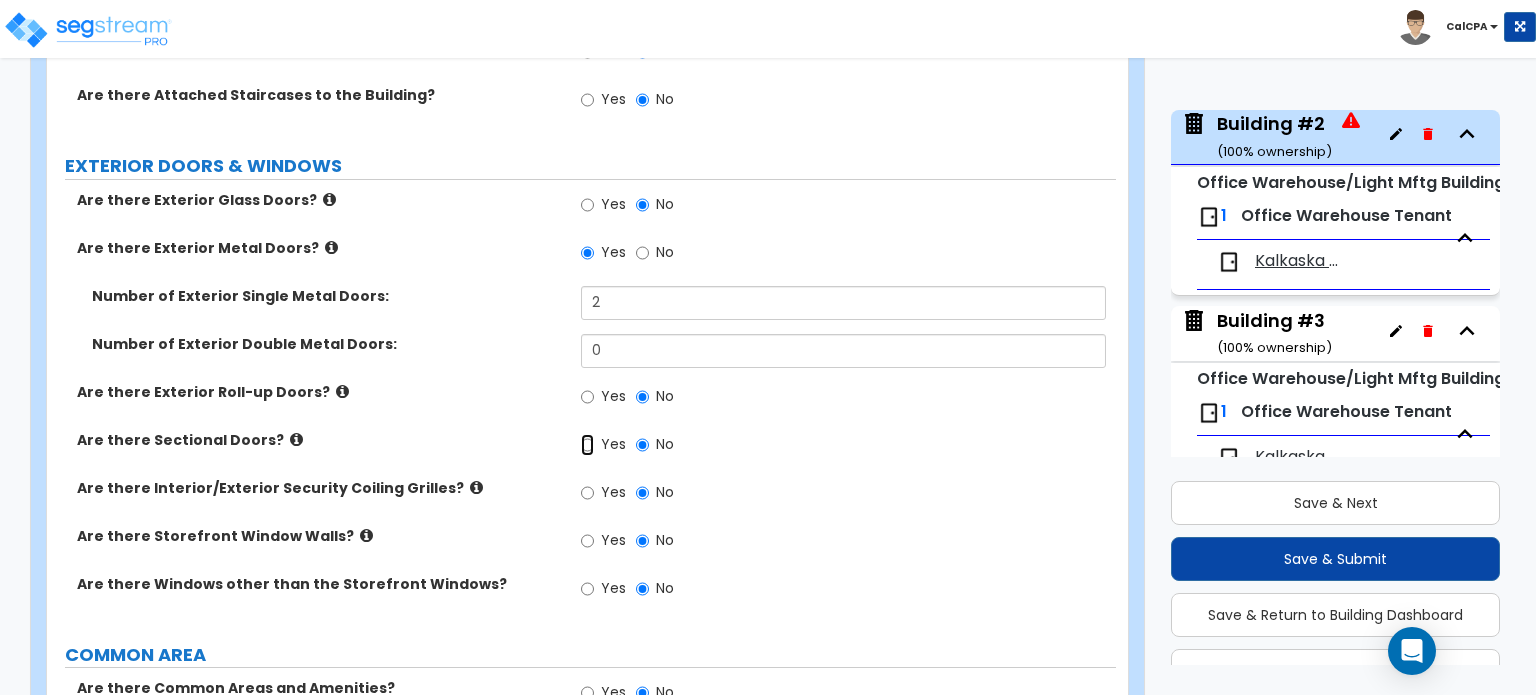 click on "Yes" at bounding box center [587, 445] 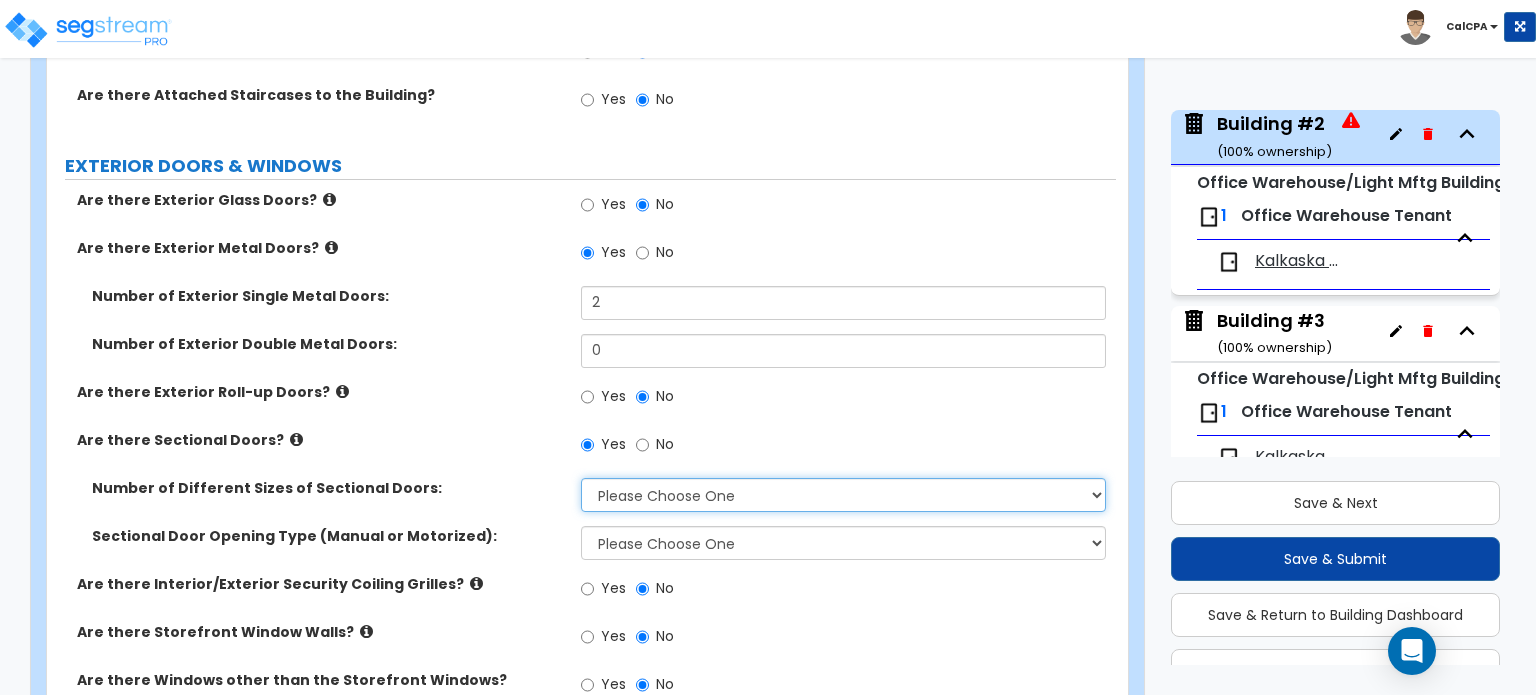 click on "Please Choose One 1 2 3" at bounding box center (843, 495) 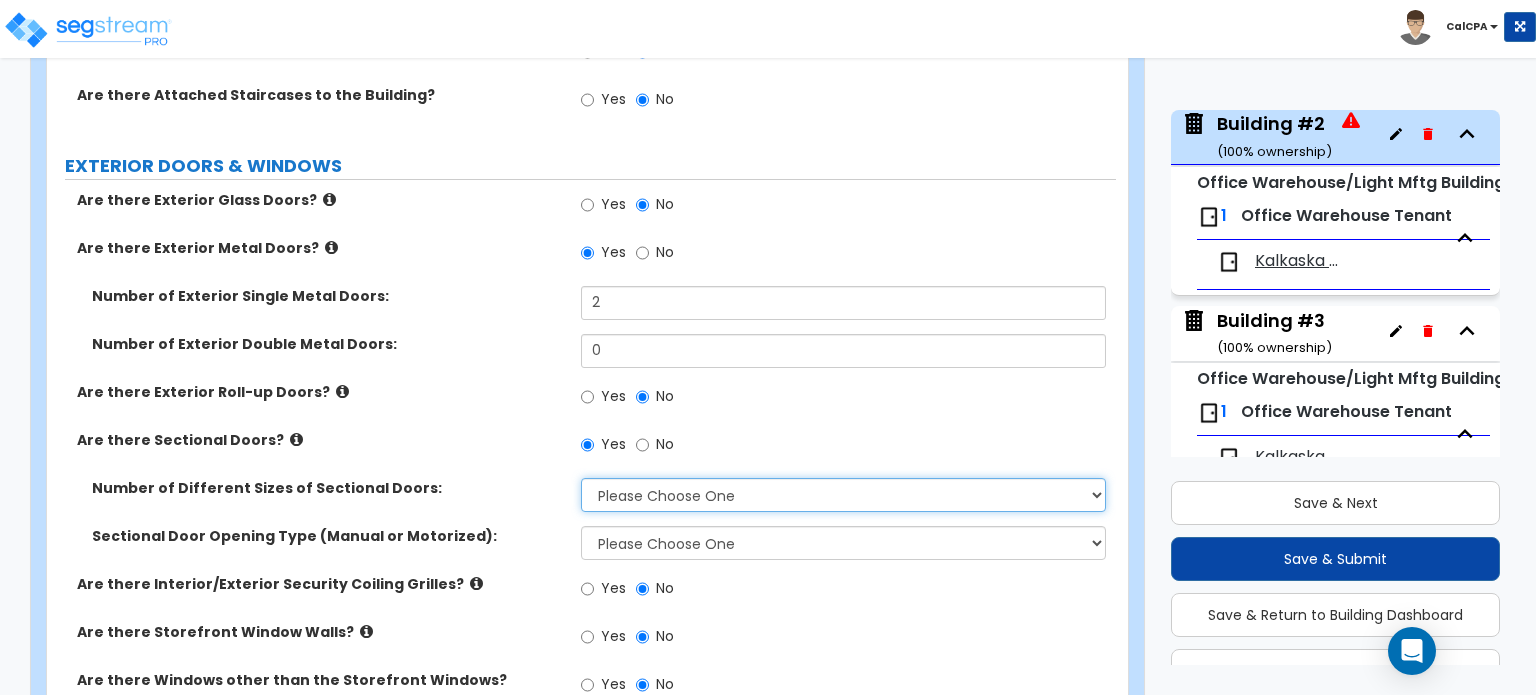 select on "2" 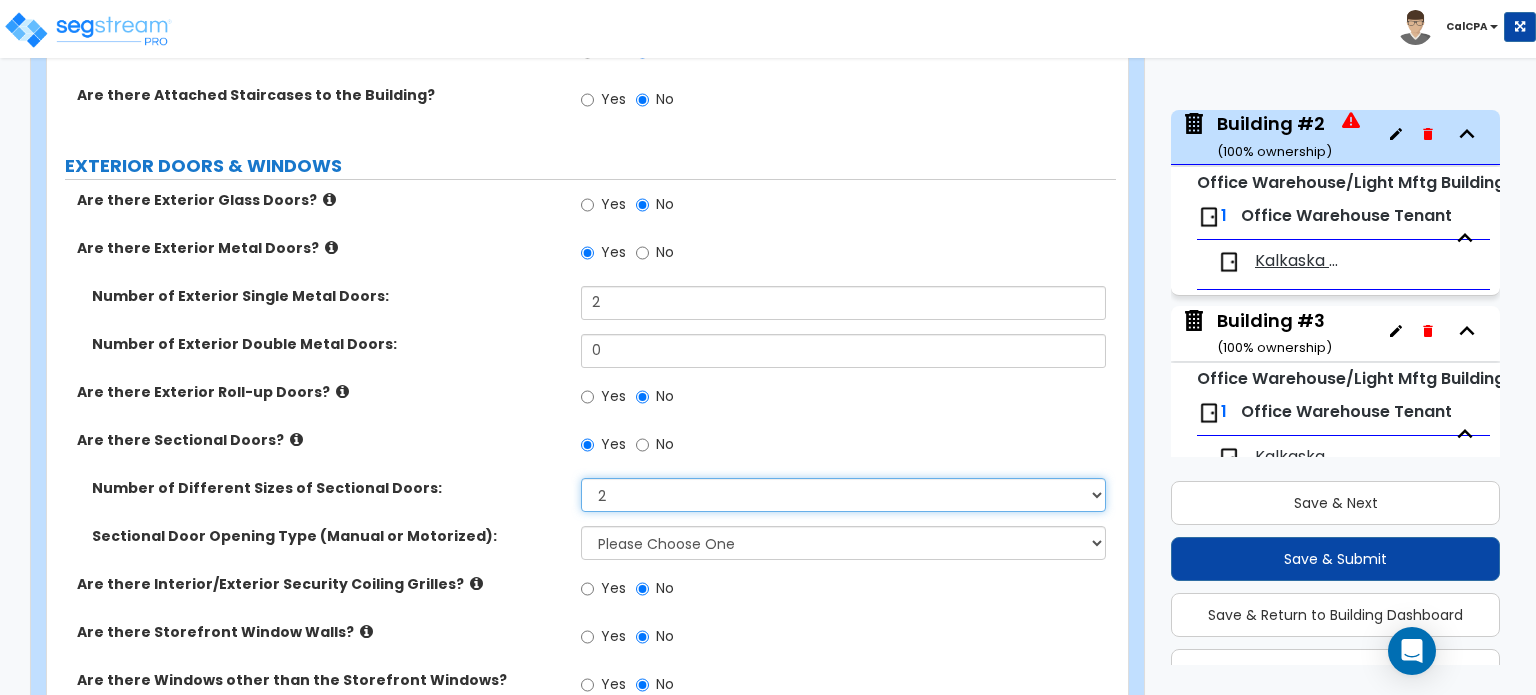 click on "Please Choose One 1 2 3" at bounding box center [843, 495] 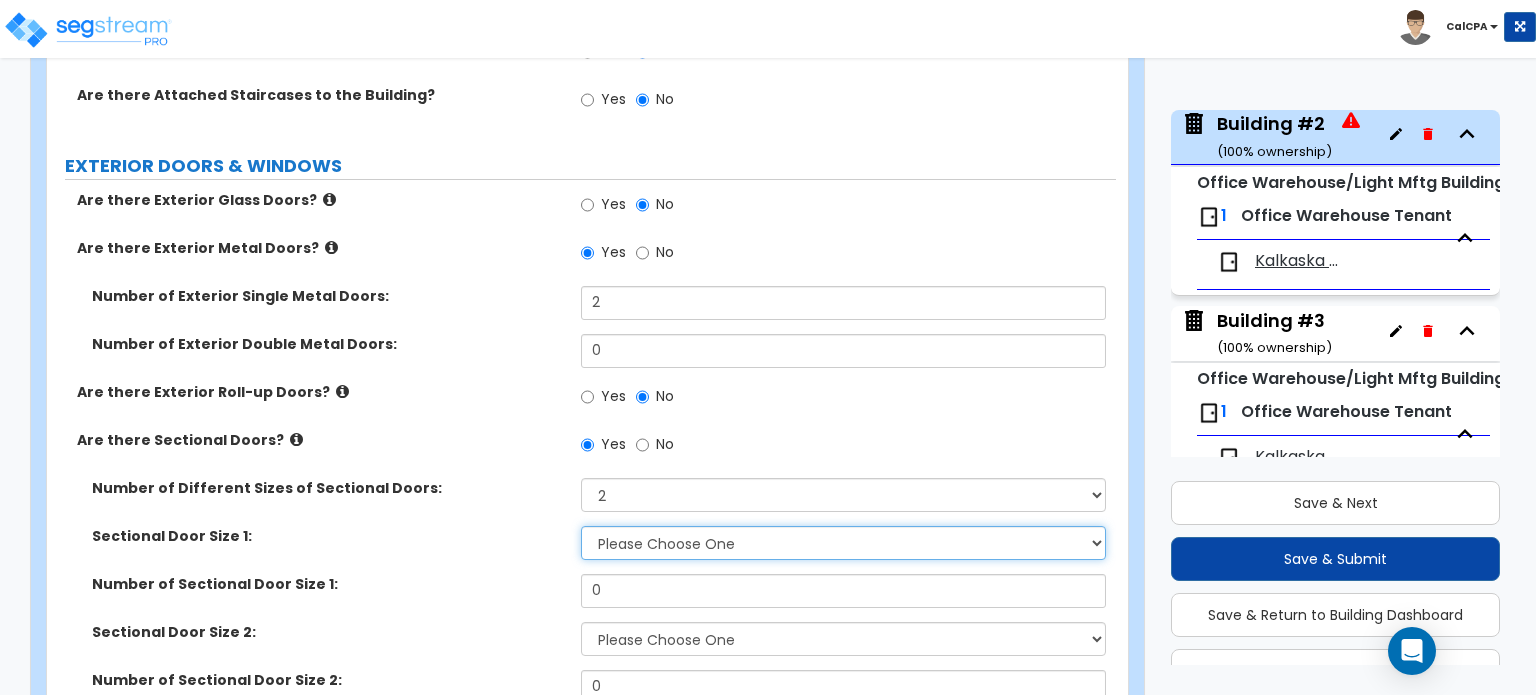 click on "Please Choose One 8' x 8' 10' x 10' 12' x 12' 20' x 14'" at bounding box center [843, 543] 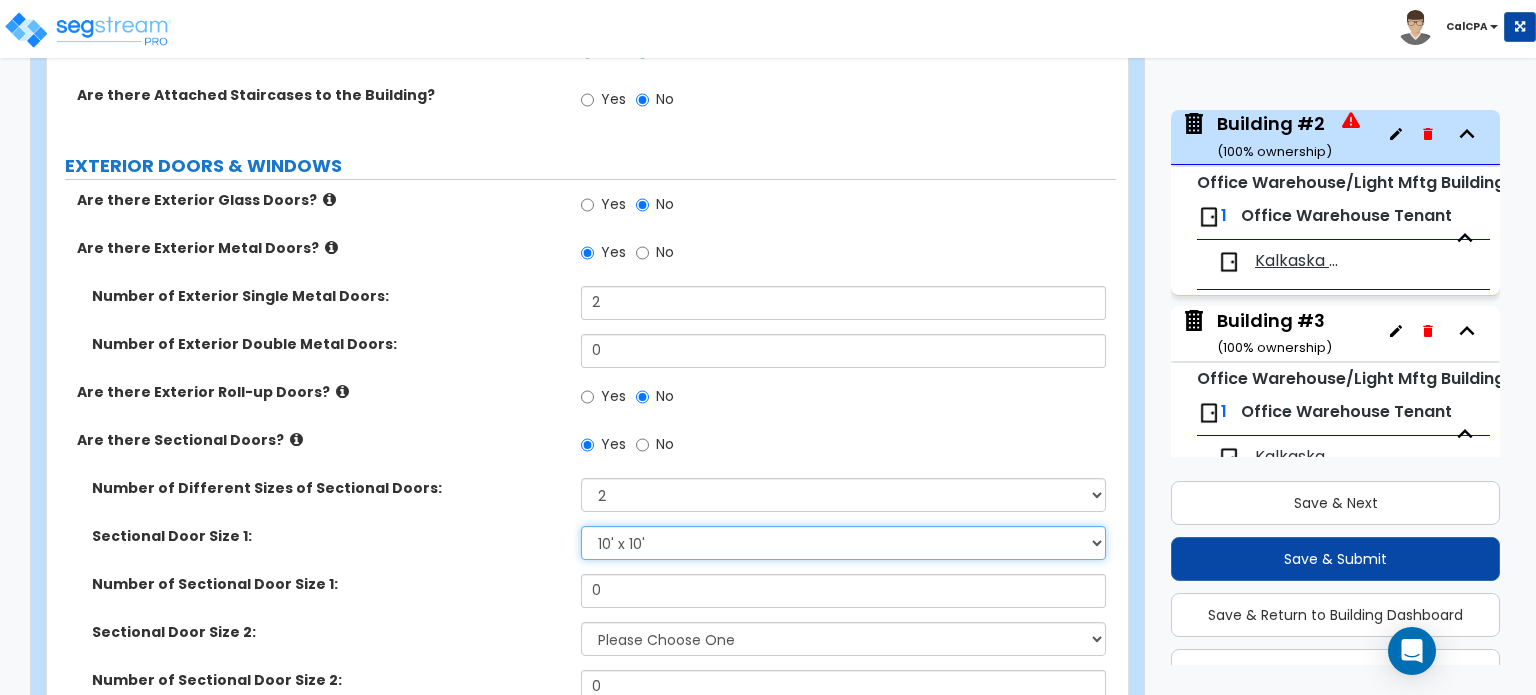 click on "Please Choose One 8' x 8' 10' x 10' 12' x 12' 20' x 14'" at bounding box center (843, 543) 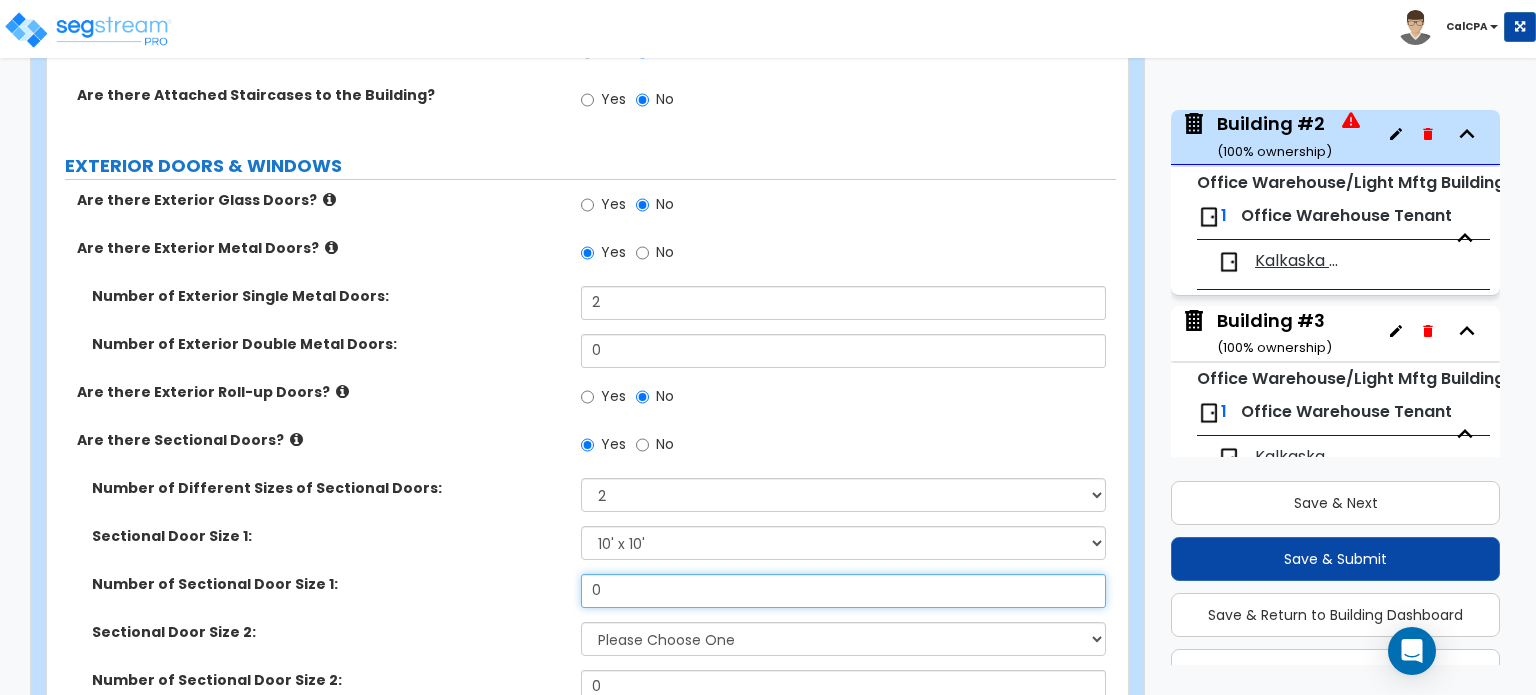 drag, startPoint x: 602, startPoint y: 545, endPoint x: 507, endPoint y: 544, distance: 95.005264 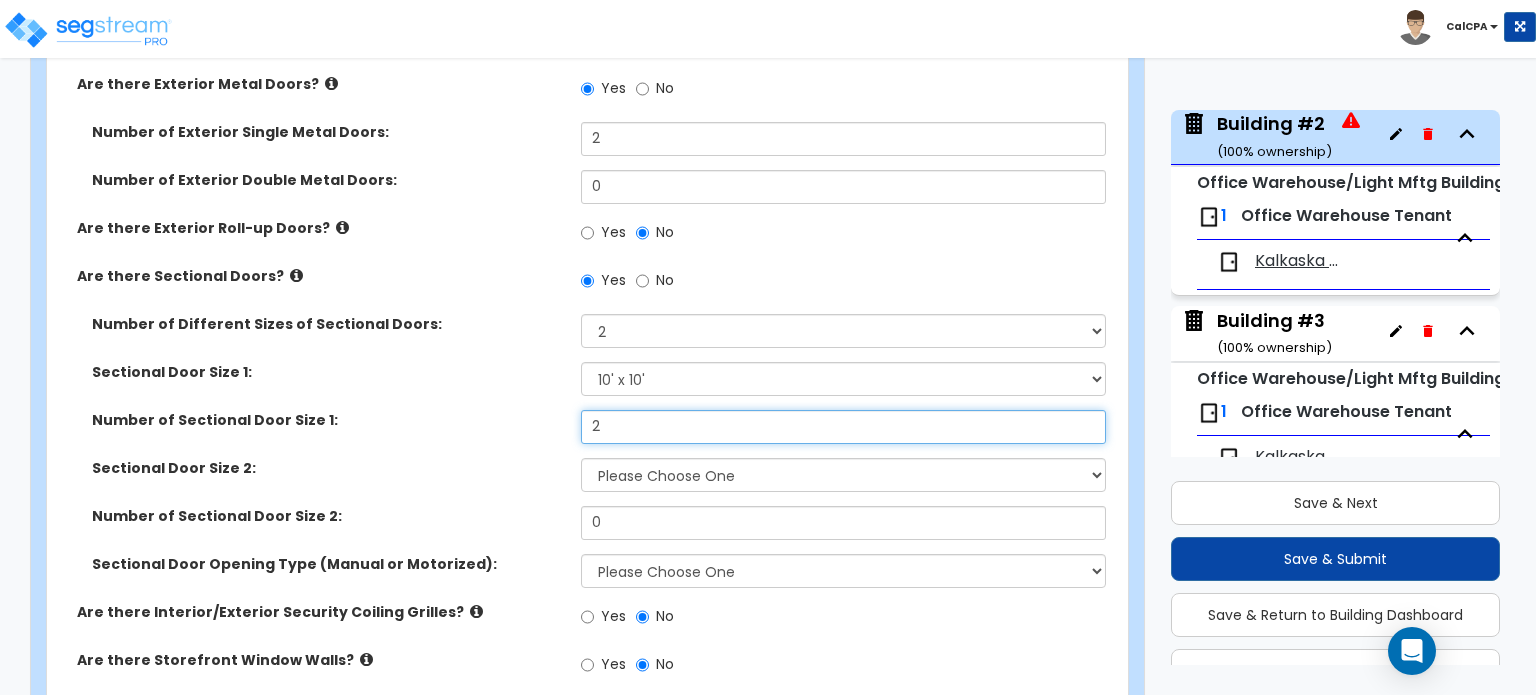 scroll, scrollTop: 2195, scrollLeft: 0, axis: vertical 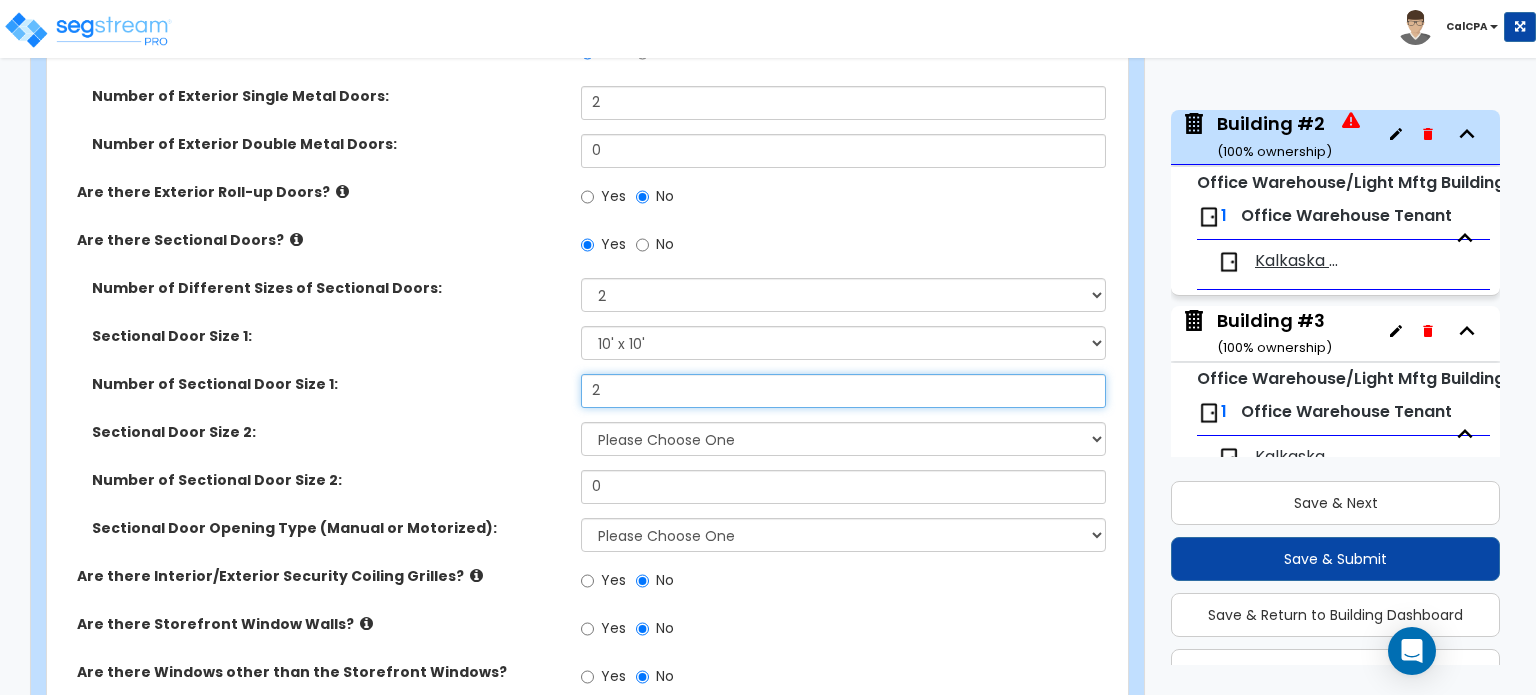 type on "2" 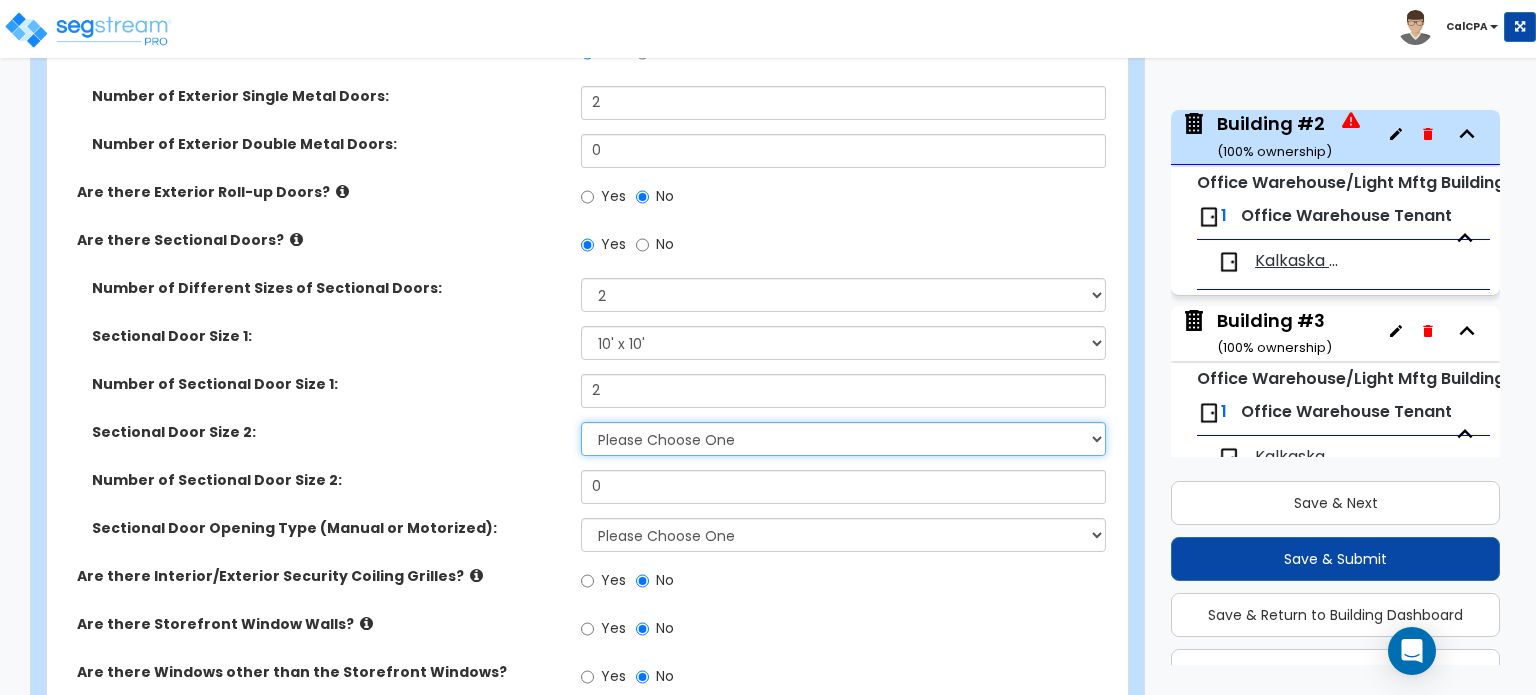 click on "Please Choose One 8' x 8' 10' x 10' 12' x 12' 20' x 14'" at bounding box center (843, 439) 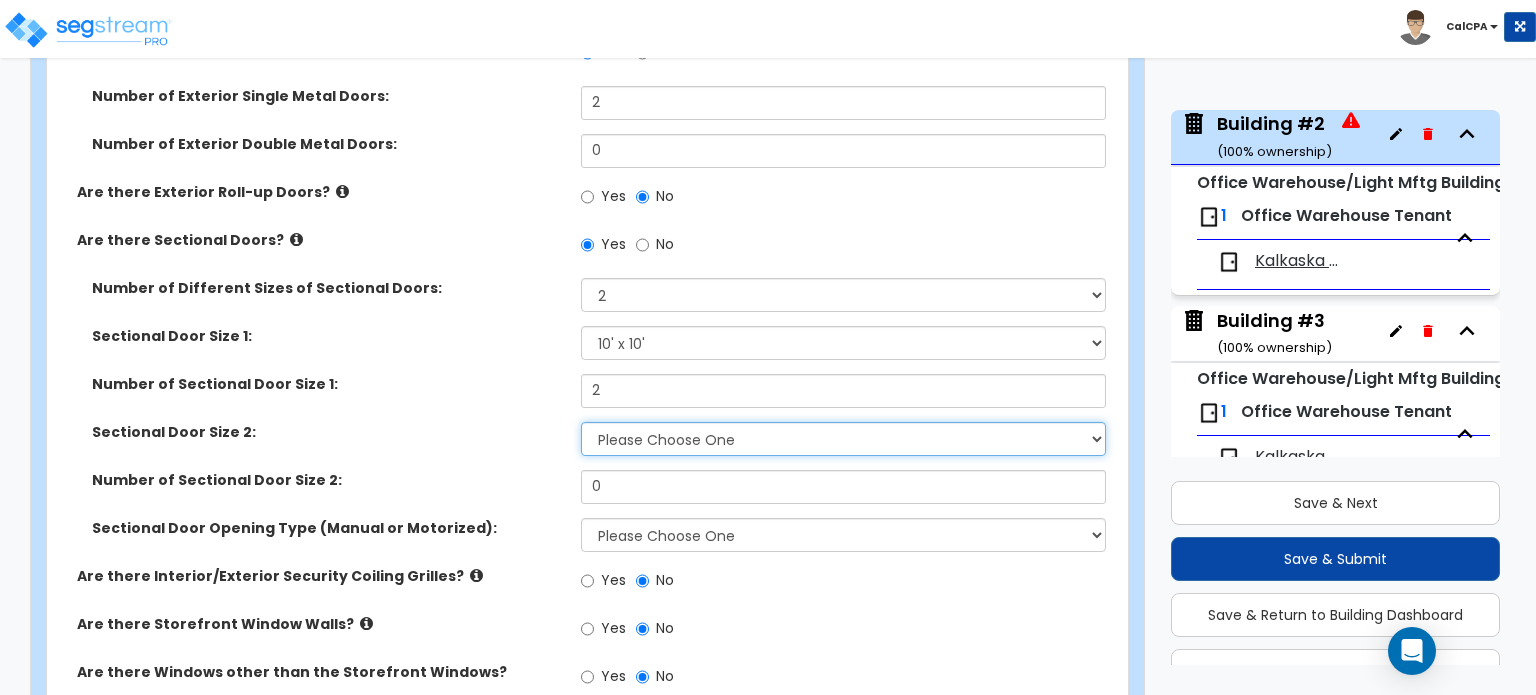 select on "3" 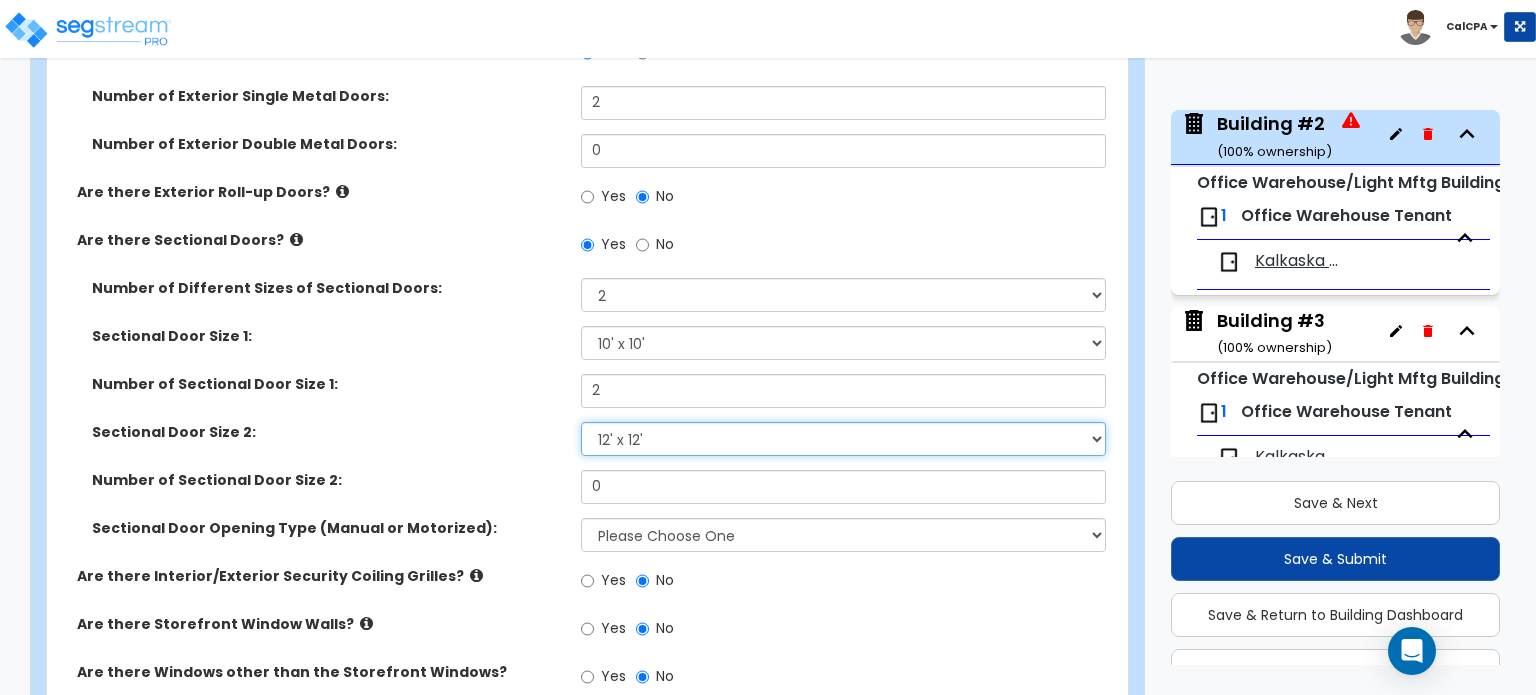 click on "Please Choose One 8' x 8' 10' x 10' 12' x 12' 20' x 14'" at bounding box center (843, 439) 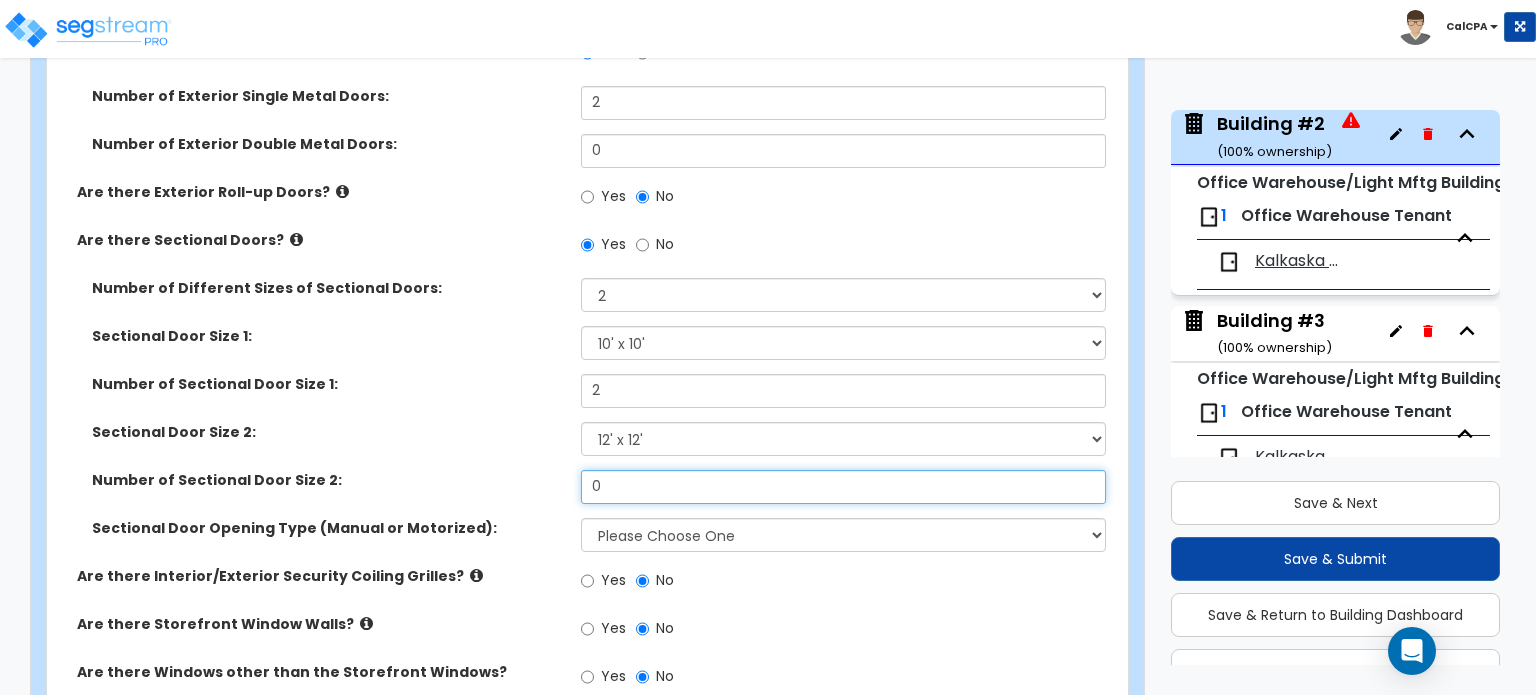 drag, startPoint x: 711, startPoint y: 447, endPoint x: 567, endPoint y: 450, distance: 144.03125 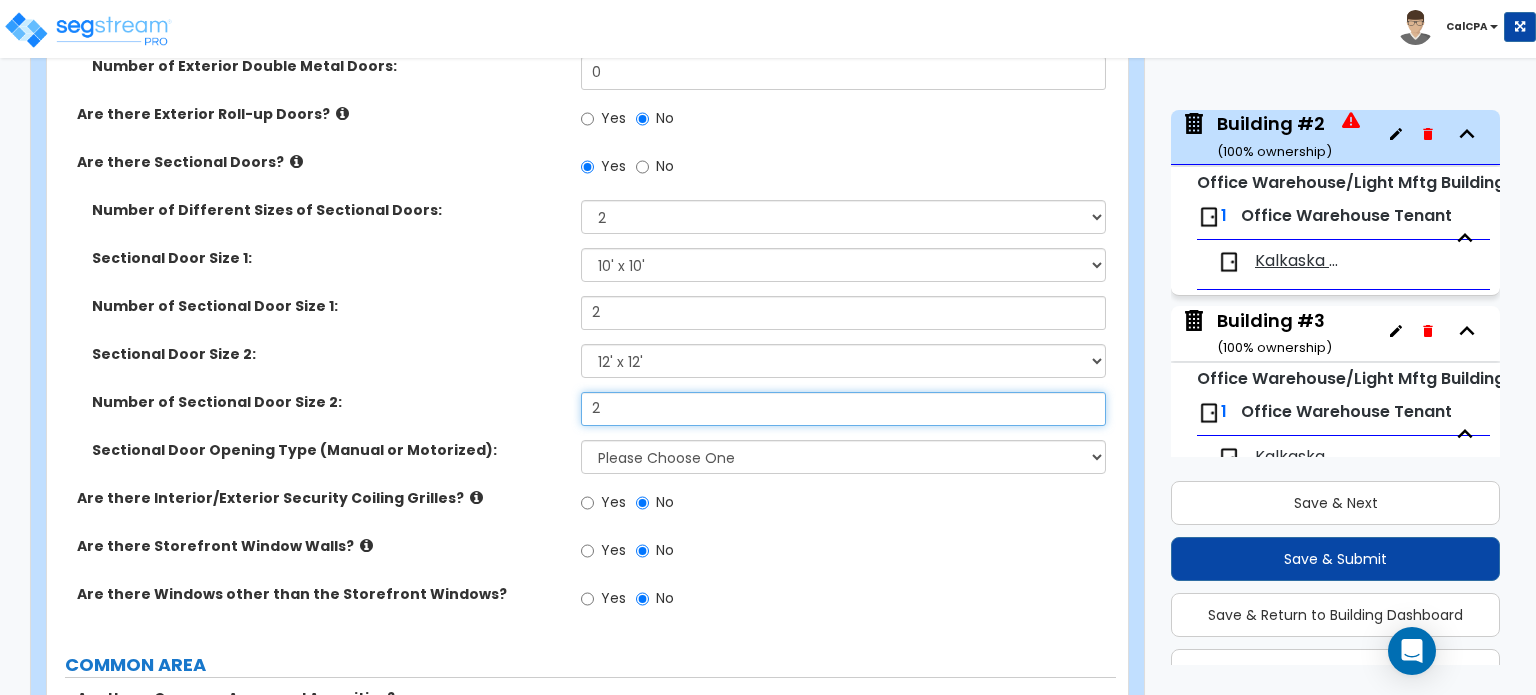 scroll, scrollTop: 2295, scrollLeft: 0, axis: vertical 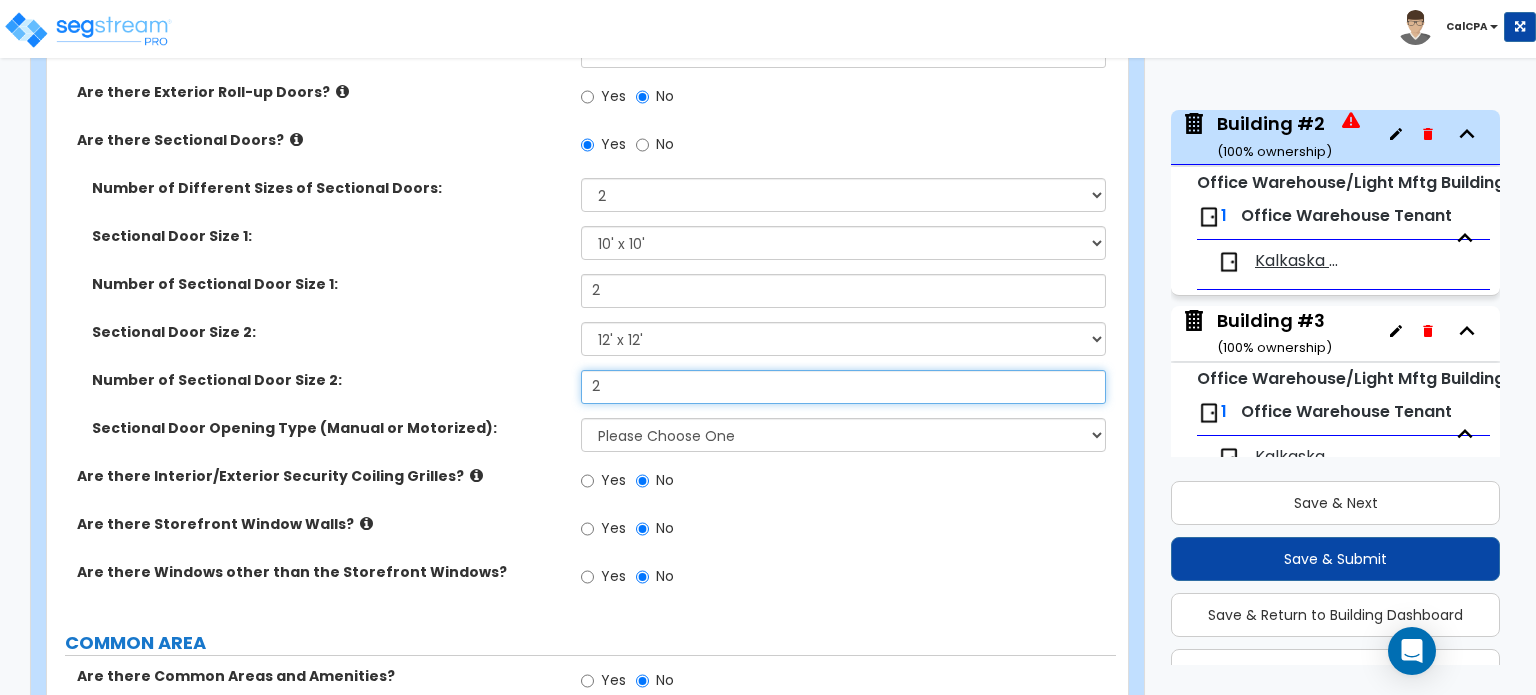 type on "2" 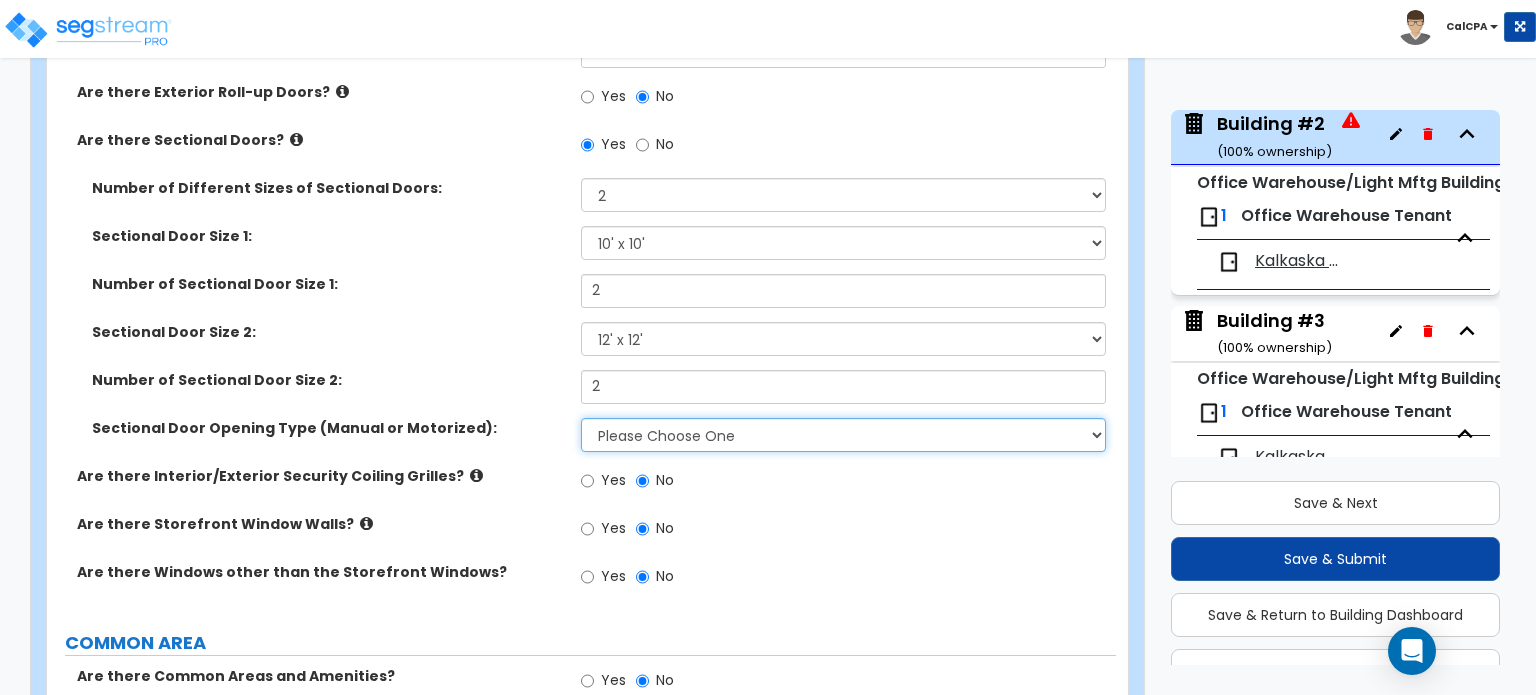 click on "Please Choose One All Manual All Motorized Some are Motorized" at bounding box center [843, 435] 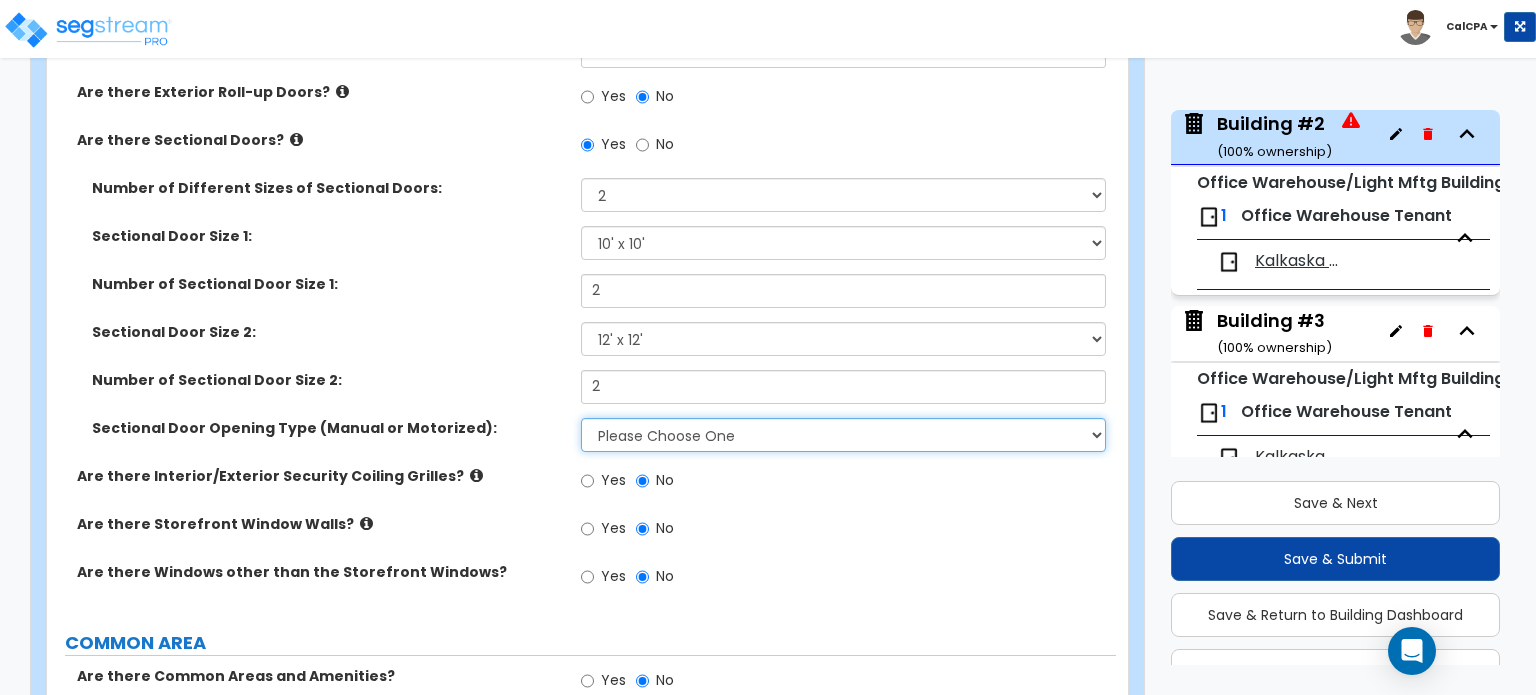 select on "3" 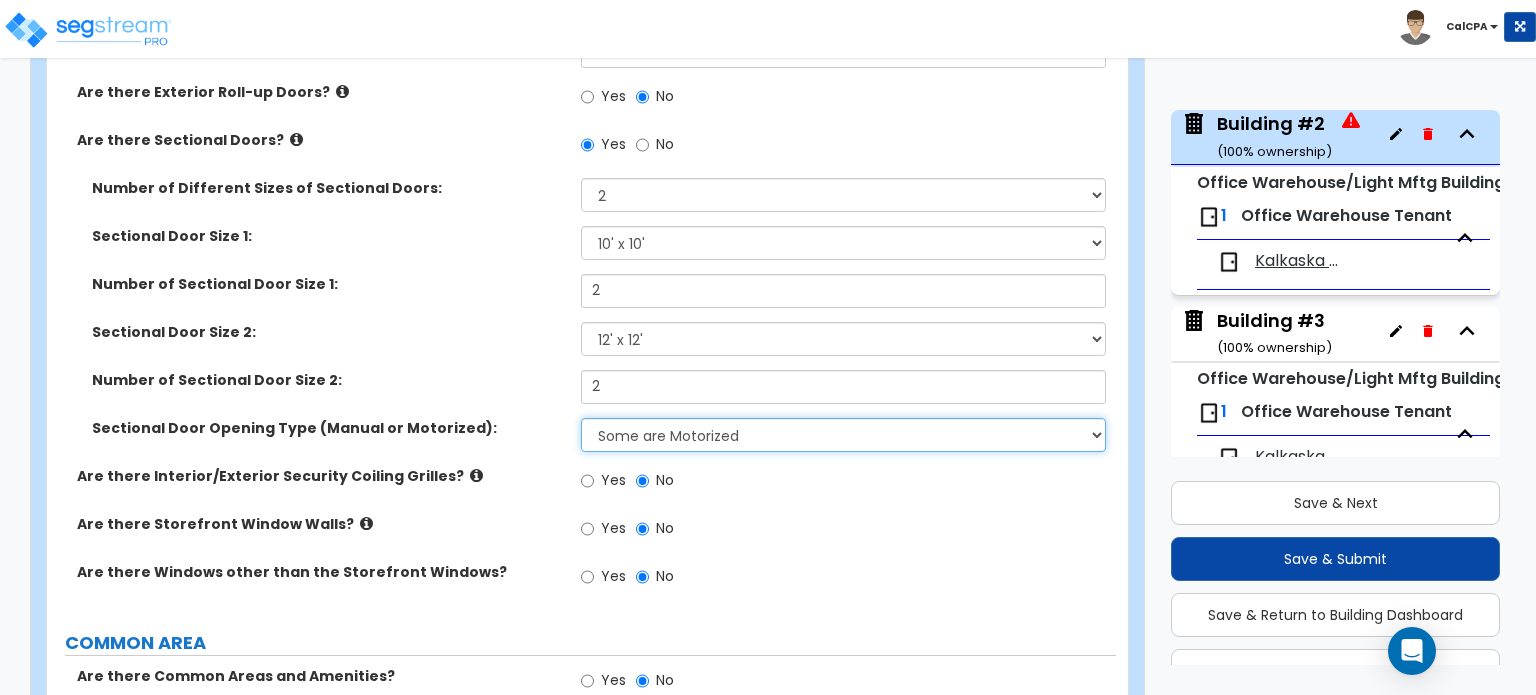 click on "Please Choose One All Manual All Motorized Some are Motorized" at bounding box center (843, 435) 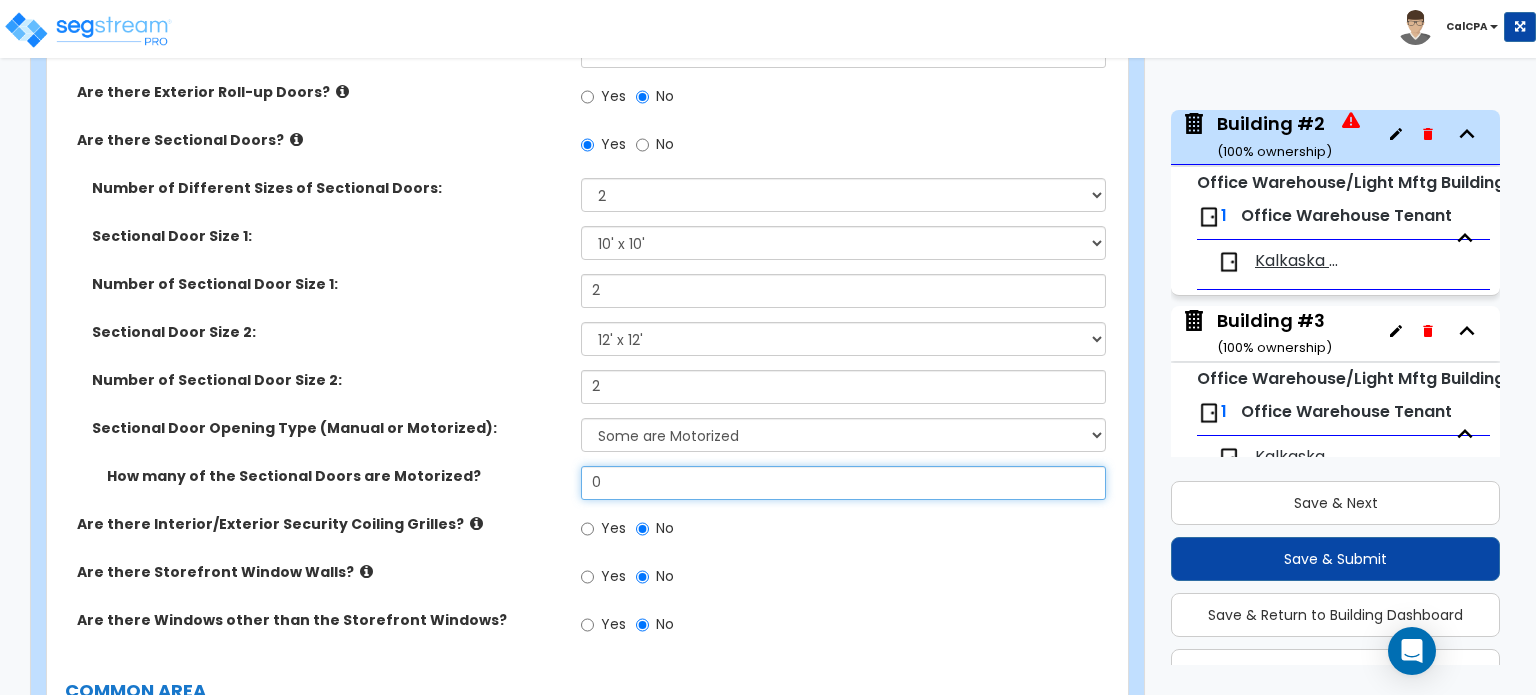 drag, startPoint x: 640, startPoint y: 442, endPoint x: 548, endPoint y: 442, distance: 92 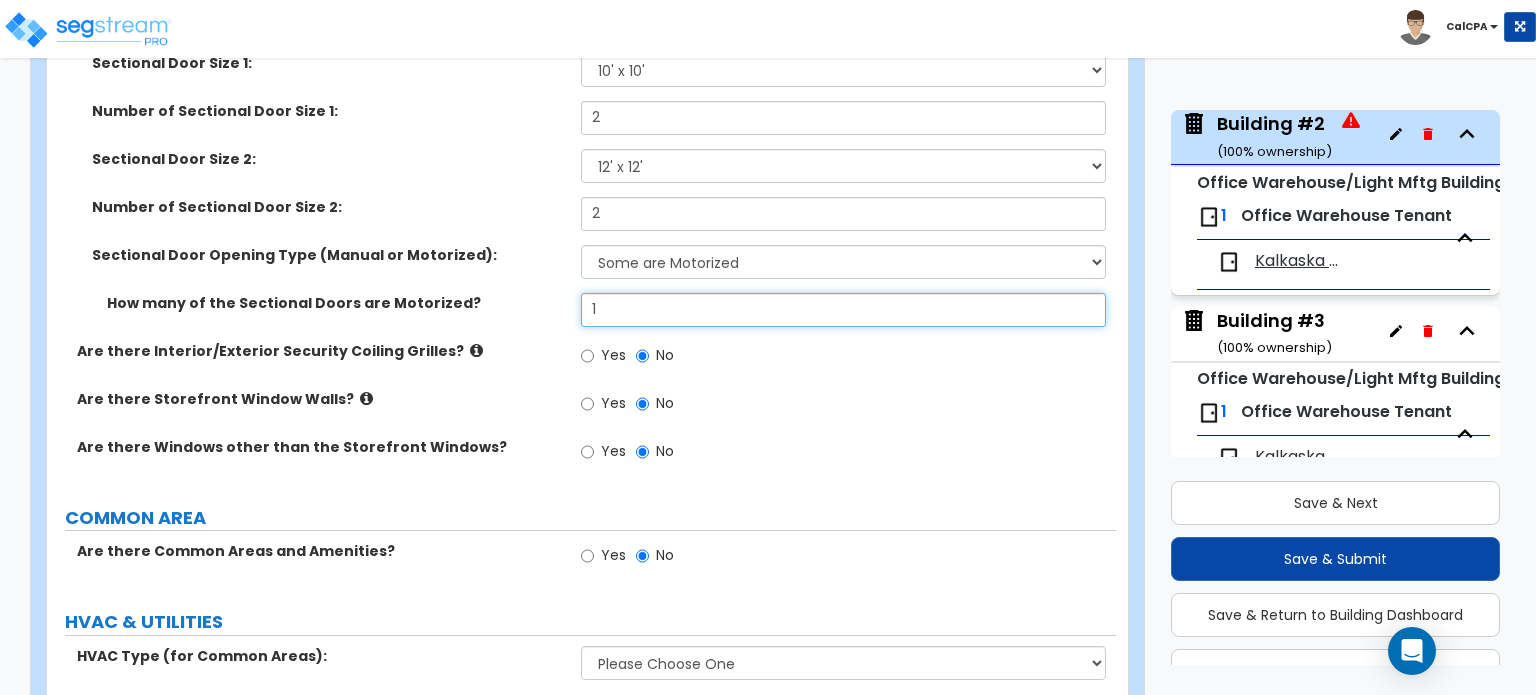 scroll, scrollTop: 2495, scrollLeft: 0, axis: vertical 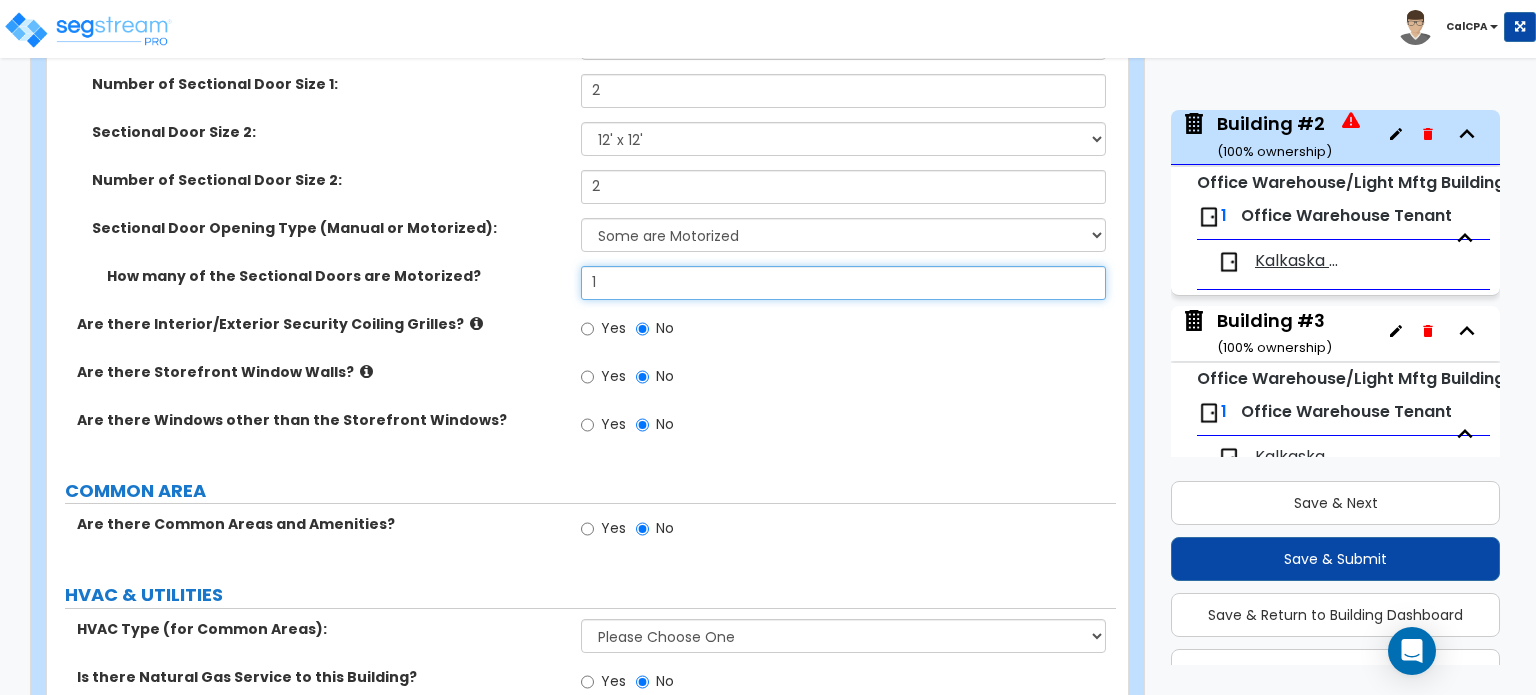 type on "1" 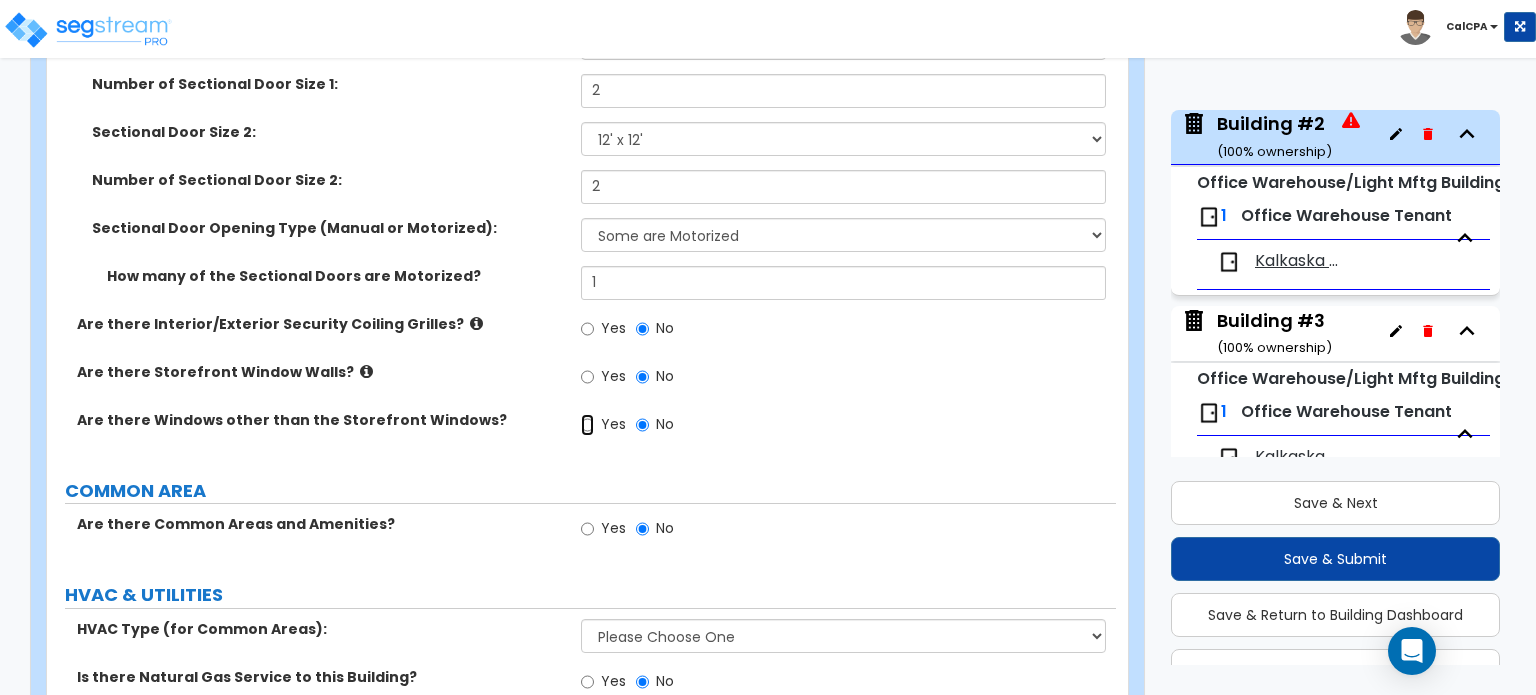 click on "Yes" at bounding box center (587, 425) 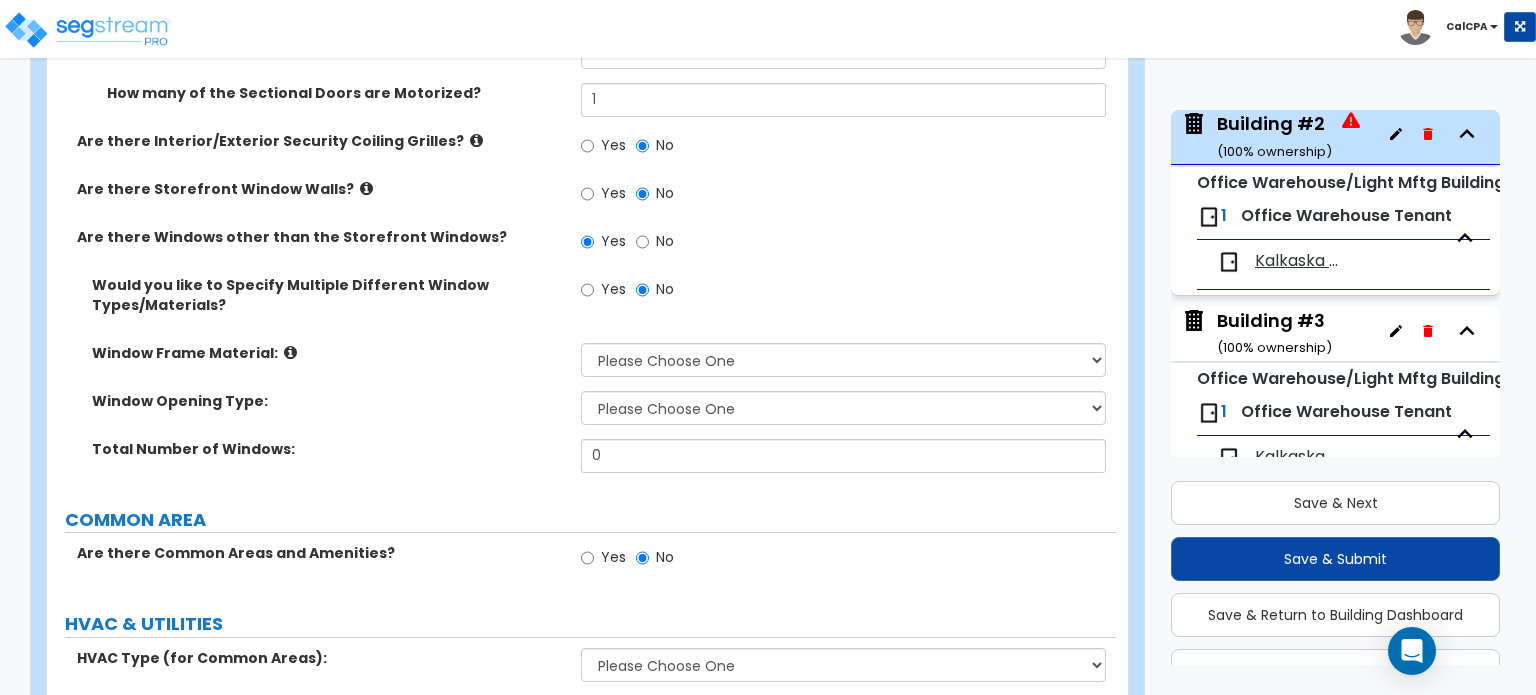 scroll, scrollTop: 2695, scrollLeft: 0, axis: vertical 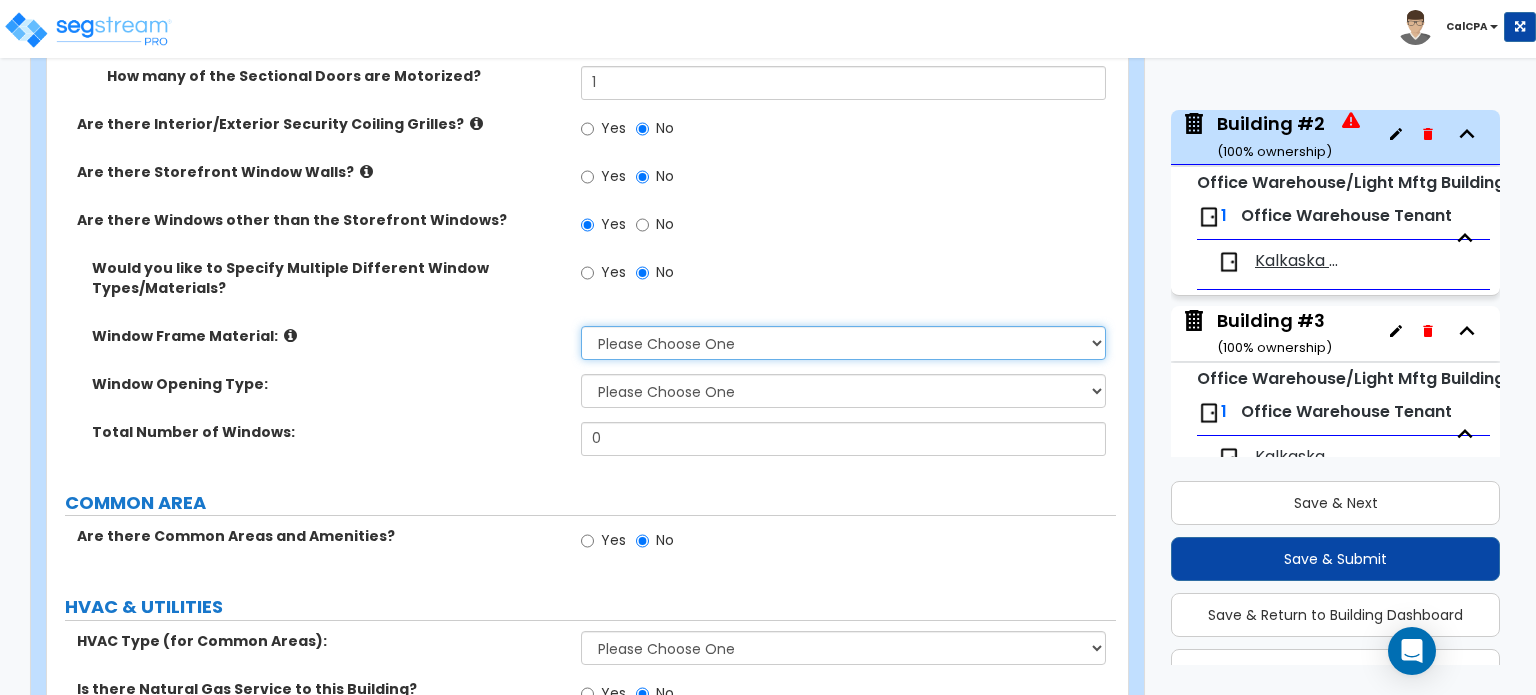 click on "Please Choose One Vinyl Aluminum Wood" at bounding box center [843, 343] 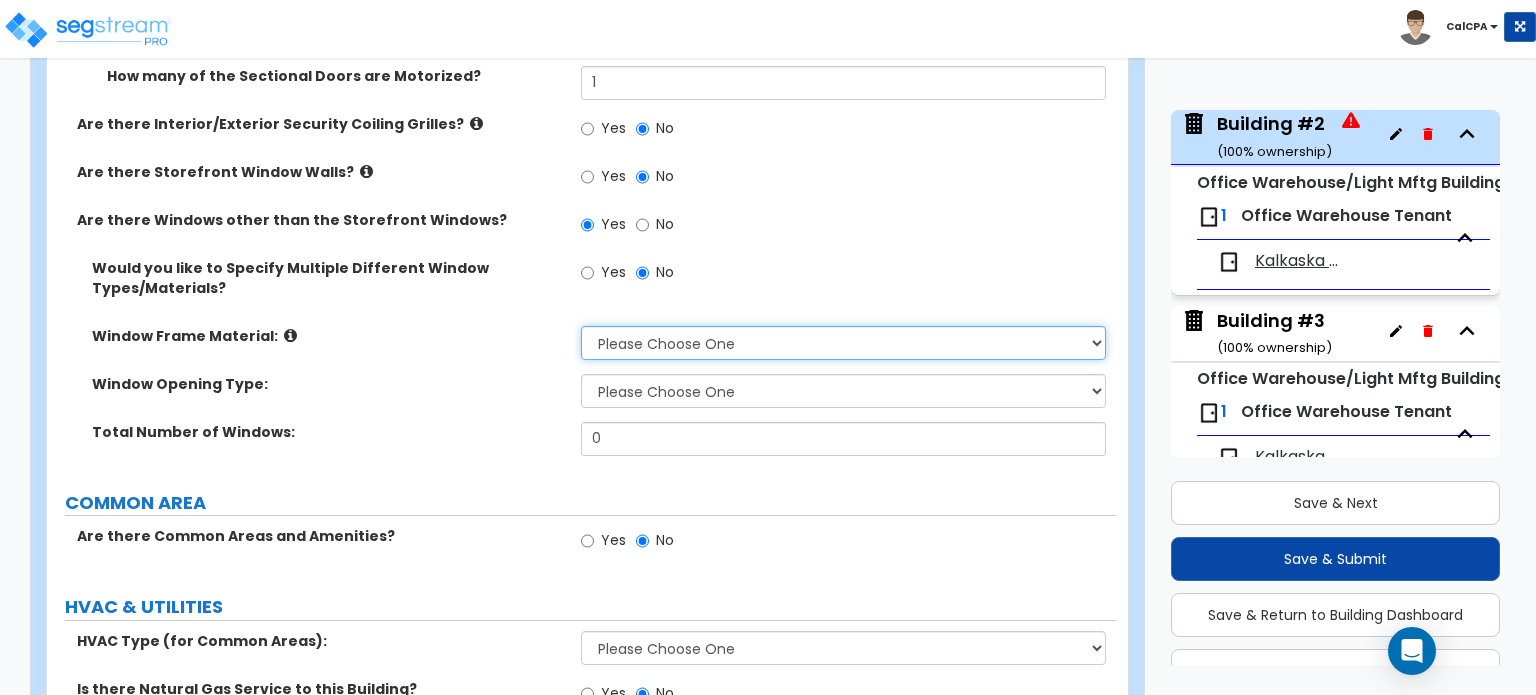 select on "2" 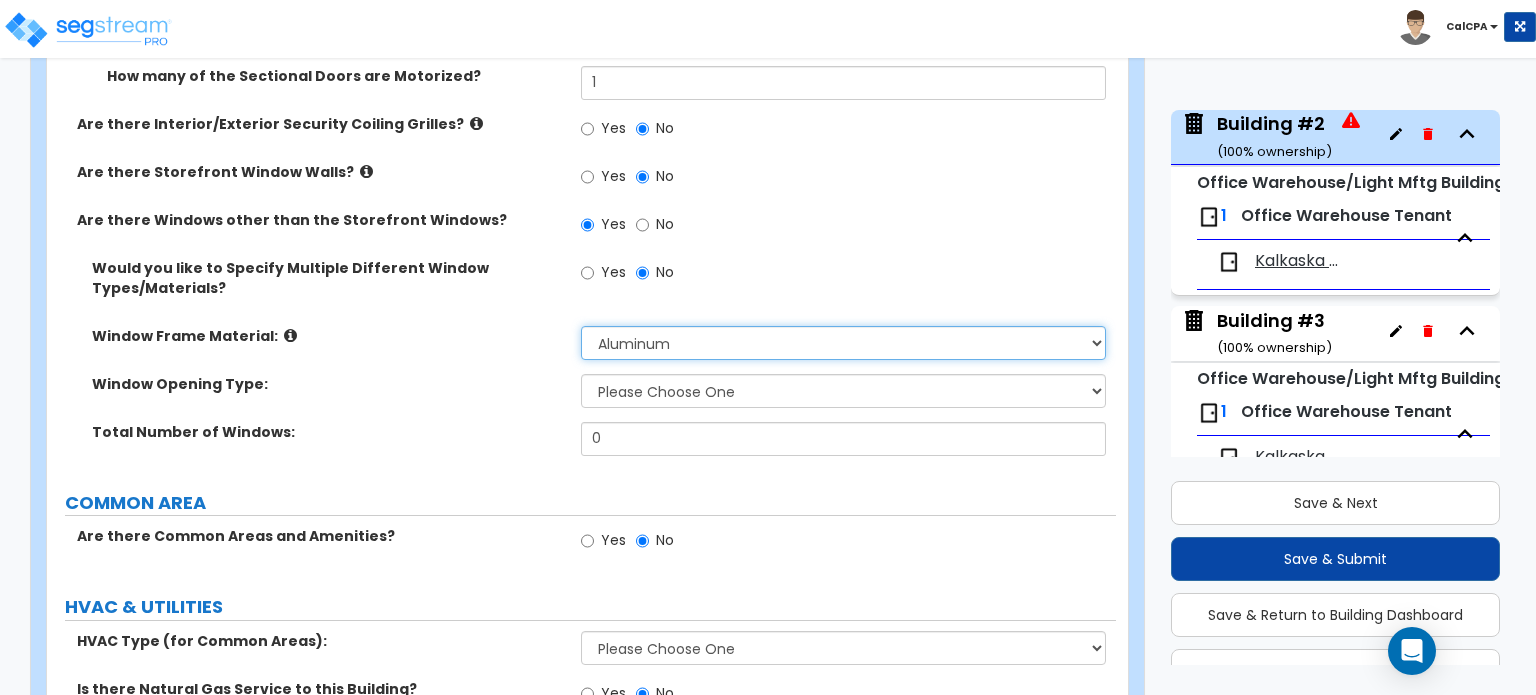 click on "Please Choose One Vinyl Aluminum Wood" at bounding box center [843, 343] 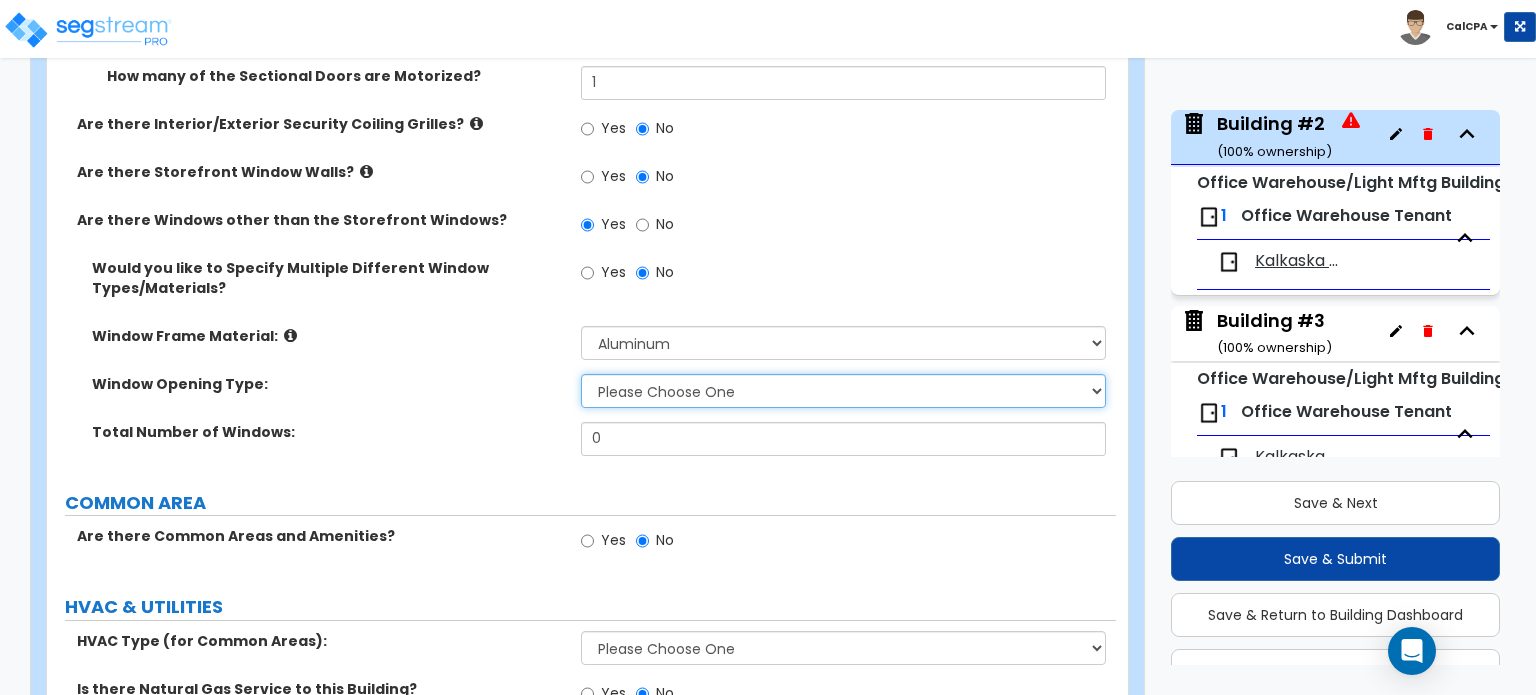 click on "Please Choose One Sliding Window Fixed/Picture Window Awning Window Swing/Casement Window" at bounding box center [843, 391] 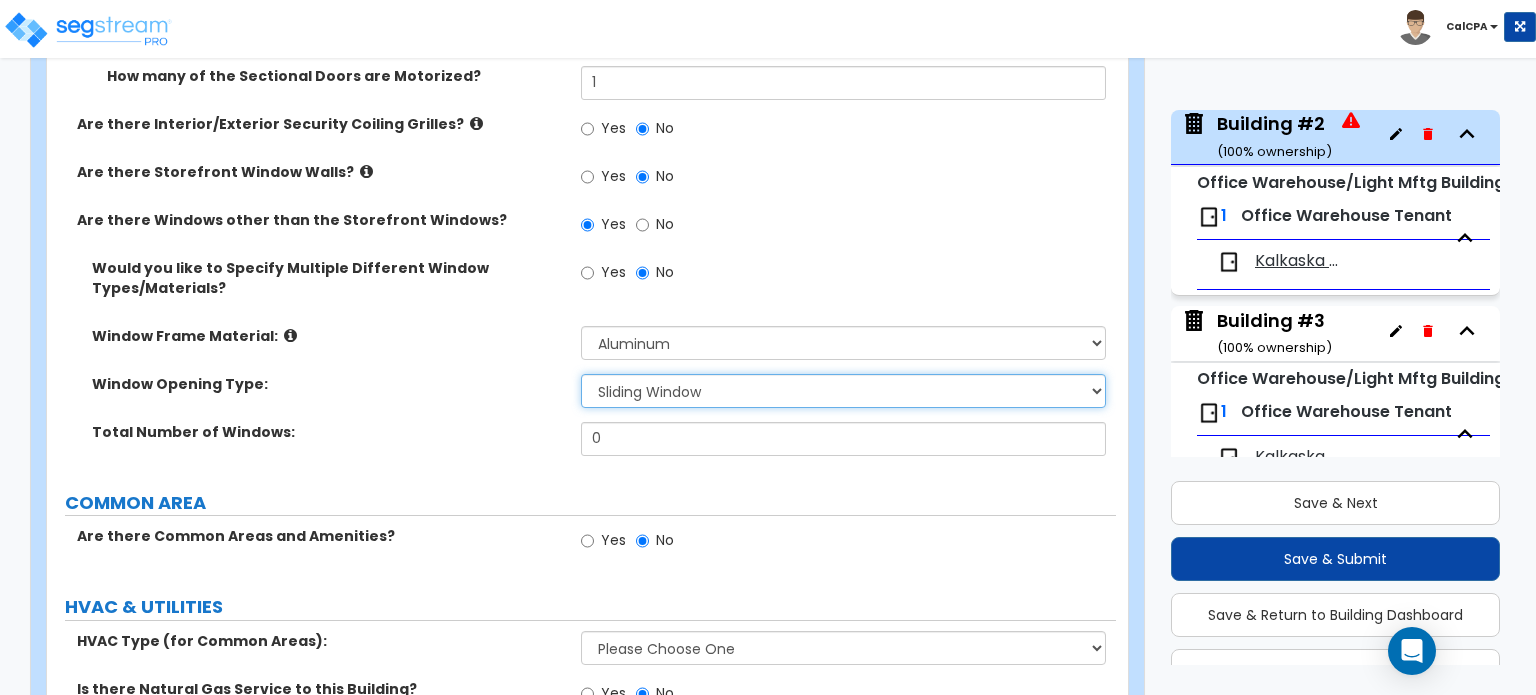 click on "Please Choose One Sliding Window Fixed/Picture Window Awning Window Swing/Casement Window" at bounding box center [843, 391] 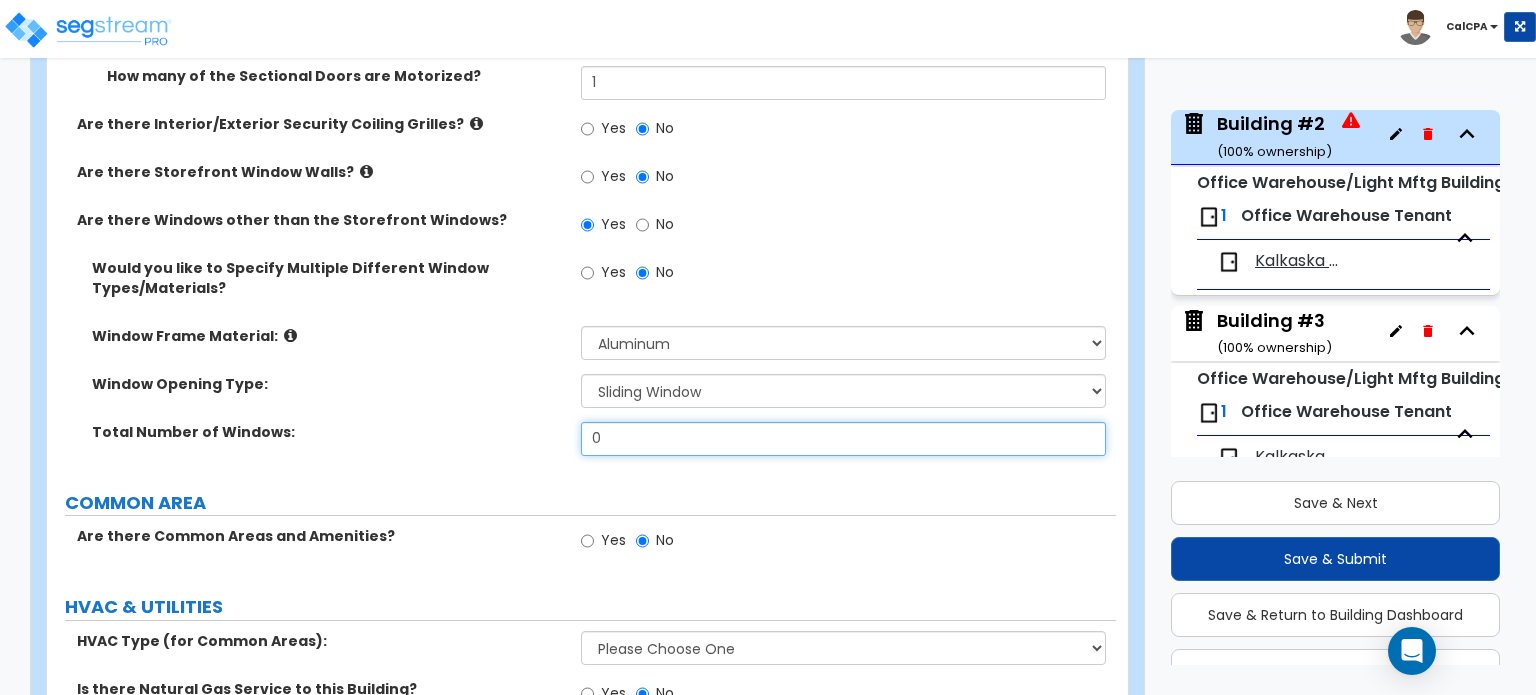 drag, startPoint x: 685, startPoint y: 395, endPoint x: 468, endPoint y: 385, distance: 217.23029 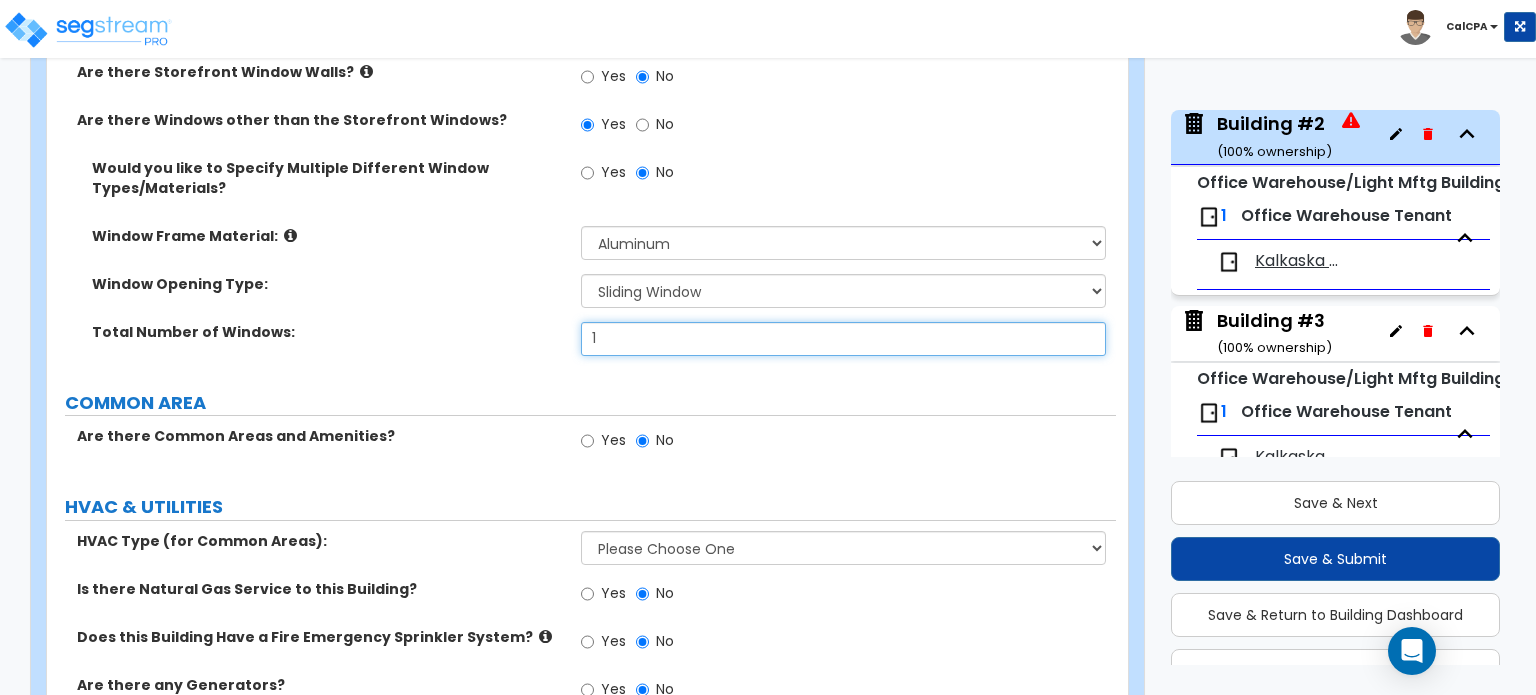 scroll, scrollTop: 2872, scrollLeft: 0, axis: vertical 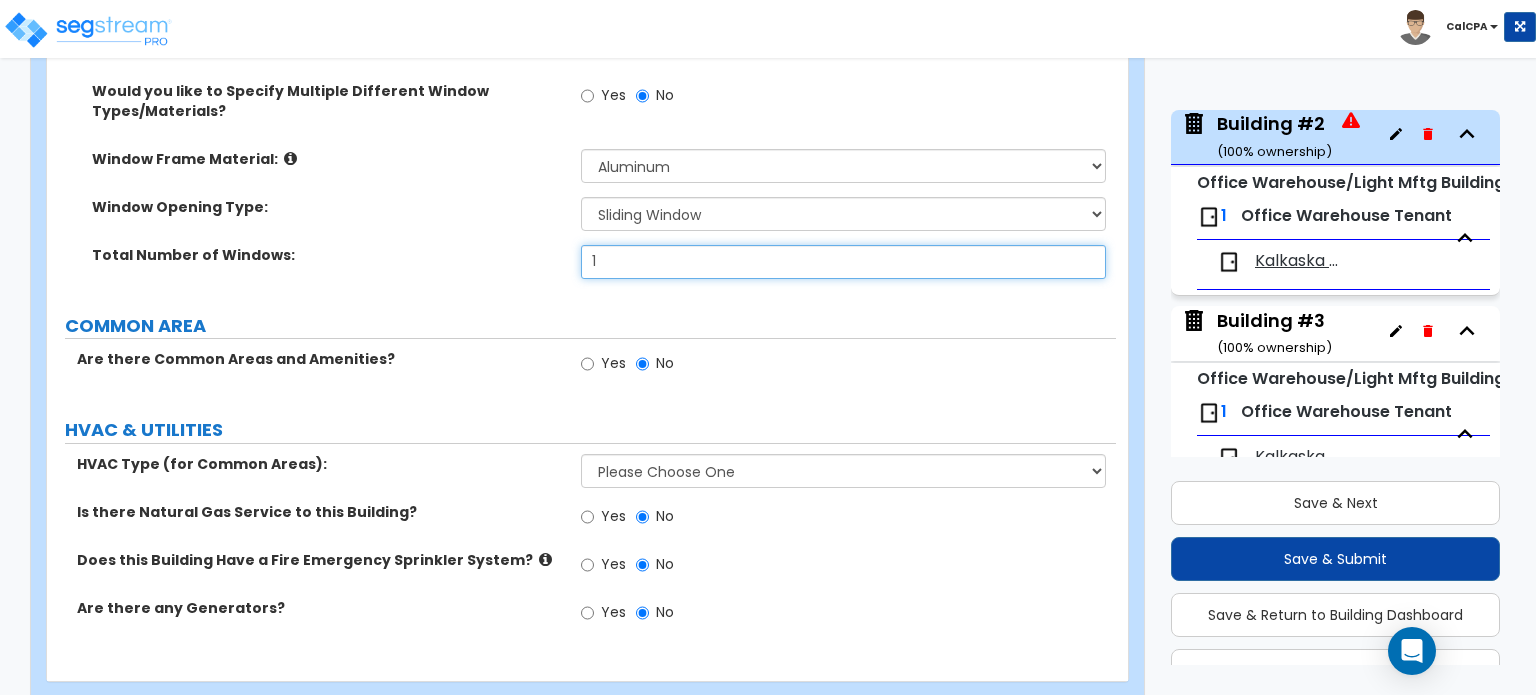 drag, startPoint x: 634, startPoint y: 212, endPoint x: 524, endPoint y: 216, distance: 110.0727 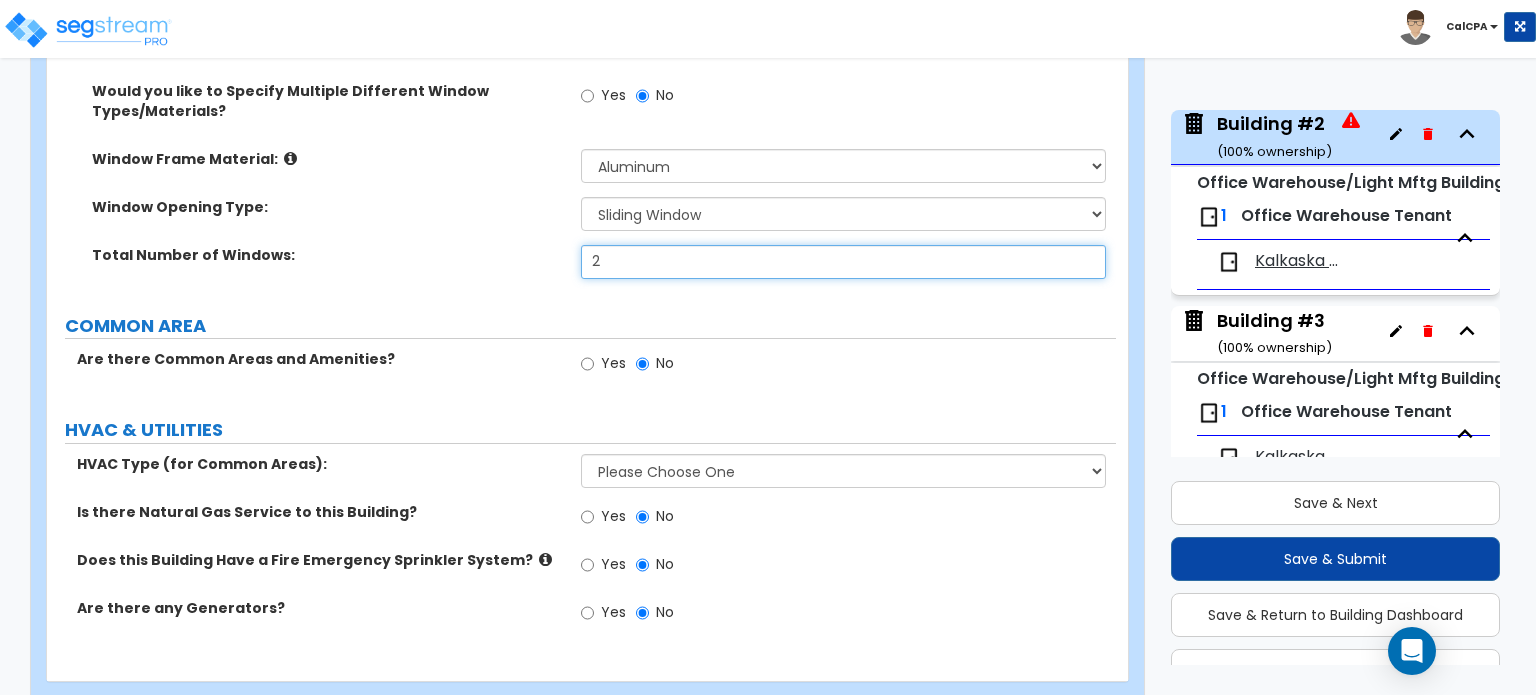 type on "2" 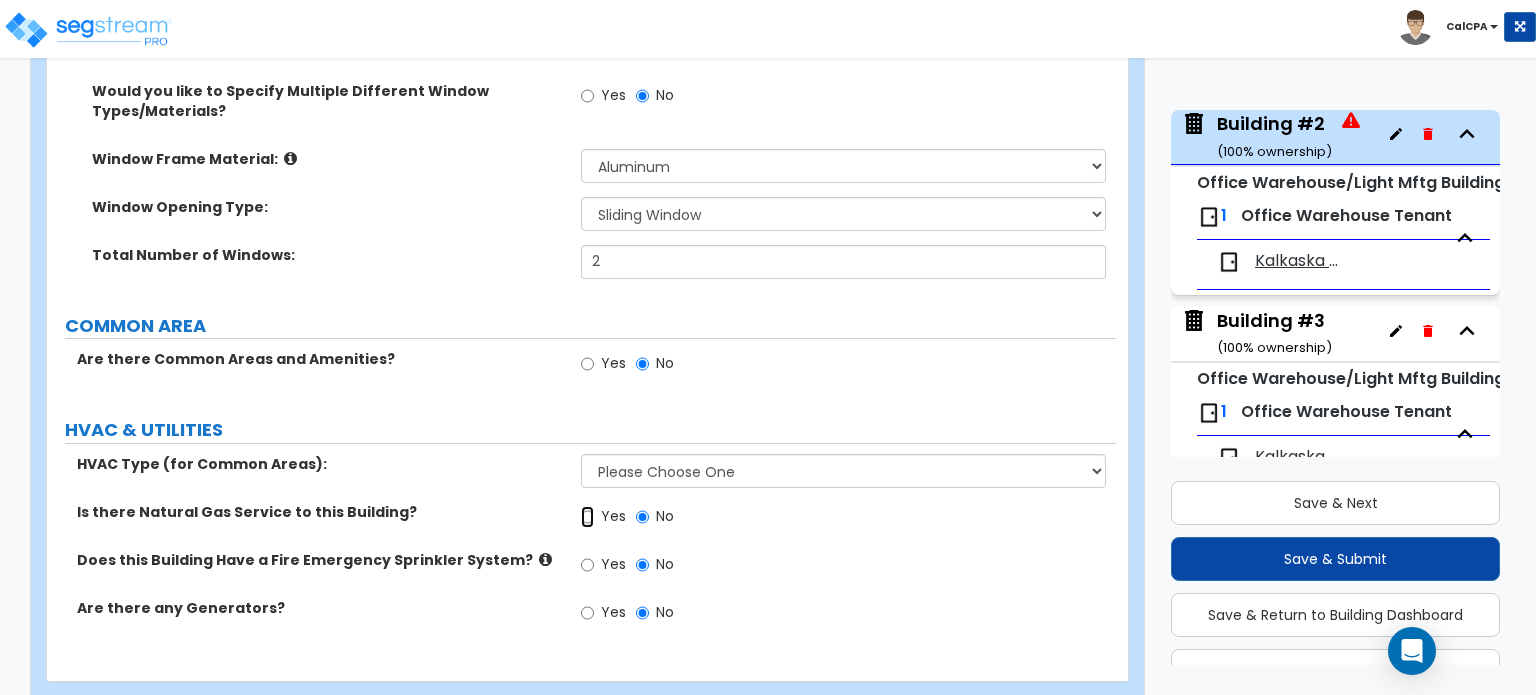 click on "Yes" at bounding box center [587, 517] 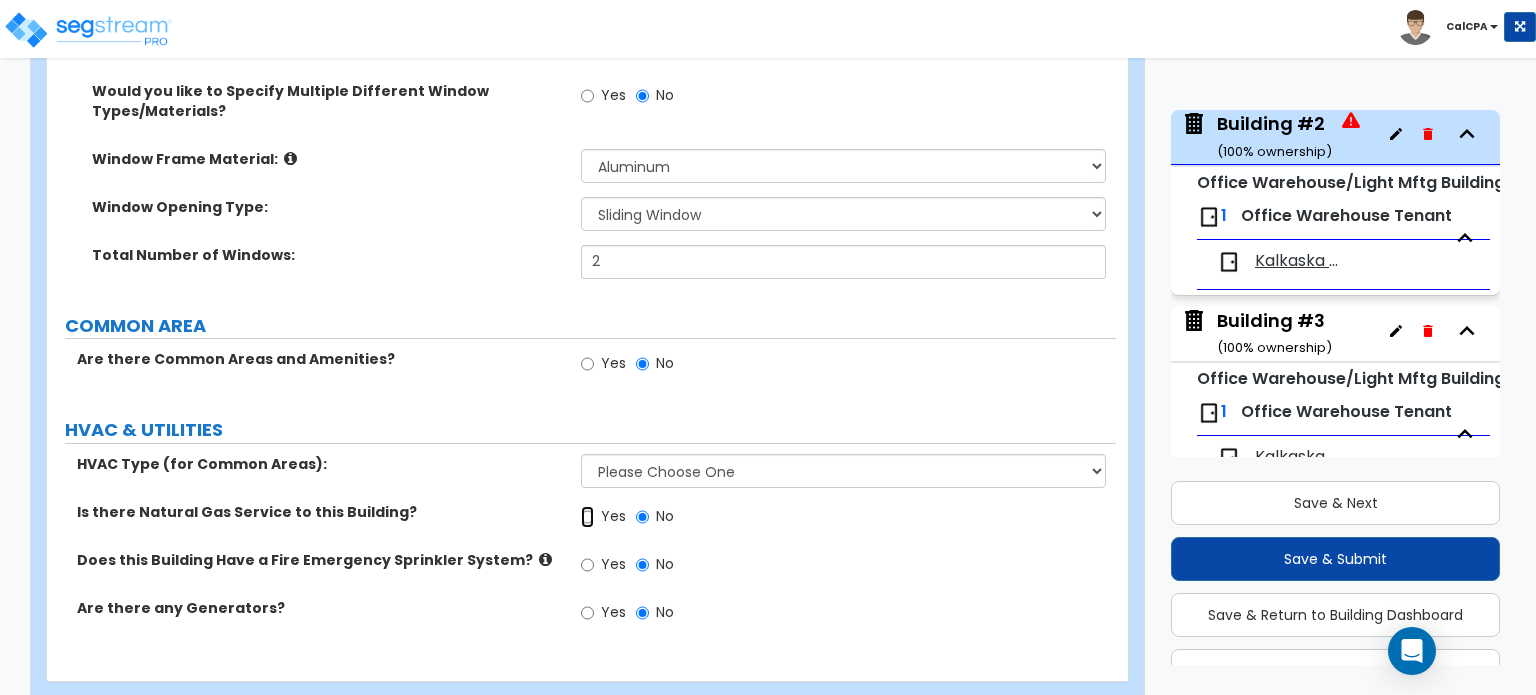 radio on "true" 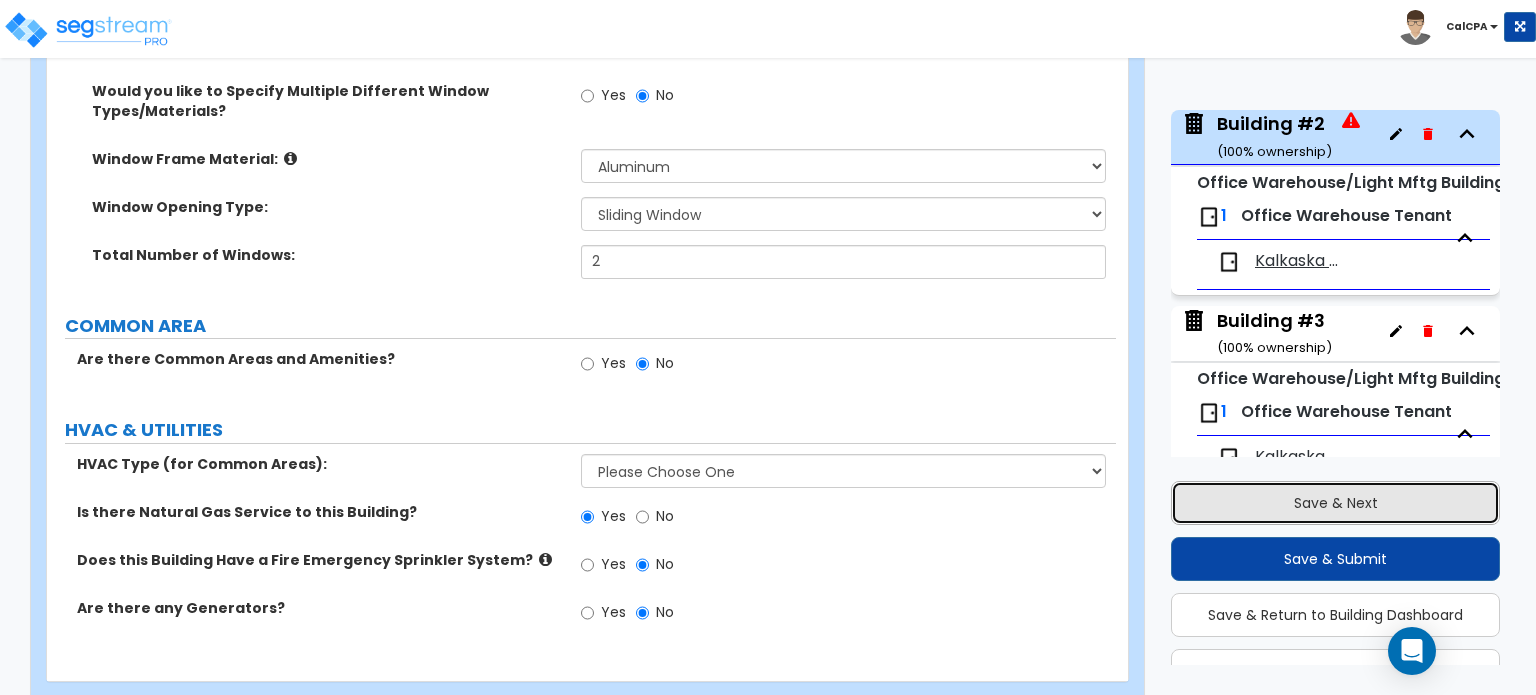 click on "Save & Next" at bounding box center (1335, 503) 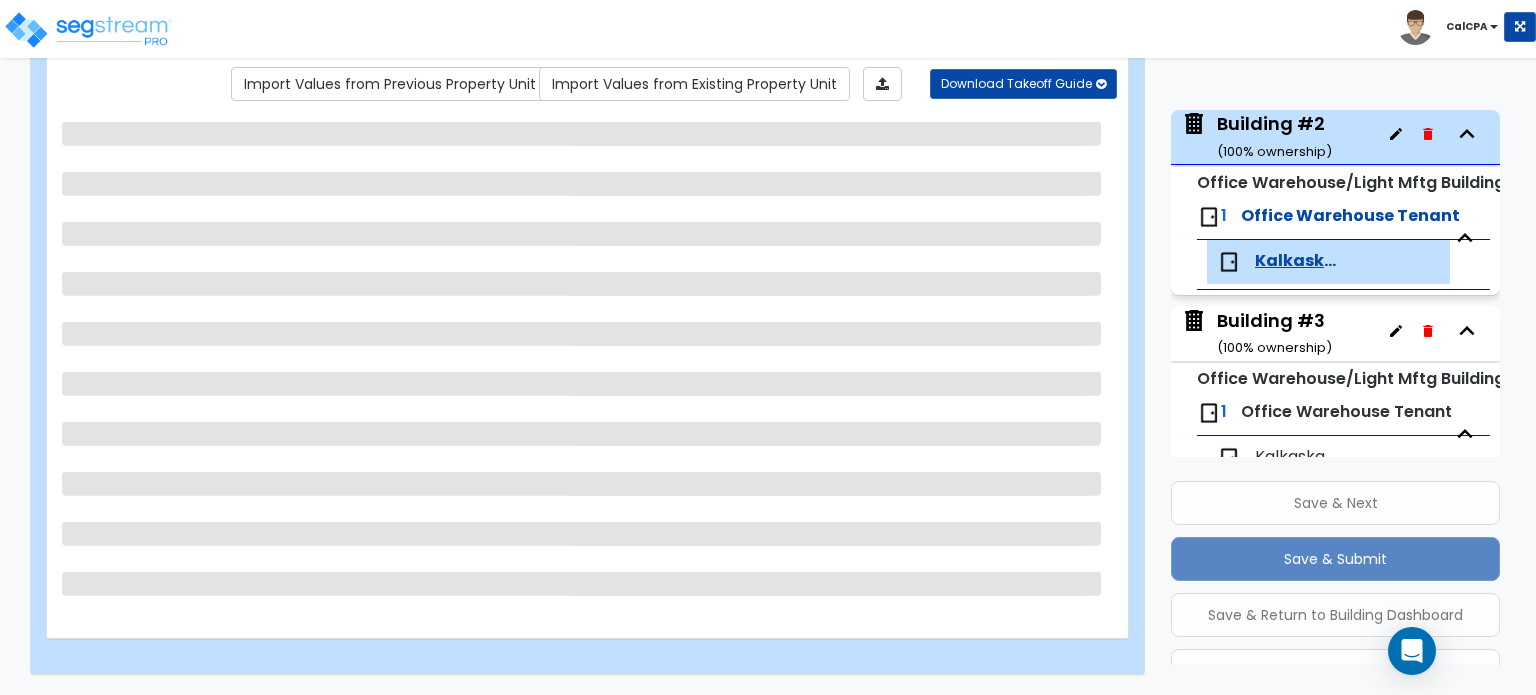 scroll, scrollTop: 164, scrollLeft: 0, axis: vertical 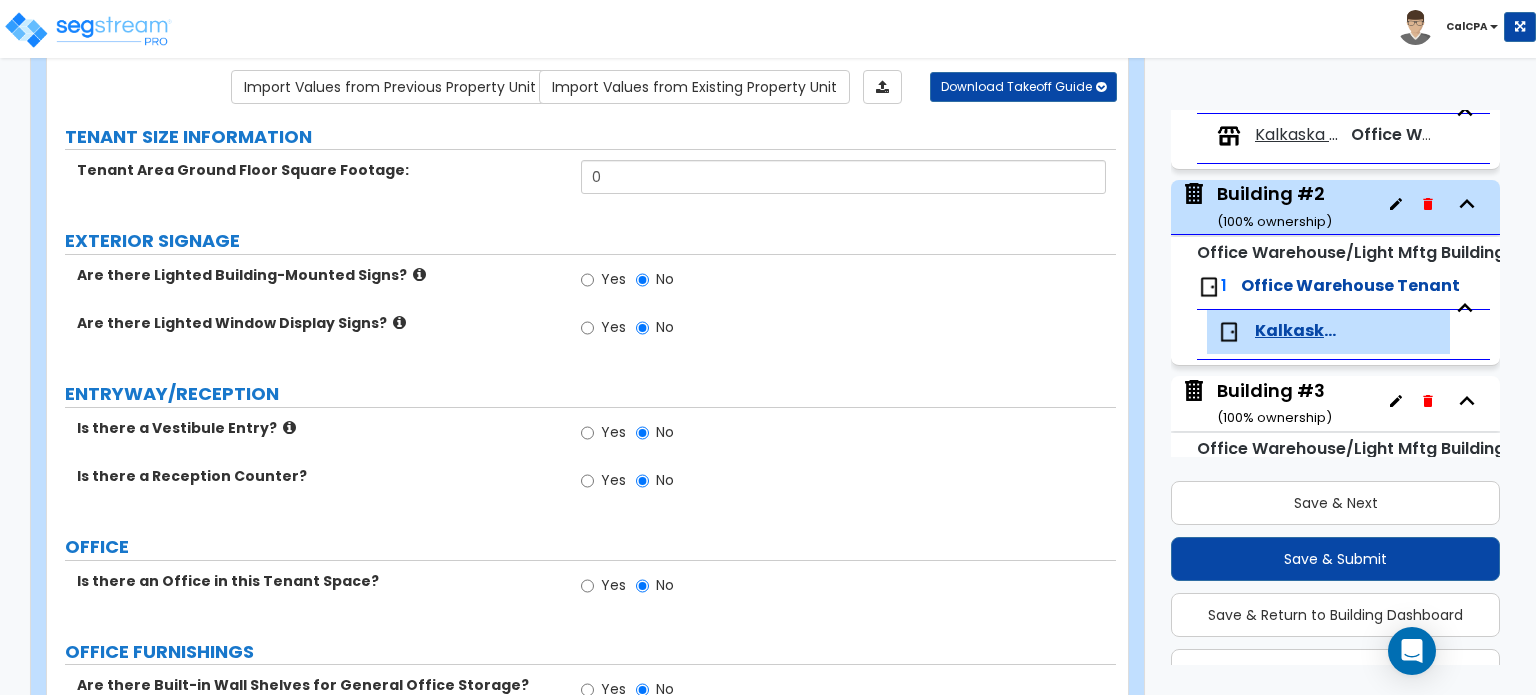 click on "Building #2 ( 100 % ownership)" at bounding box center (1274, 206) 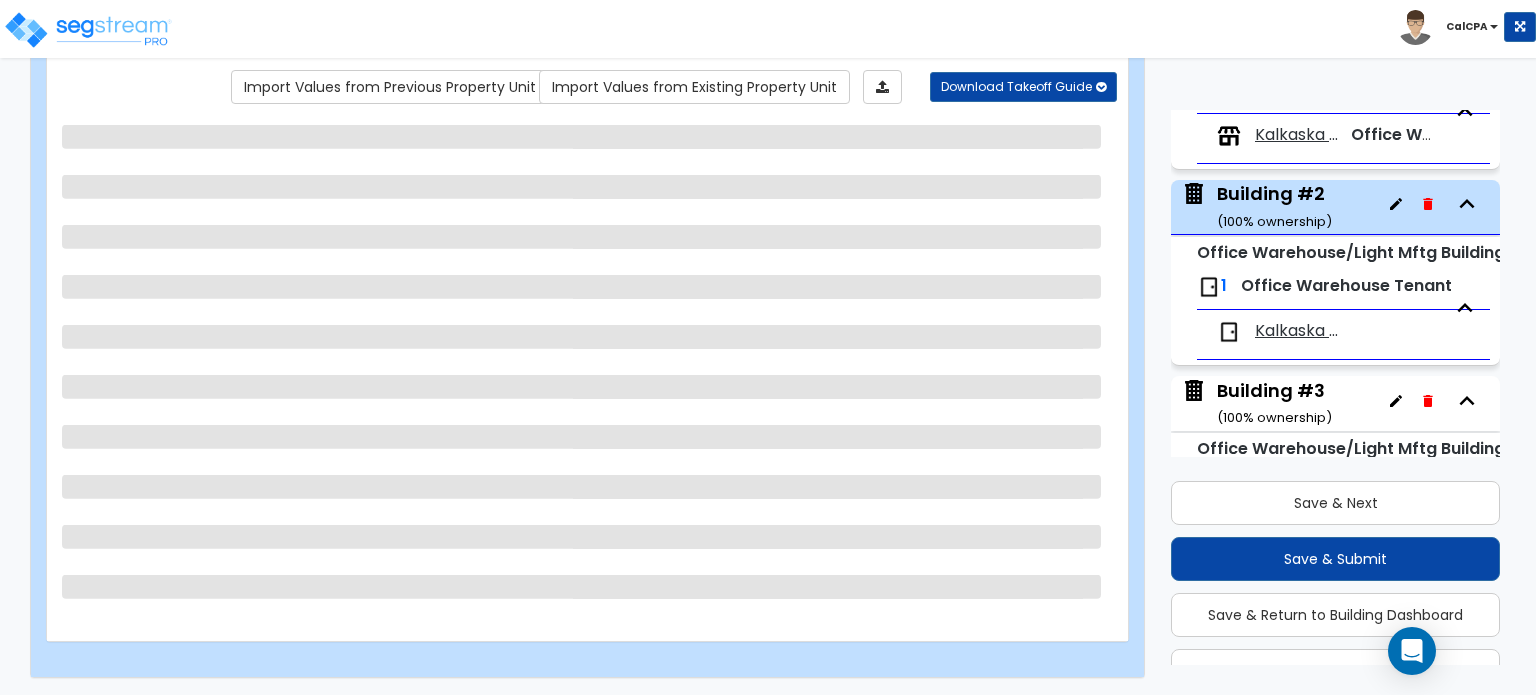 scroll, scrollTop: 298, scrollLeft: 0, axis: vertical 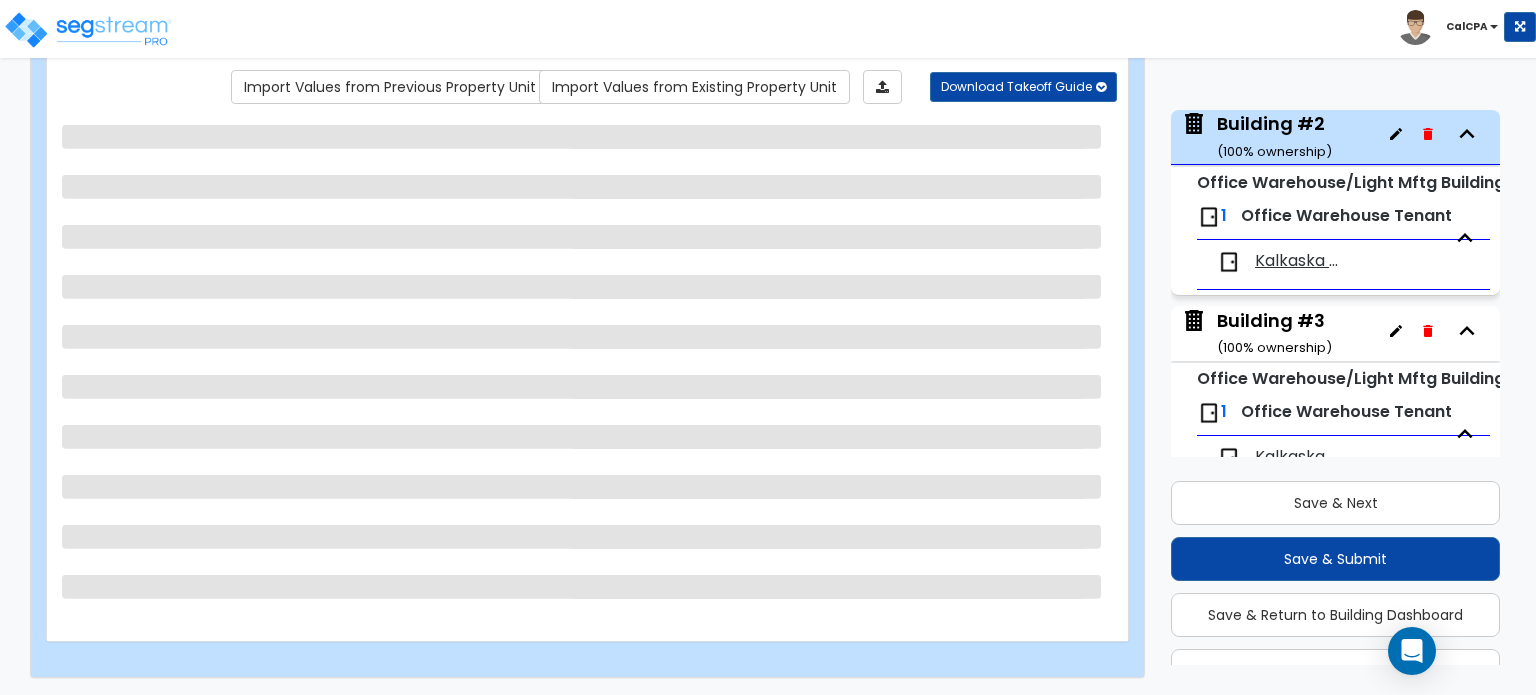 select on "1" 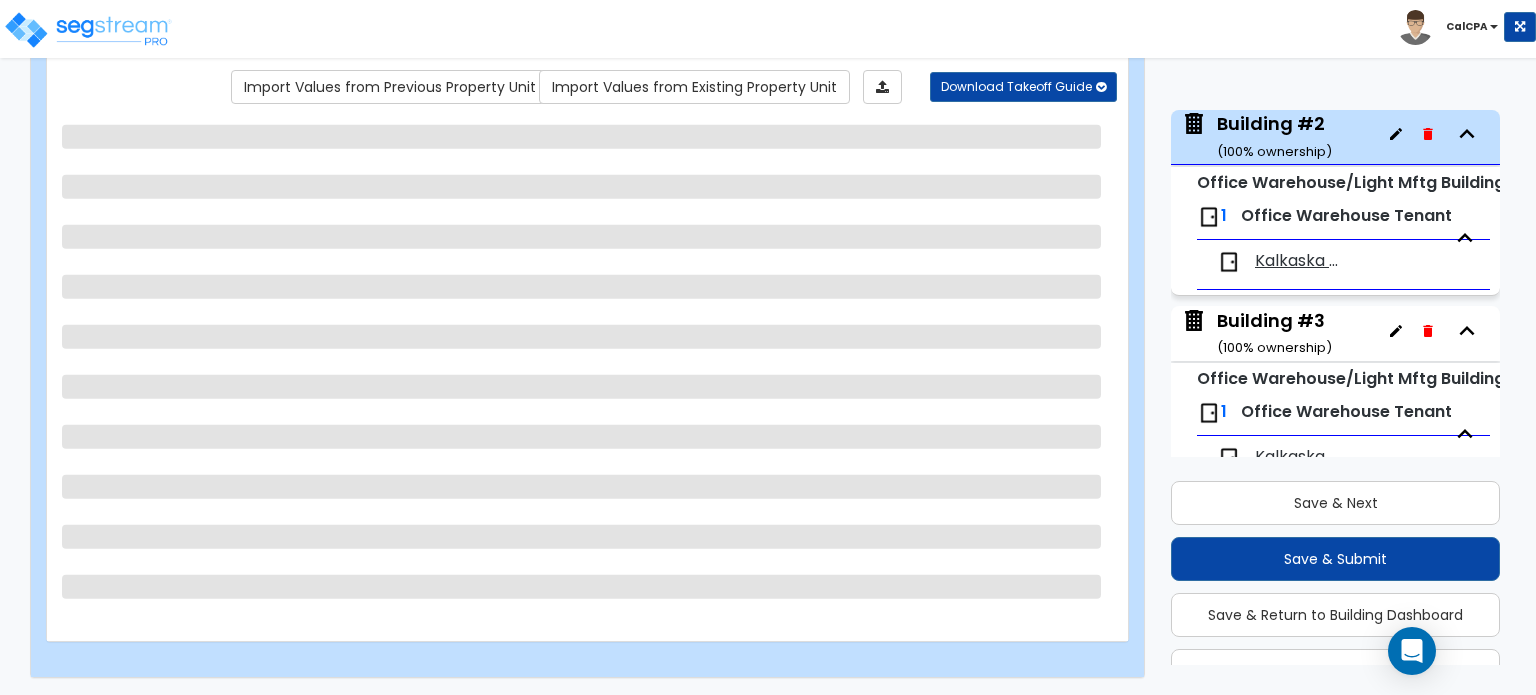 select on "6" 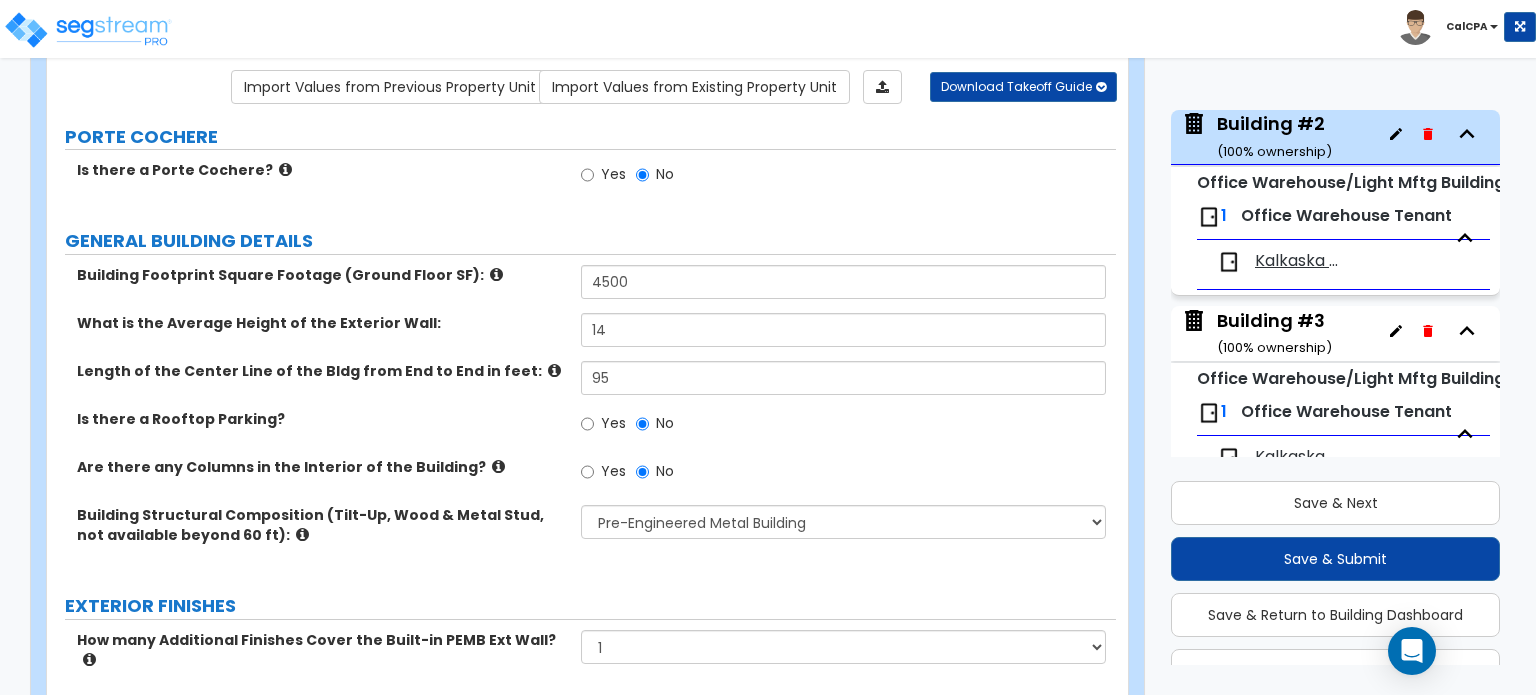 click on "Kalkaska Screw" at bounding box center [1297, 261] 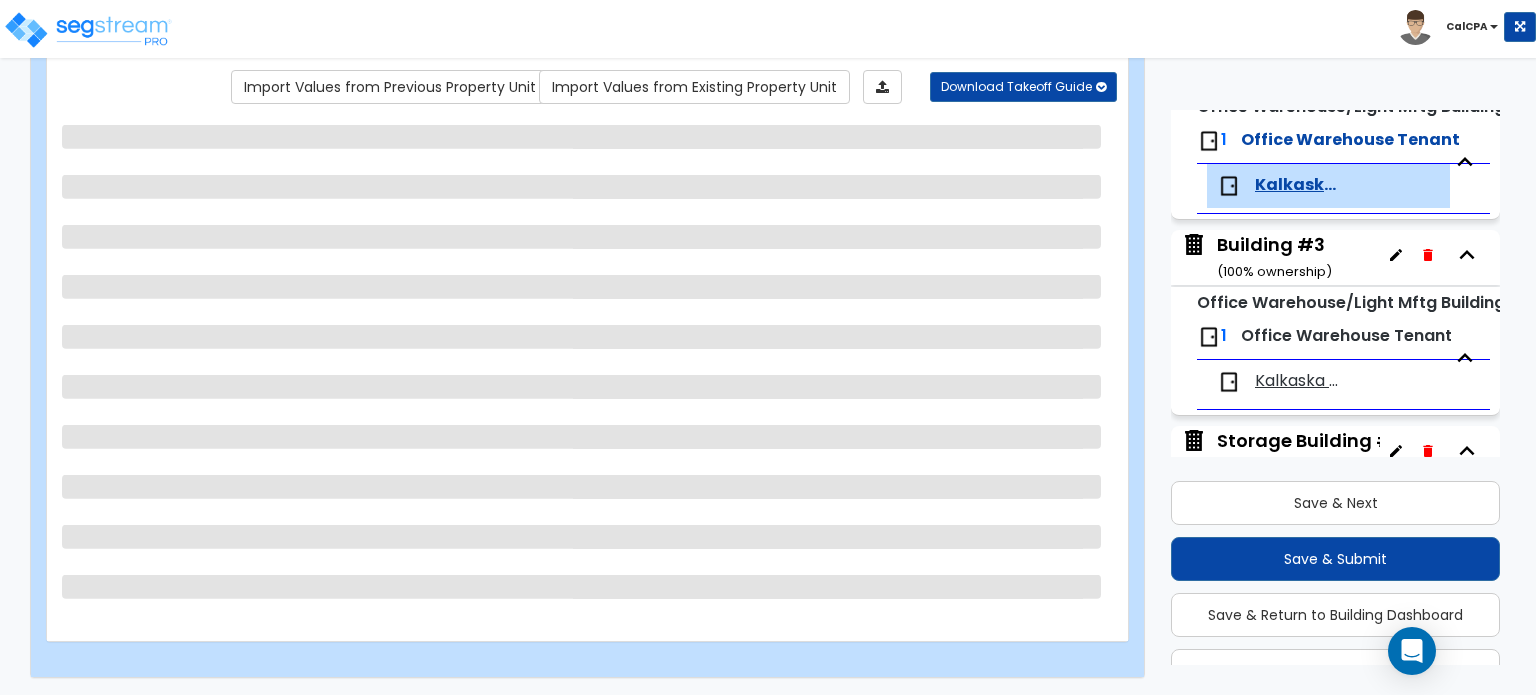 scroll, scrollTop: 428, scrollLeft: 0, axis: vertical 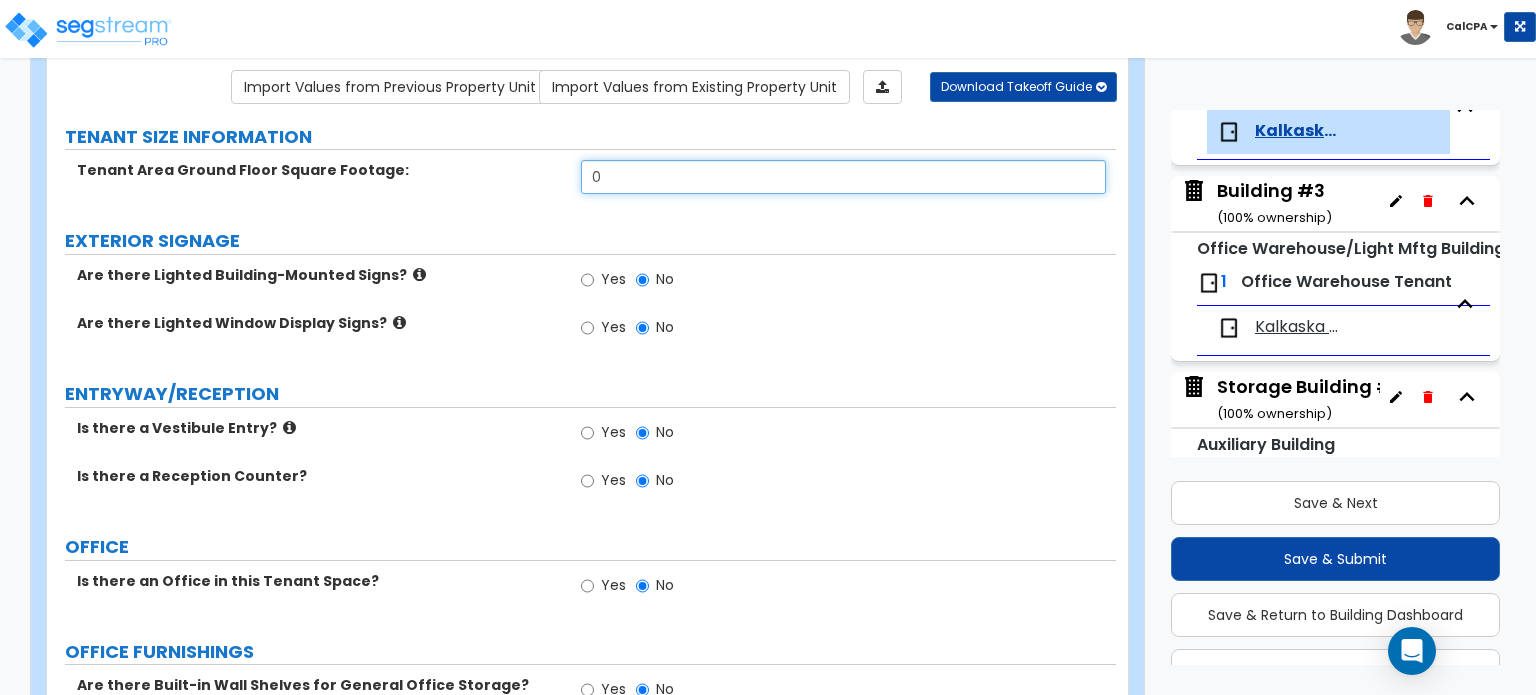 drag, startPoint x: 636, startPoint y: 167, endPoint x: 523, endPoint y: 167, distance: 113 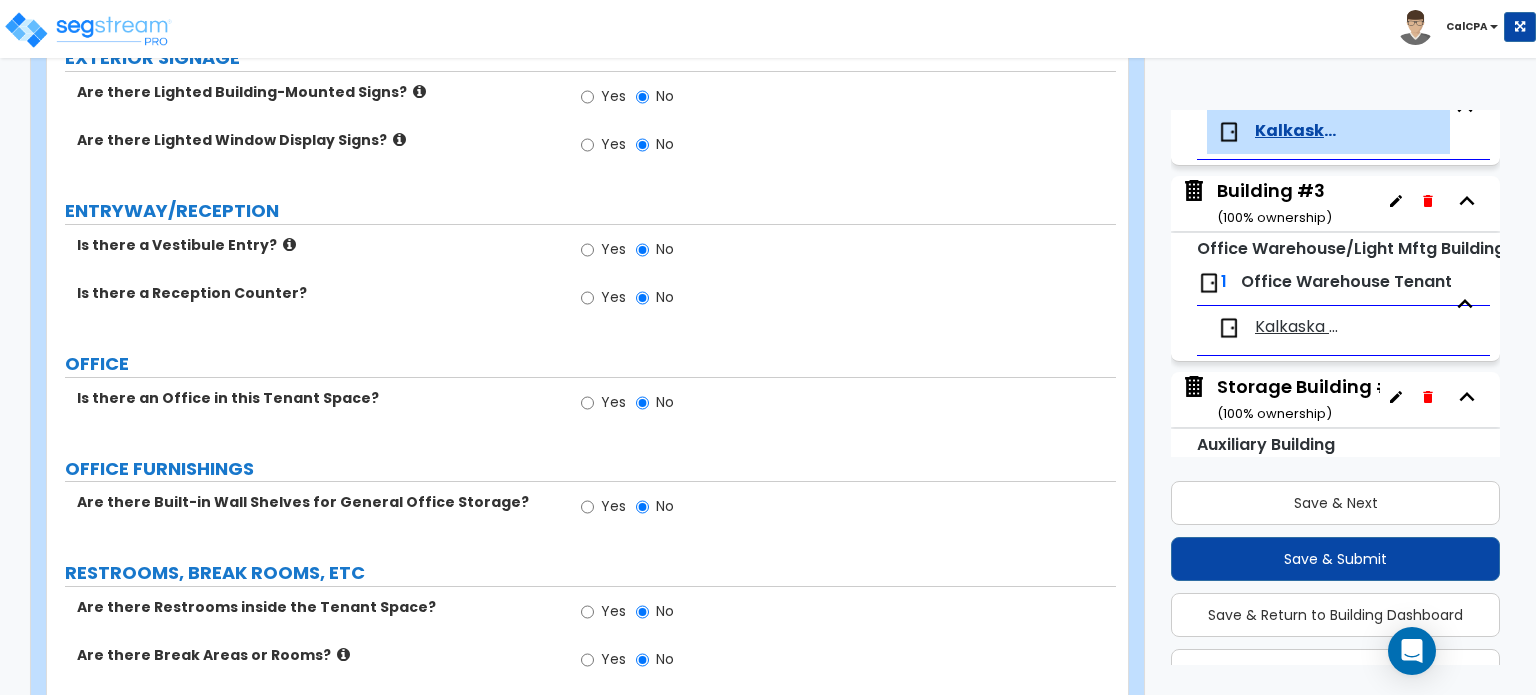 scroll, scrollTop: 364, scrollLeft: 0, axis: vertical 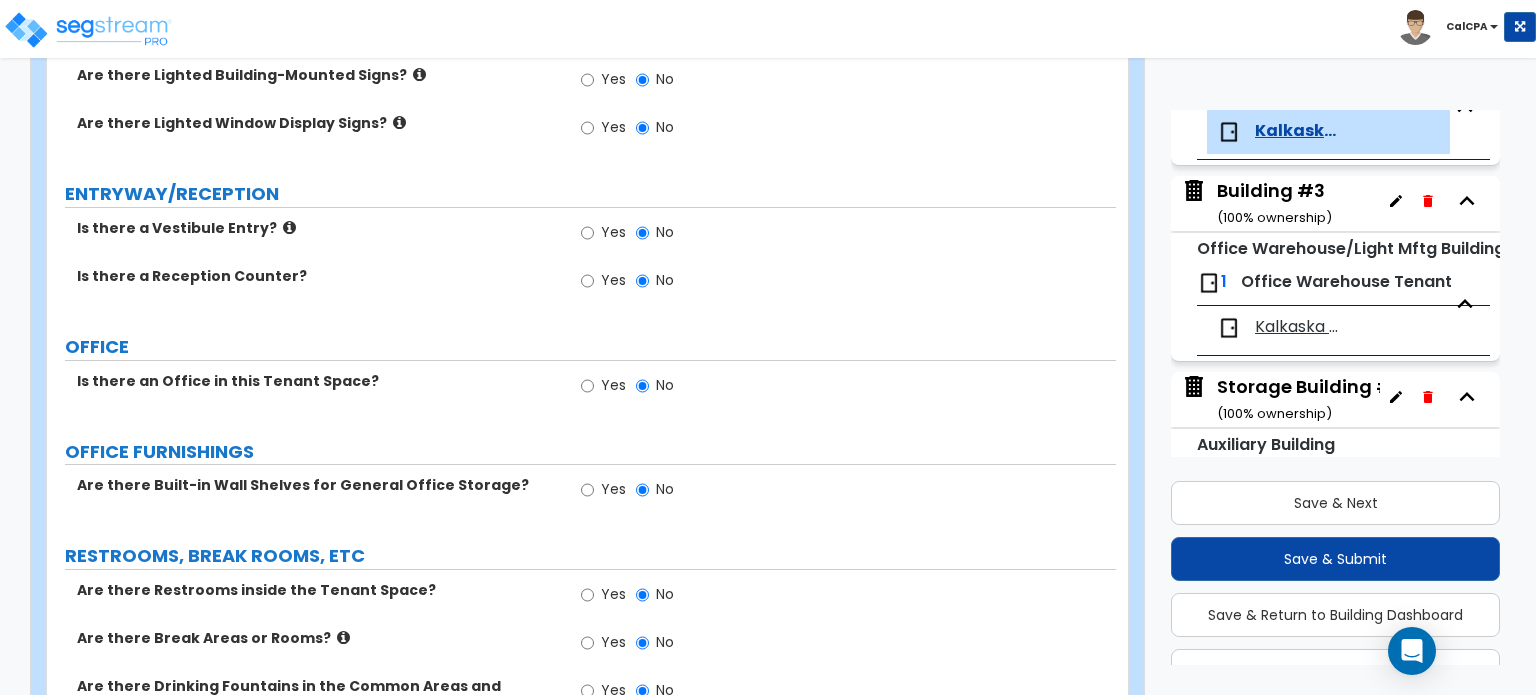 type on "4,500" 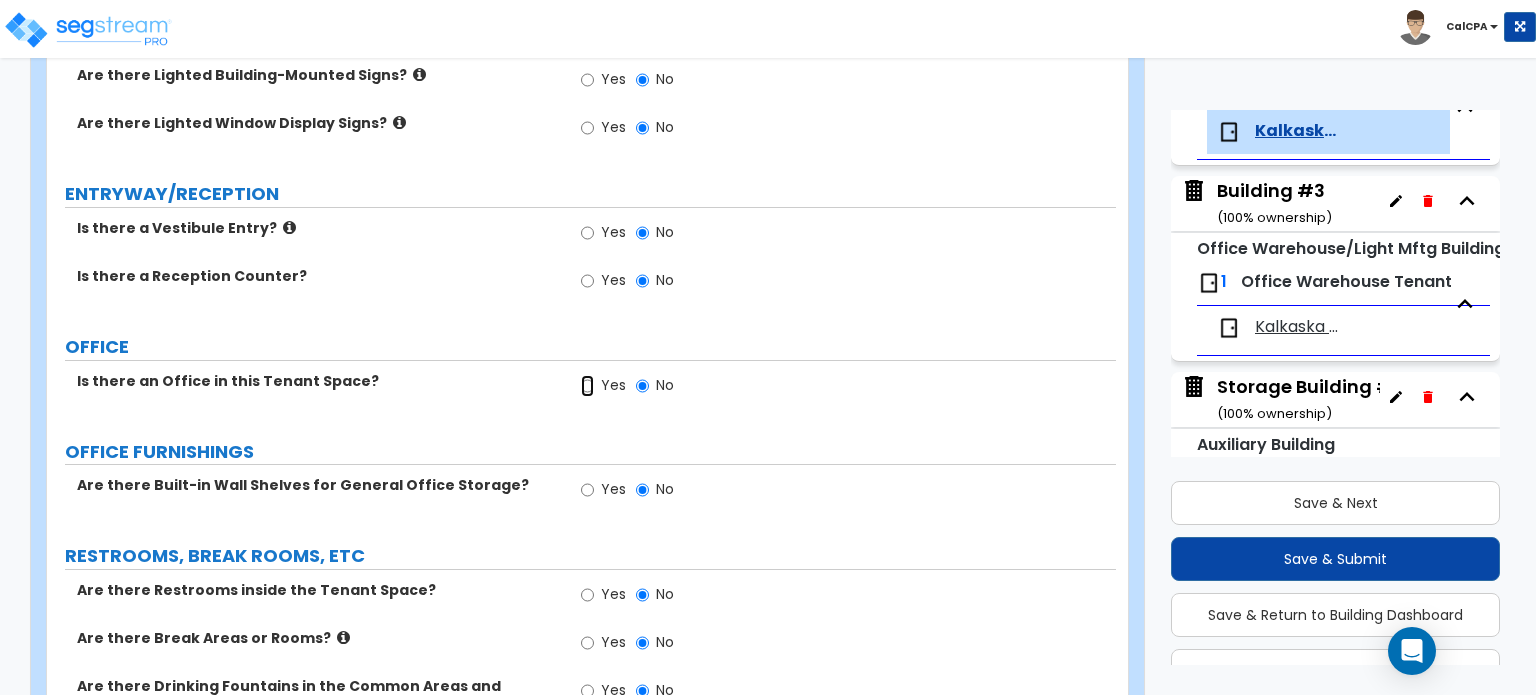 click on "Yes" at bounding box center [587, 386] 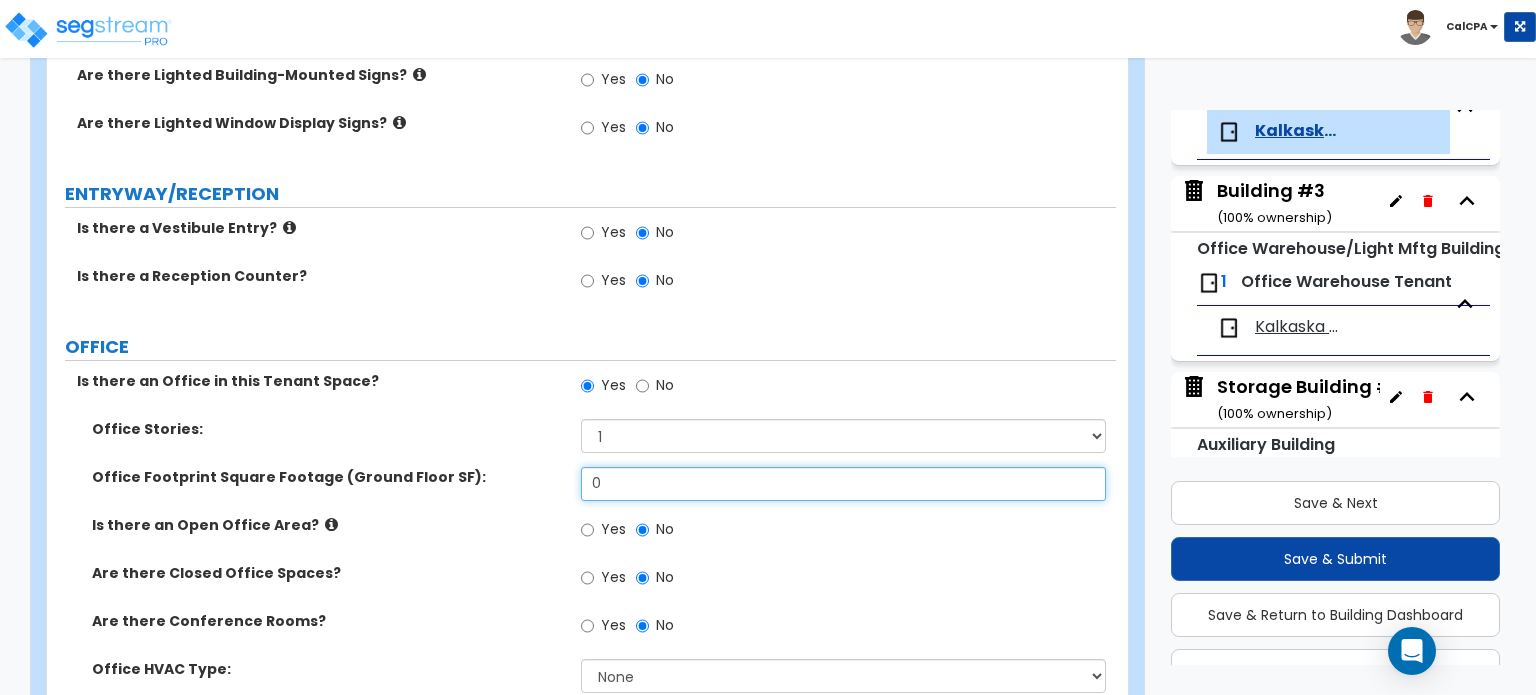 drag, startPoint x: 669, startPoint y: 475, endPoint x: 544, endPoint y: 471, distance: 125.06398 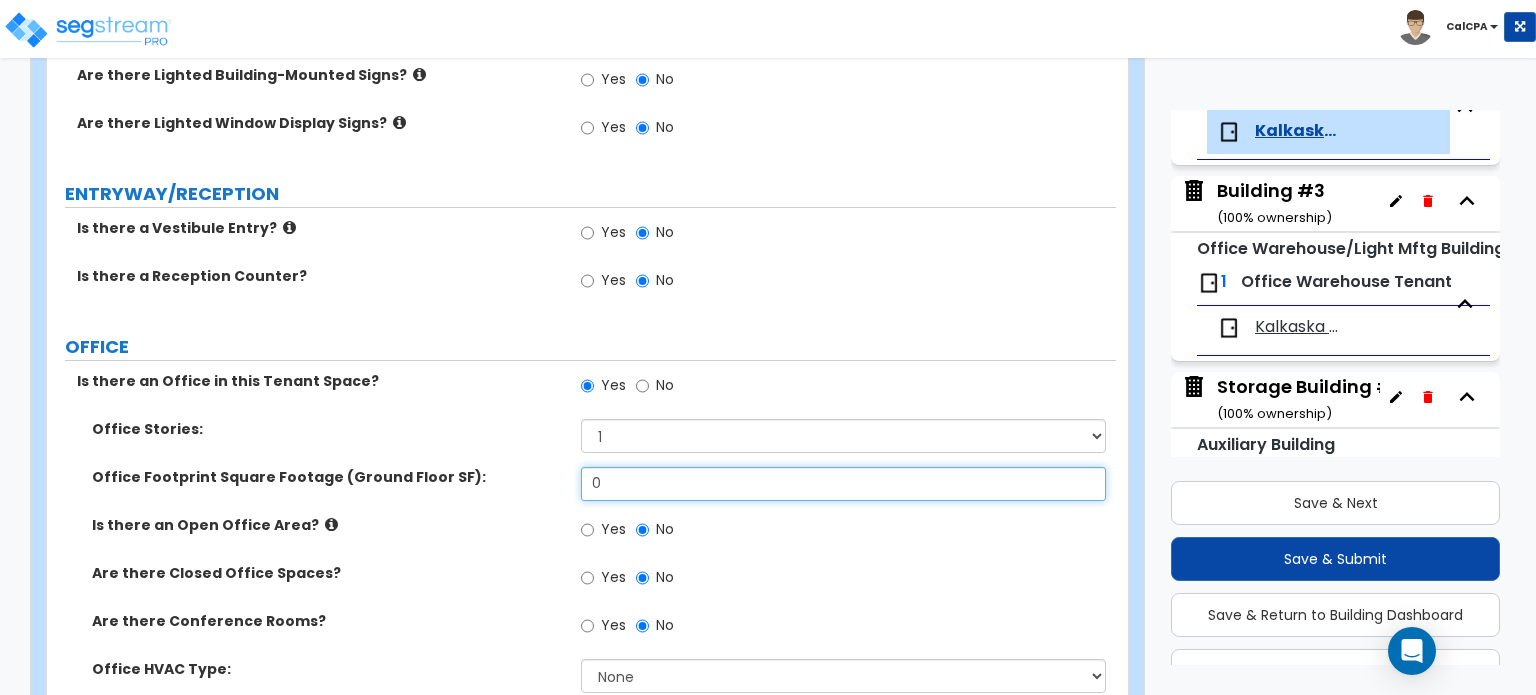click on "0" at bounding box center [843, 484] 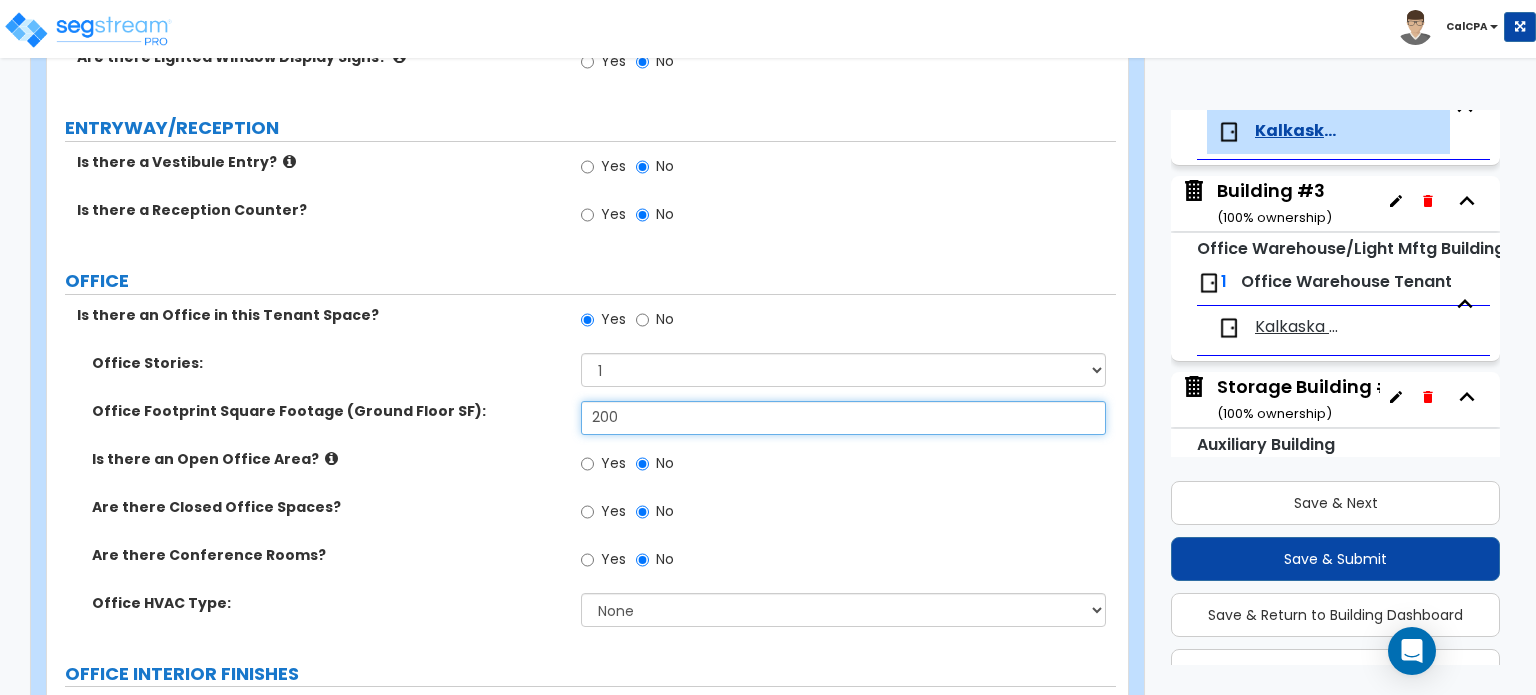 scroll, scrollTop: 464, scrollLeft: 0, axis: vertical 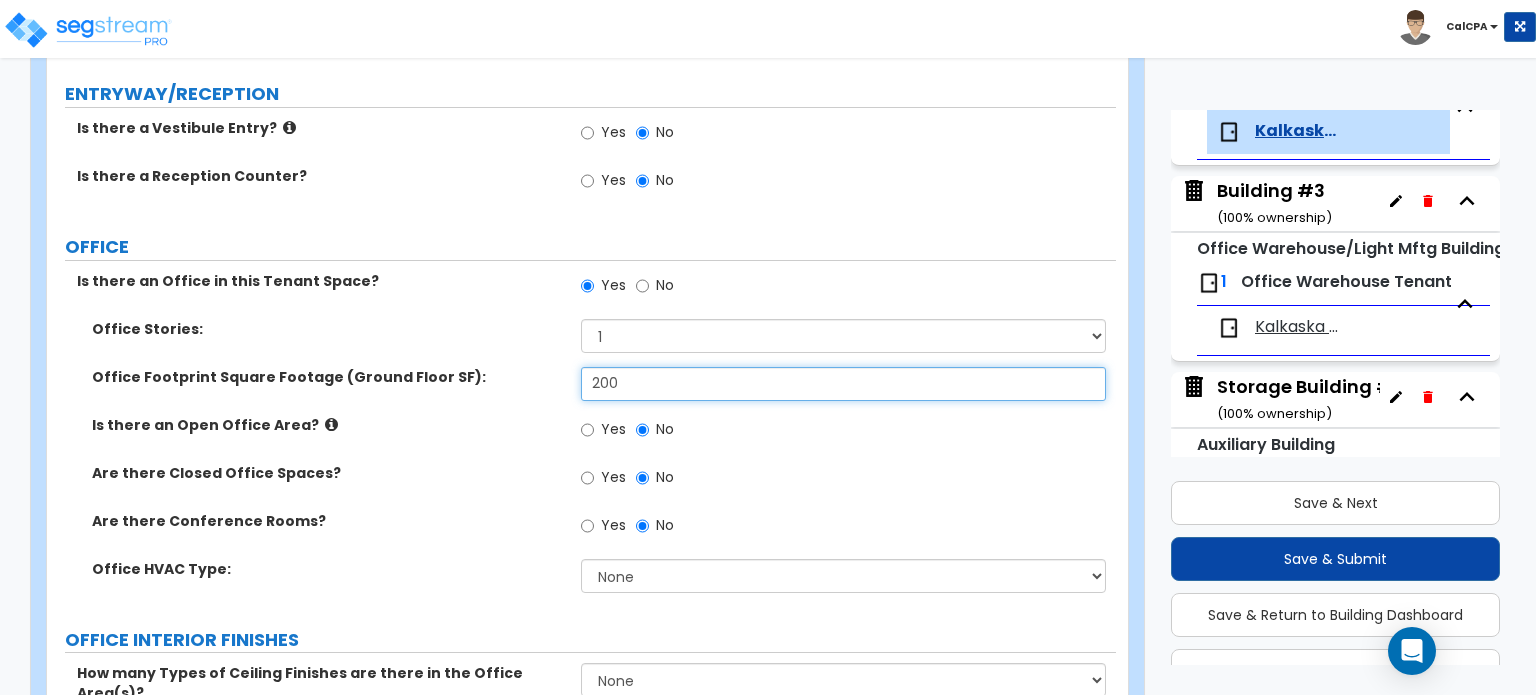 type on "200" 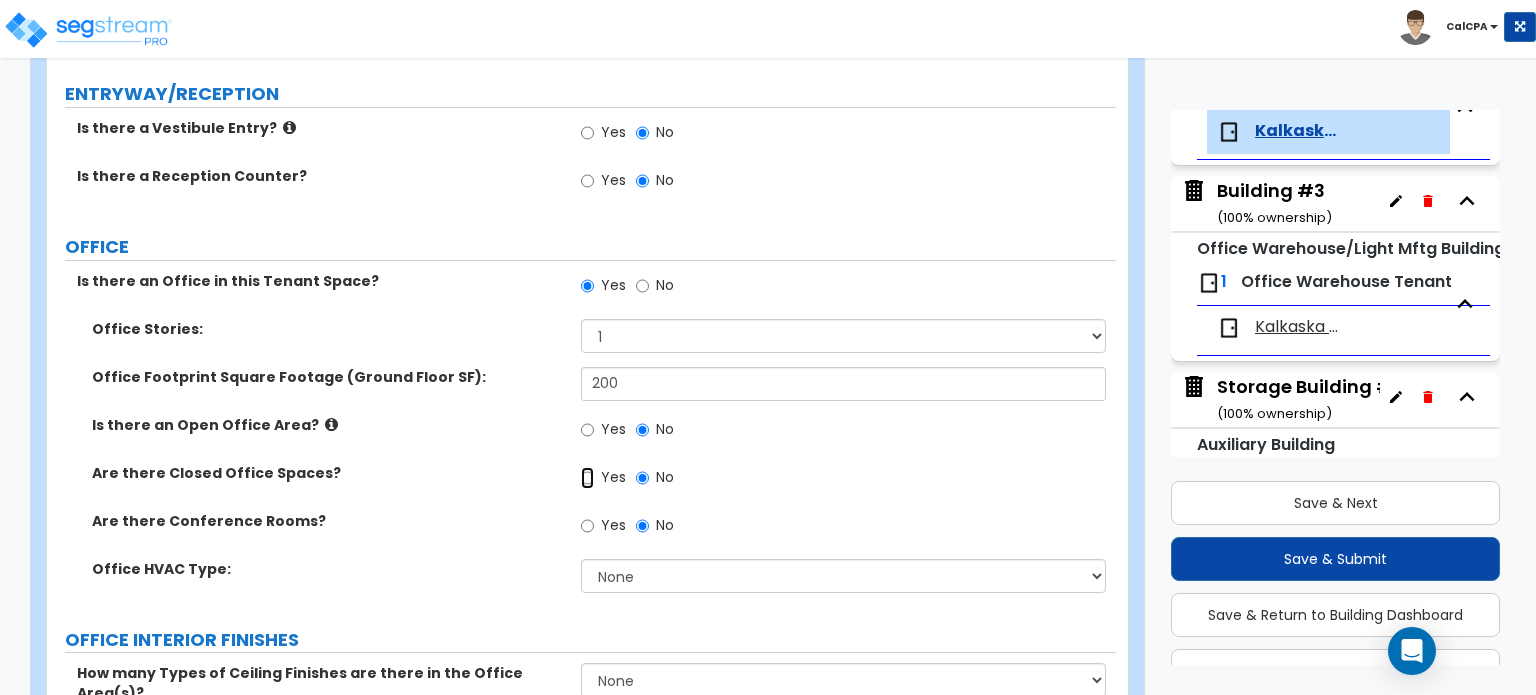 click on "Yes" at bounding box center (587, 478) 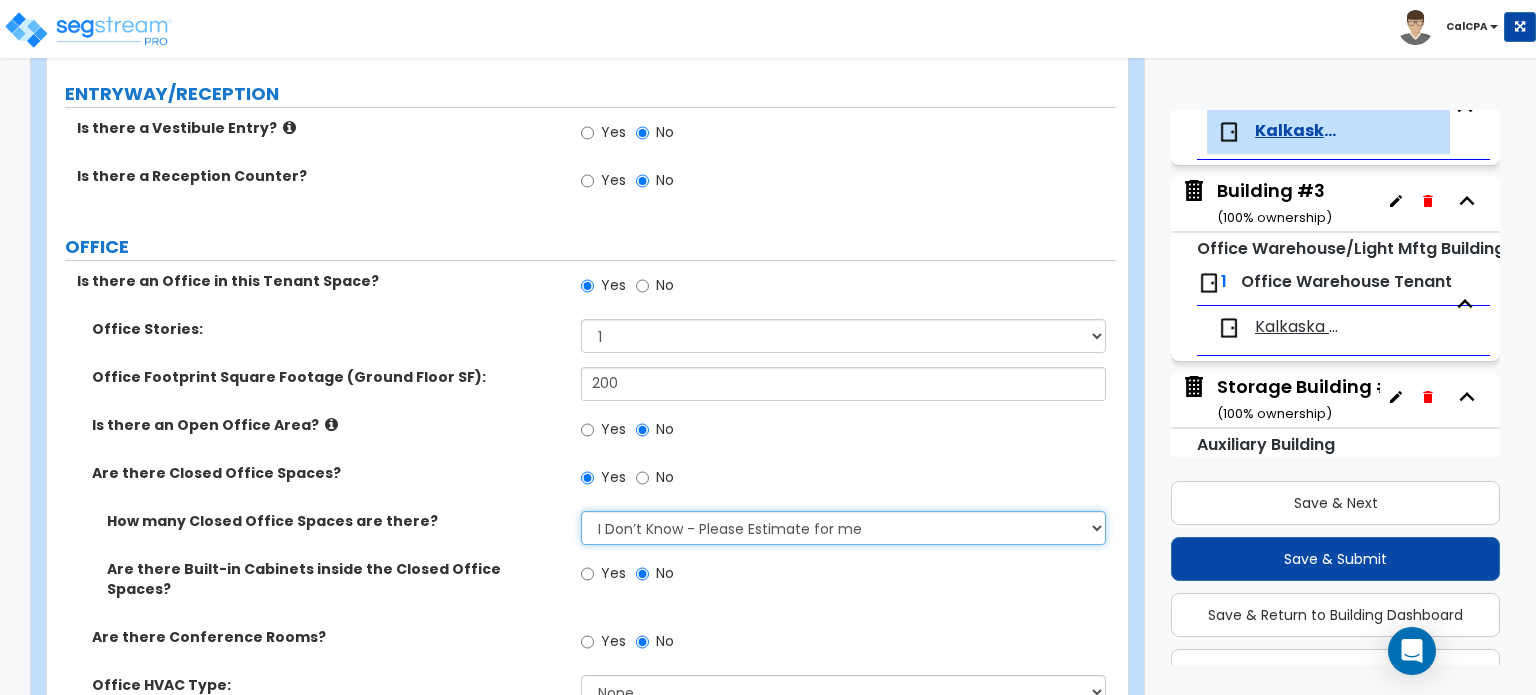 click on "I Don’t Know - Please Estimate for me I want to Enter the Number of Closed Office Spaces" at bounding box center [843, 528] 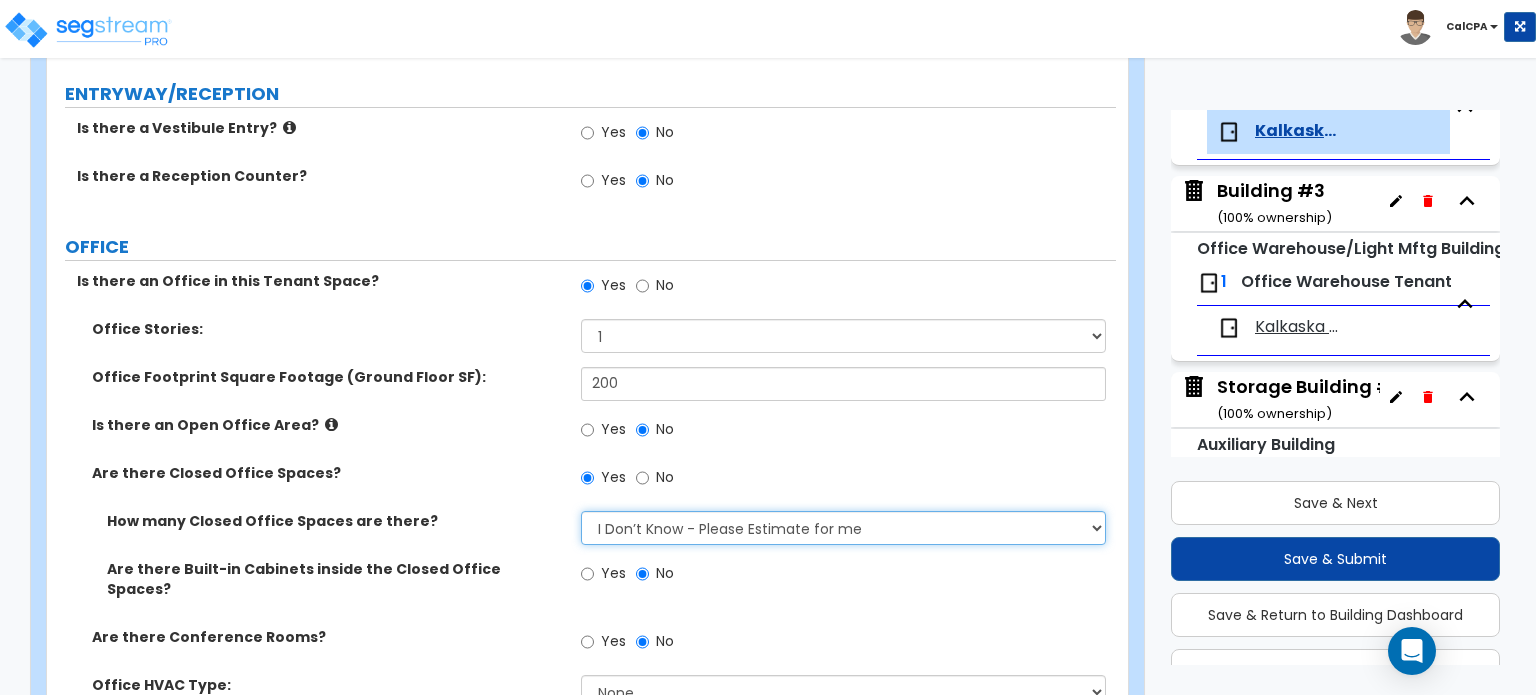 select on "2" 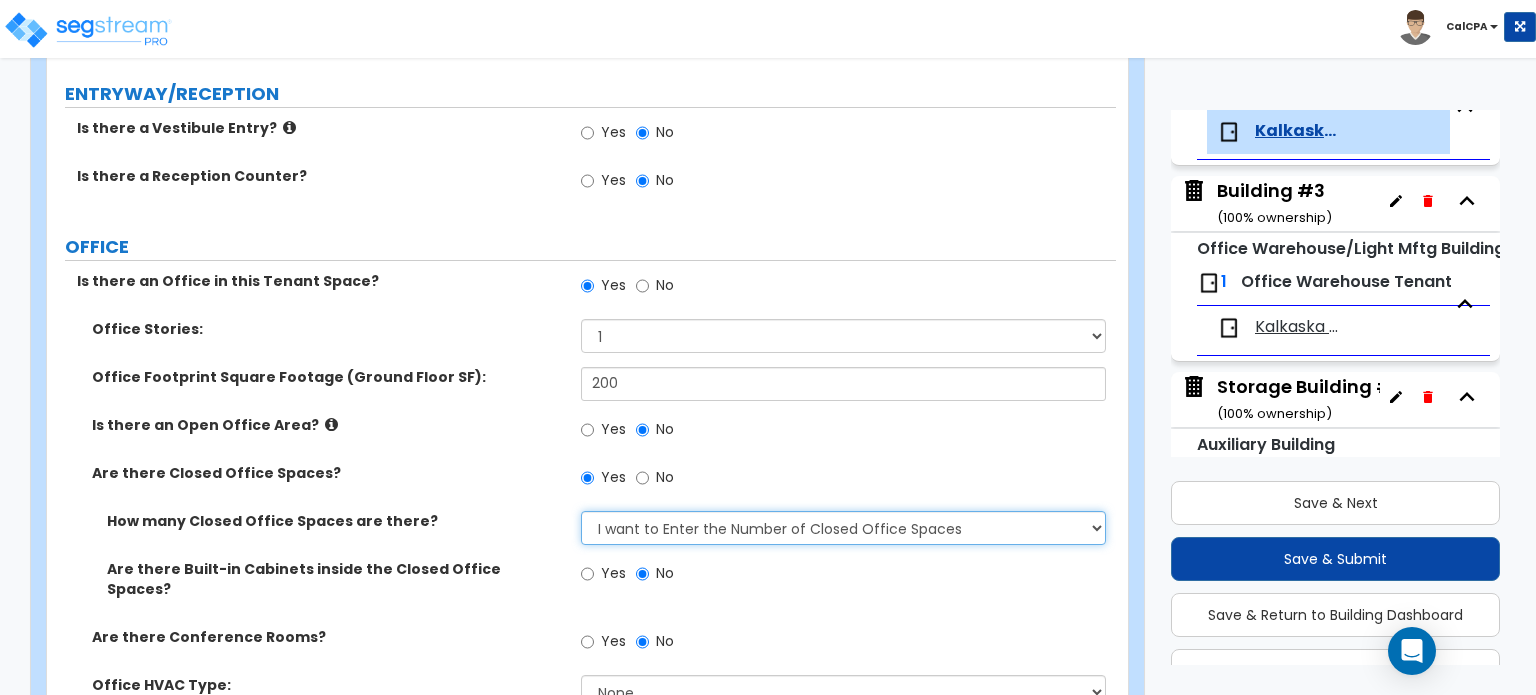 click on "I Don’t Know - Please Estimate for me I want to Enter the Number of Closed Office Spaces" at bounding box center [843, 528] 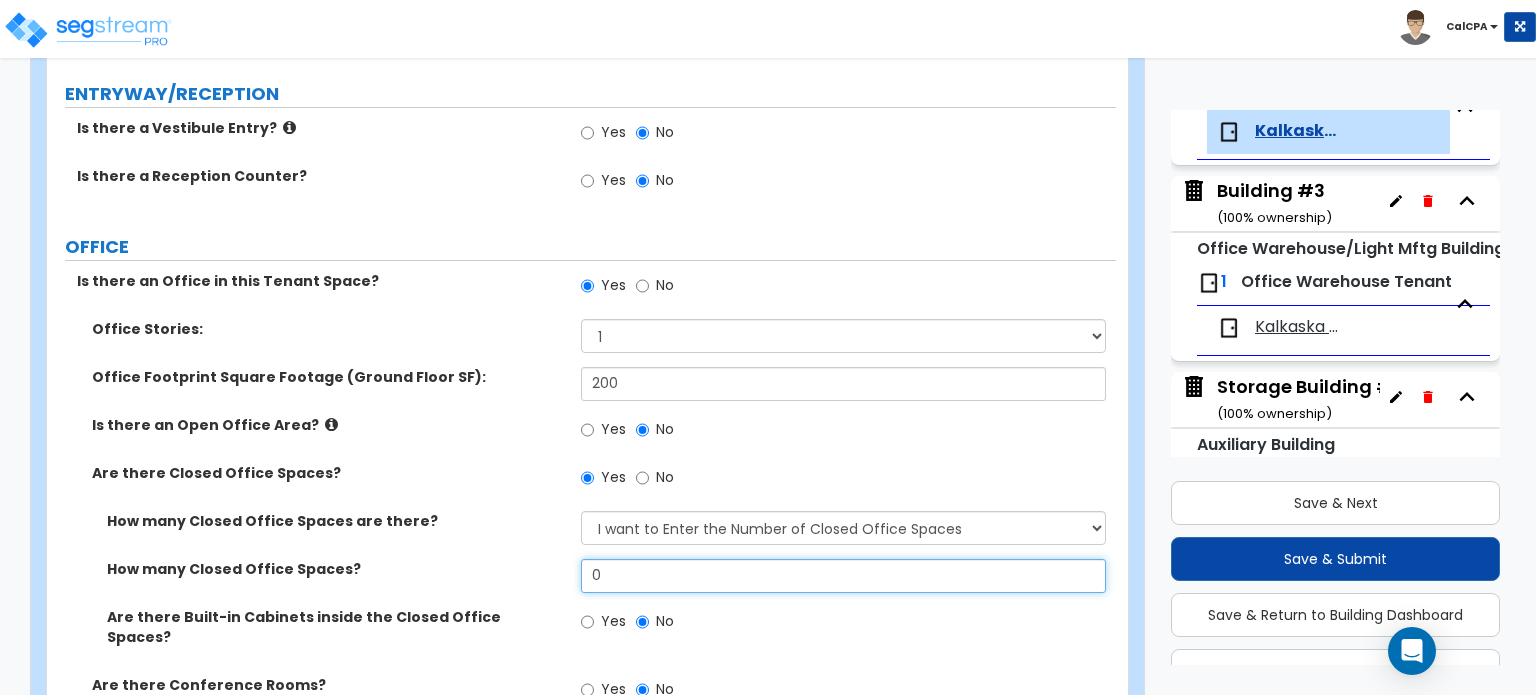 drag, startPoint x: 612, startPoint y: 575, endPoint x: 532, endPoint y: 570, distance: 80.1561 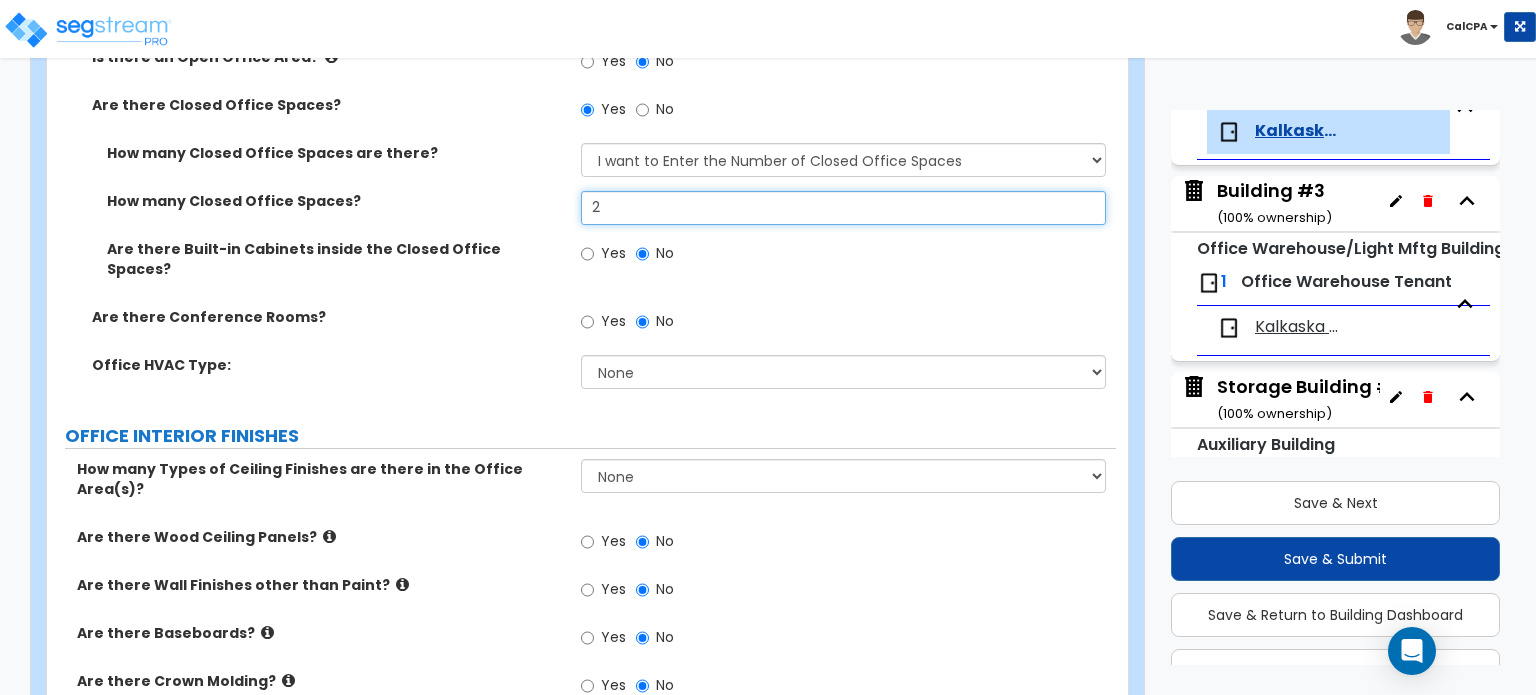 scroll, scrollTop: 864, scrollLeft: 0, axis: vertical 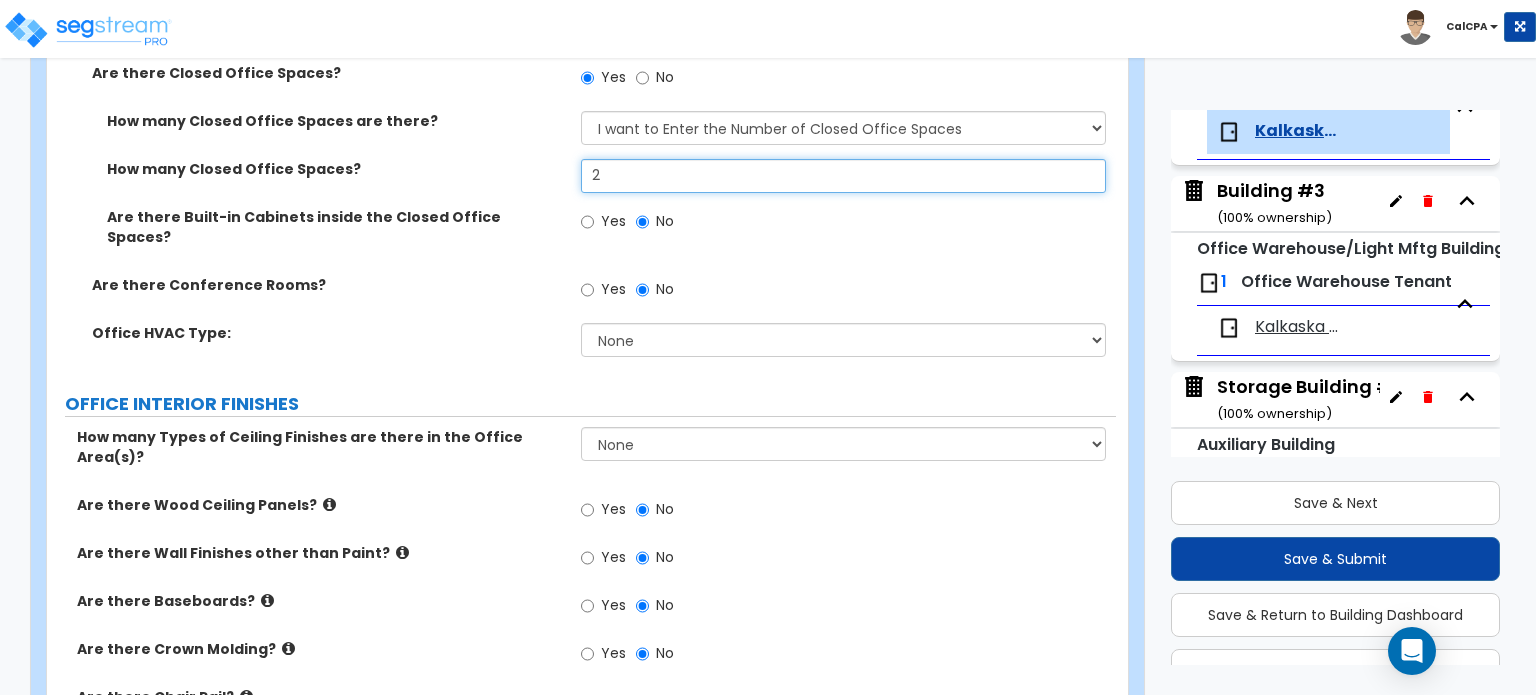 type on "2" 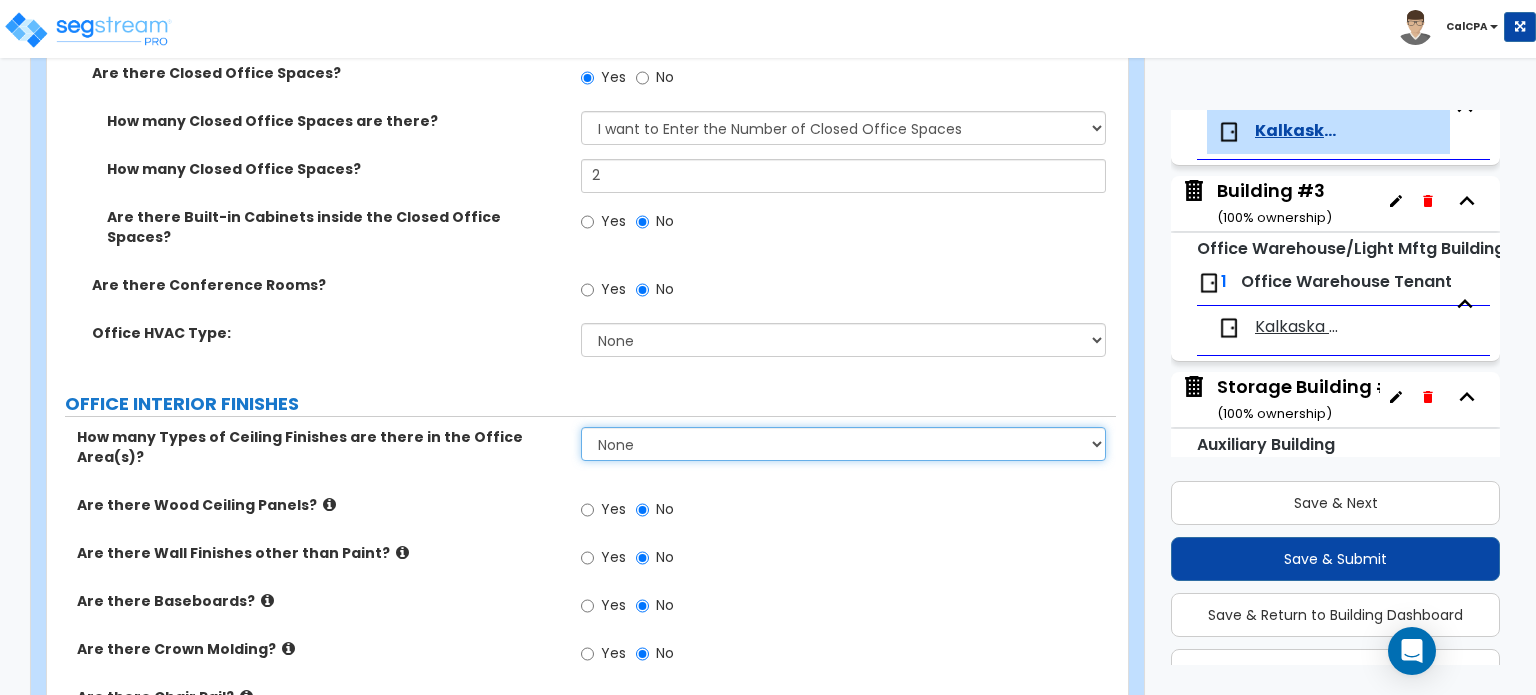 click on "None 1 2 3" at bounding box center [843, 444] 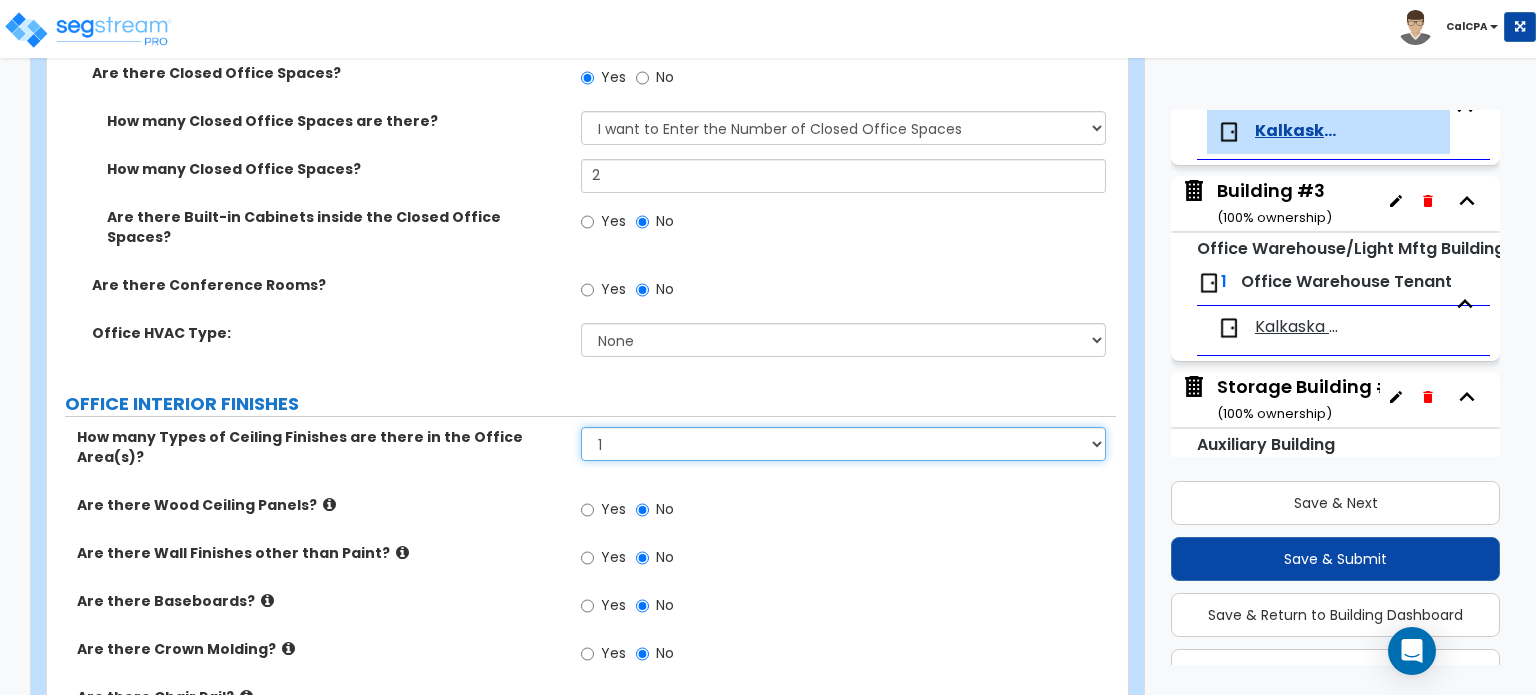 click on "None 1 2 3" at bounding box center (843, 444) 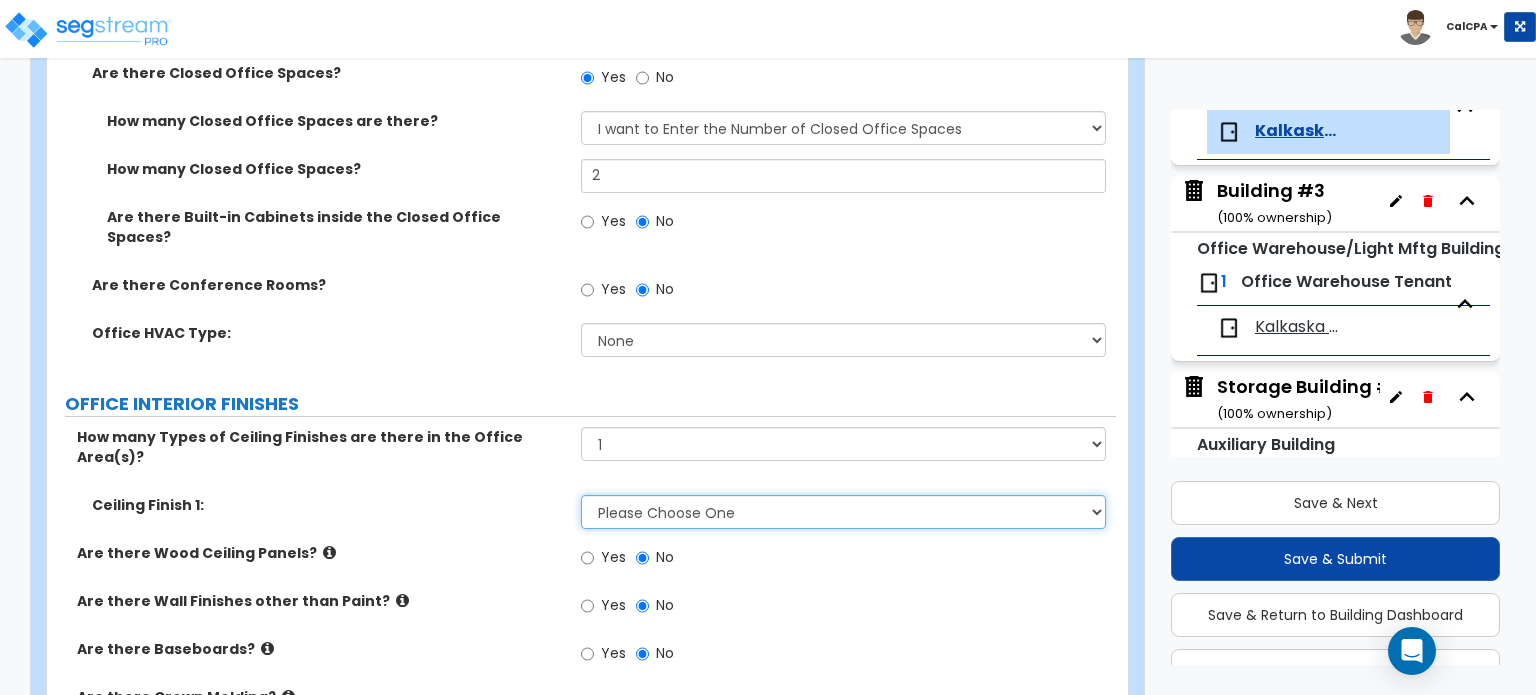 drag, startPoint x: 1098, startPoint y: 471, endPoint x: 1064, endPoint y: 475, distance: 34.234486 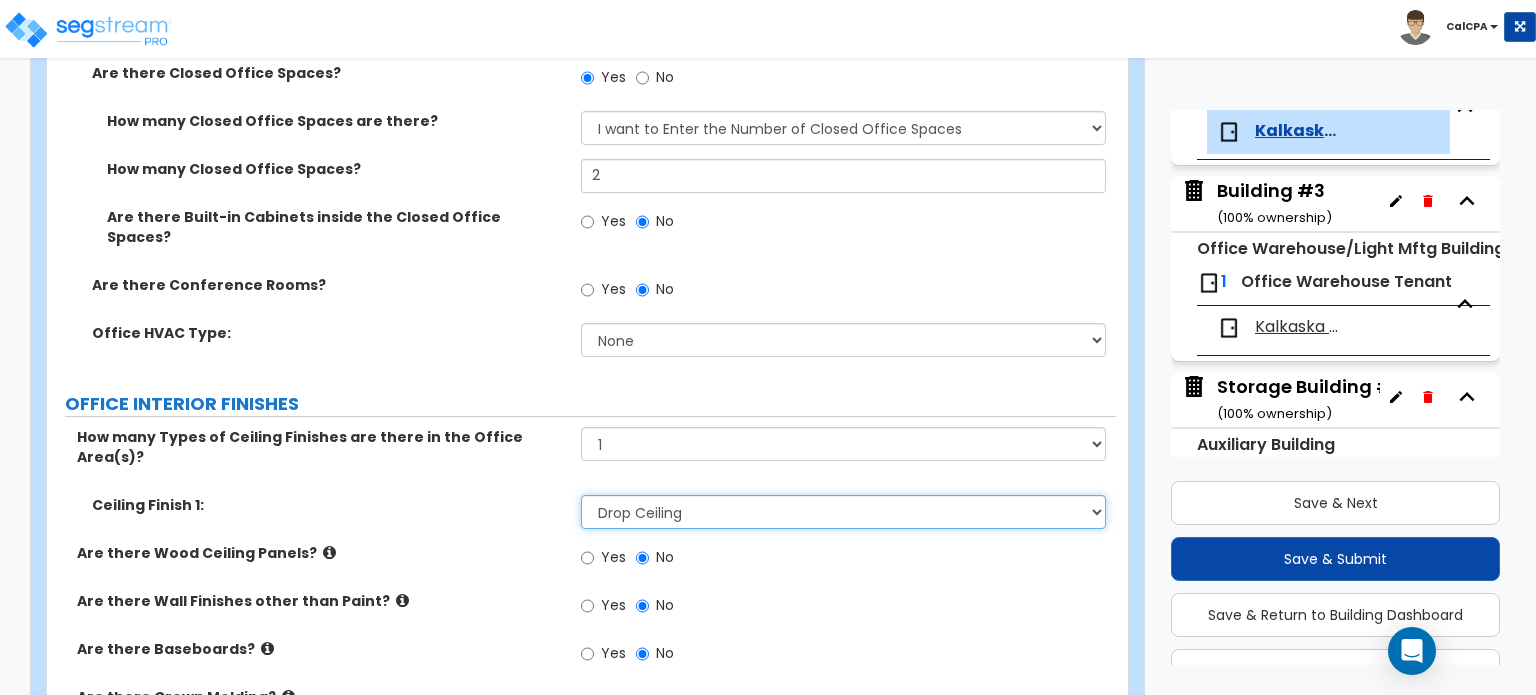click on "Please Choose One Drop Ceiling Open Ceiling Drywall Ceiling" at bounding box center [843, 512] 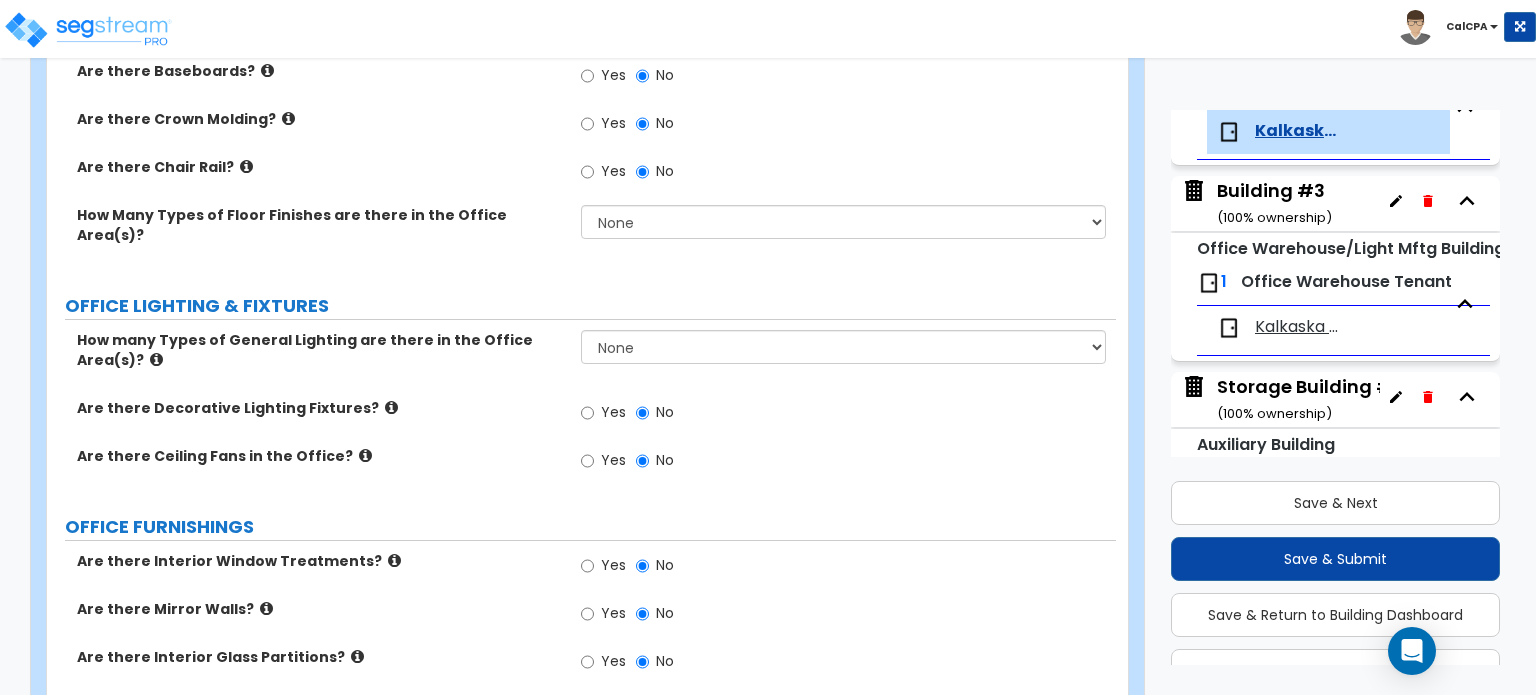 scroll, scrollTop: 1464, scrollLeft: 0, axis: vertical 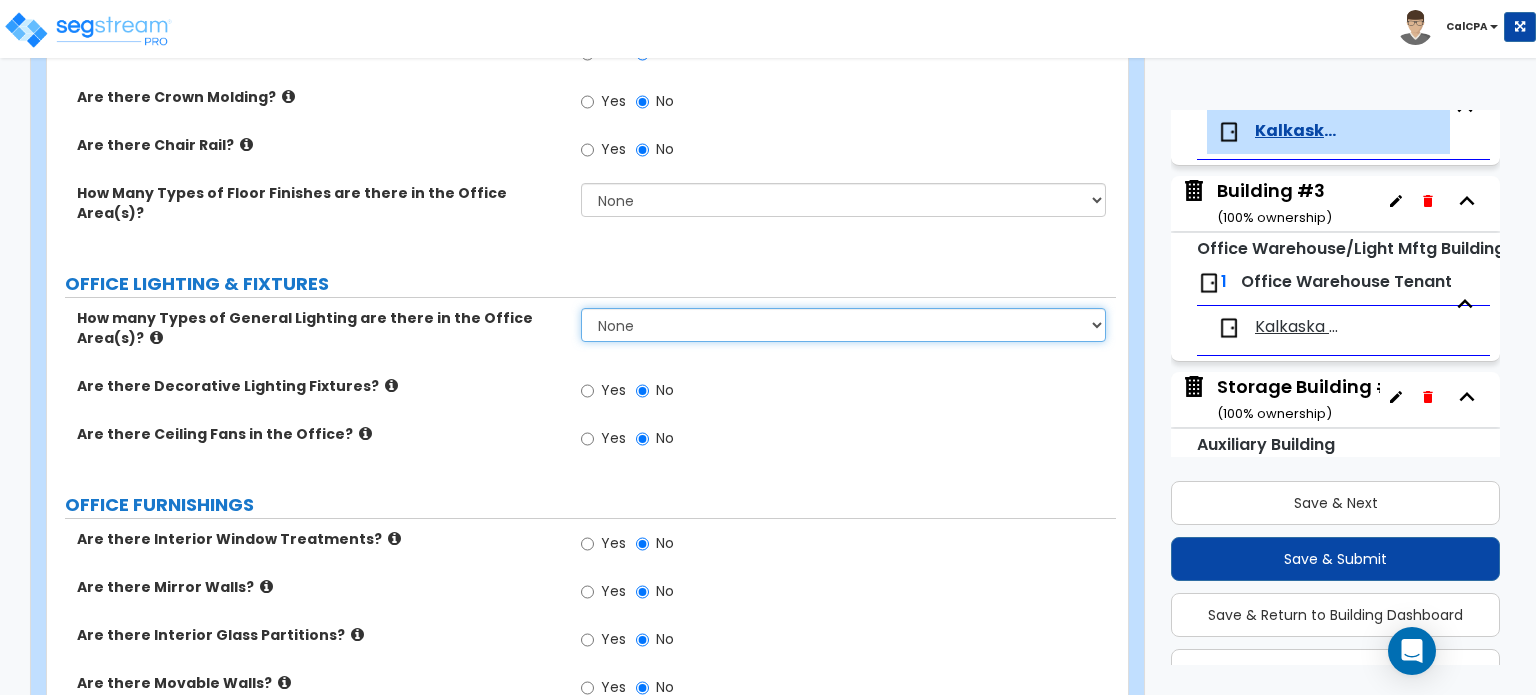 drag, startPoint x: 1090, startPoint y: 259, endPoint x: 1069, endPoint y: 270, distance: 23.70654 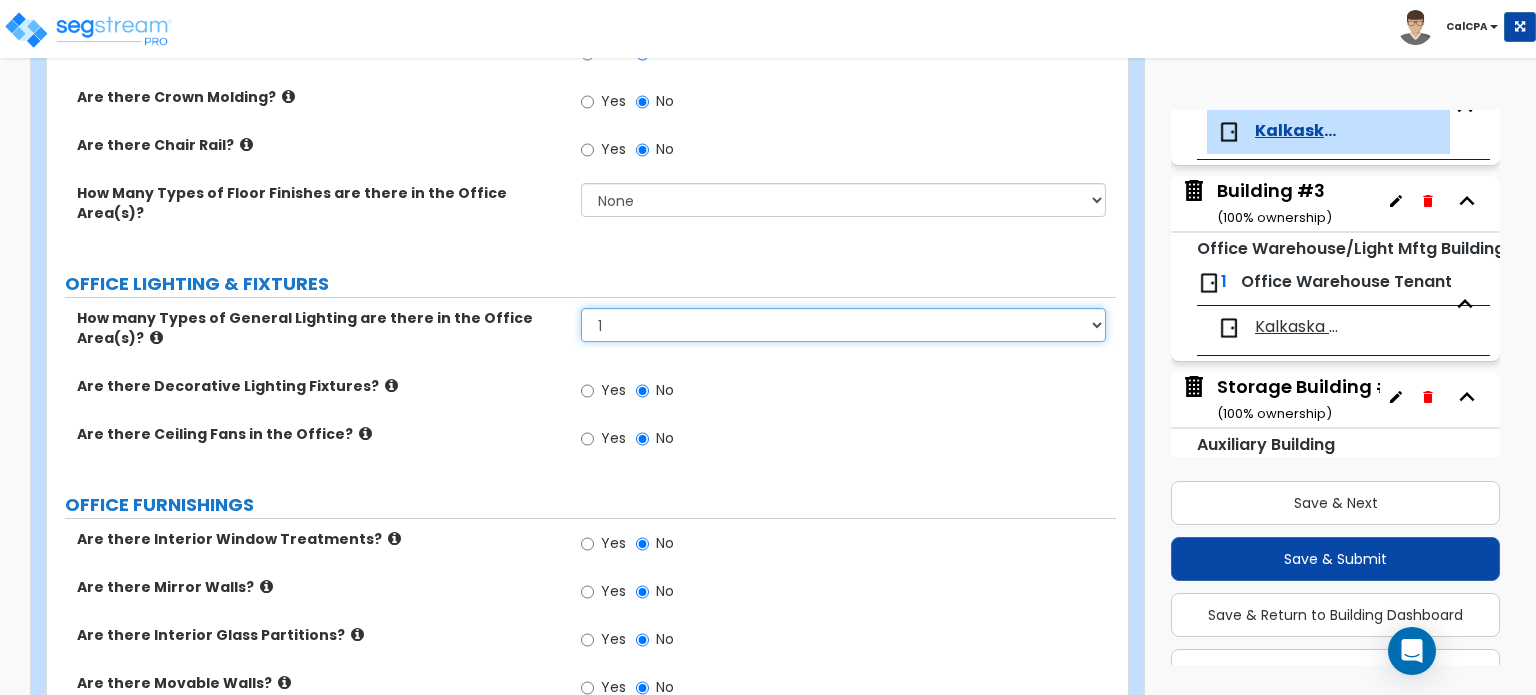 click on "None 1 2 3" at bounding box center (843, 325) 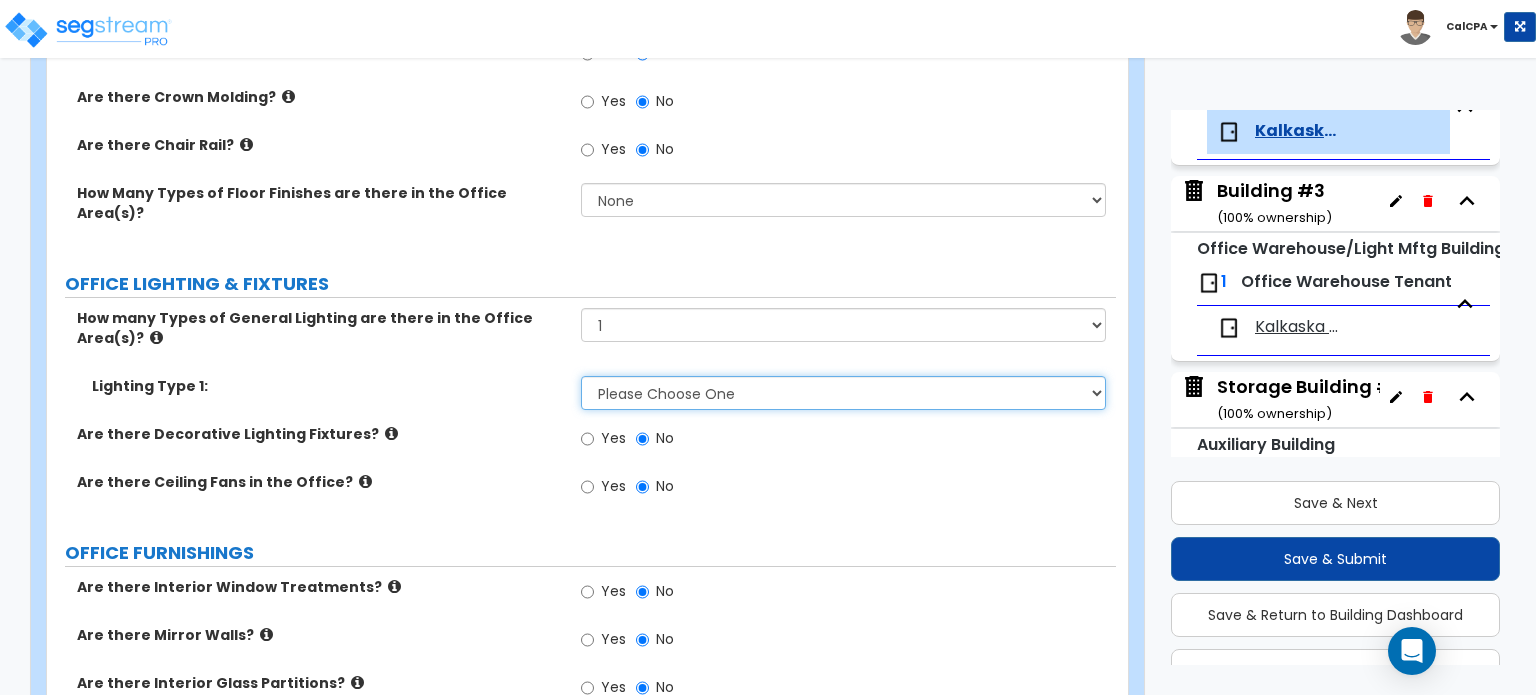 click on "Please Choose One LED Surface-Mounted LED Recessed Fluorescent Surface-Mounted Fluorescent Recessed Incandescent Can Incandescent Surface-Mounted" at bounding box center (843, 393) 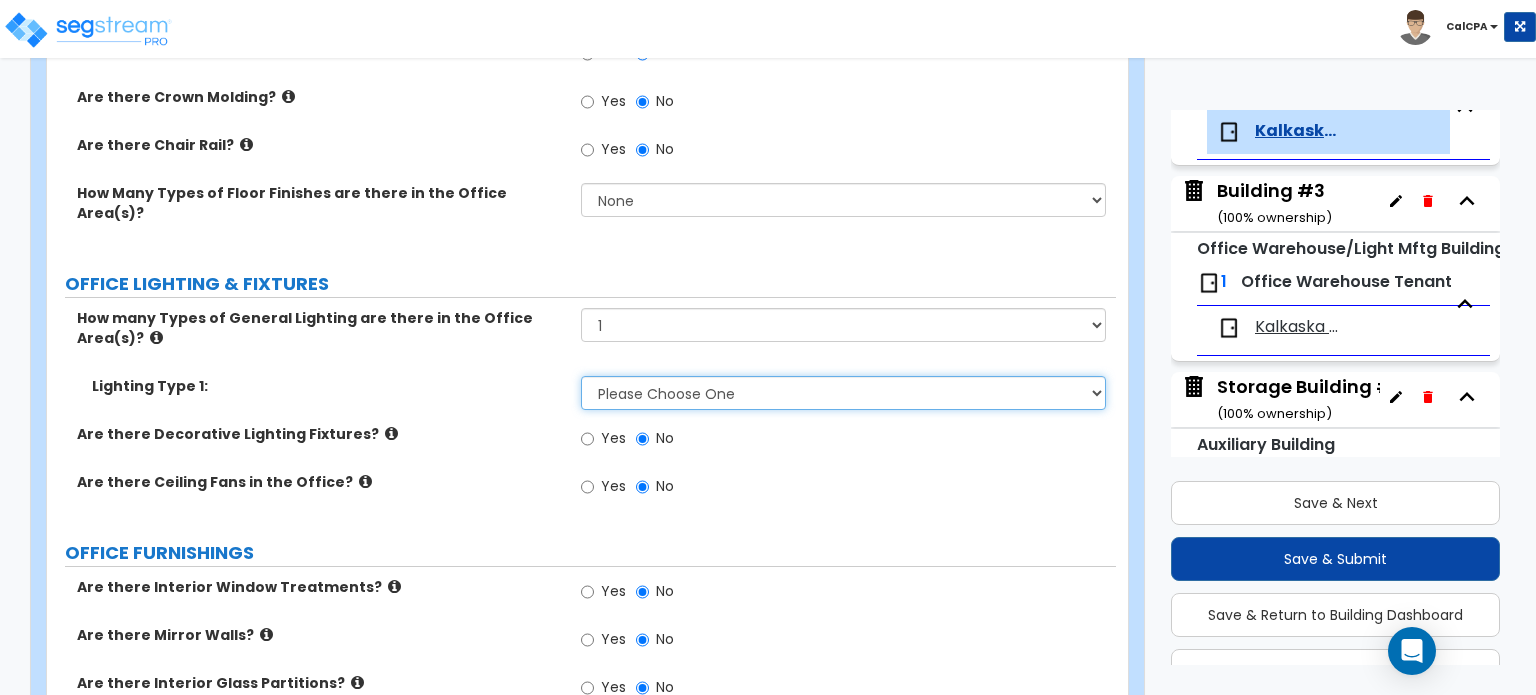 select on "4" 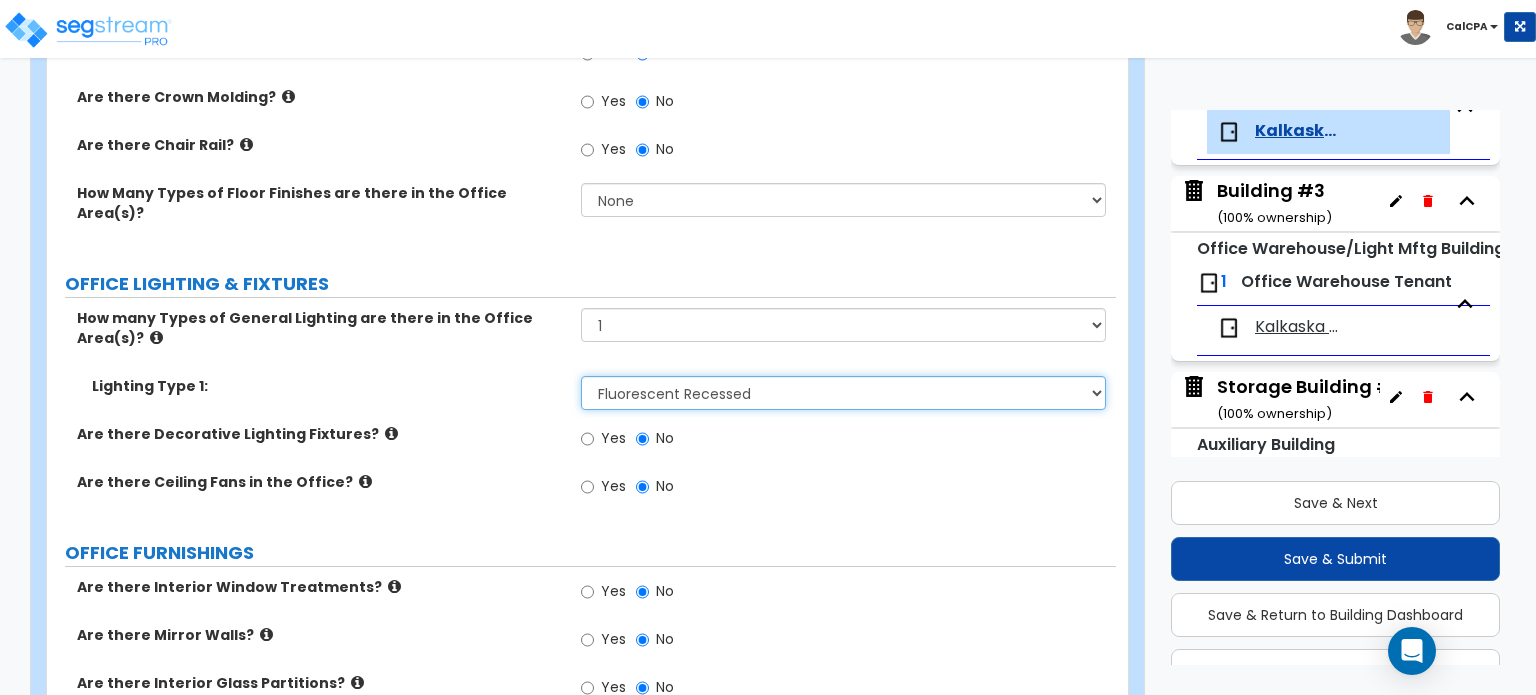 click on "Please Choose One LED Surface-Mounted LED Recessed Fluorescent Surface-Mounted Fluorescent Recessed Incandescent Can Incandescent Surface-Mounted" at bounding box center [843, 393] 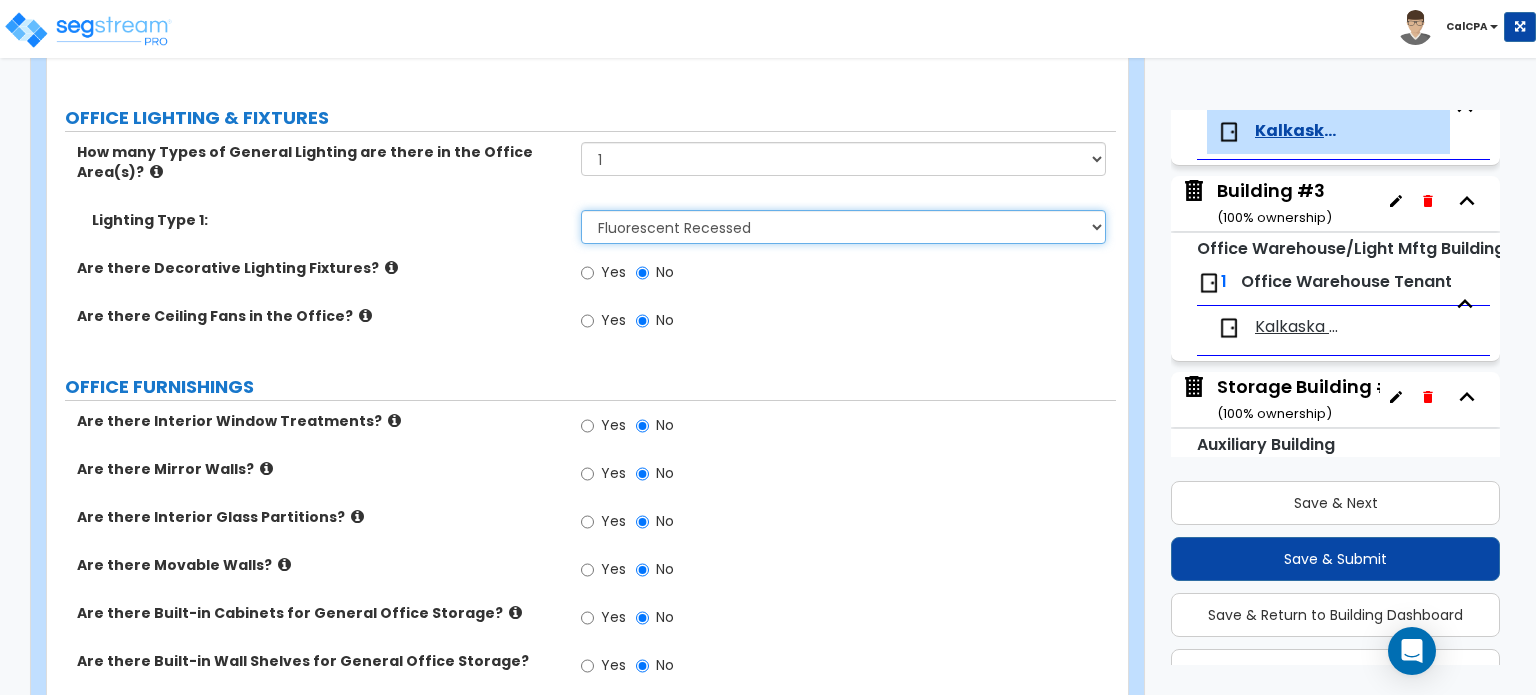scroll, scrollTop: 1664, scrollLeft: 0, axis: vertical 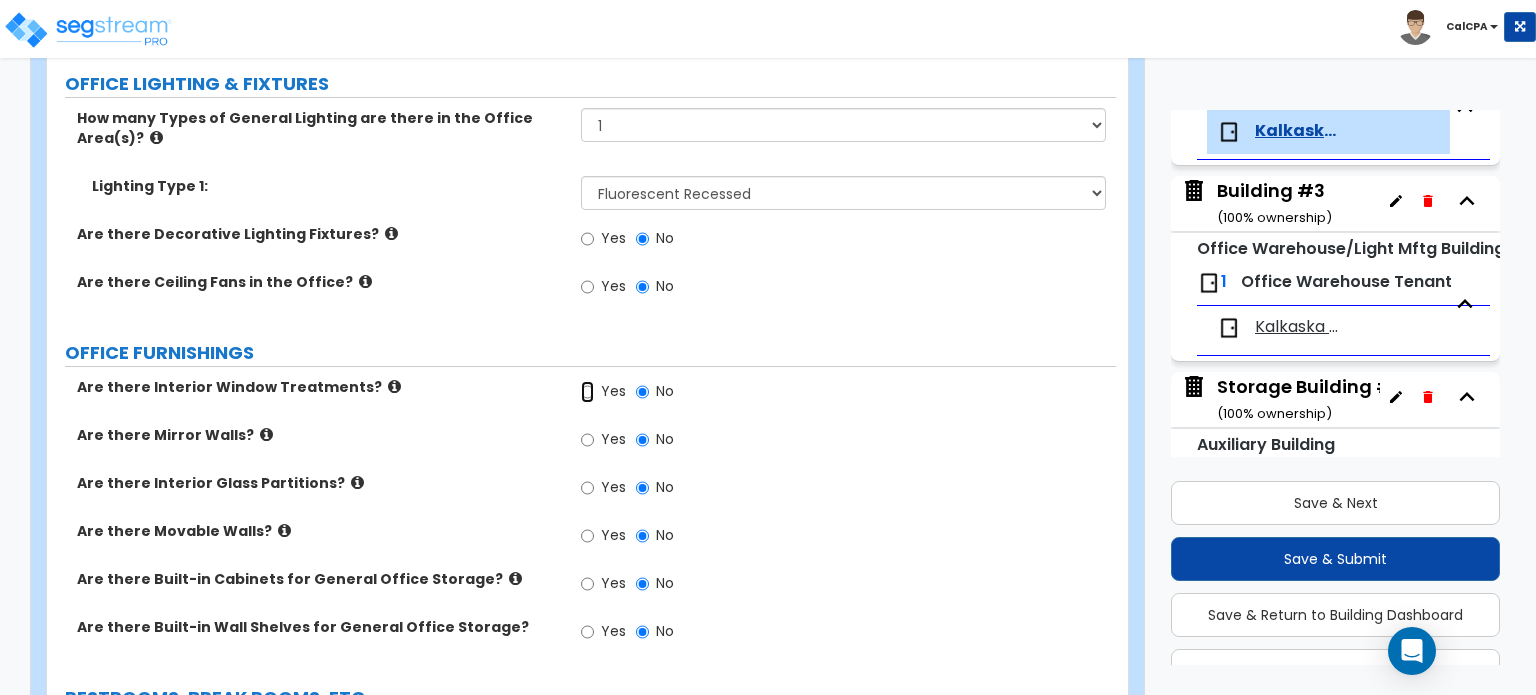 click on "Yes" at bounding box center [587, 392] 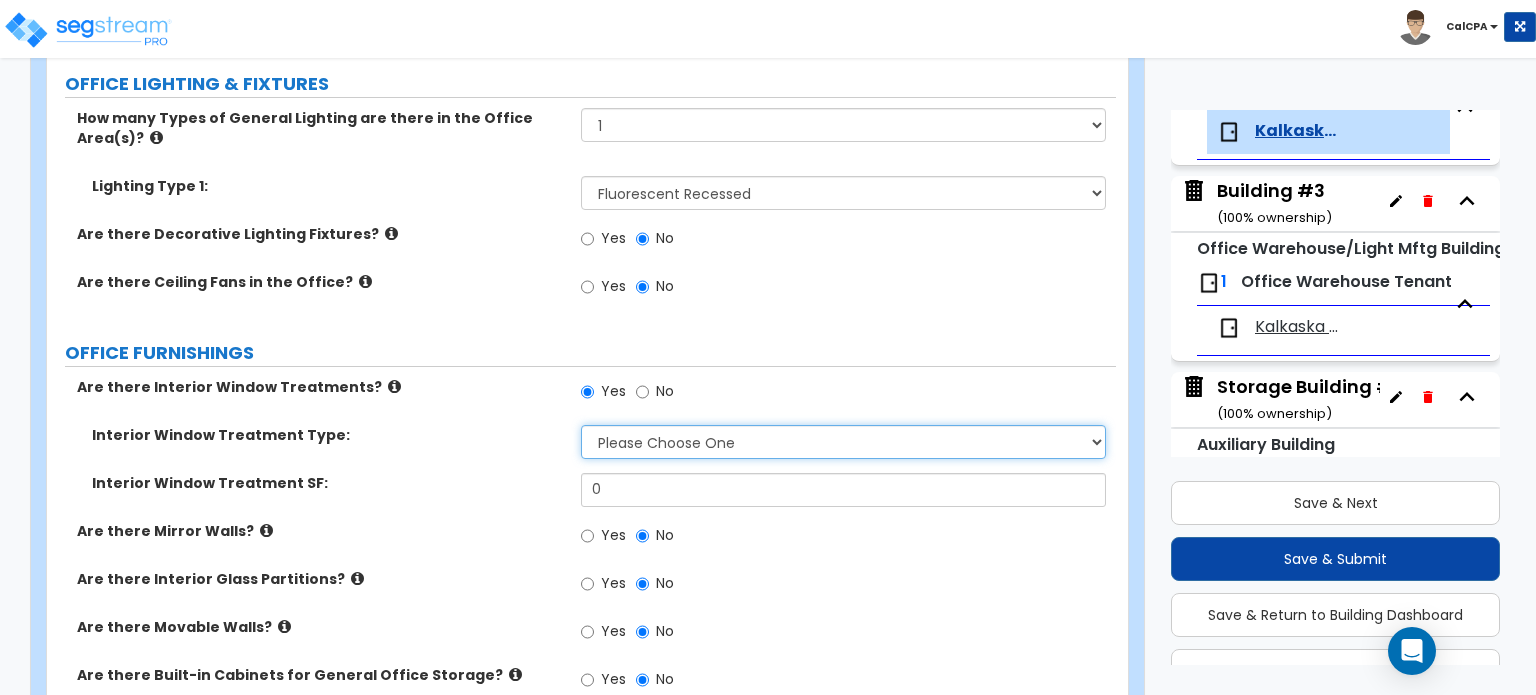 click on "Please Choose One Vertical Blinds Window Shades Venetian Blinds Wood Shutters" at bounding box center [843, 442] 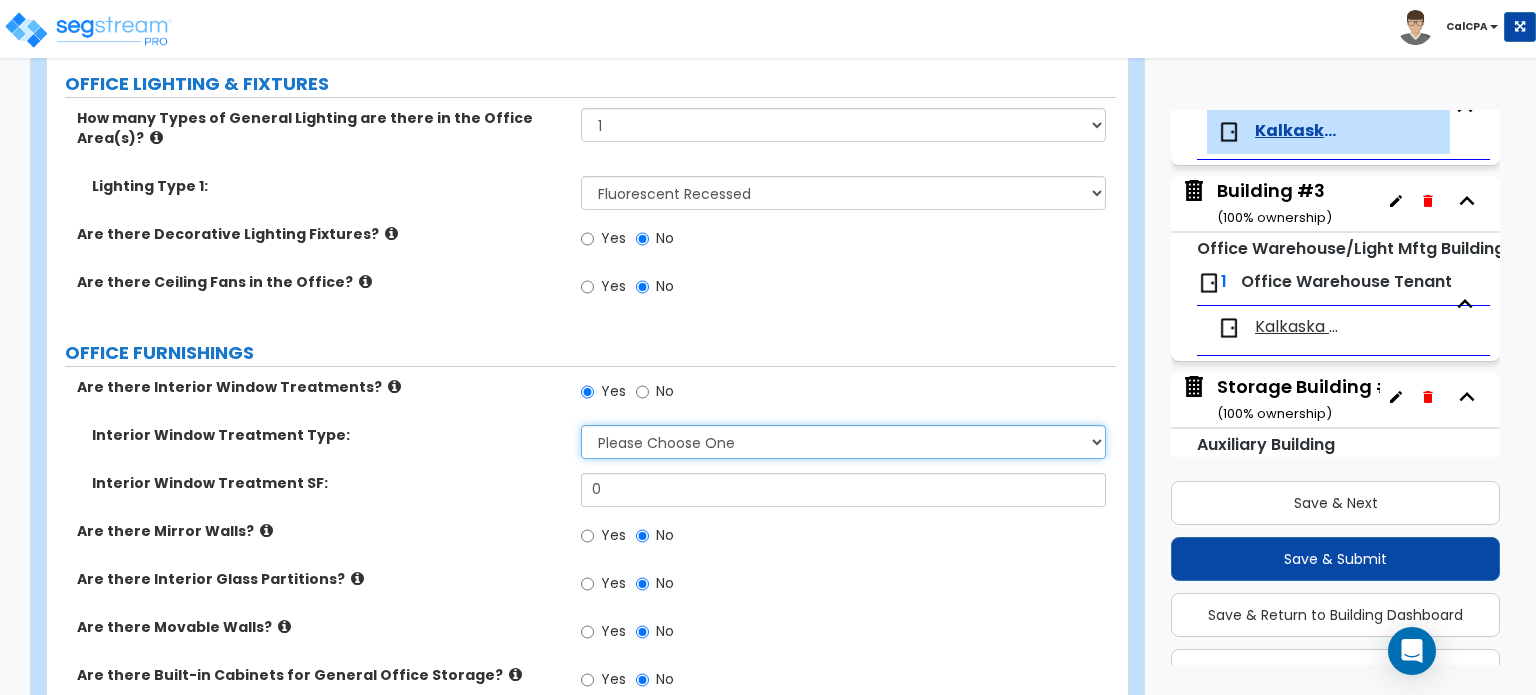 select on "3" 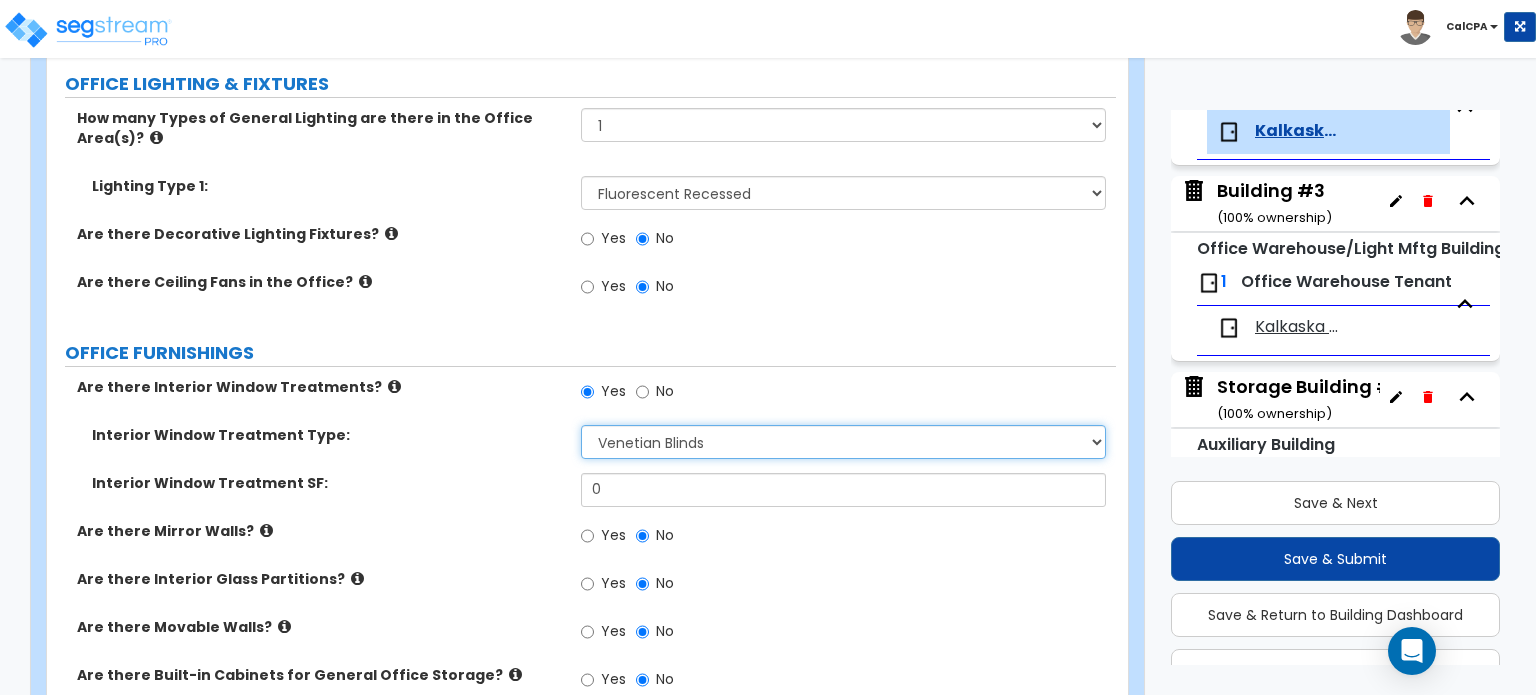 click on "Please Choose One Vertical Blinds Window Shades Venetian Blinds Wood Shutters" at bounding box center [843, 442] 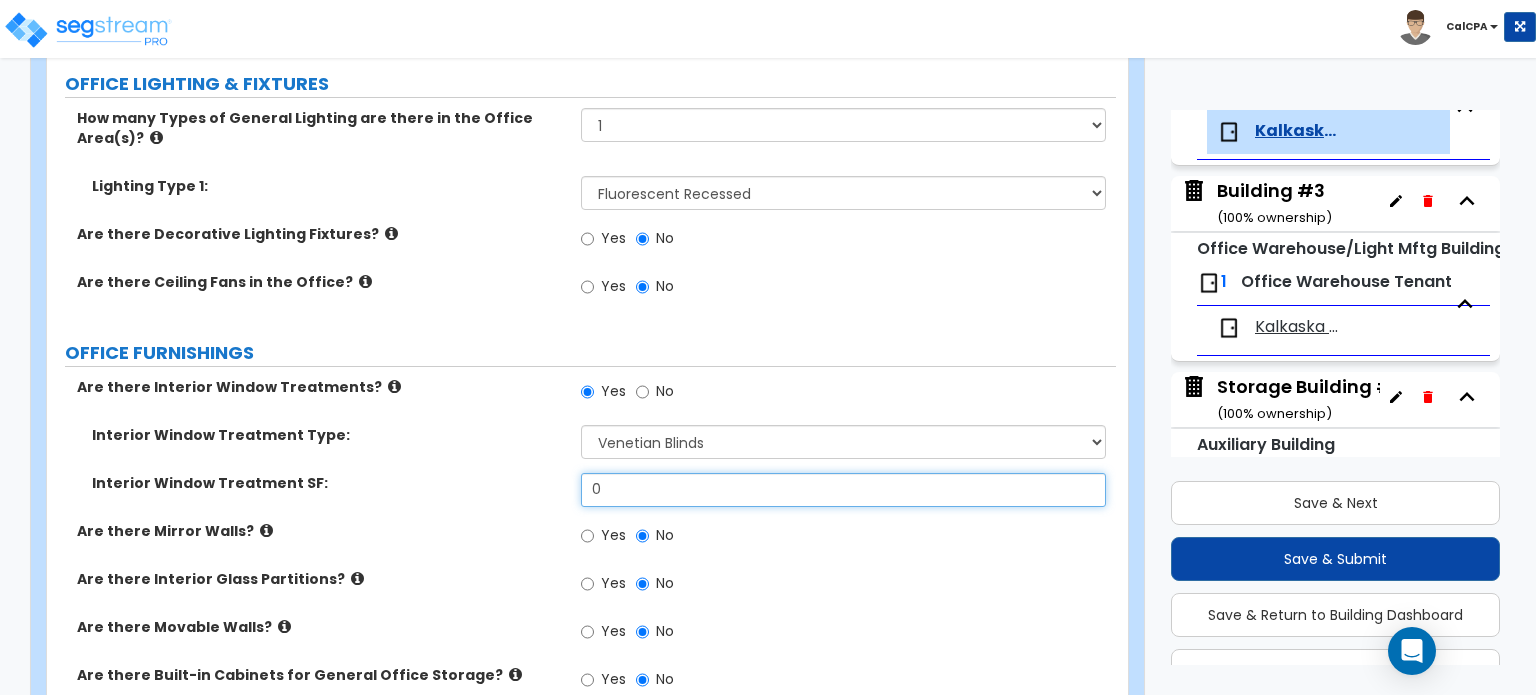 drag, startPoint x: 631, startPoint y: 428, endPoint x: 444, endPoint y: 432, distance: 187.04277 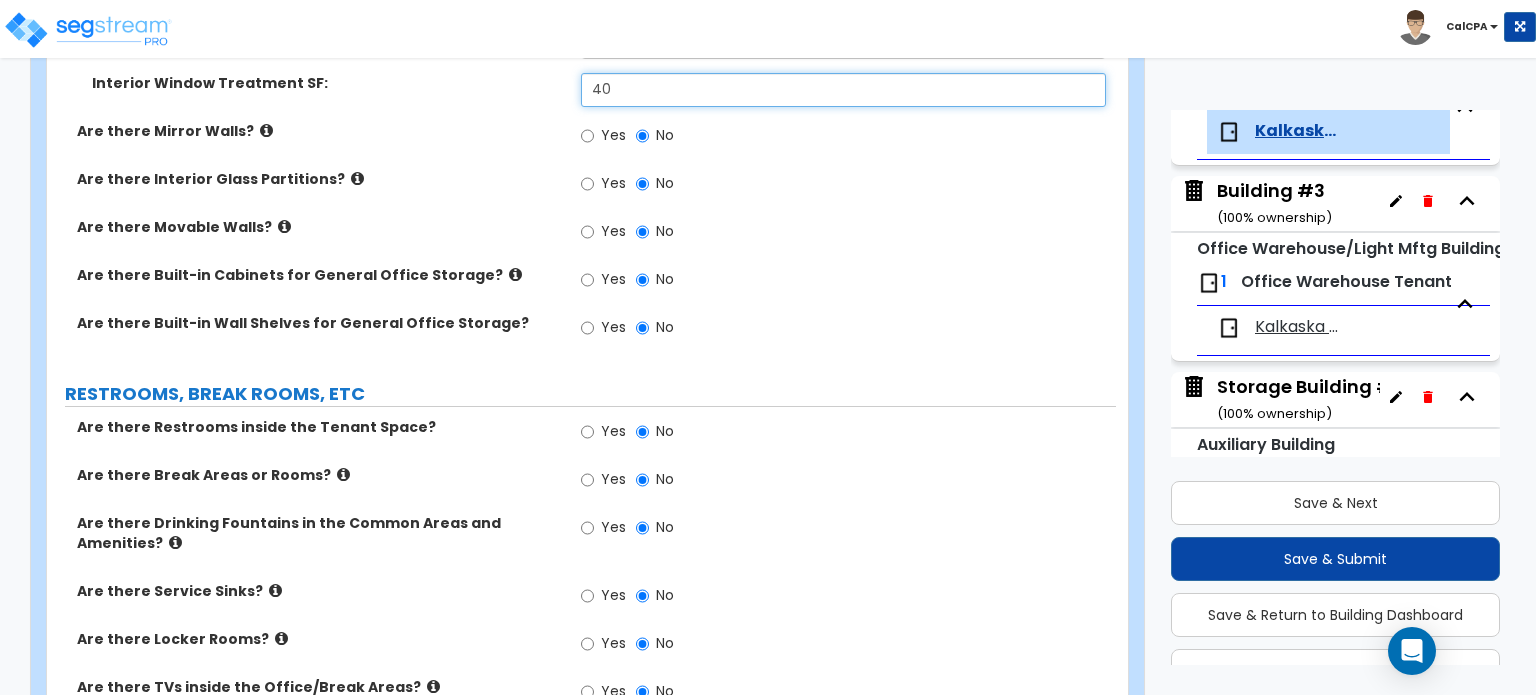 scroll, scrollTop: 2164, scrollLeft: 0, axis: vertical 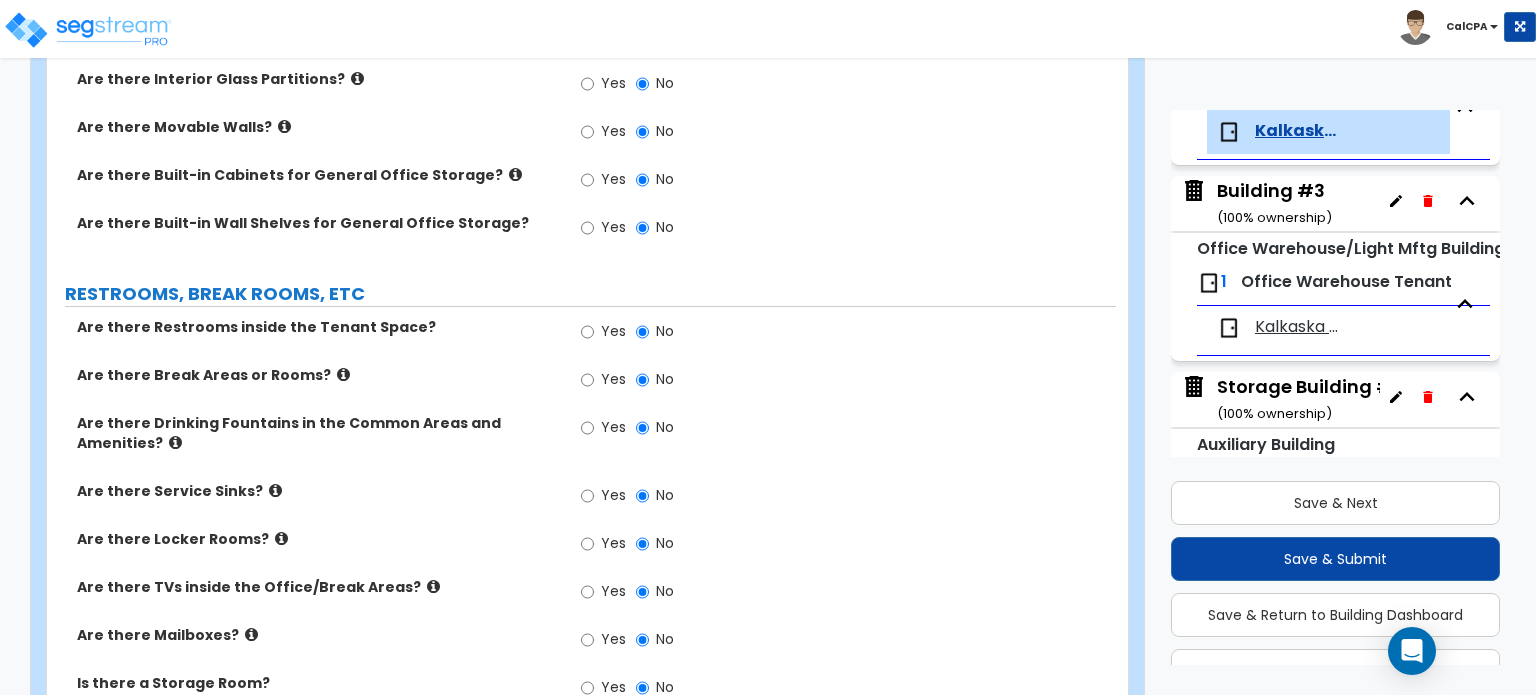 type on "40" 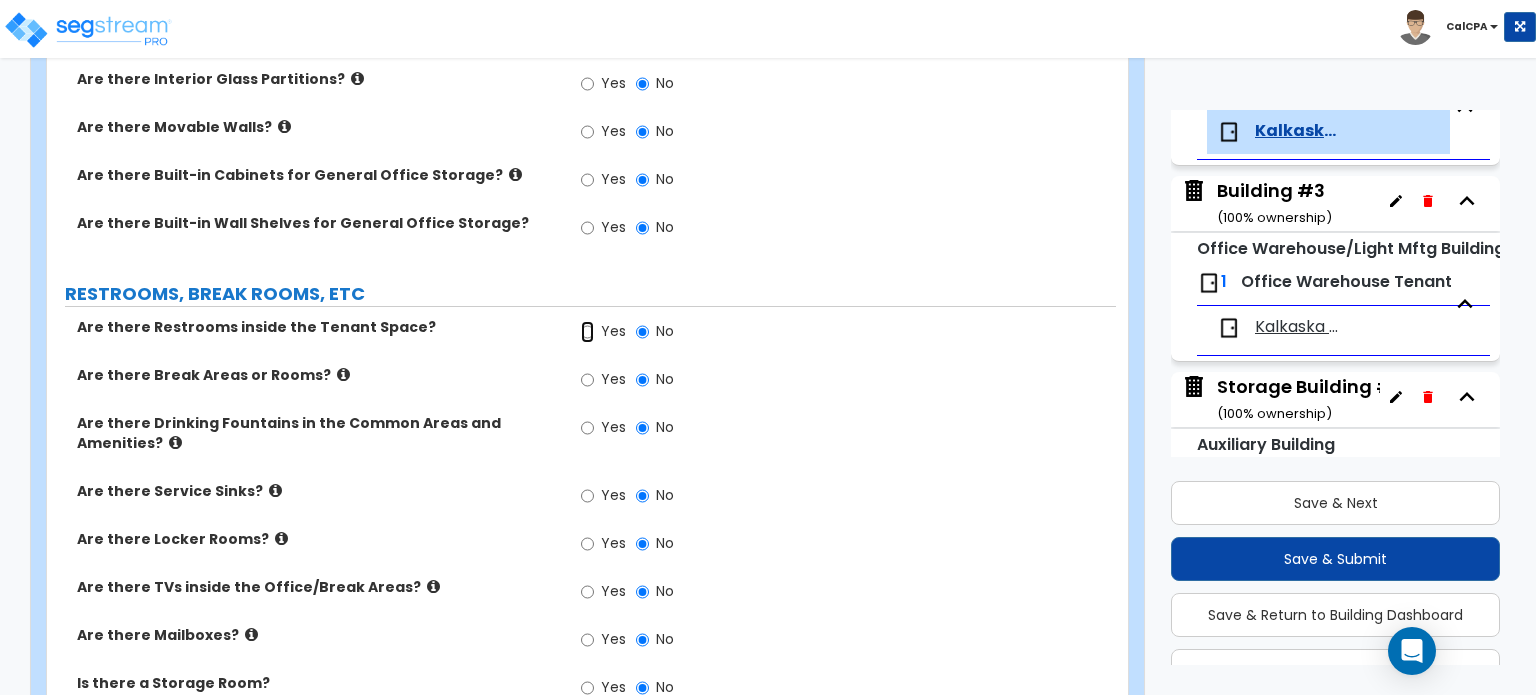 click on "Yes" at bounding box center (587, 332) 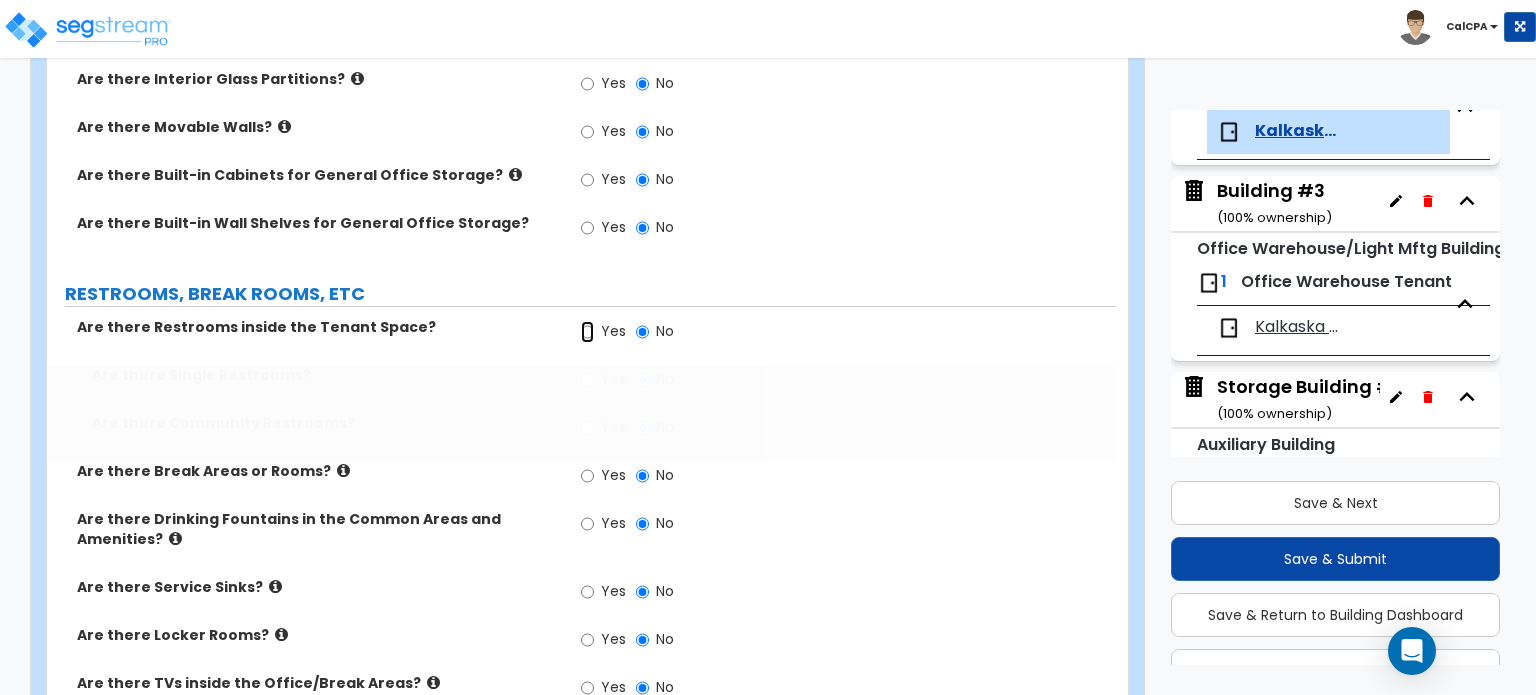 radio on "true" 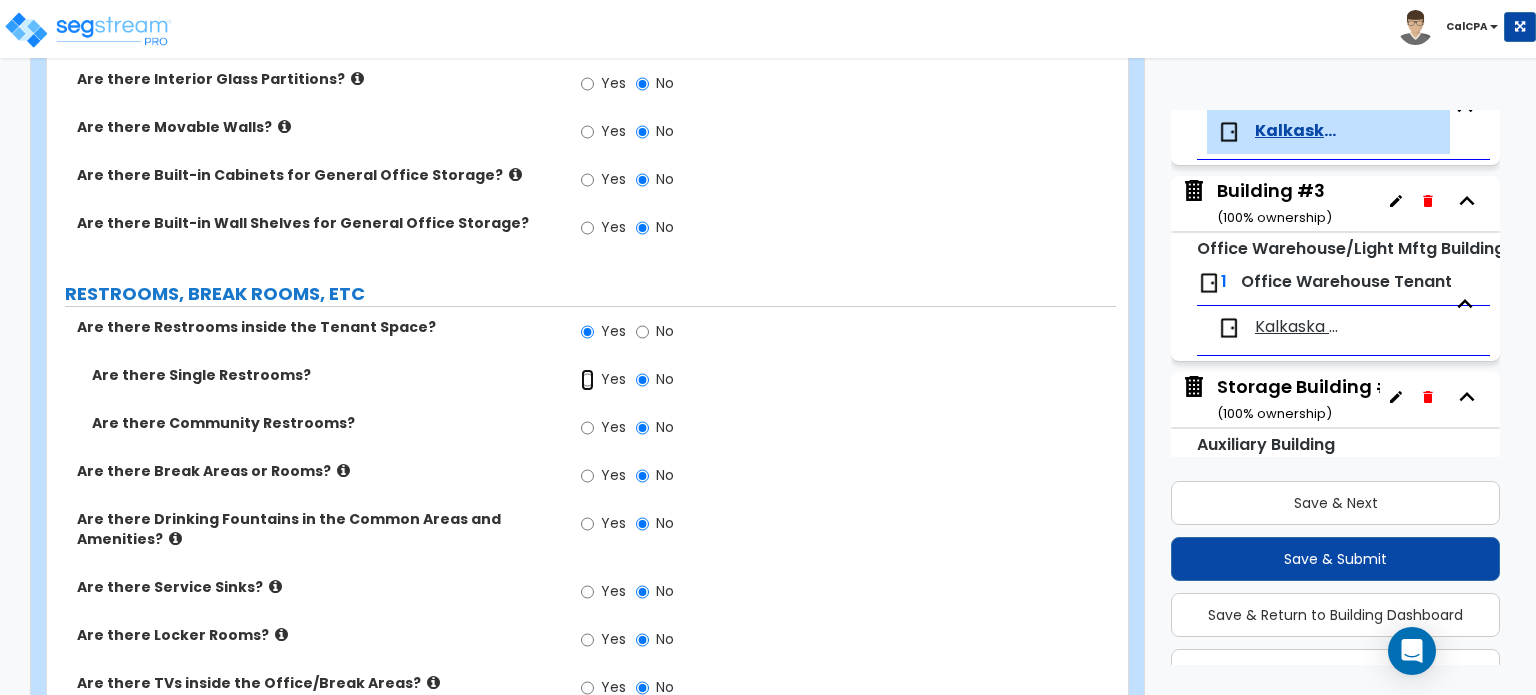 click on "Yes" at bounding box center (587, 380) 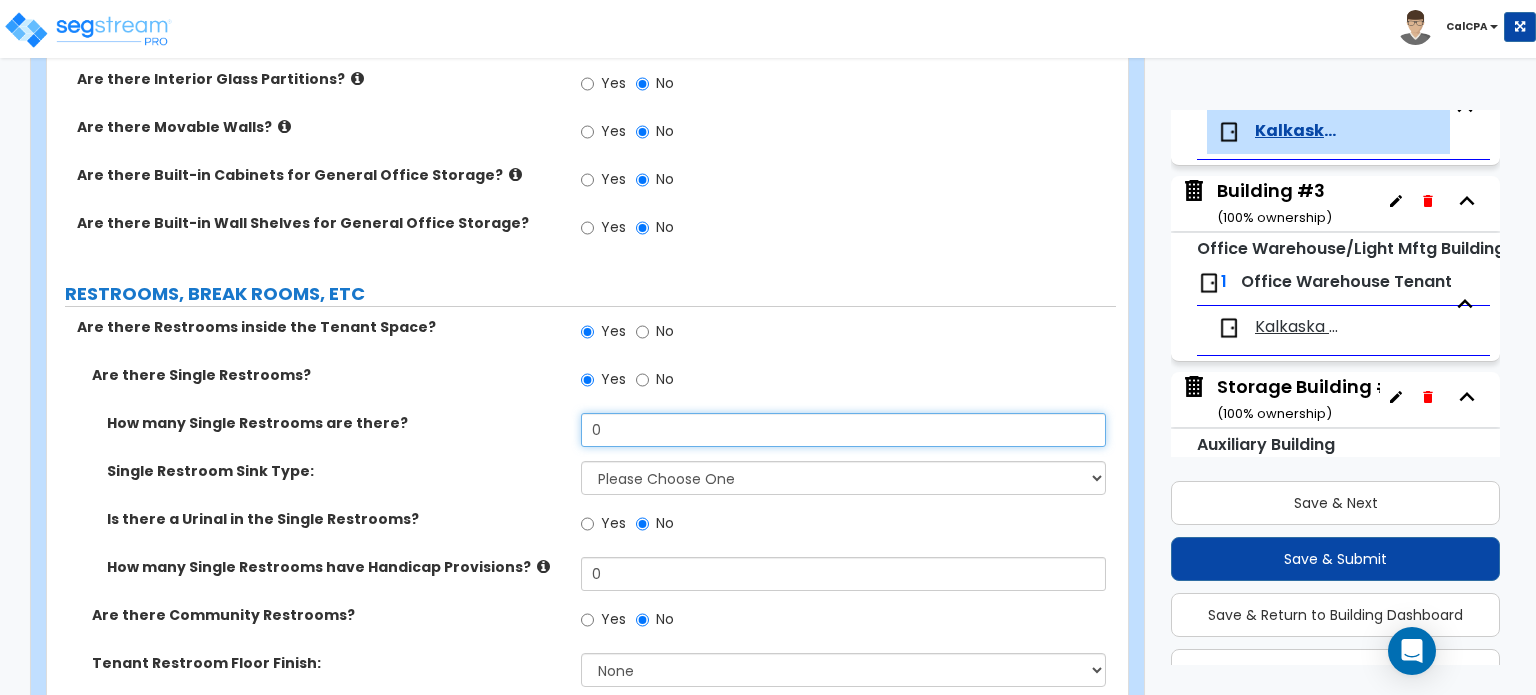 drag, startPoint x: 632, startPoint y: 367, endPoint x: 536, endPoint y: 367, distance: 96 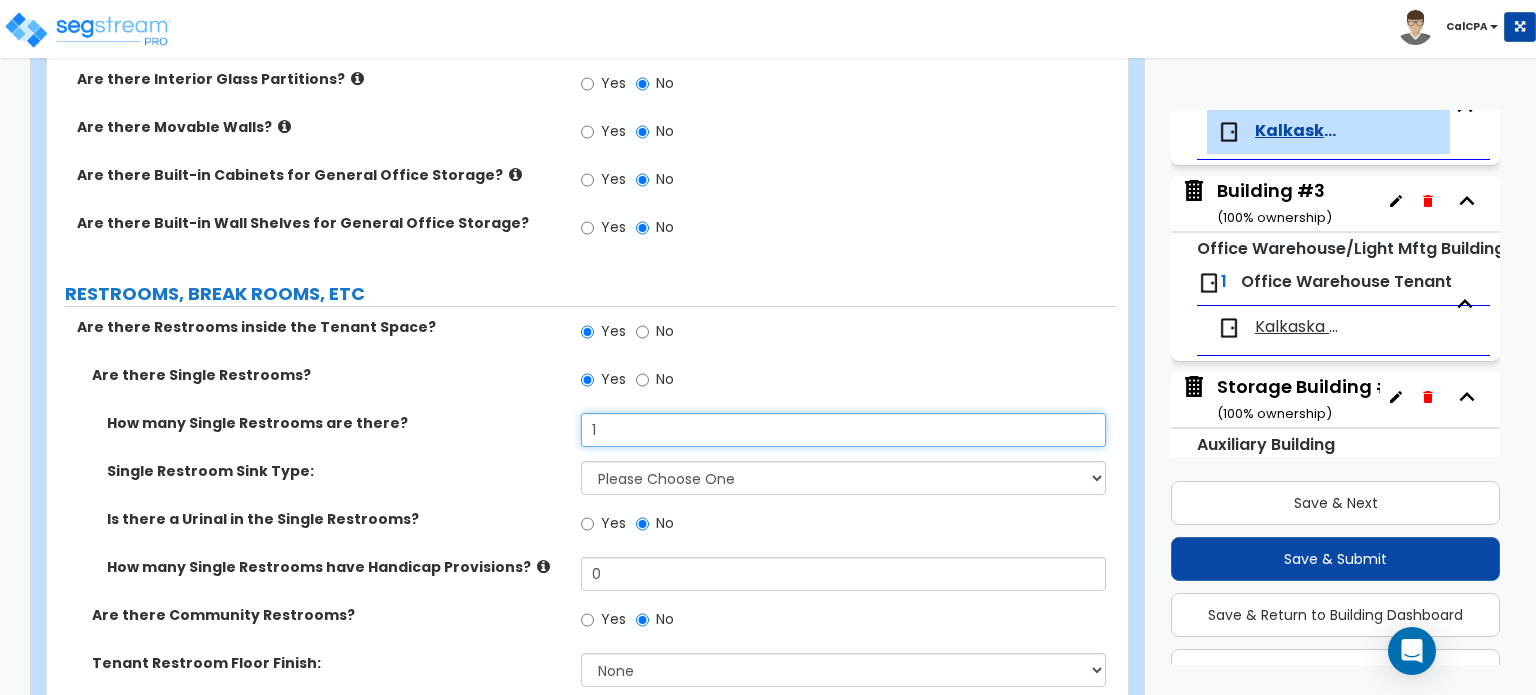 scroll, scrollTop: 2264, scrollLeft: 0, axis: vertical 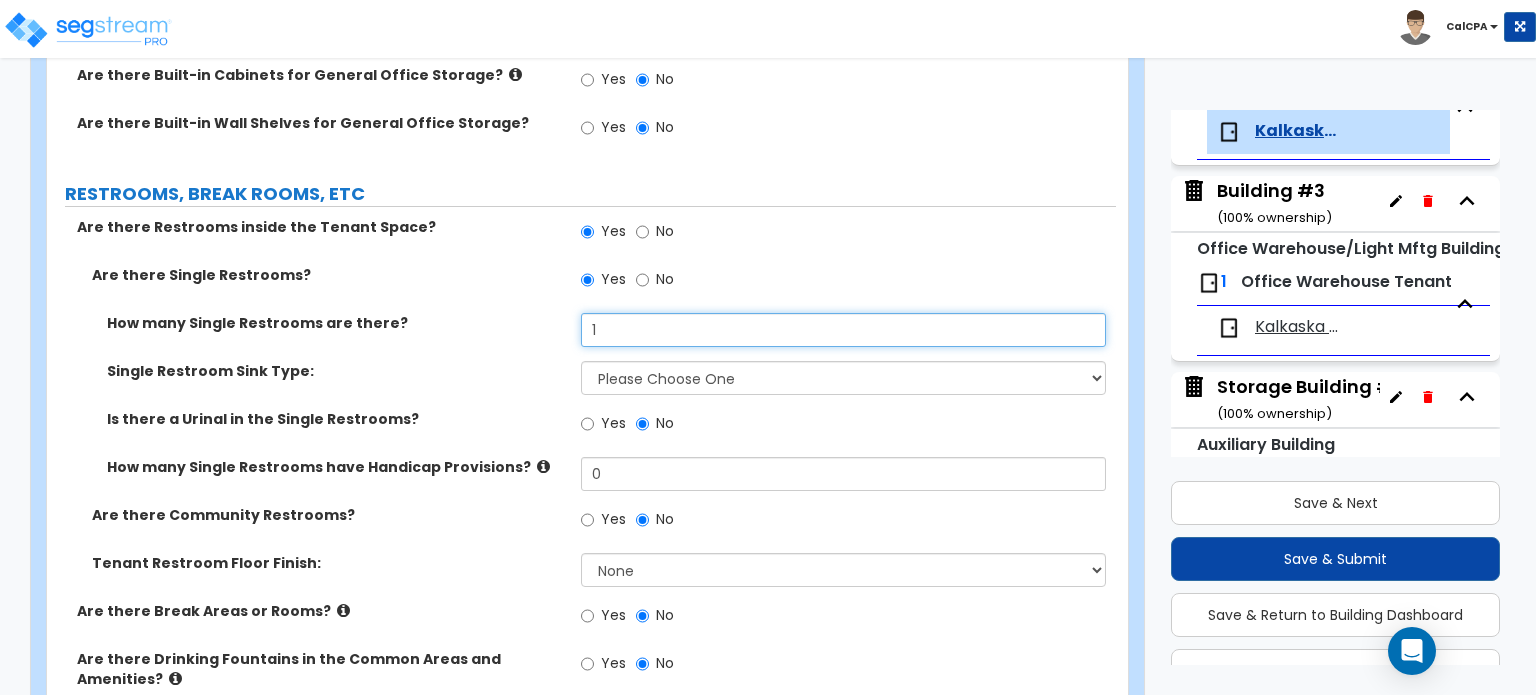 drag, startPoint x: 622, startPoint y: 270, endPoint x: 542, endPoint y: 274, distance: 80.09994 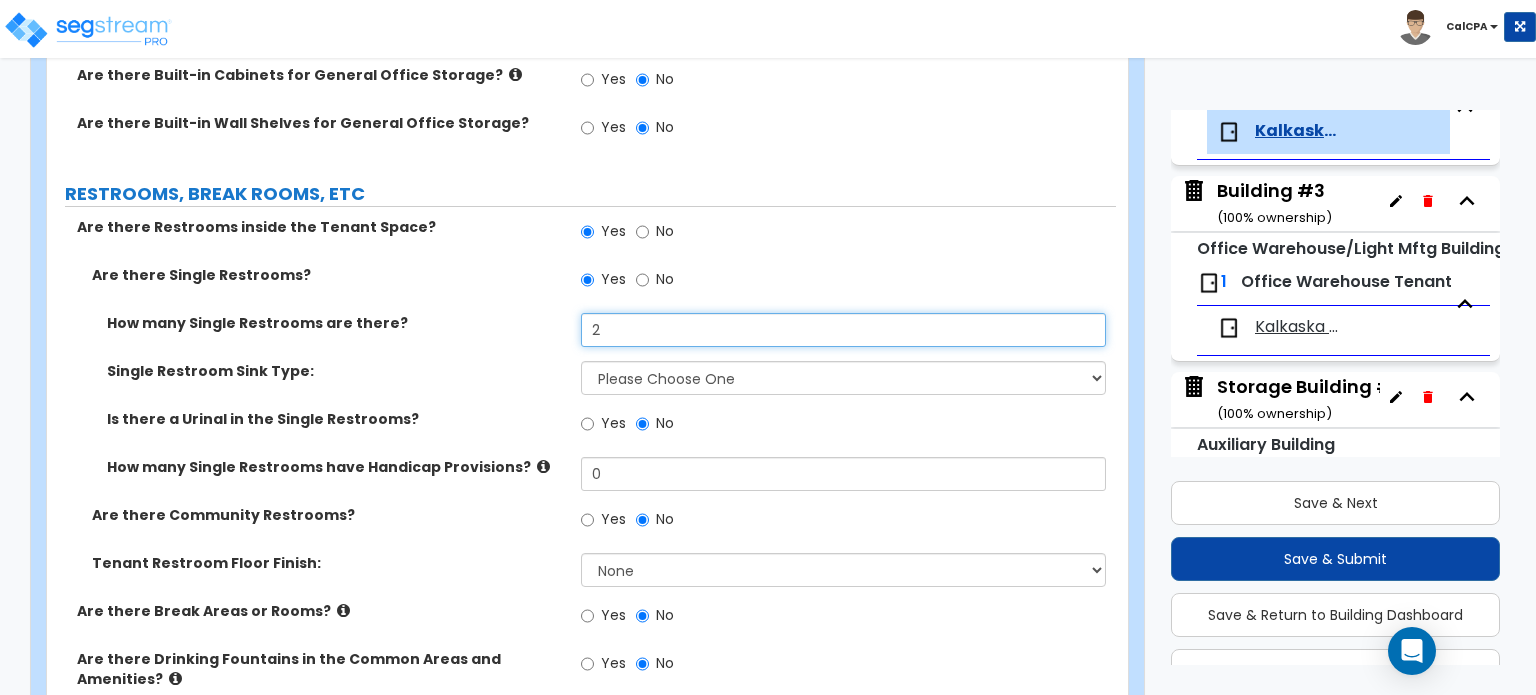 type on "2" 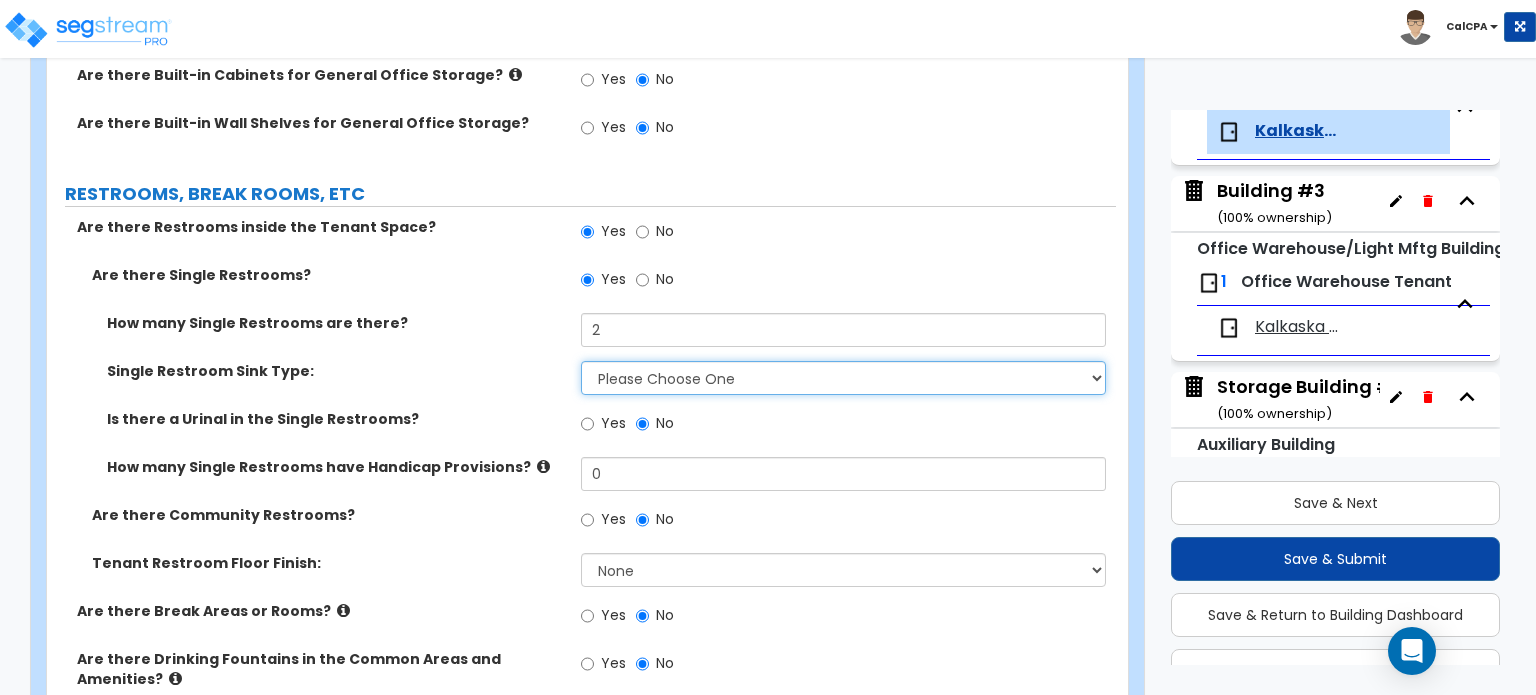 click on "Please Choose One Wall-mounted Vanity-mounted" at bounding box center [843, 378] 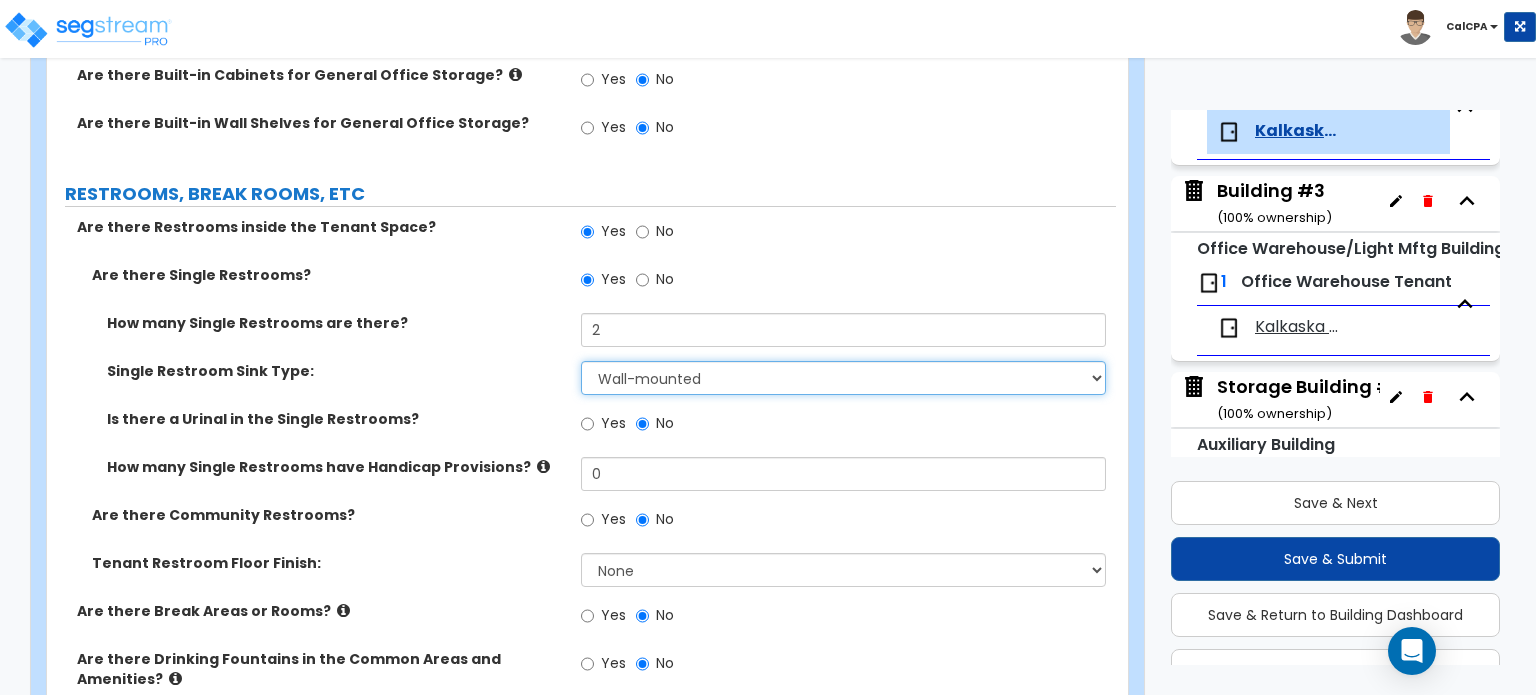 click on "Please Choose One Wall-mounted Vanity-mounted" at bounding box center (843, 378) 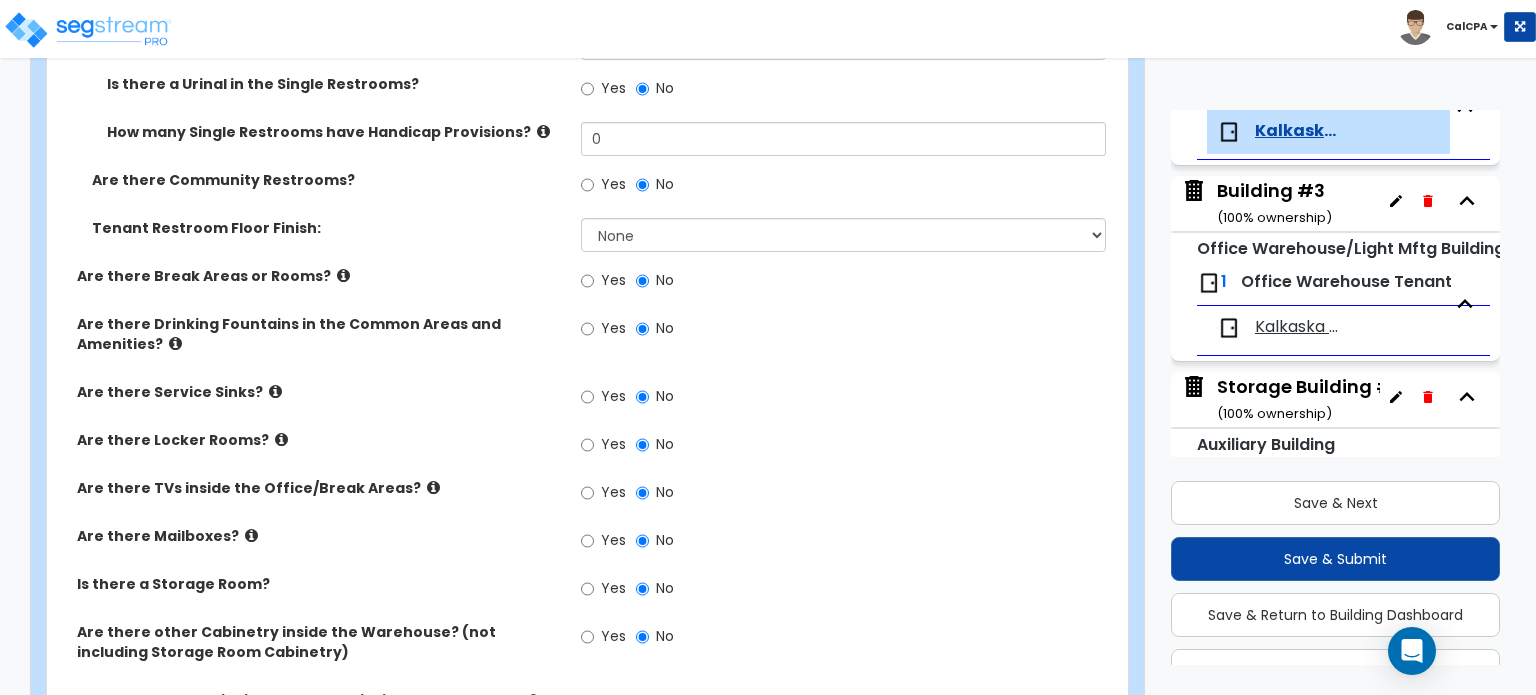 scroll, scrollTop: 2564, scrollLeft: 0, axis: vertical 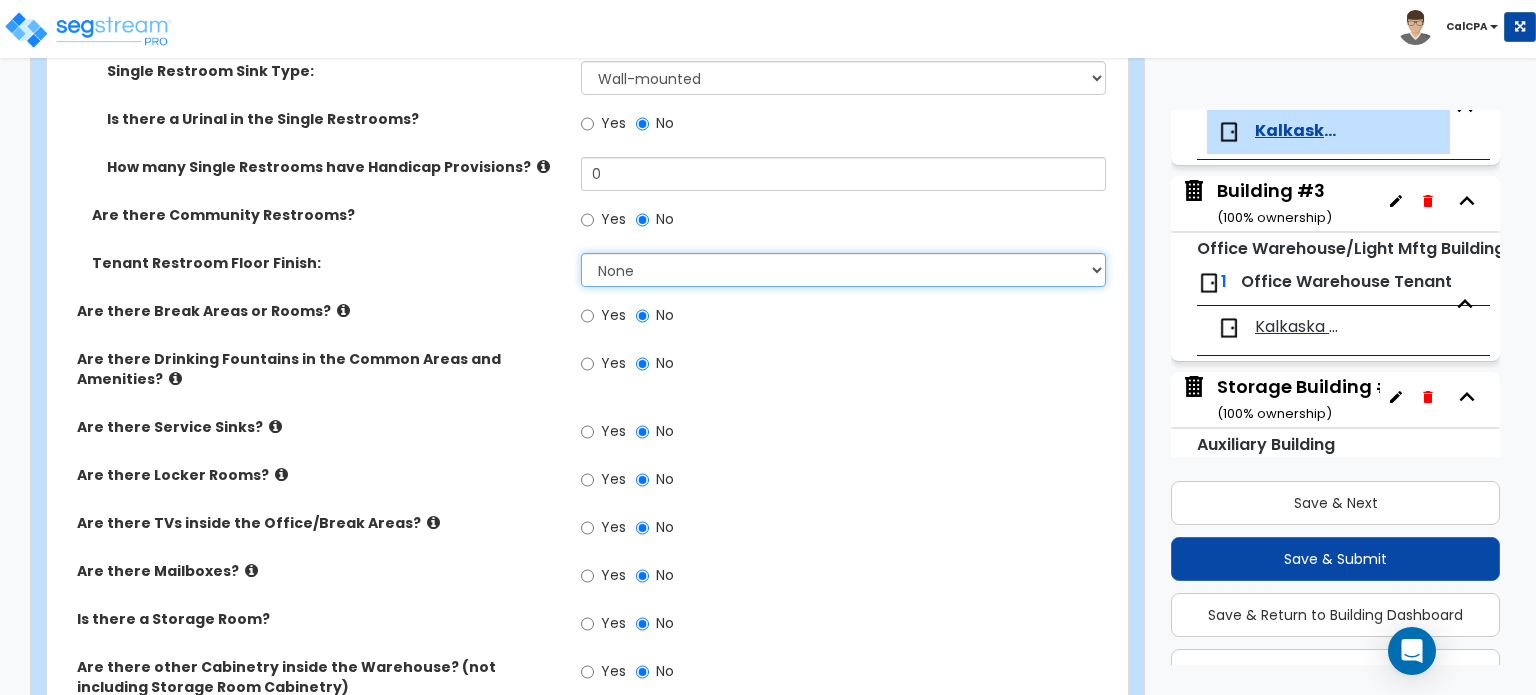 click on "None Tile Flooring Resilient Laminate Flooring VCT Flooring Sheet Vinyl Flooring" at bounding box center (843, 270) 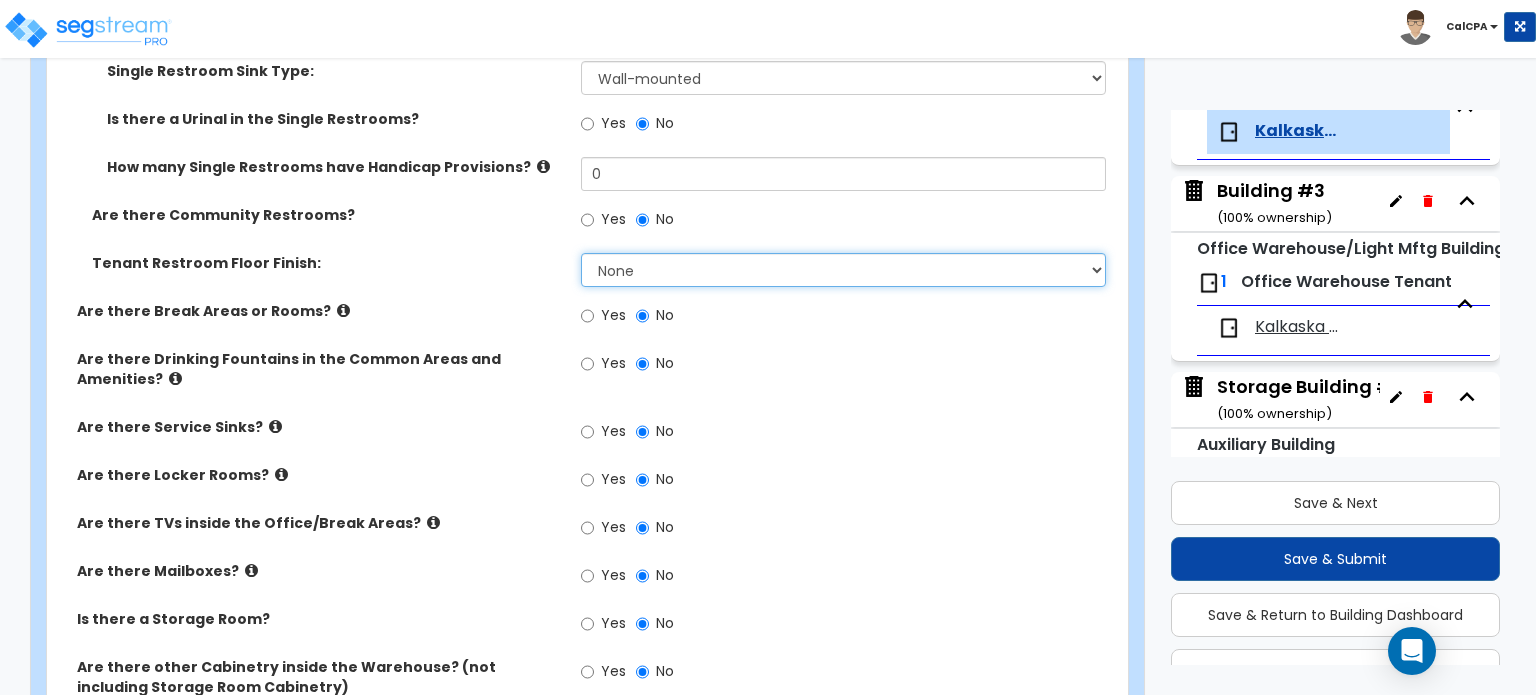 click on "None Tile Flooring Resilient Laminate Flooring VCT Flooring Sheet Vinyl Flooring" at bounding box center [843, 270] 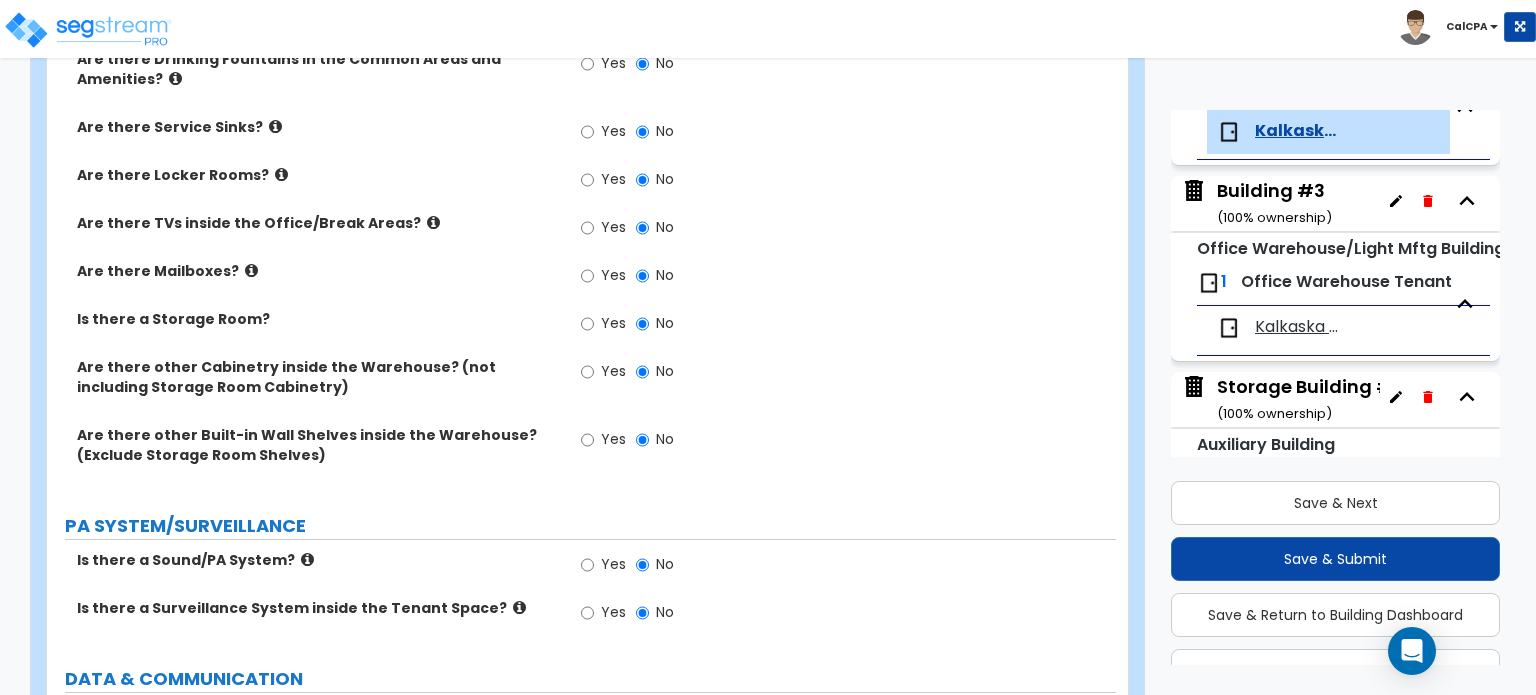 scroll, scrollTop: 2864, scrollLeft: 0, axis: vertical 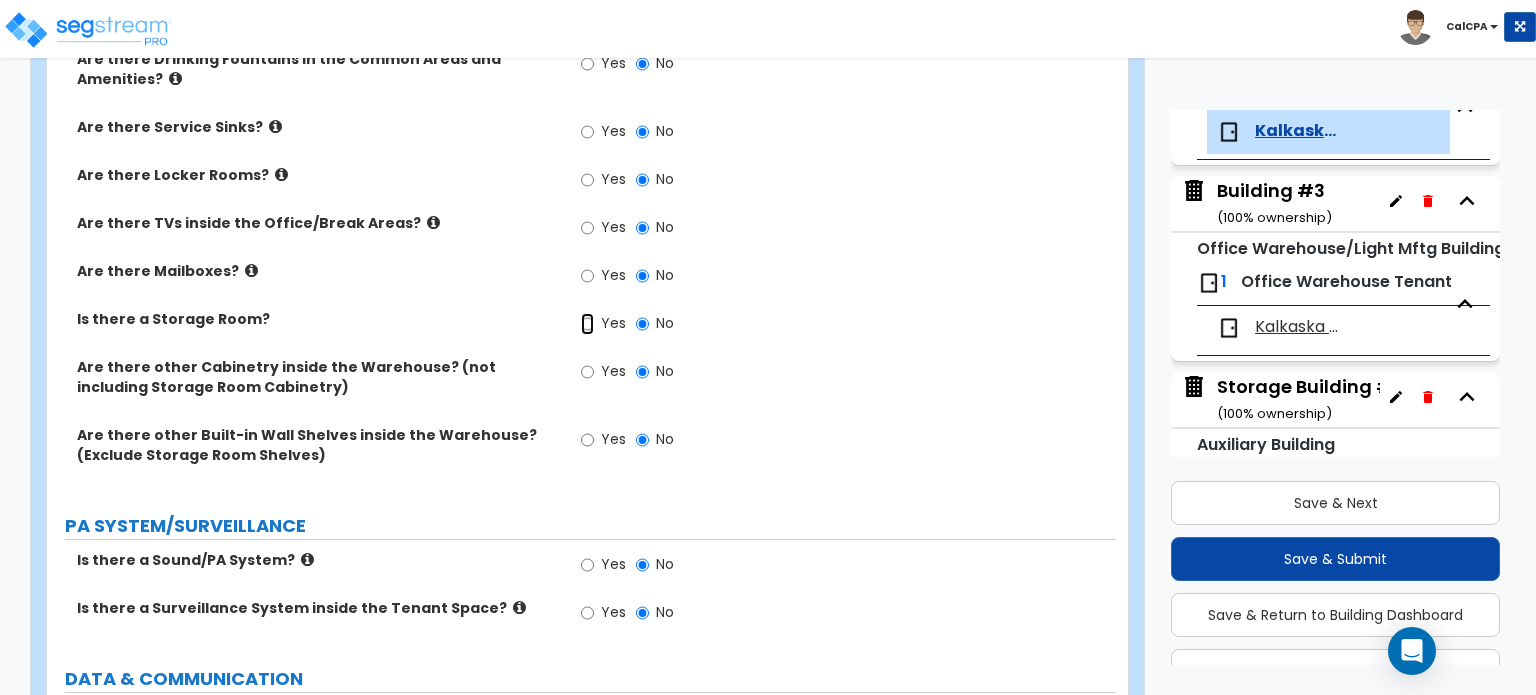 click on "Yes" at bounding box center [587, 324] 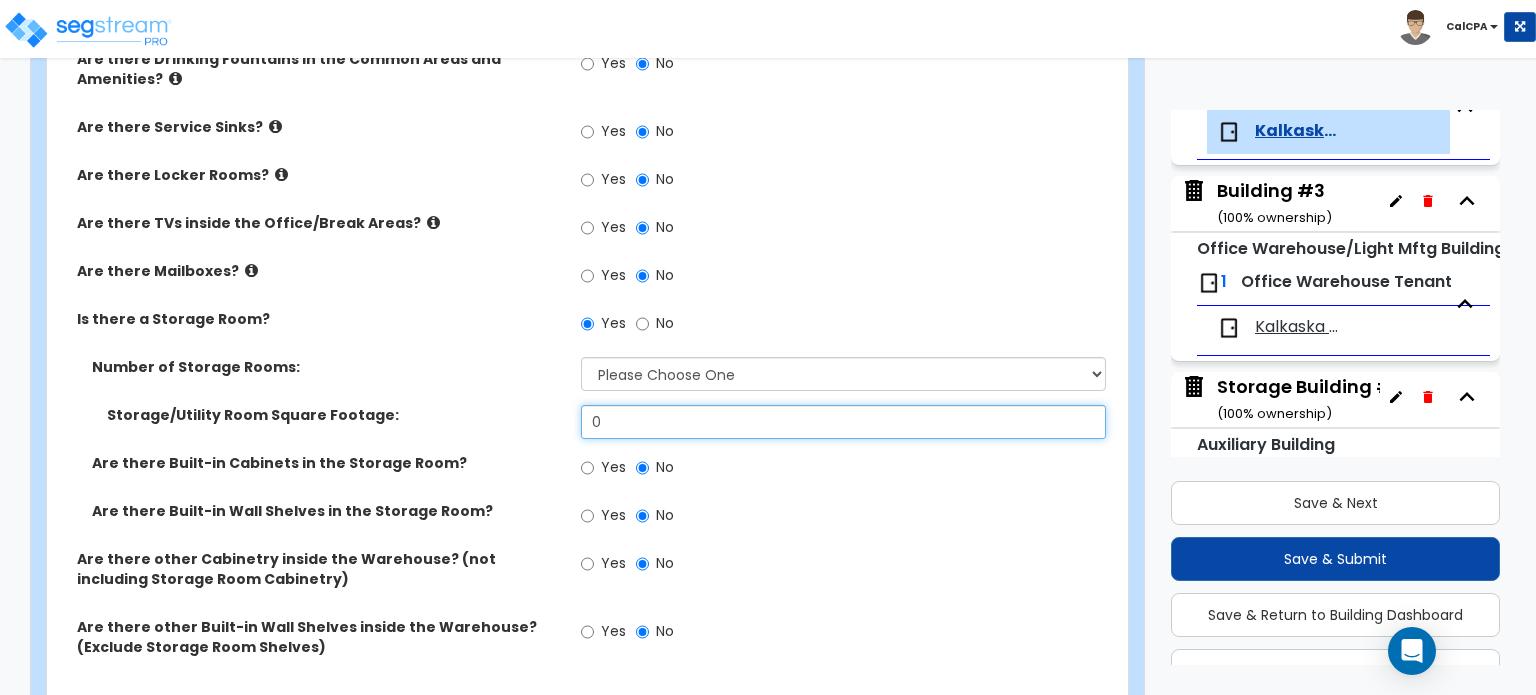 drag, startPoint x: 736, startPoint y: 362, endPoint x: 536, endPoint y: 355, distance: 200.12247 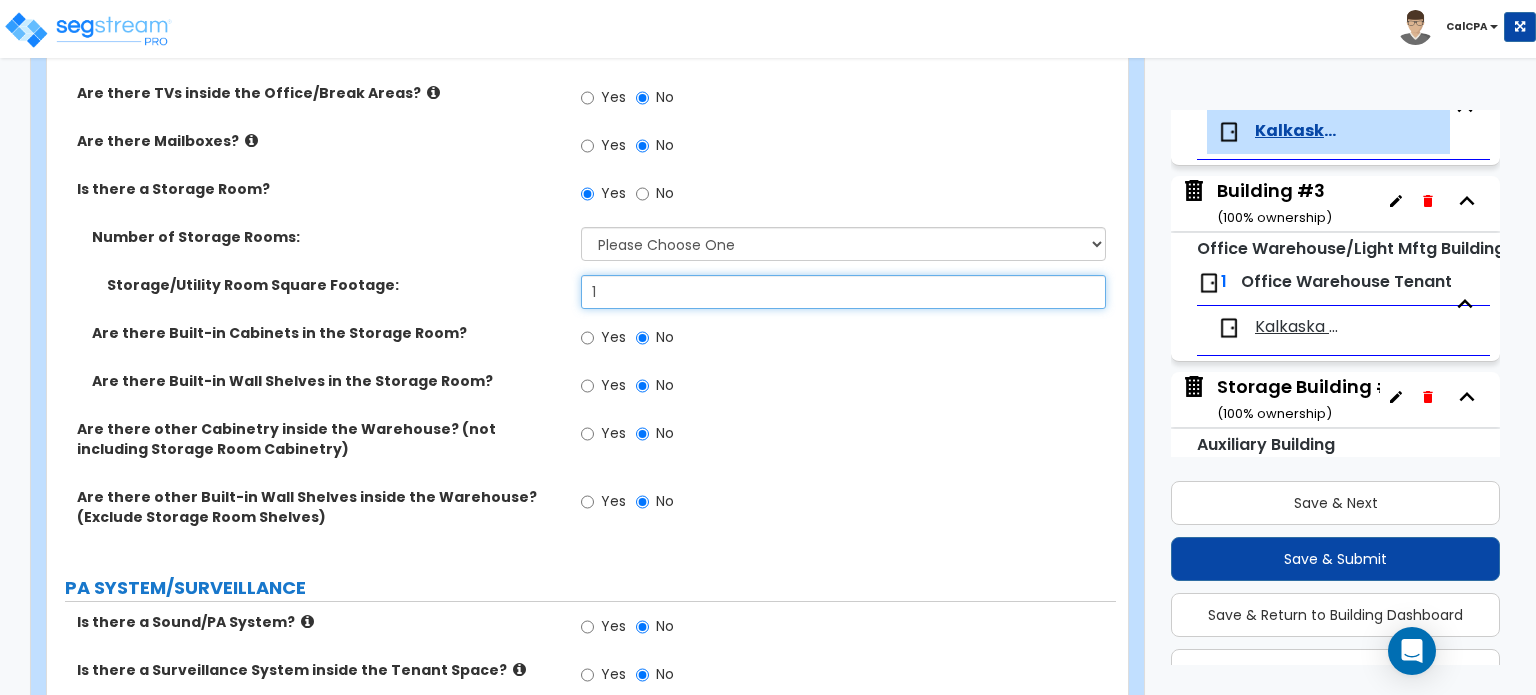 scroll, scrollTop: 2964, scrollLeft: 0, axis: vertical 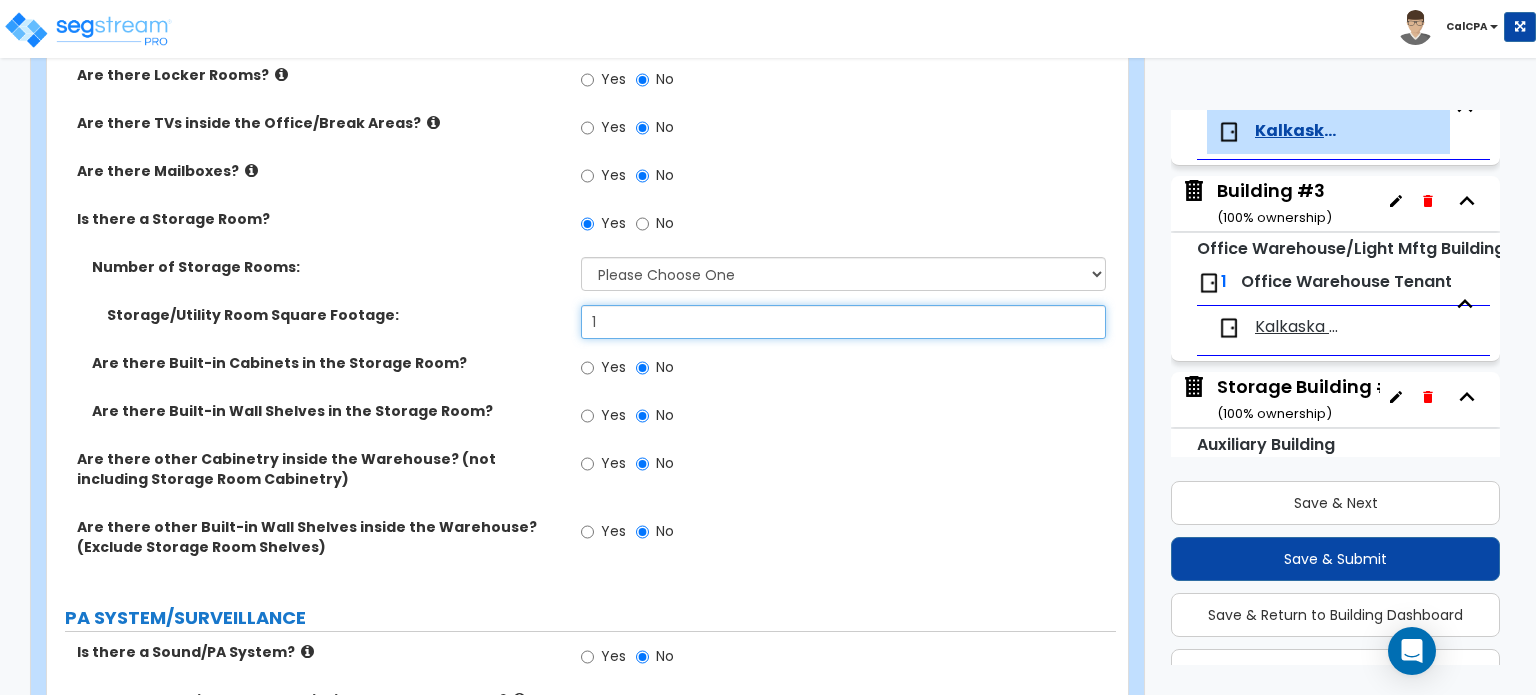 drag, startPoint x: 624, startPoint y: 263, endPoint x: 554, endPoint y: 265, distance: 70.028564 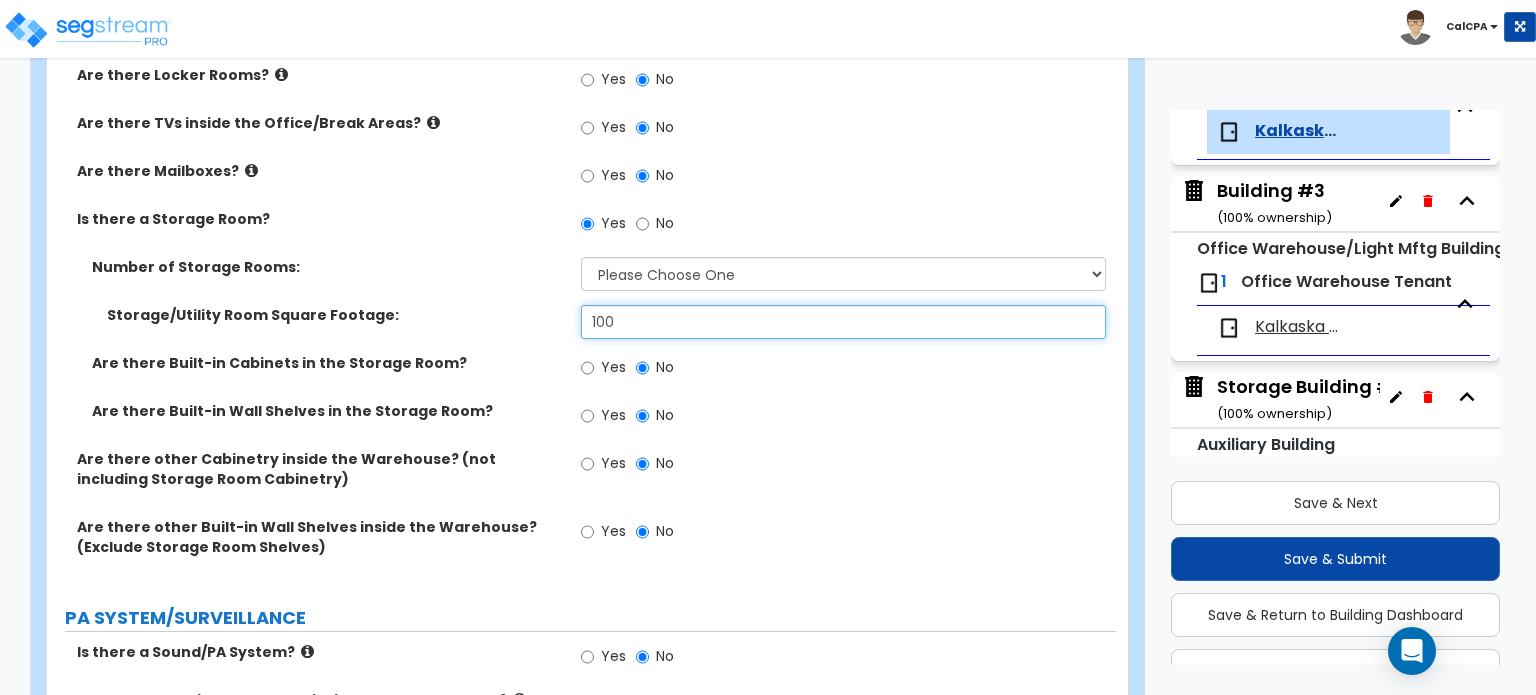 type on "100" 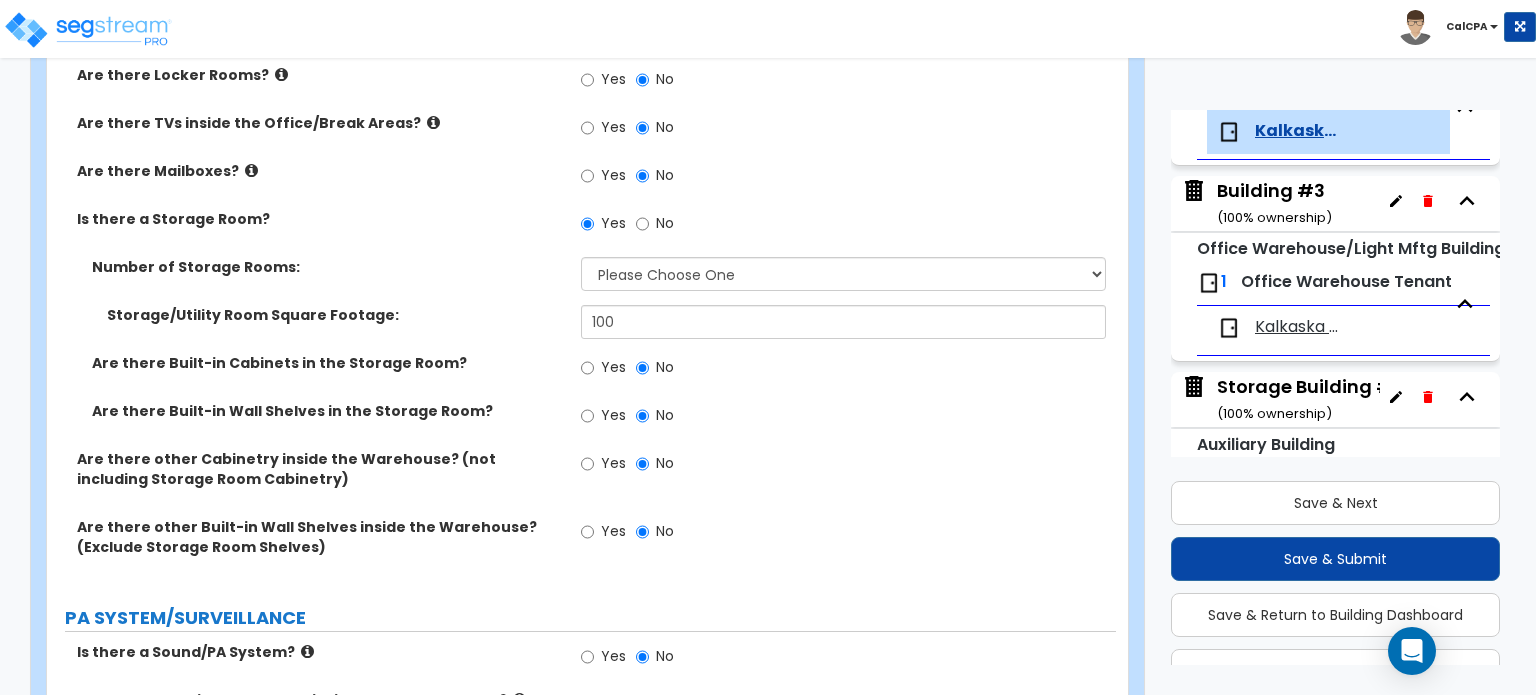 click on "Yes No" at bounding box center [848, 418] 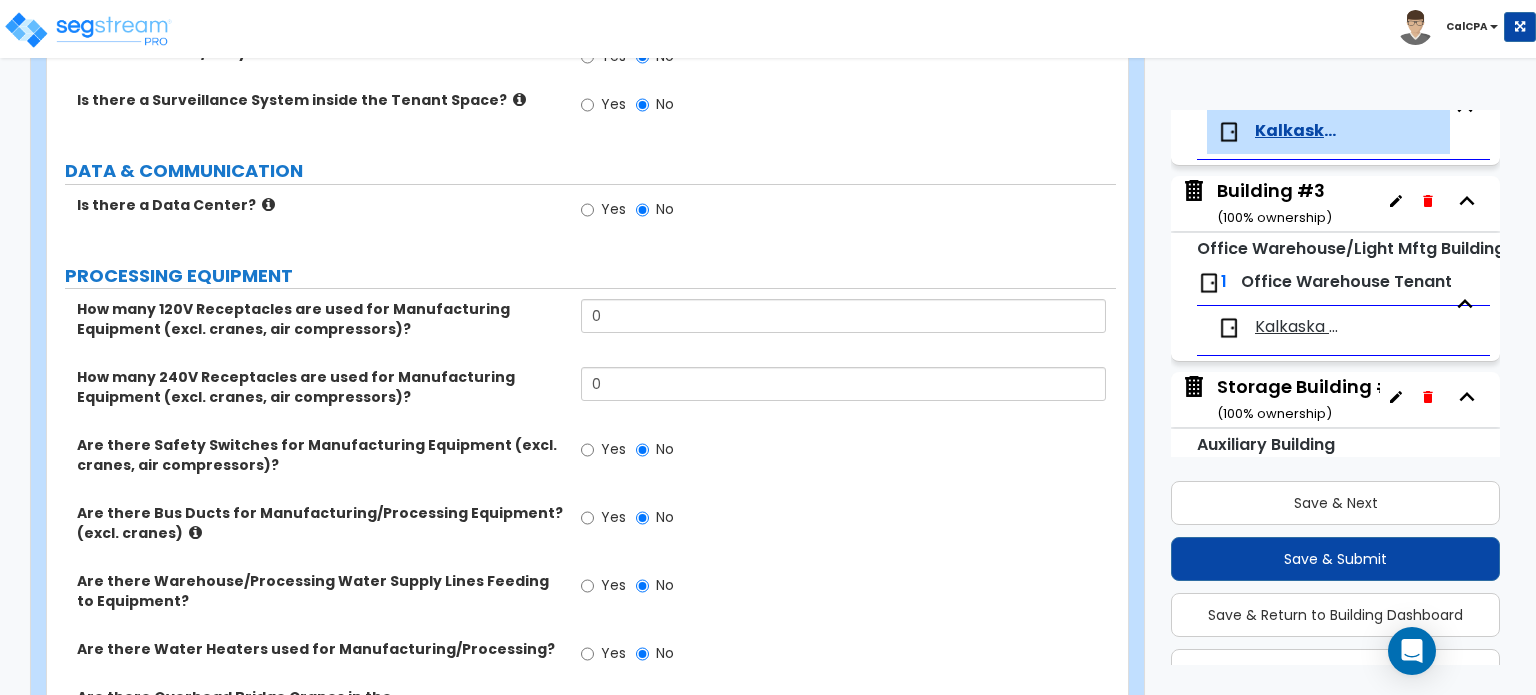 scroll, scrollTop: 3664, scrollLeft: 0, axis: vertical 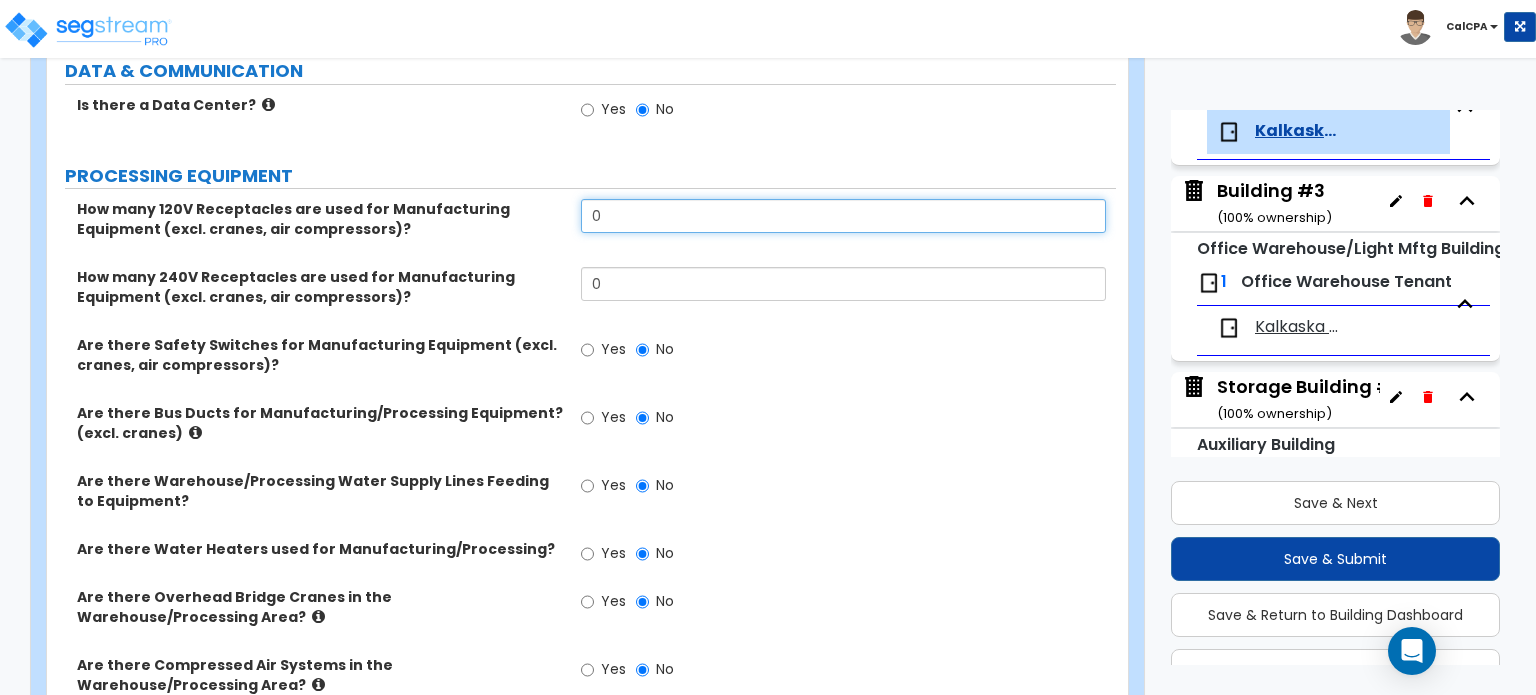 drag, startPoint x: 655, startPoint y: 152, endPoint x: 527, endPoint y: 171, distance: 129.40247 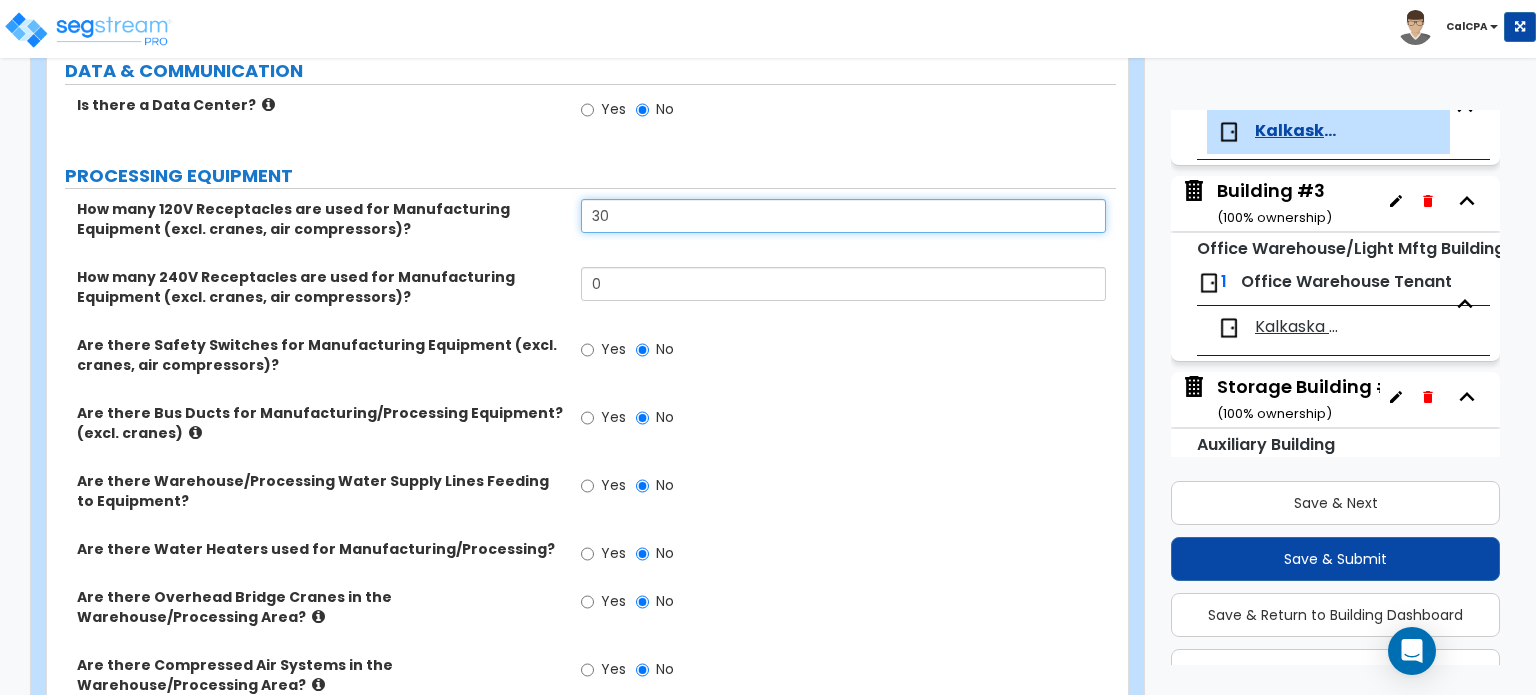 type on "30" 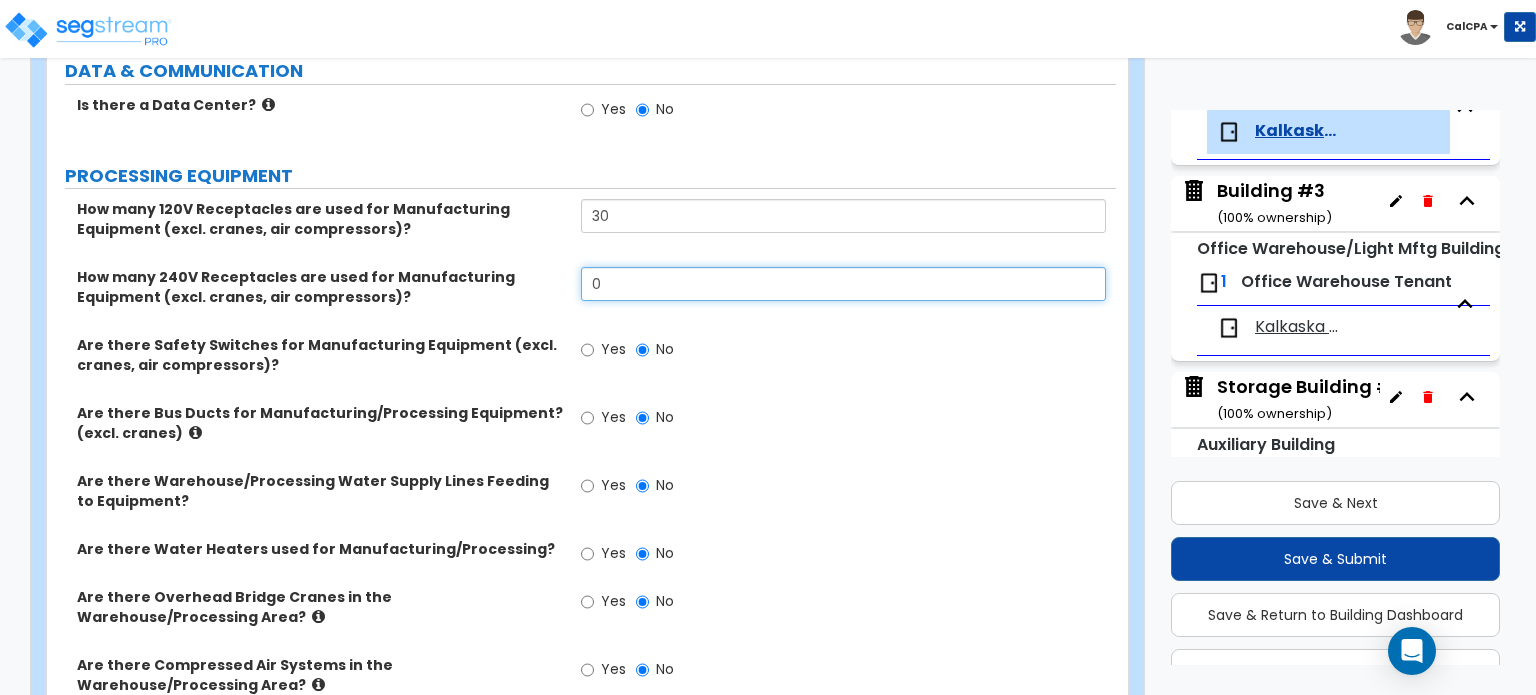 drag, startPoint x: 625, startPoint y: 218, endPoint x: 510, endPoint y: 222, distance: 115.06954 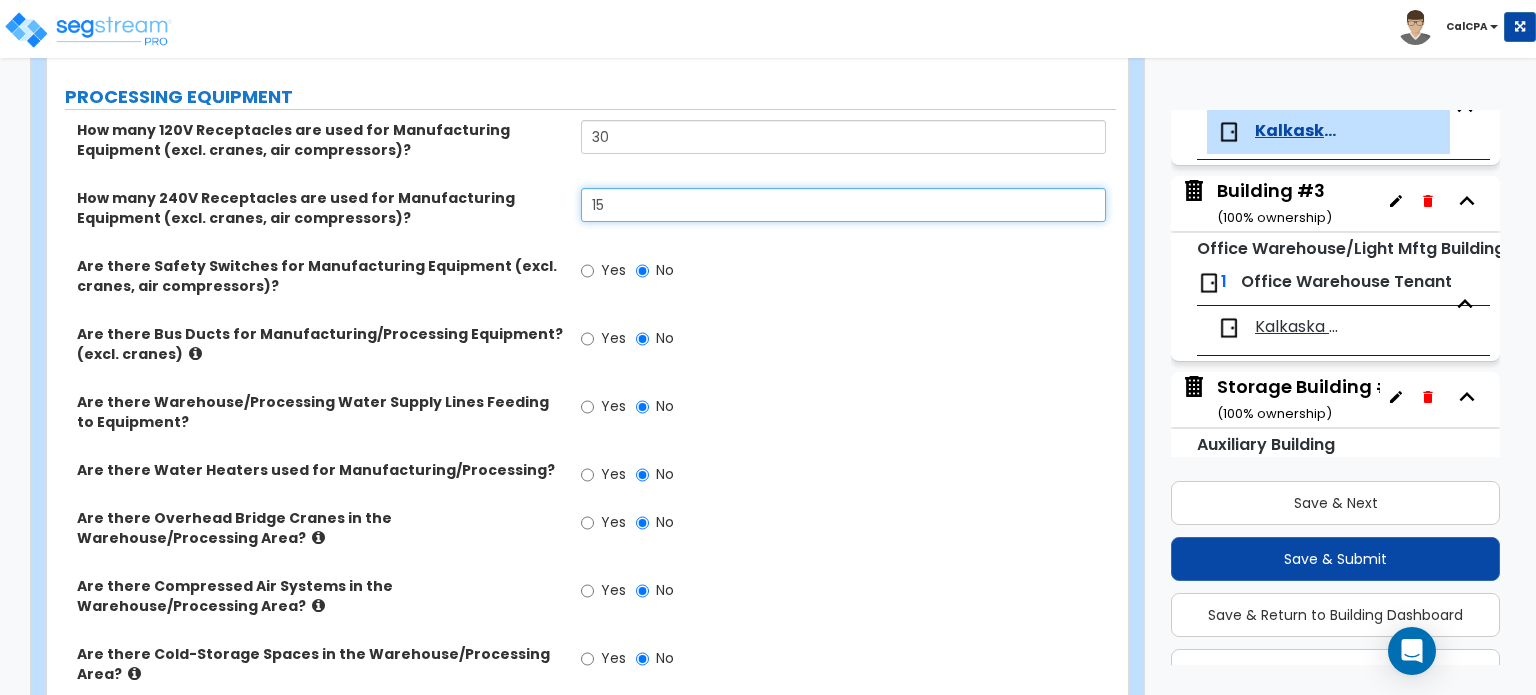 scroll, scrollTop: 3764, scrollLeft: 0, axis: vertical 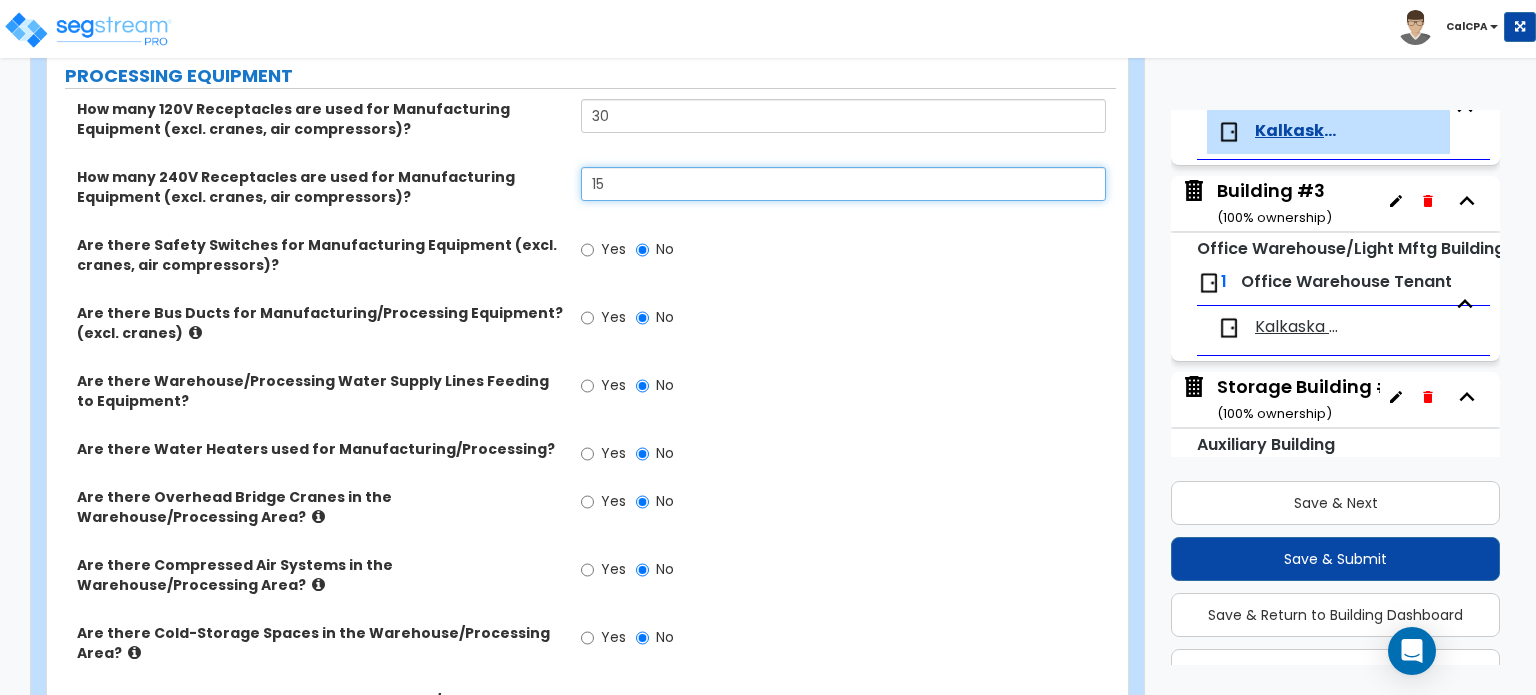 type on "15" 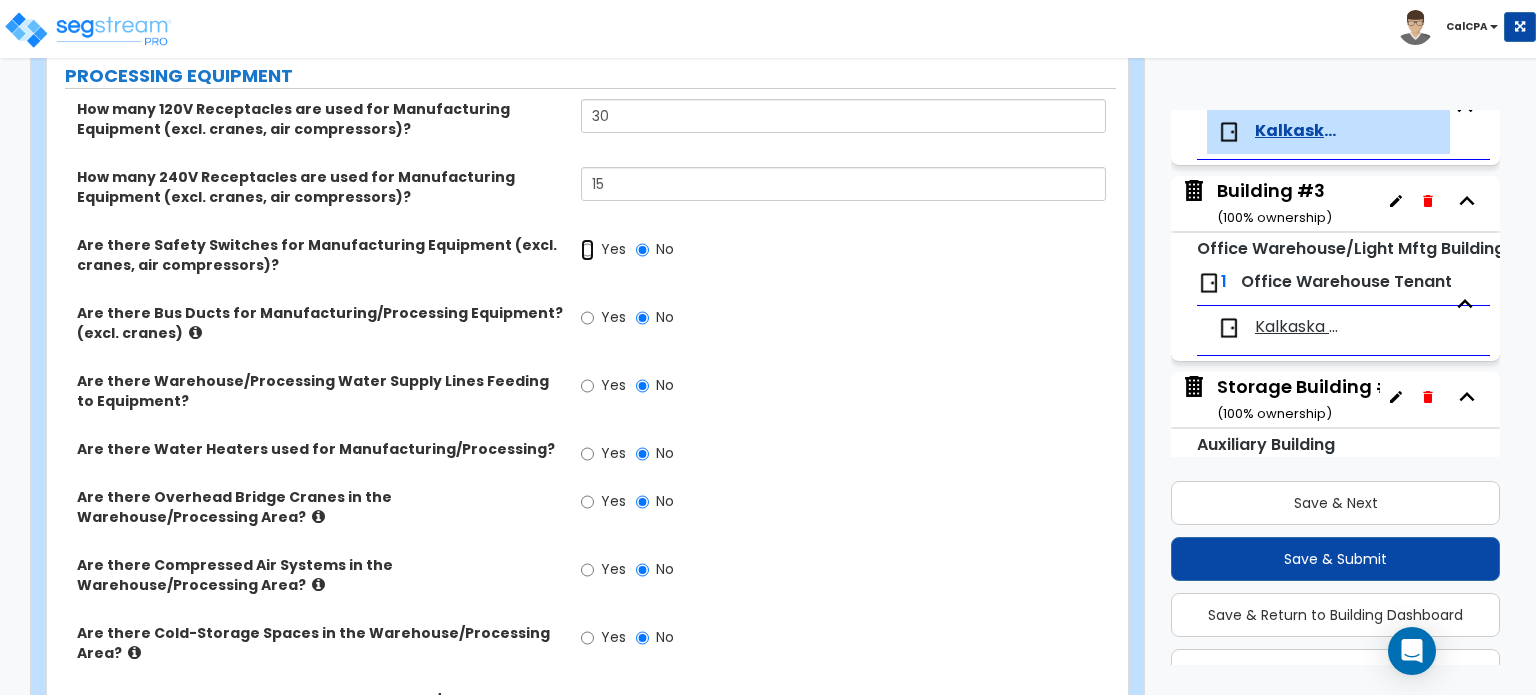 click on "Yes" at bounding box center [587, 250] 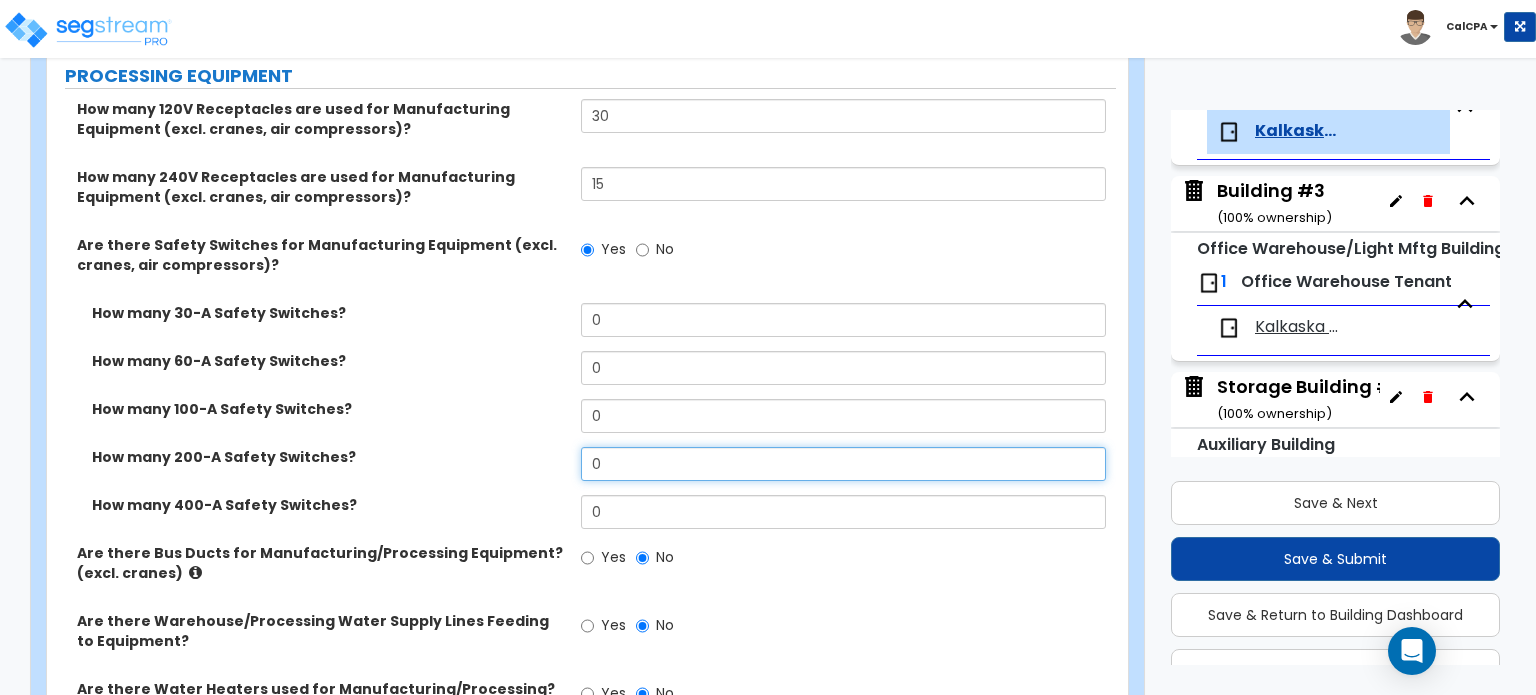 drag, startPoint x: 624, startPoint y: 399, endPoint x: 505, endPoint y: 403, distance: 119.06721 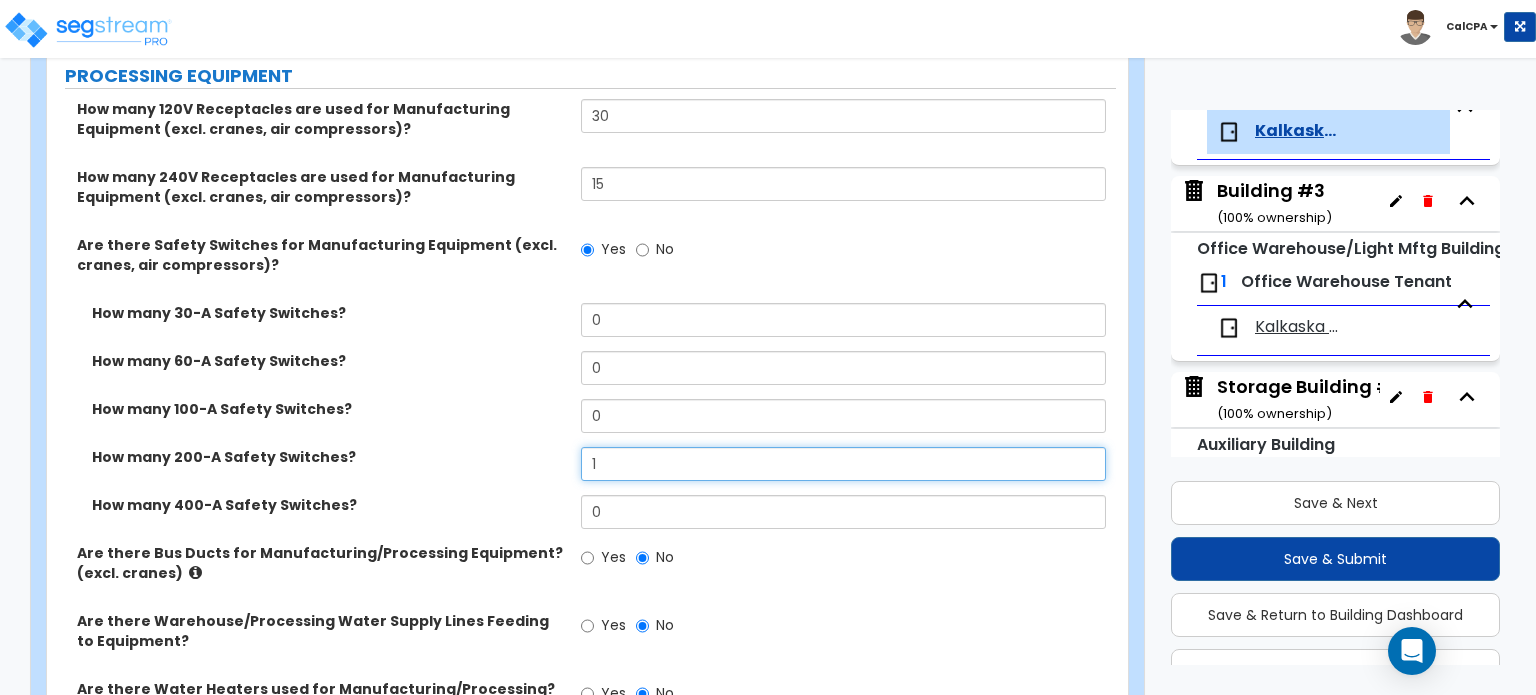 type on "1" 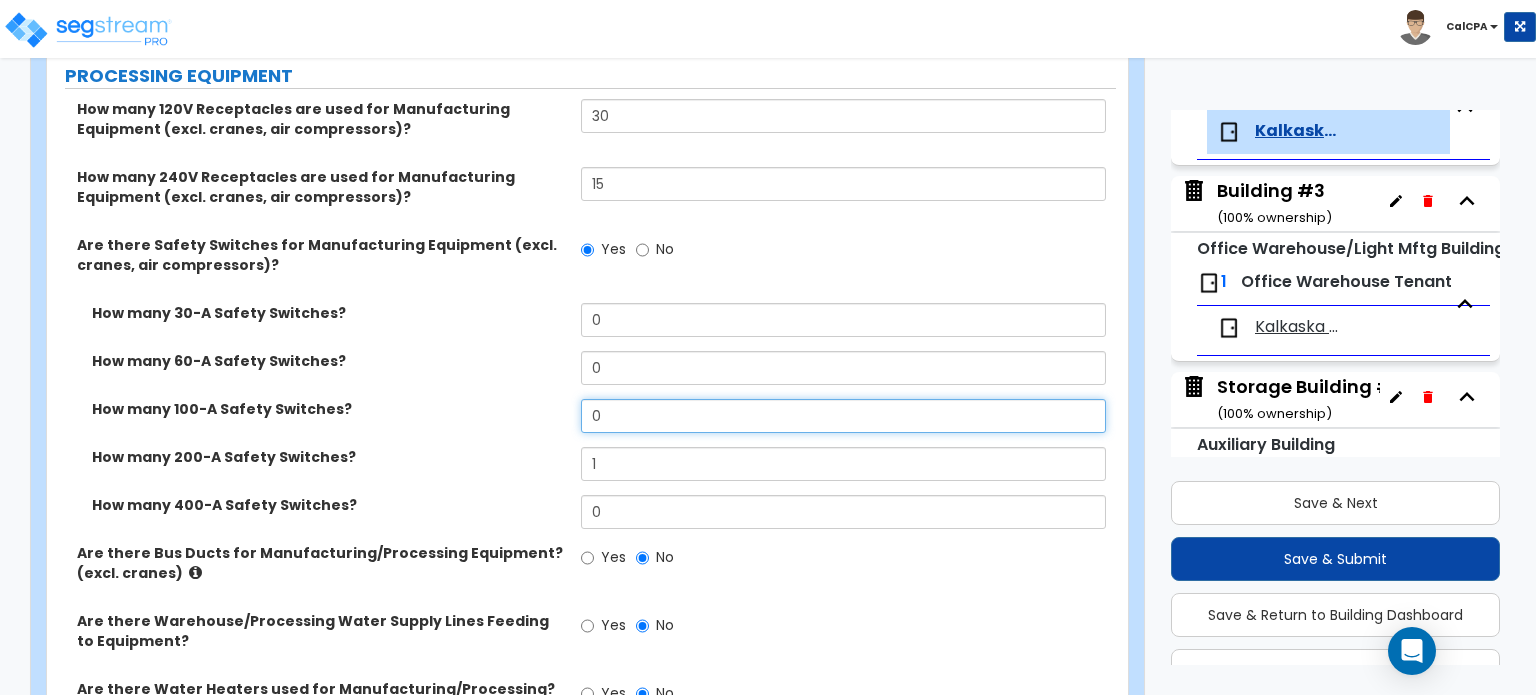 drag, startPoint x: 619, startPoint y: 352, endPoint x: 547, endPoint y: 352, distance: 72 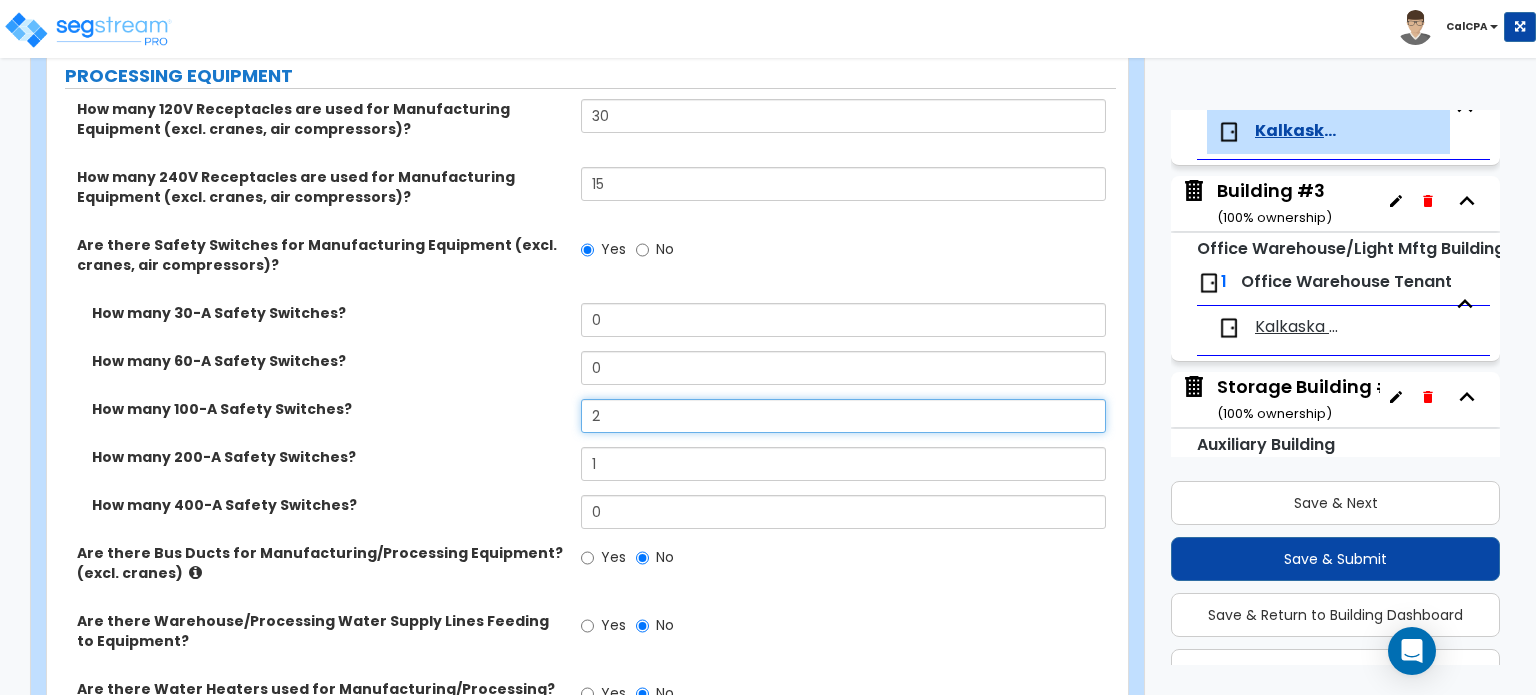 type on "2" 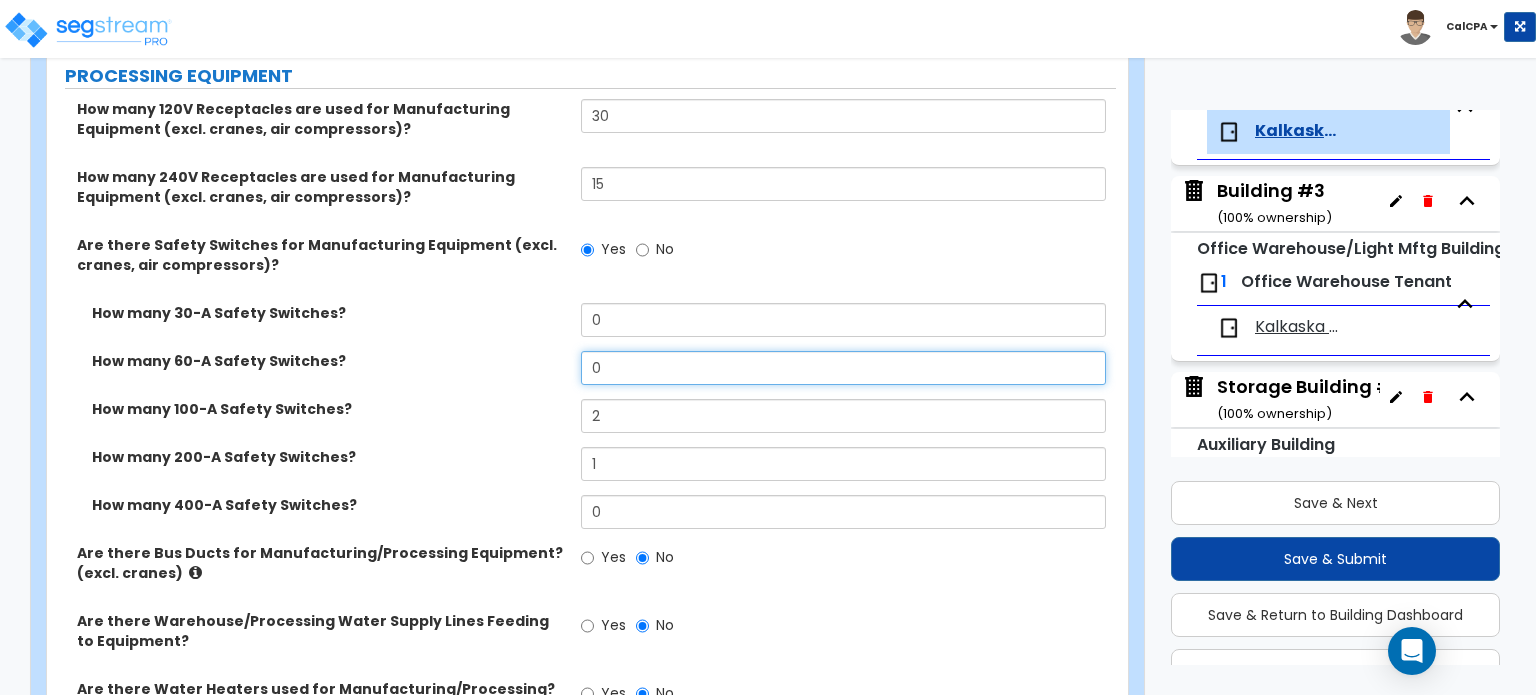 drag, startPoint x: 618, startPoint y: 298, endPoint x: 566, endPoint y: 308, distance: 52.95281 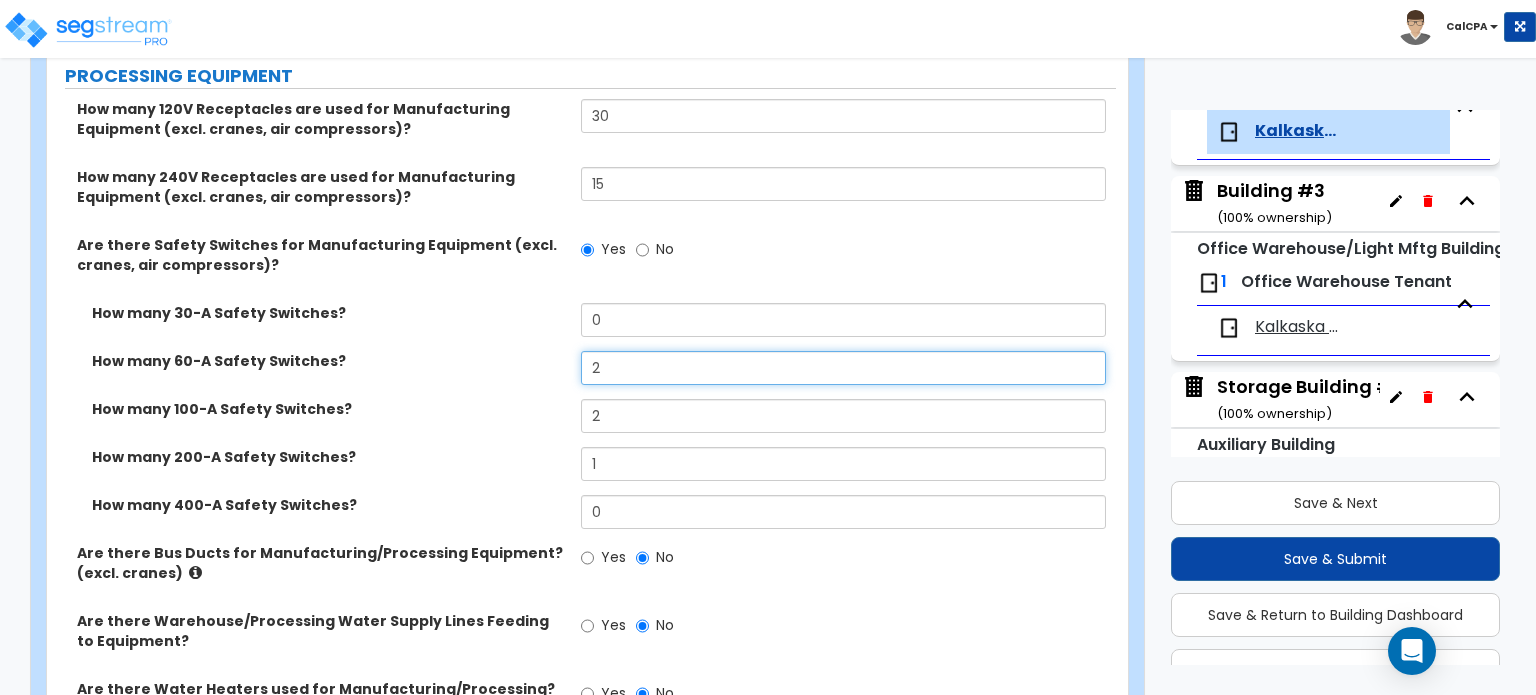 type on "2" 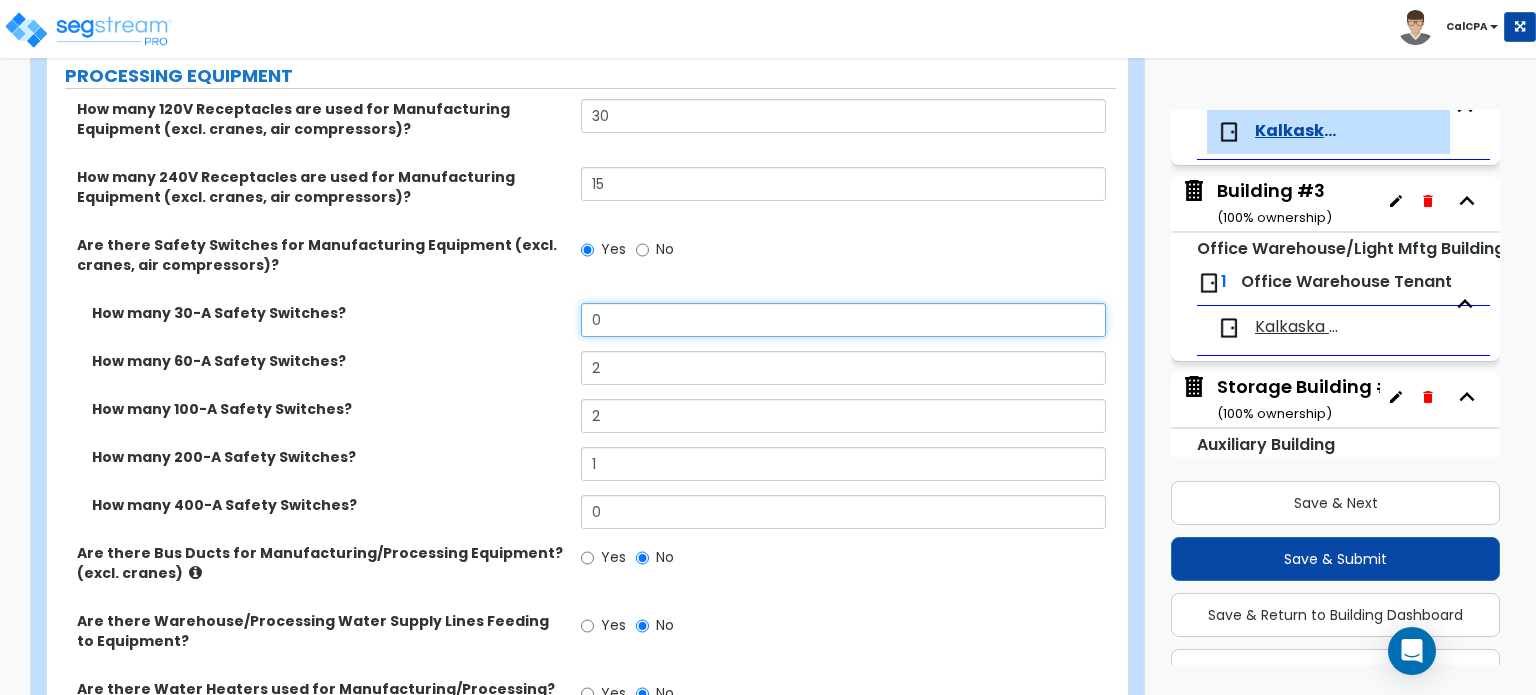 drag, startPoint x: 620, startPoint y: 250, endPoint x: 541, endPoint y: 264, distance: 80.23092 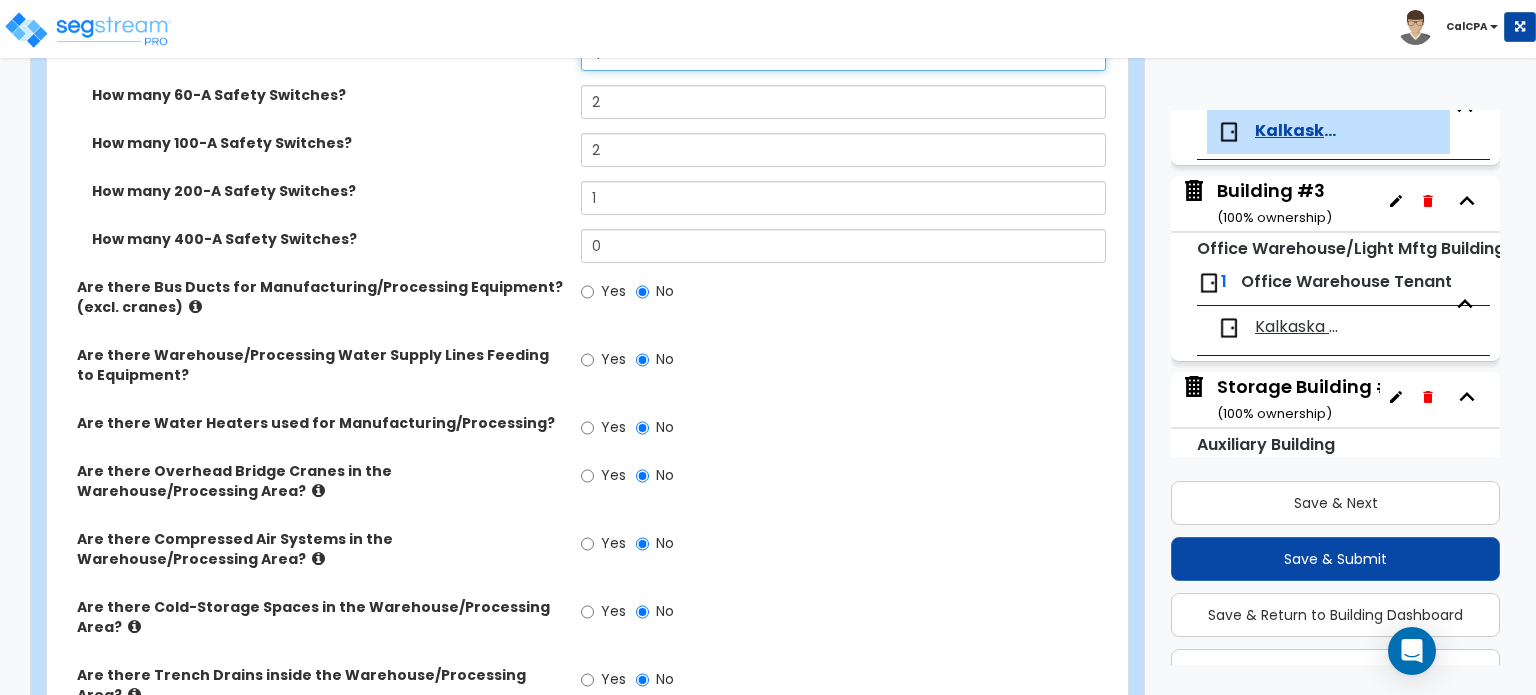 scroll, scrollTop: 4064, scrollLeft: 0, axis: vertical 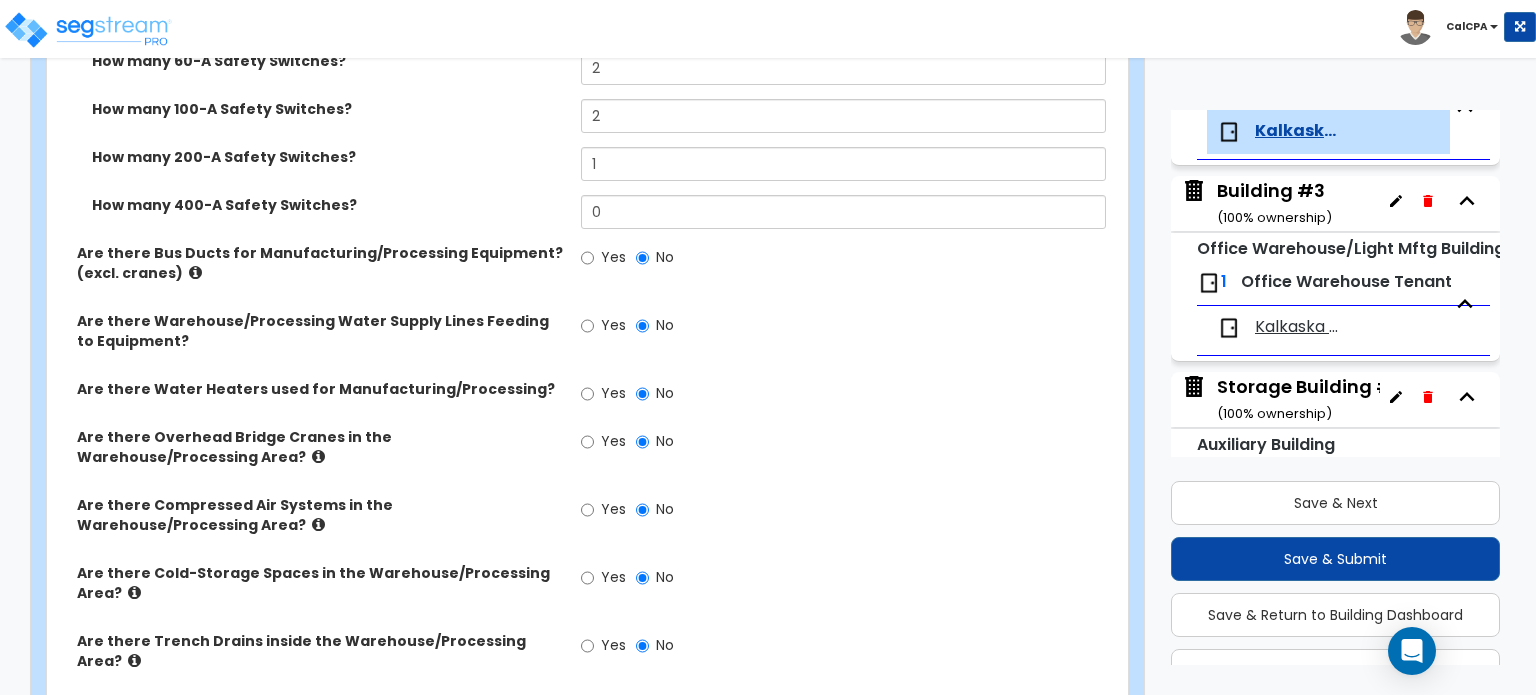 type on "4" 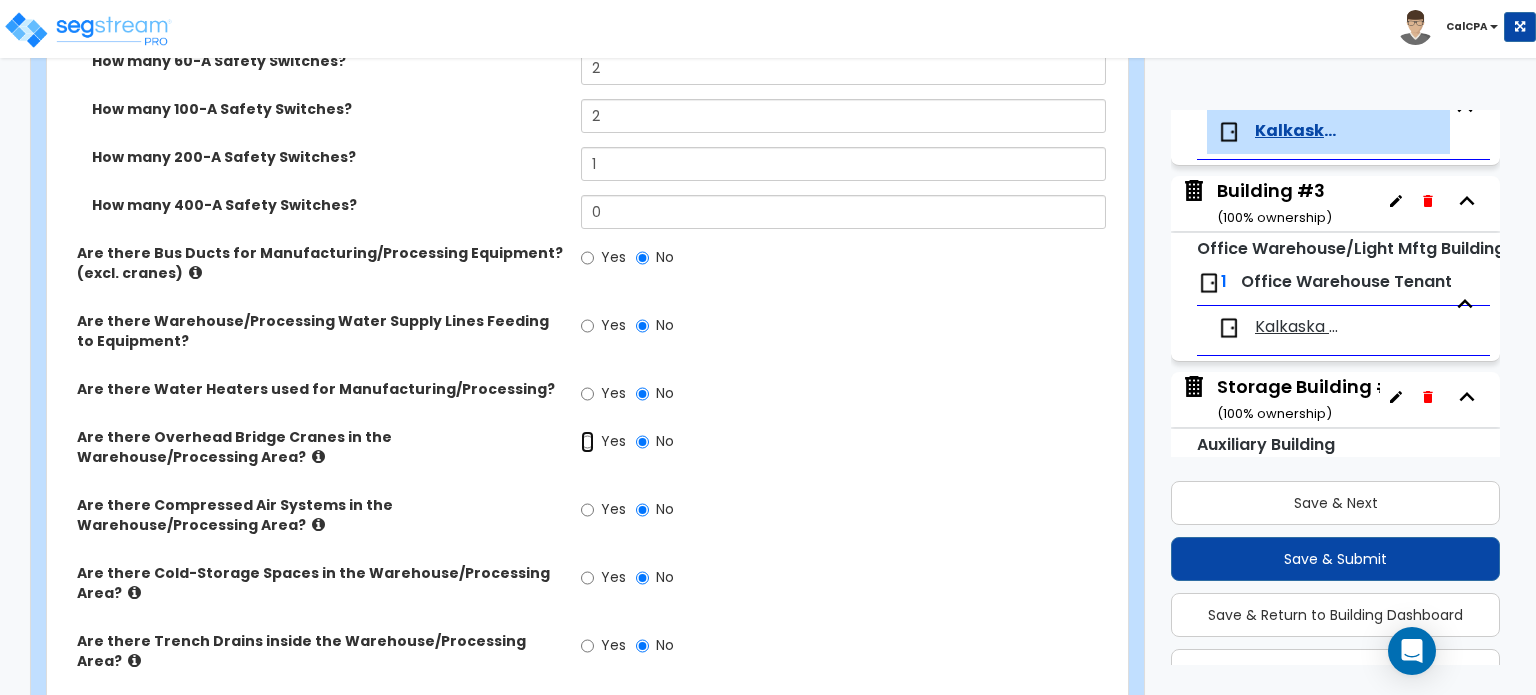 click on "Yes" at bounding box center [587, 442] 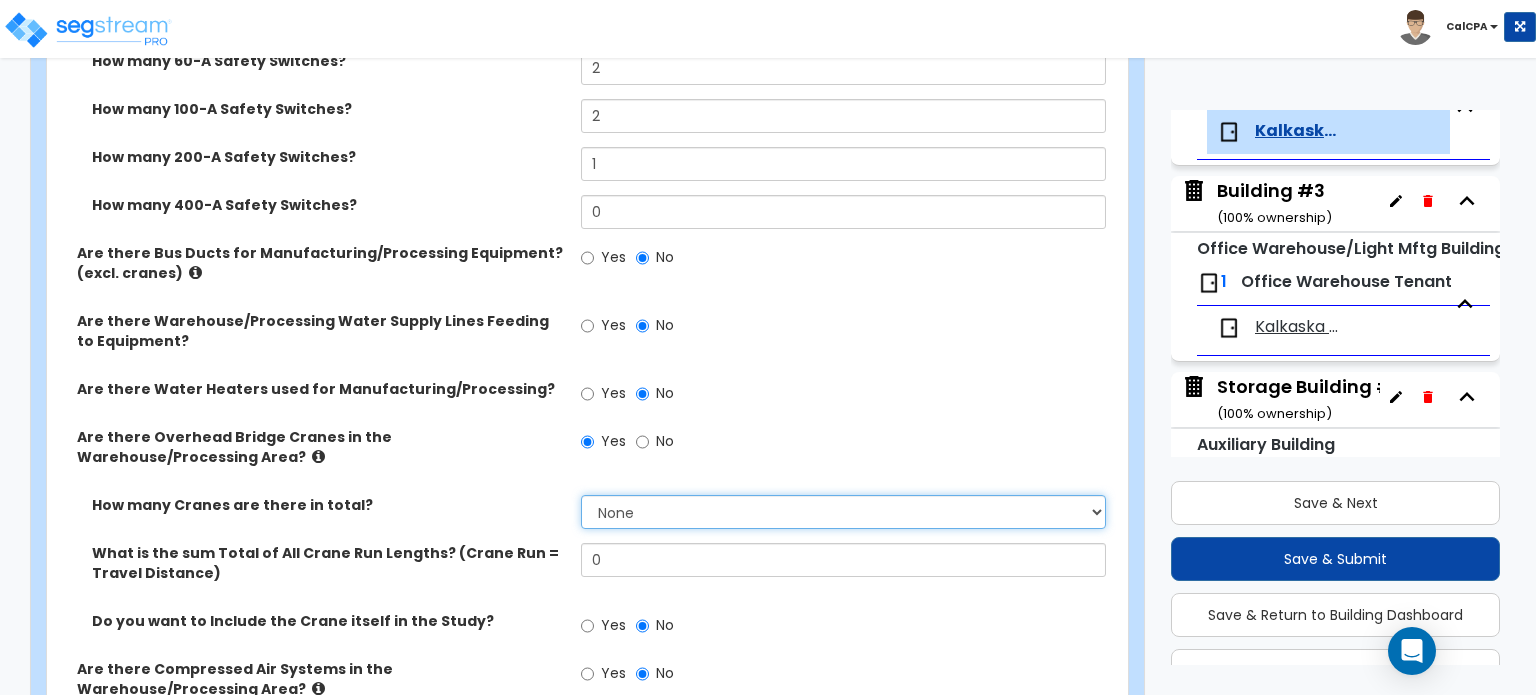 click on "None 1 2 3 4 5" at bounding box center (843, 512) 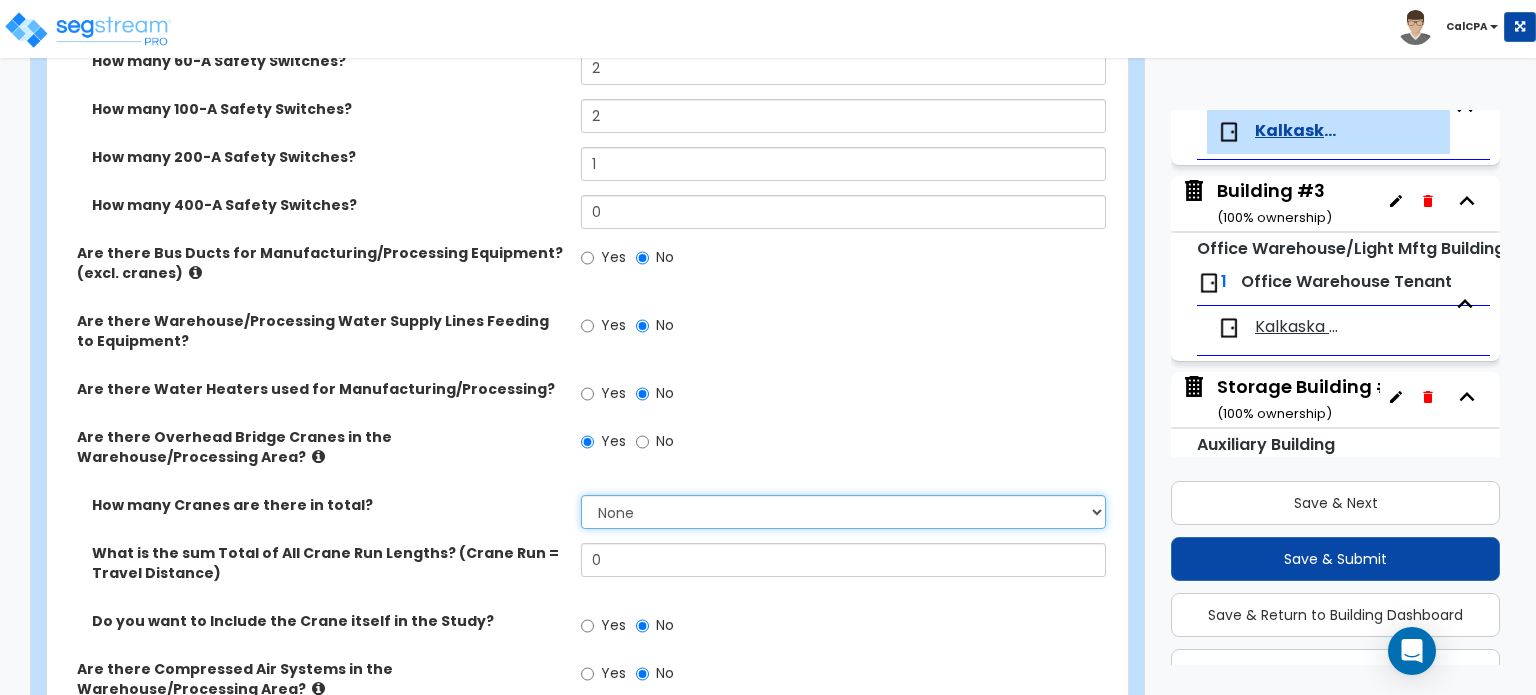select on "1" 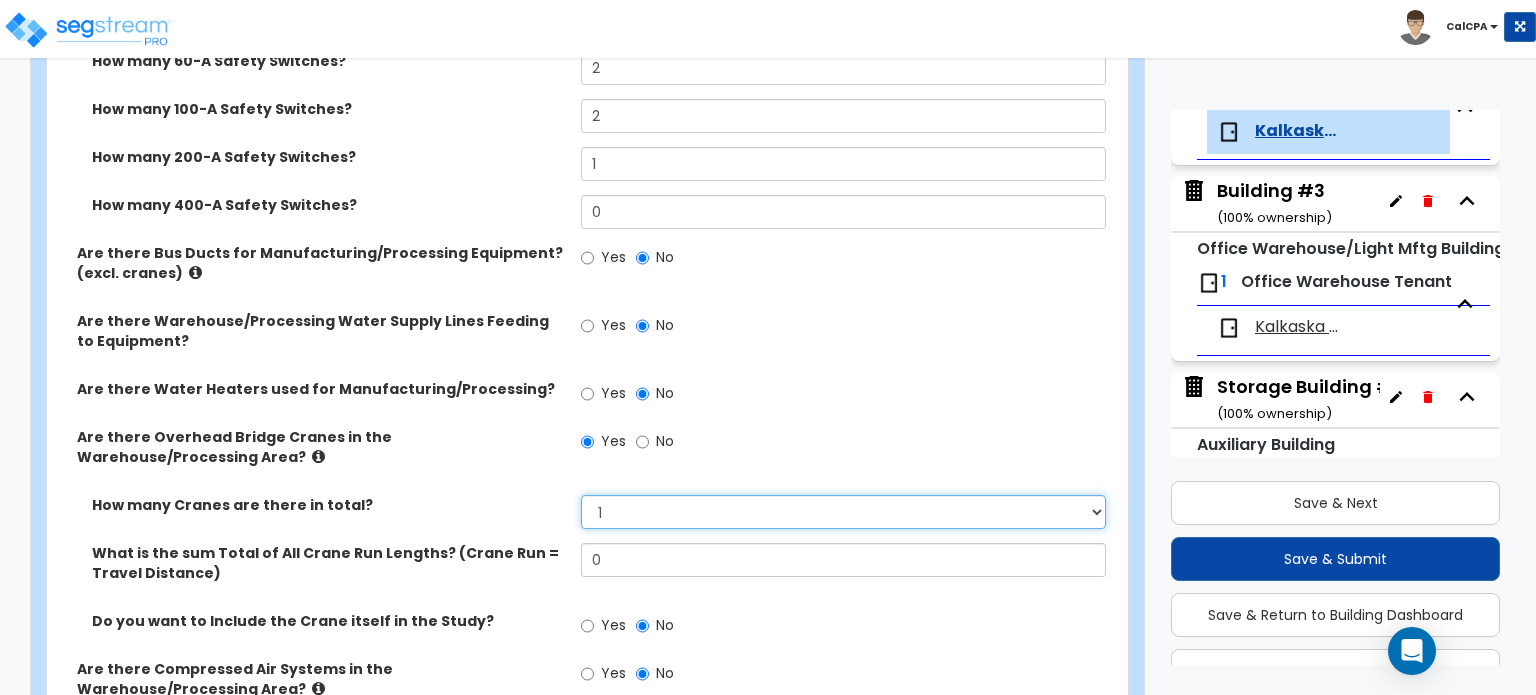 click on "None 1 2 3 4 5" at bounding box center (843, 512) 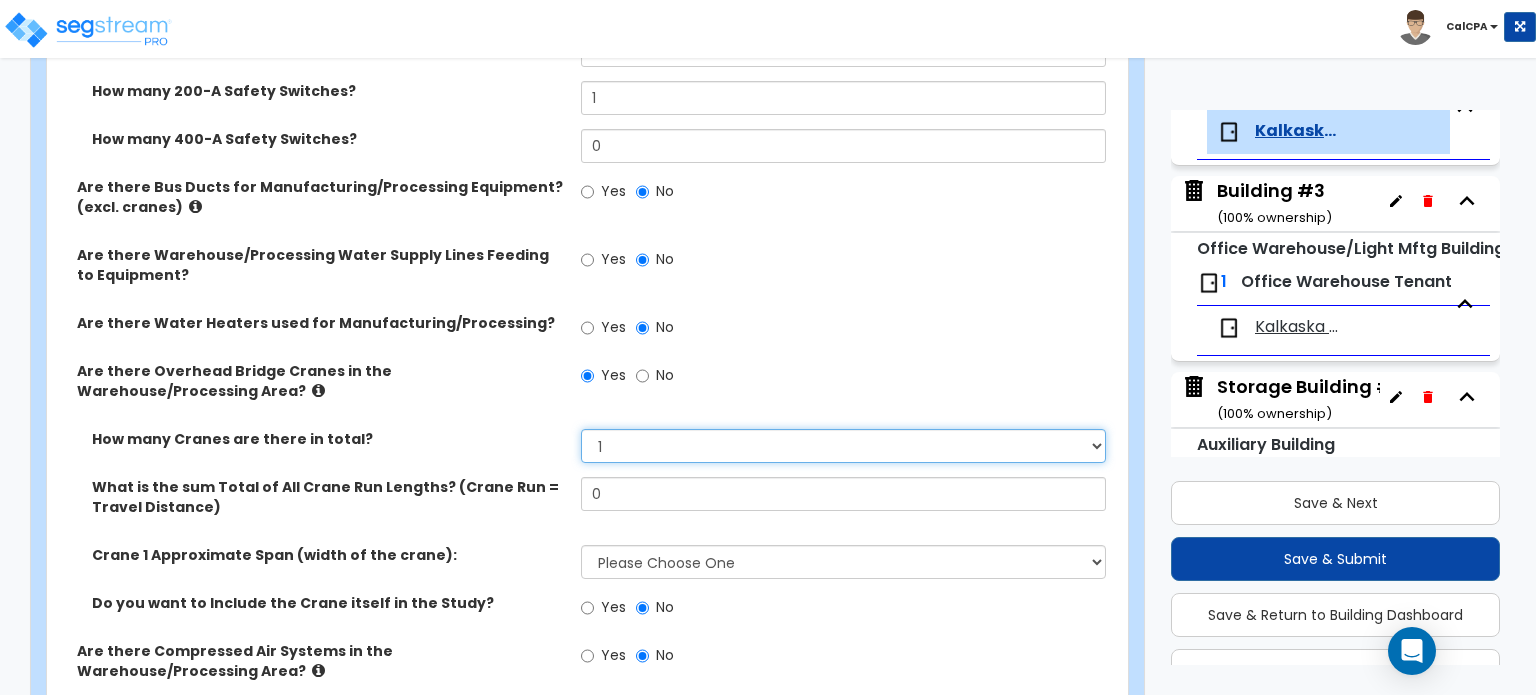 scroll, scrollTop: 4164, scrollLeft: 0, axis: vertical 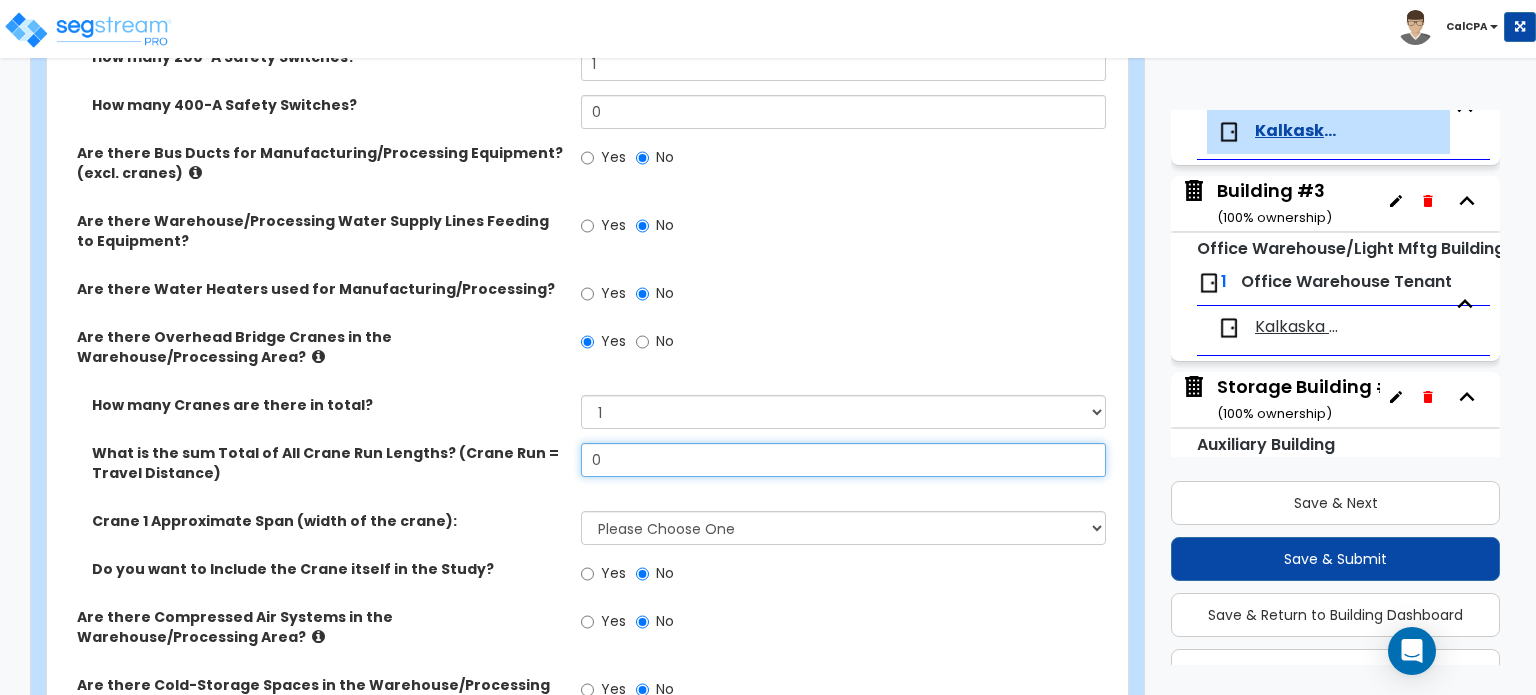 drag, startPoint x: 628, startPoint y: 403, endPoint x: 566, endPoint y: 401, distance: 62.03225 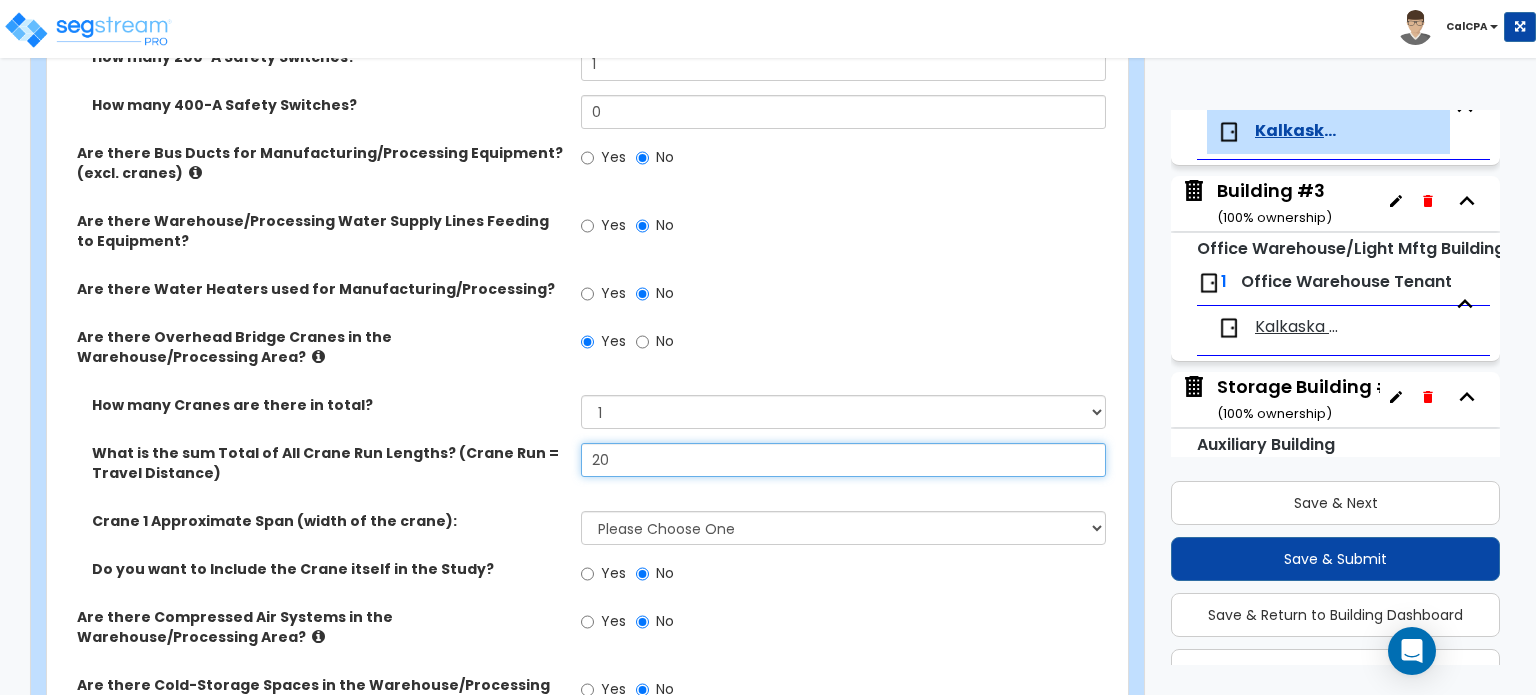 type on "20" 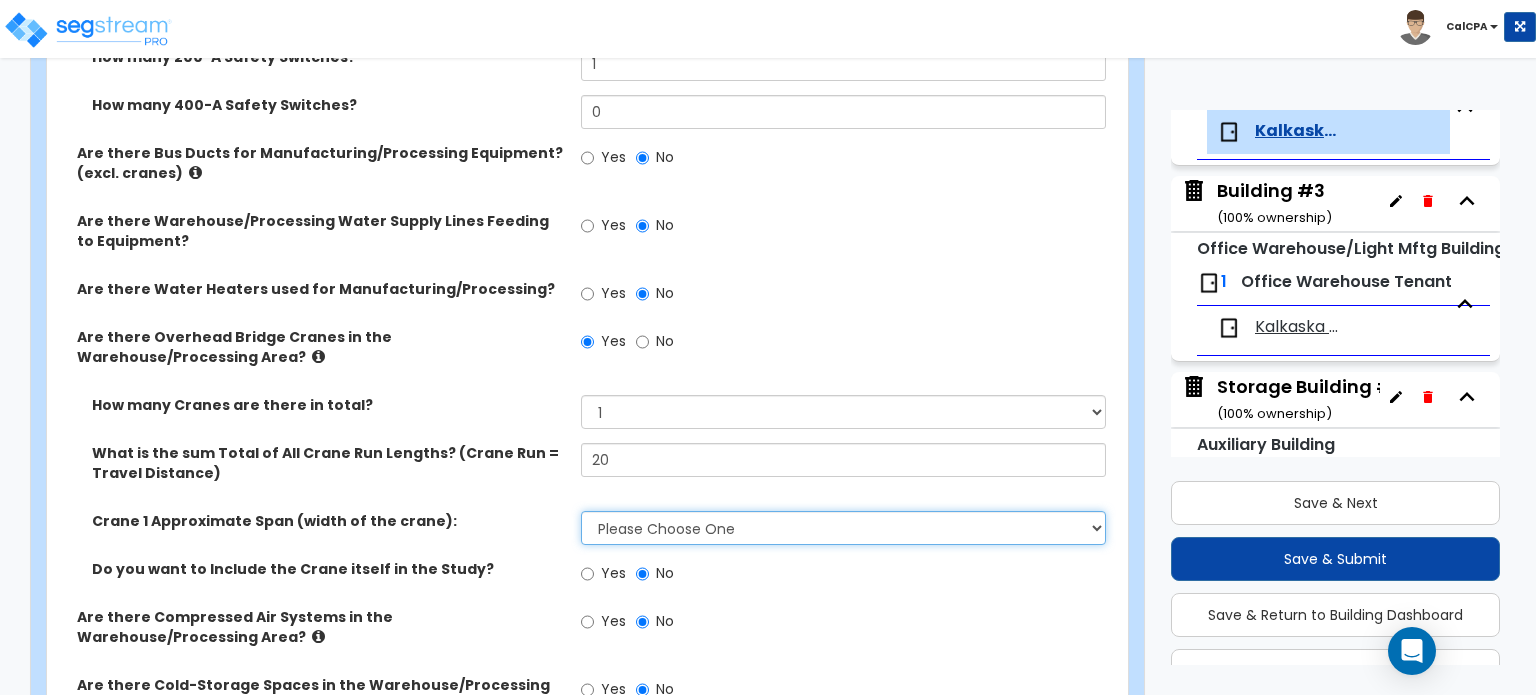 click on "Please Choose One 20 ft 30 ft 40 ft 50 ft" at bounding box center (843, 528) 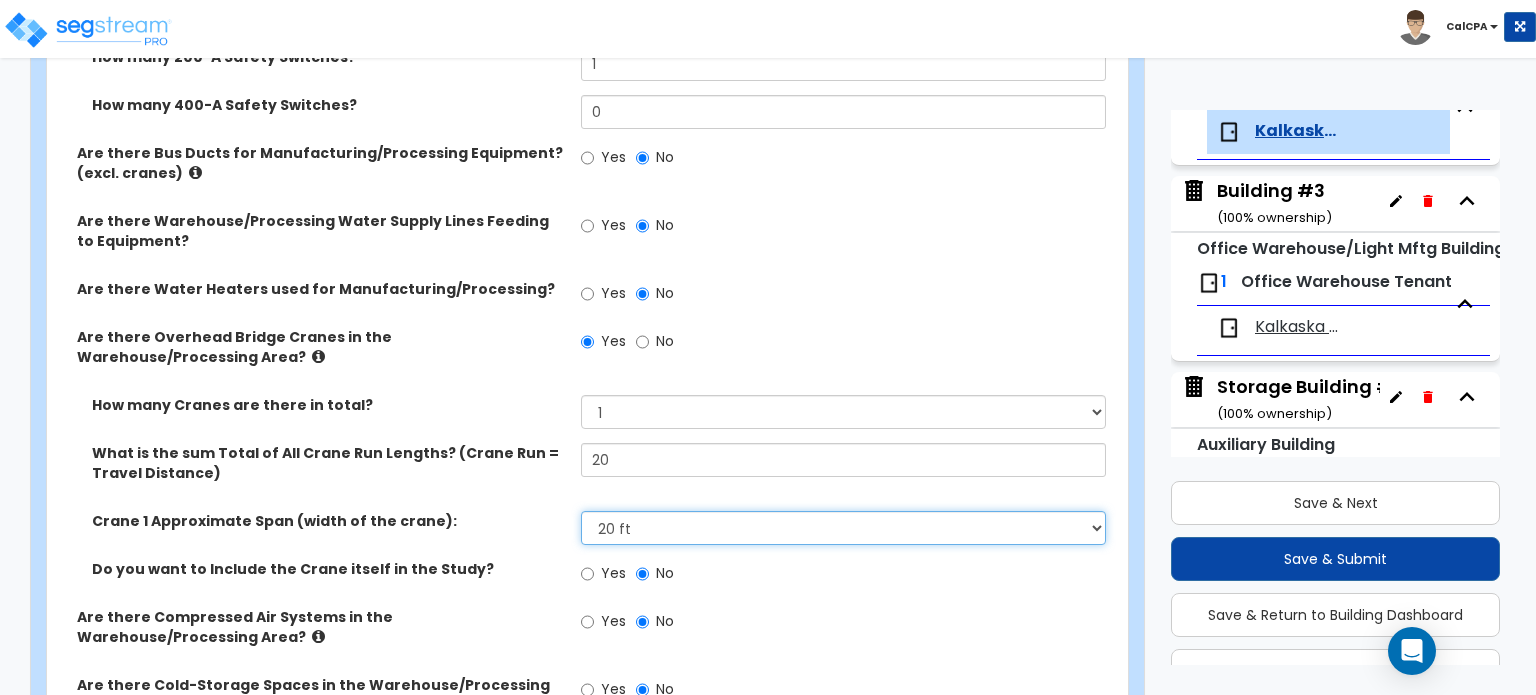 click on "Please Choose One 20 ft 30 ft 40 ft 50 ft" at bounding box center [843, 528] 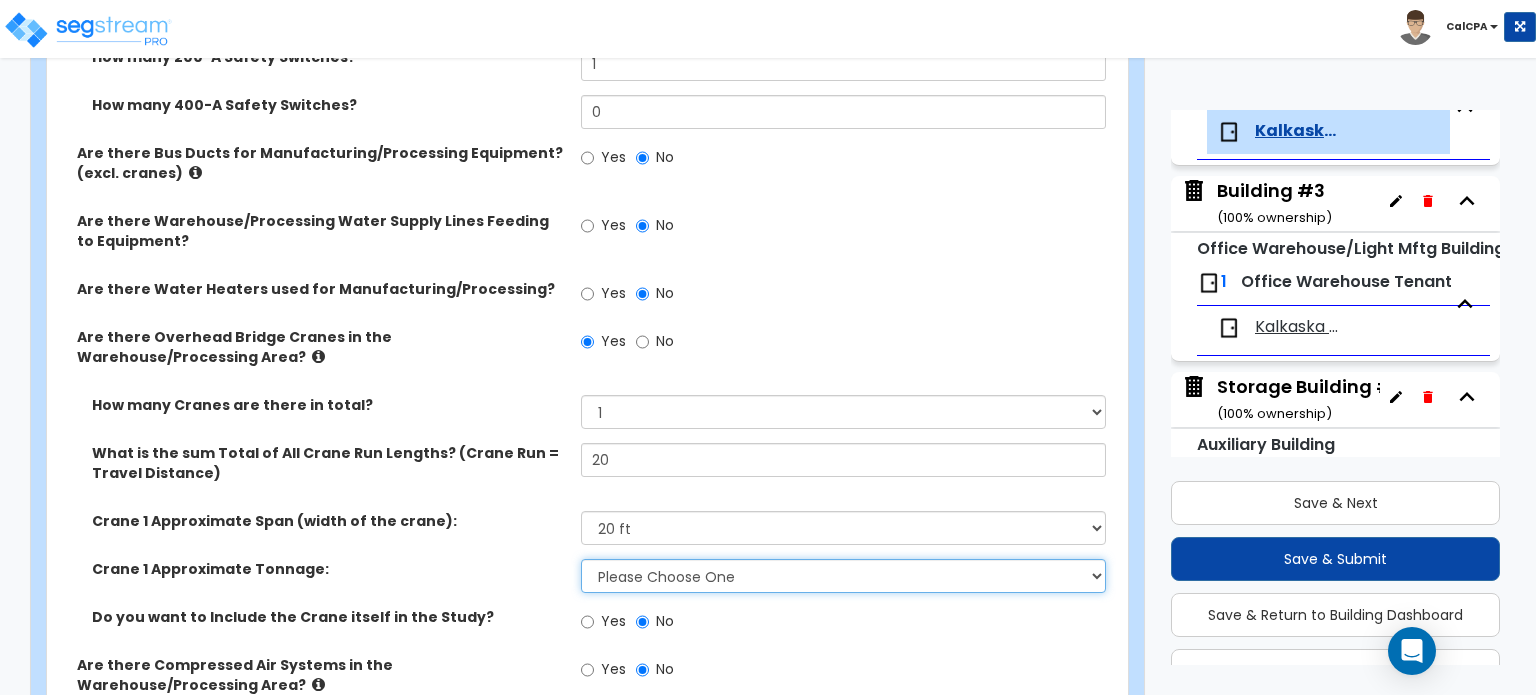 click on "Please Choose One 3 Ton 5 Ton 7.5 Ton 10 Ton 15 Ton" at bounding box center (843, 576) 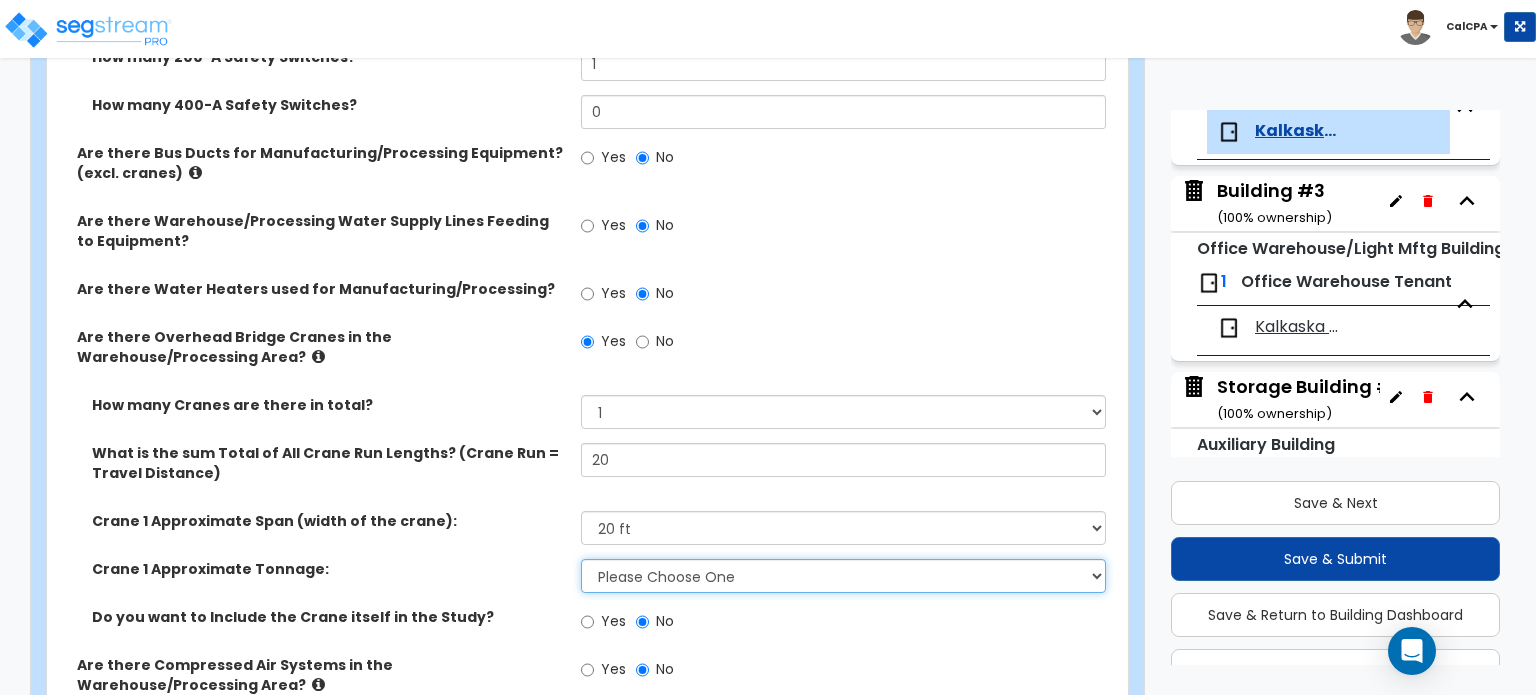 select on "1" 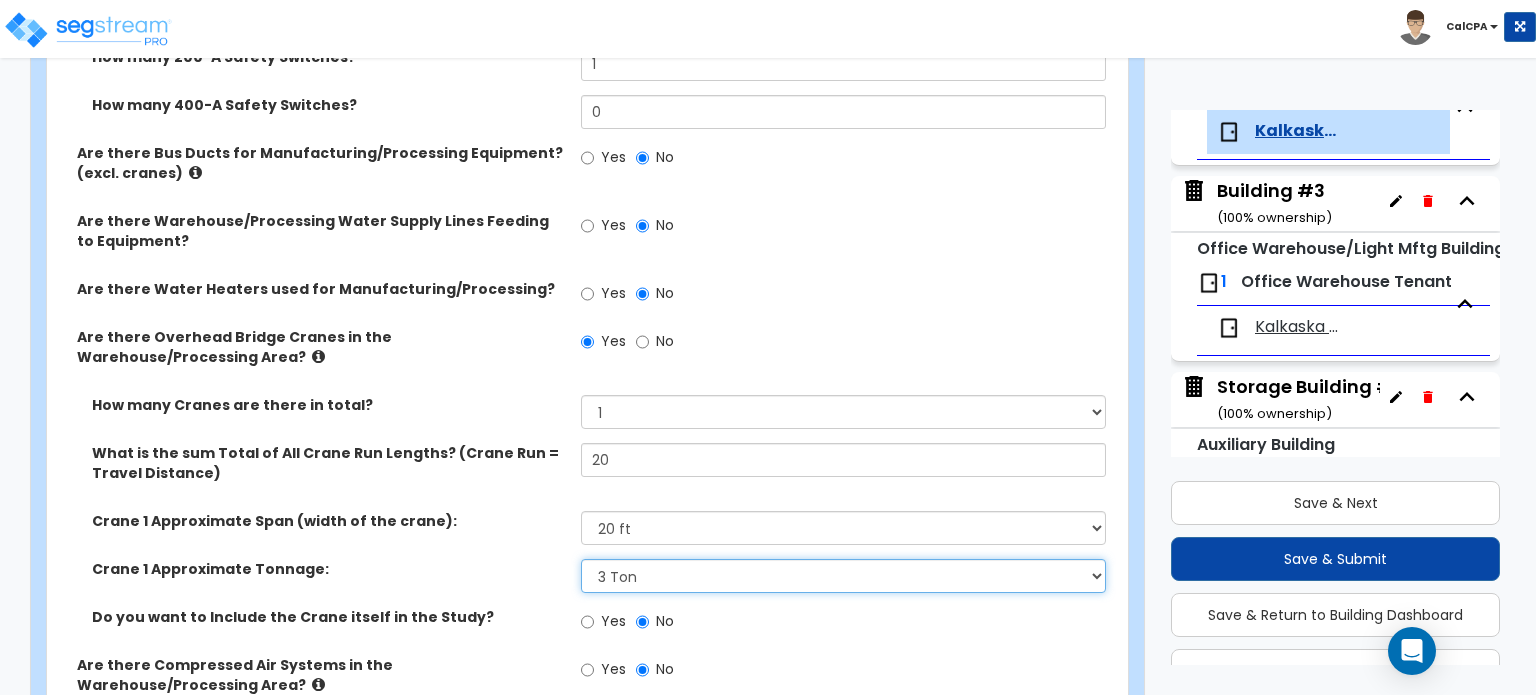 click on "Please Choose One 3 Ton 5 Ton 7.5 Ton 10 Ton 15 Ton" at bounding box center (843, 576) 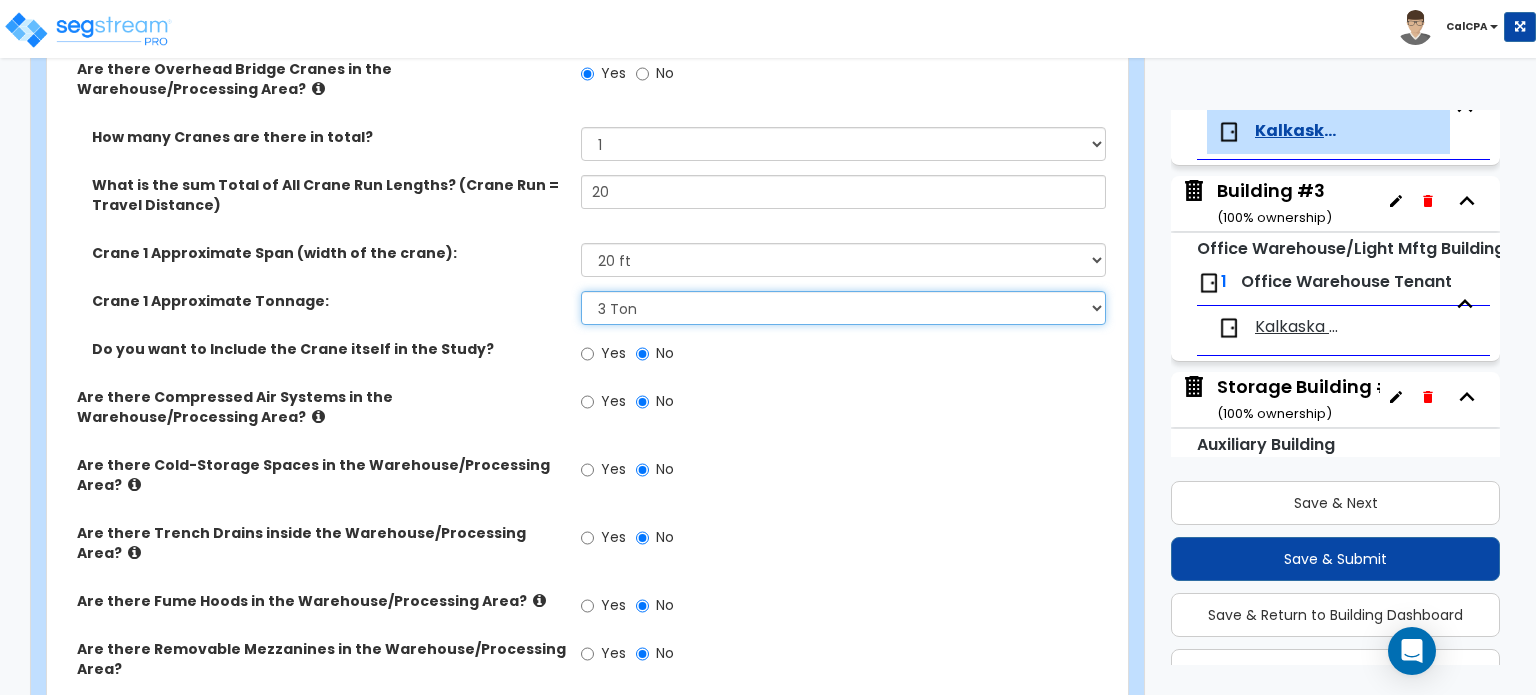 scroll, scrollTop: 4464, scrollLeft: 0, axis: vertical 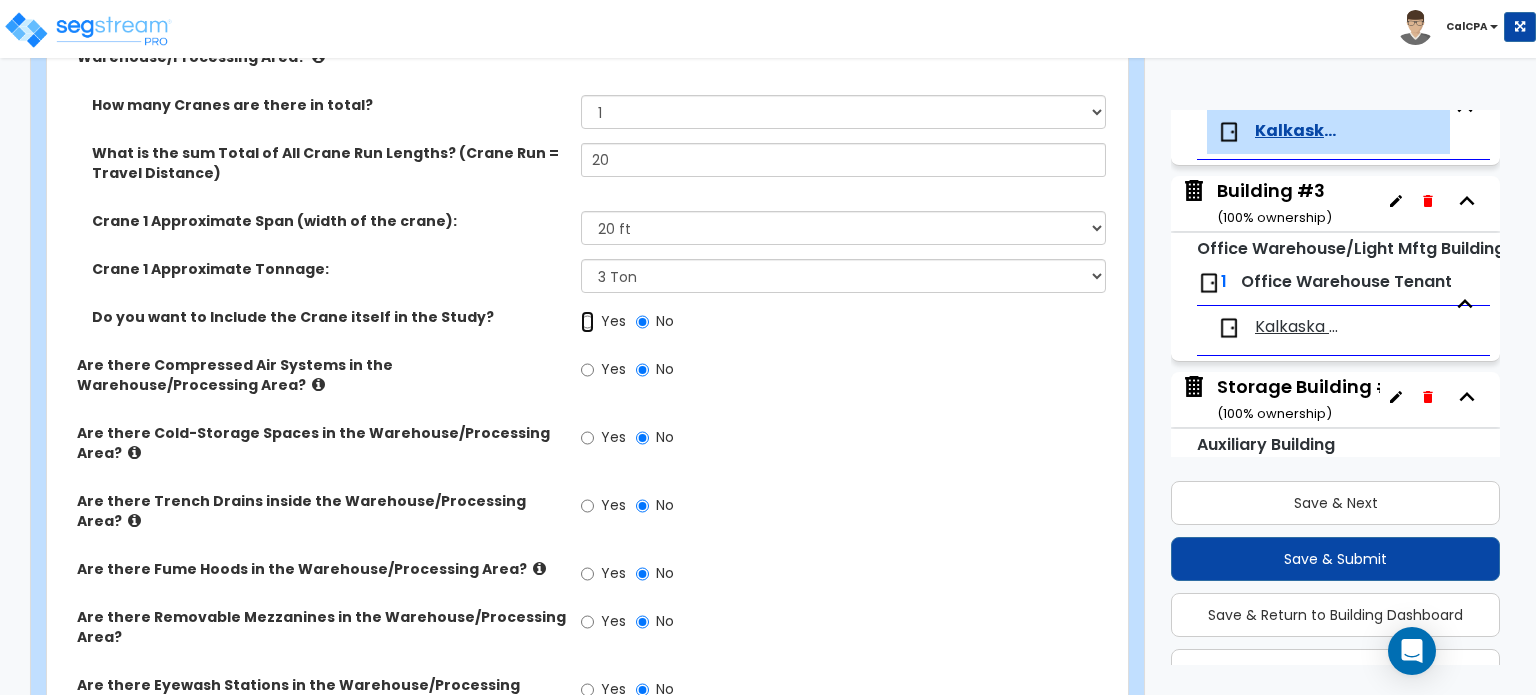 click on "Yes" at bounding box center [587, 322] 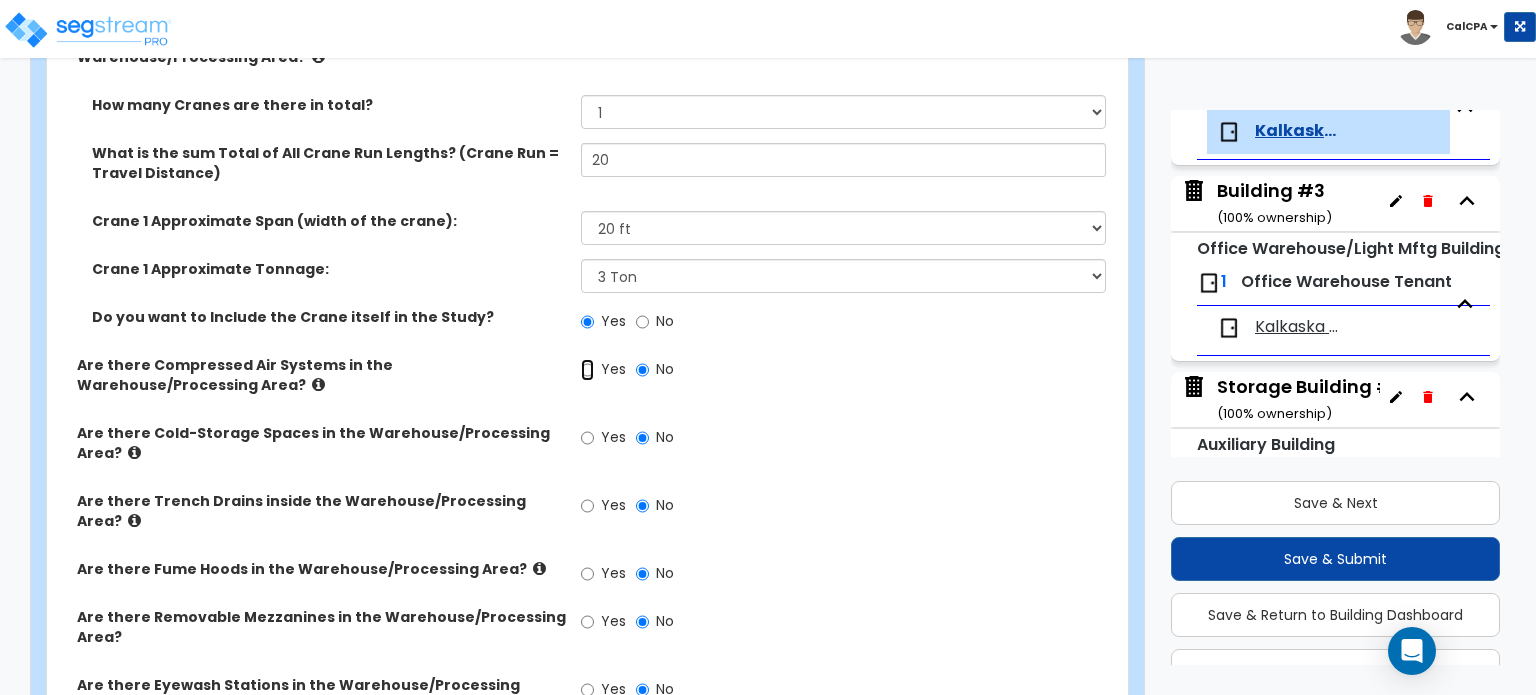 click on "Yes" at bounding box center (587, 370) 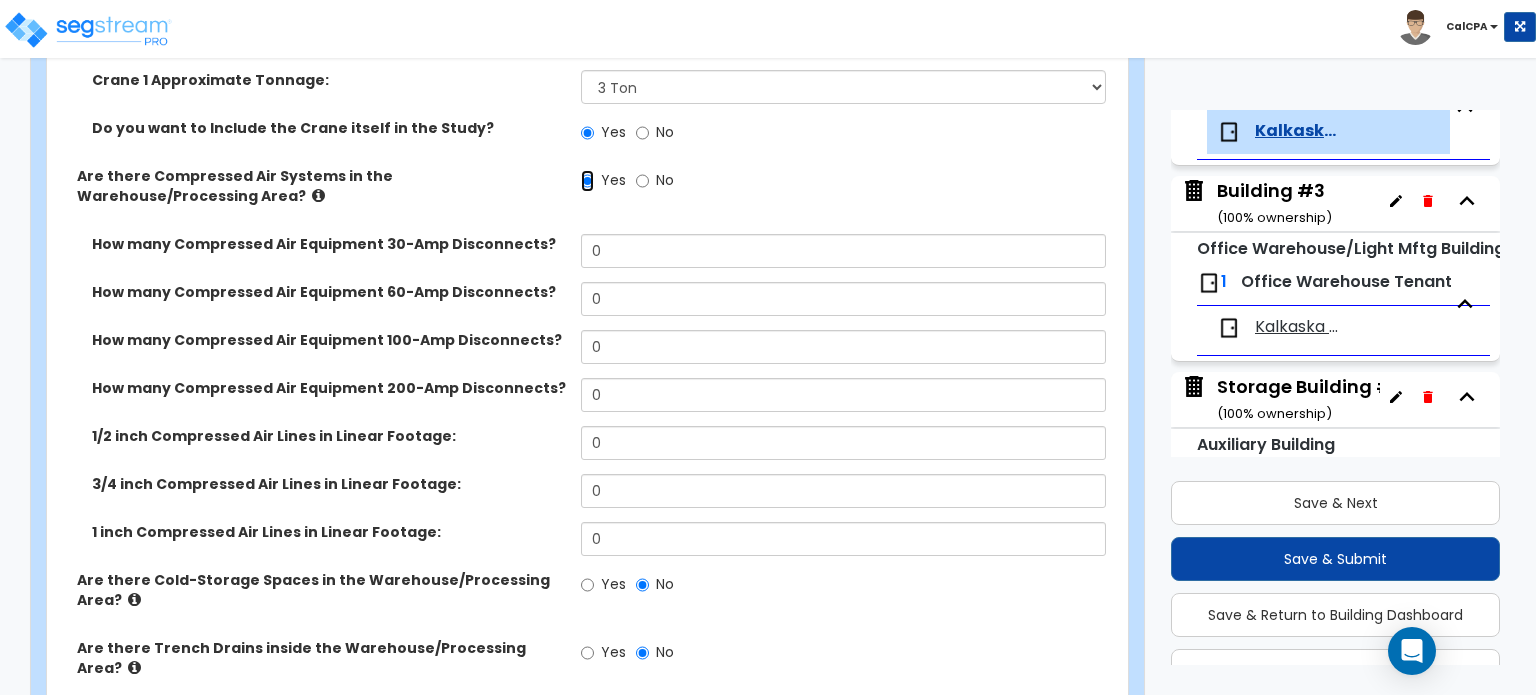 scroll, scrollTop: 4664, scrollLeft: 0, axis: vertical 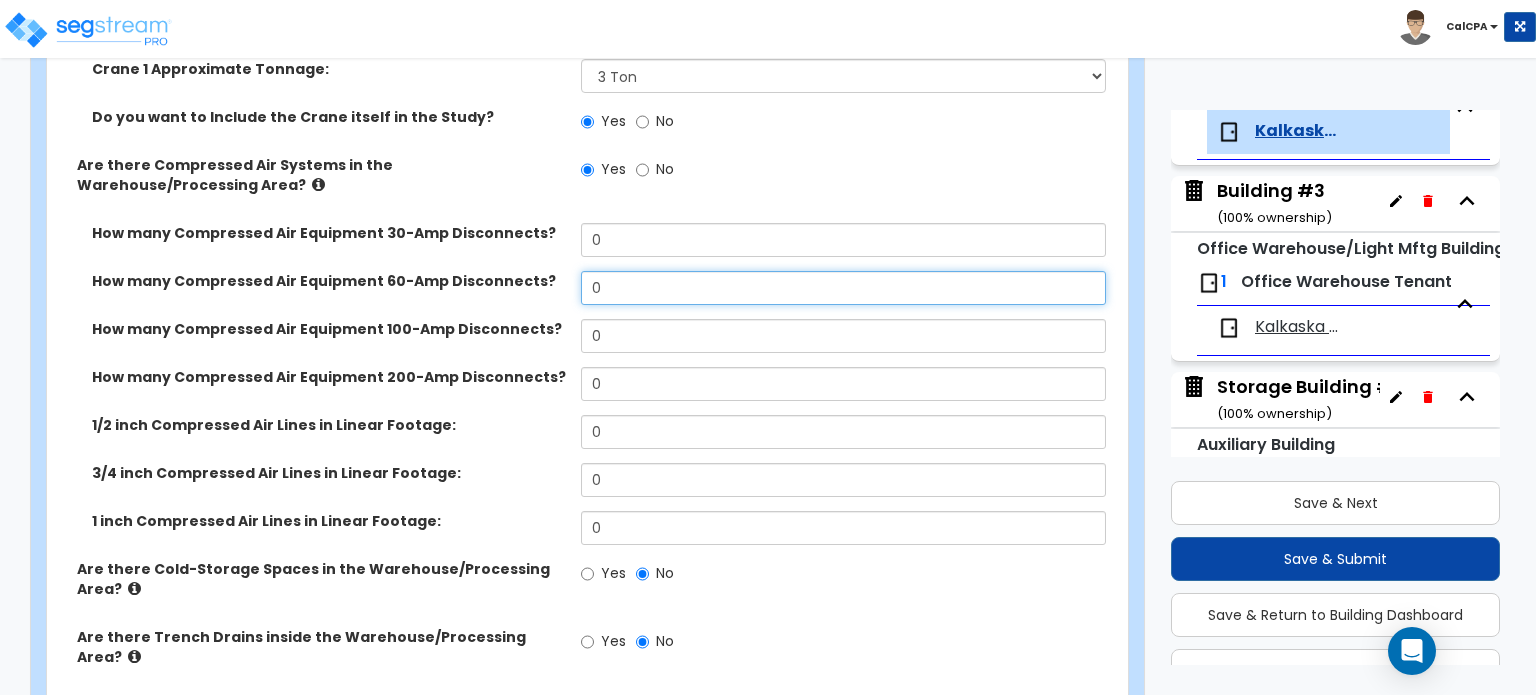 drag, startPoint x: 623, startPoint y: 229, endPoint x: 532, endPoint y: 233, distance: 91.08787 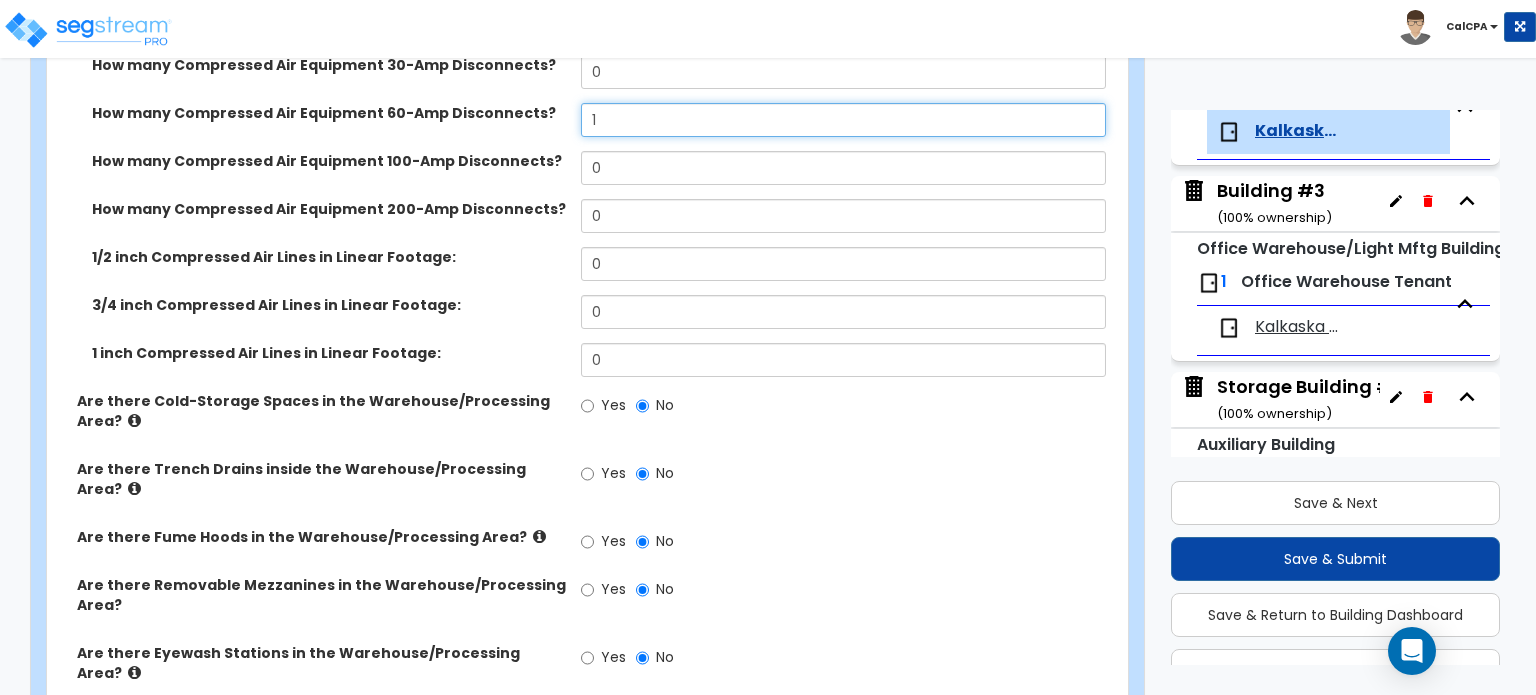 scroll, scrollTop: 4864, scrollLeft: 0, axis: vertical 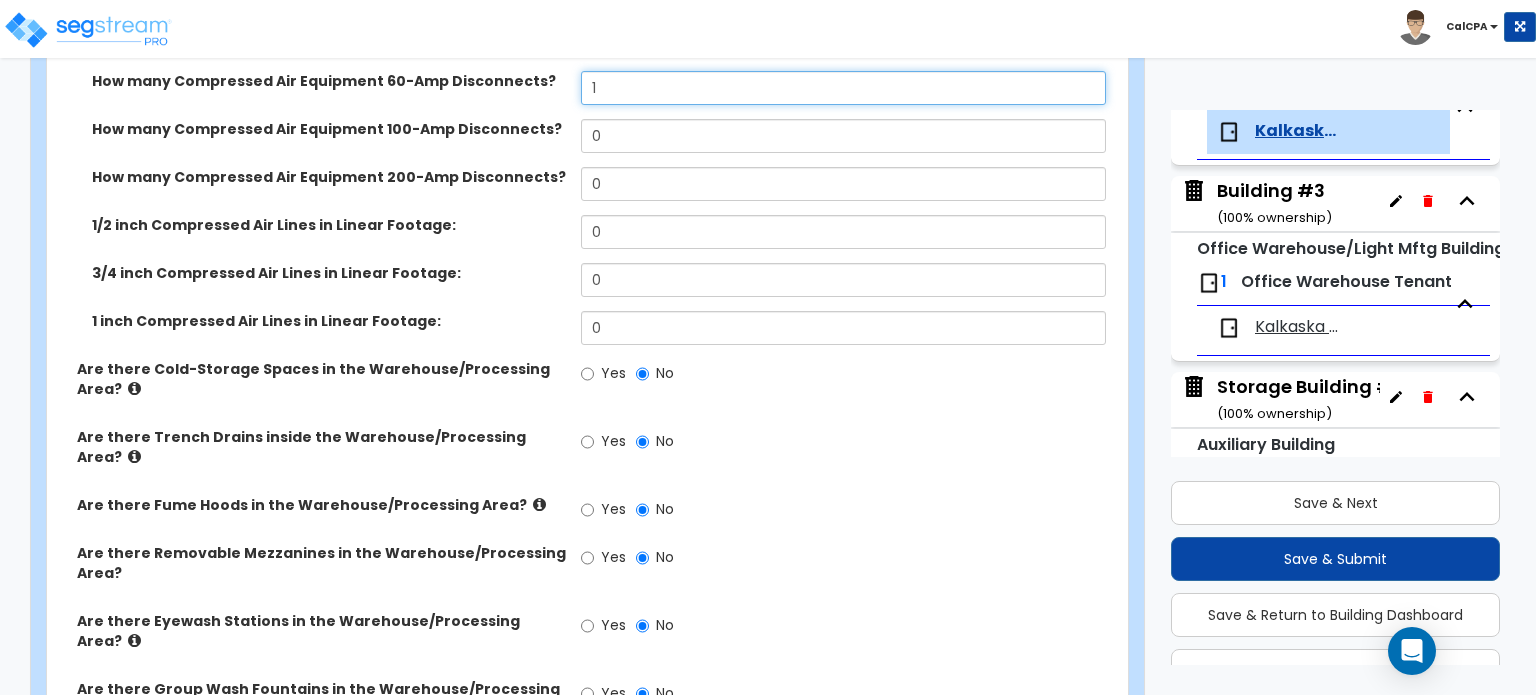 type on "1" 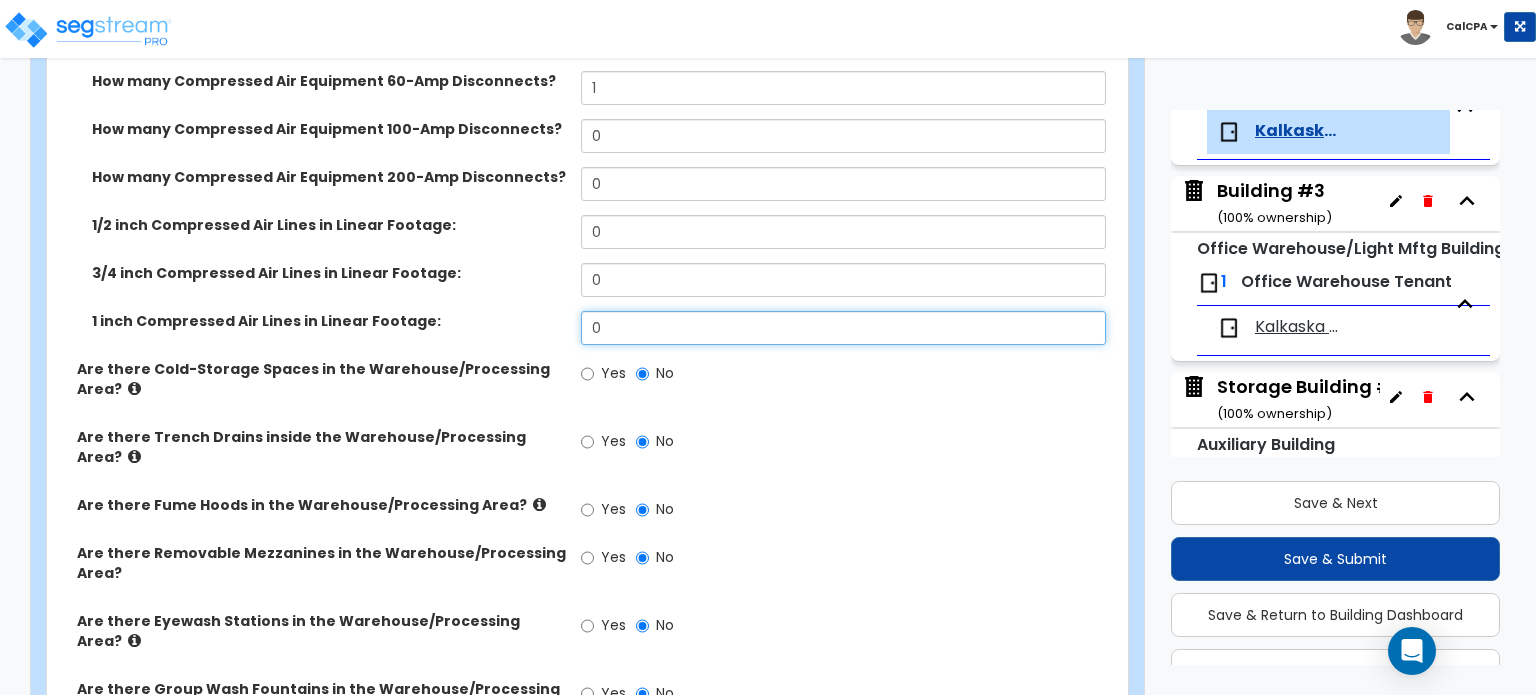 drag, startPoint x: 616, startPoint y: 268, endPoint x: 550, endPoint y: 267, distance: 66.007576 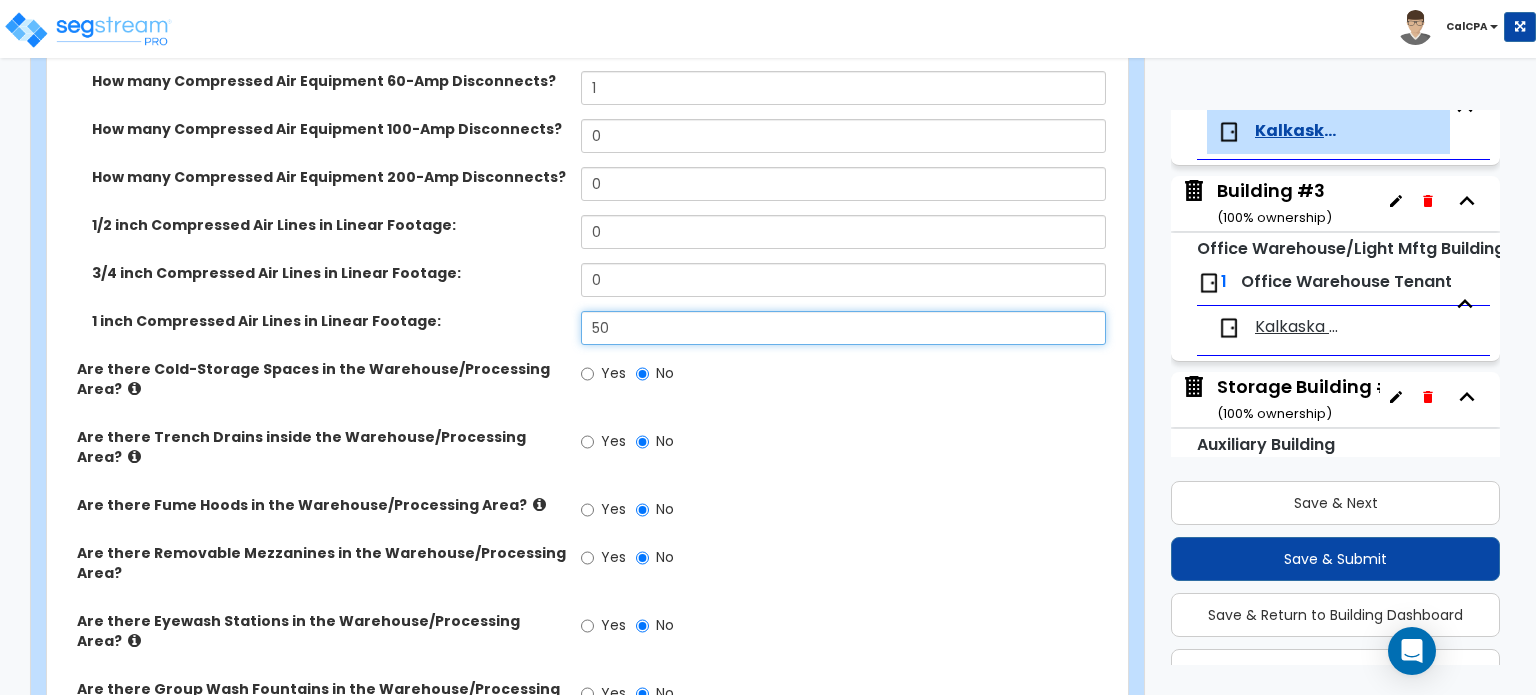 type on "50" 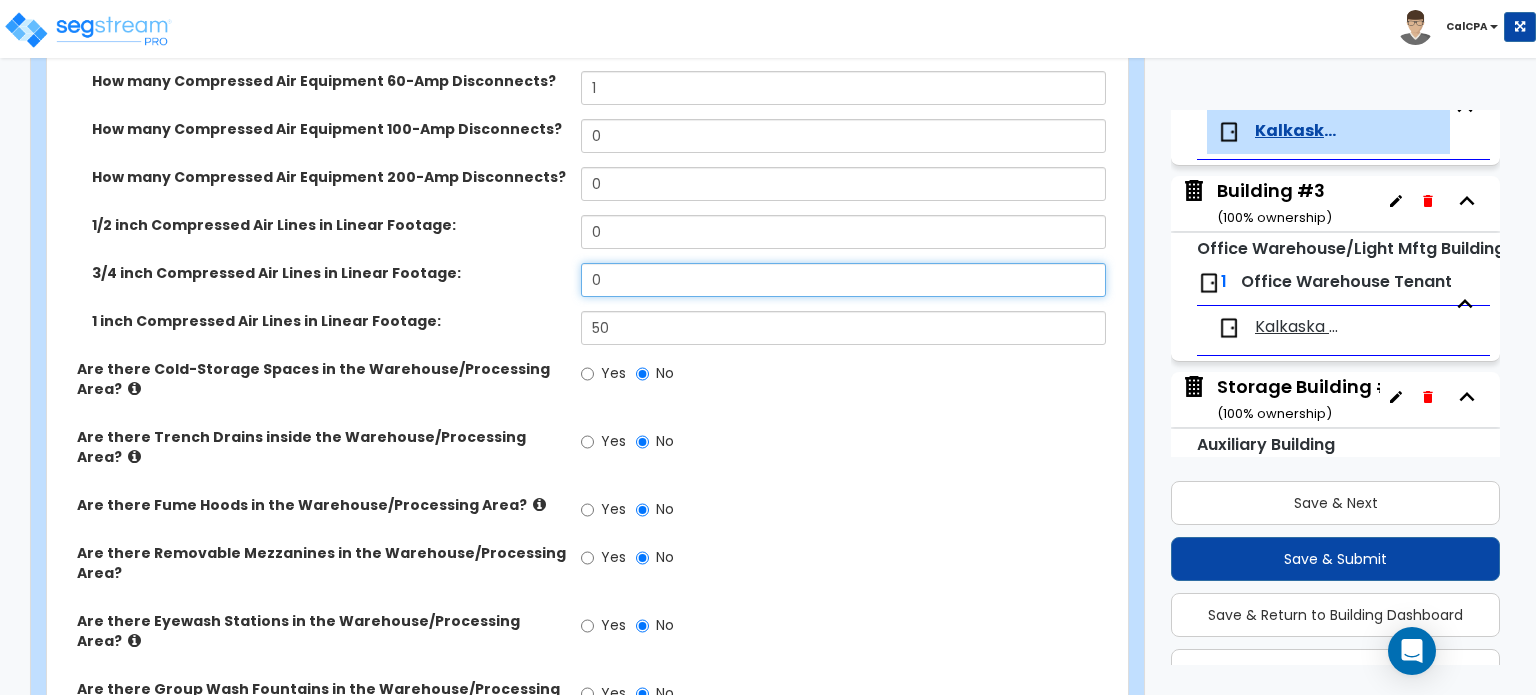 drag, startPoint x: 645, startPoint y: 217, endPoint x: 563, endPoint y: 223, distance: 82.219215 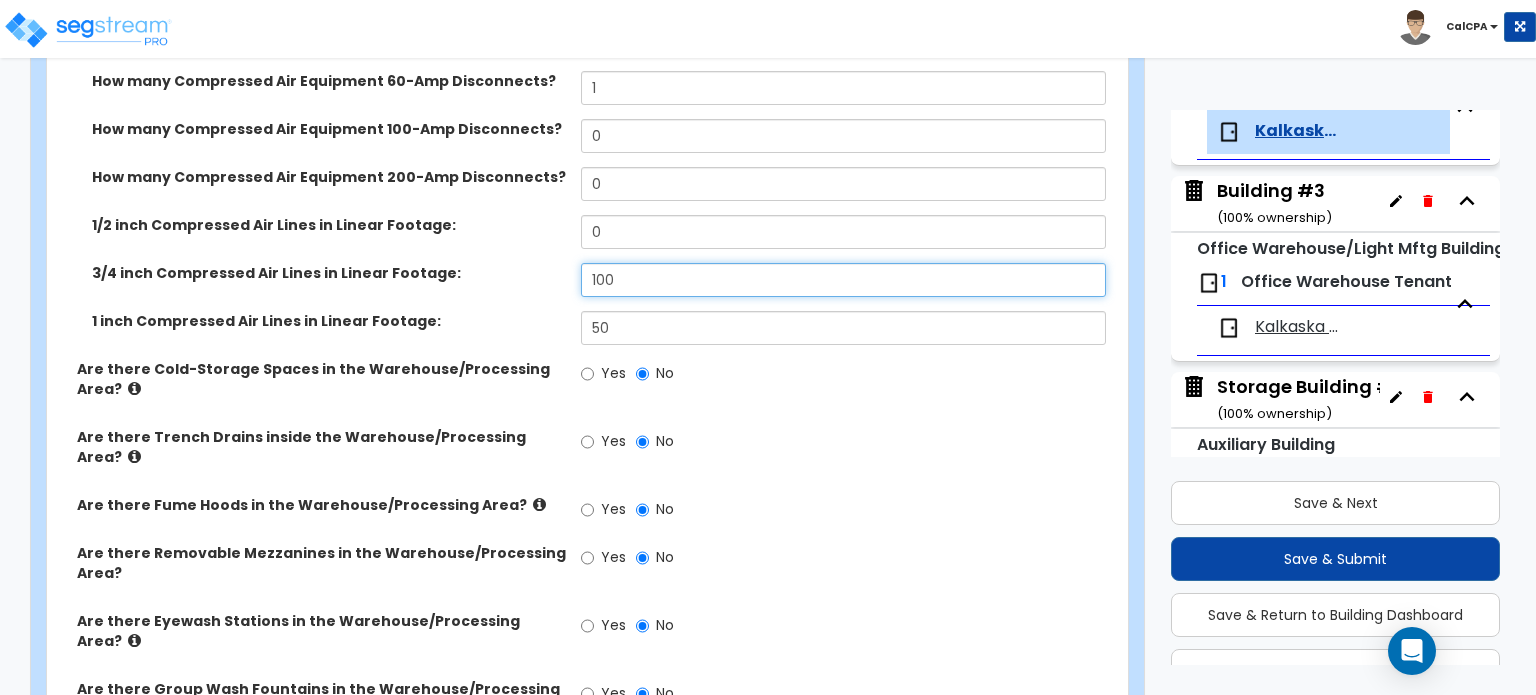type on "100" 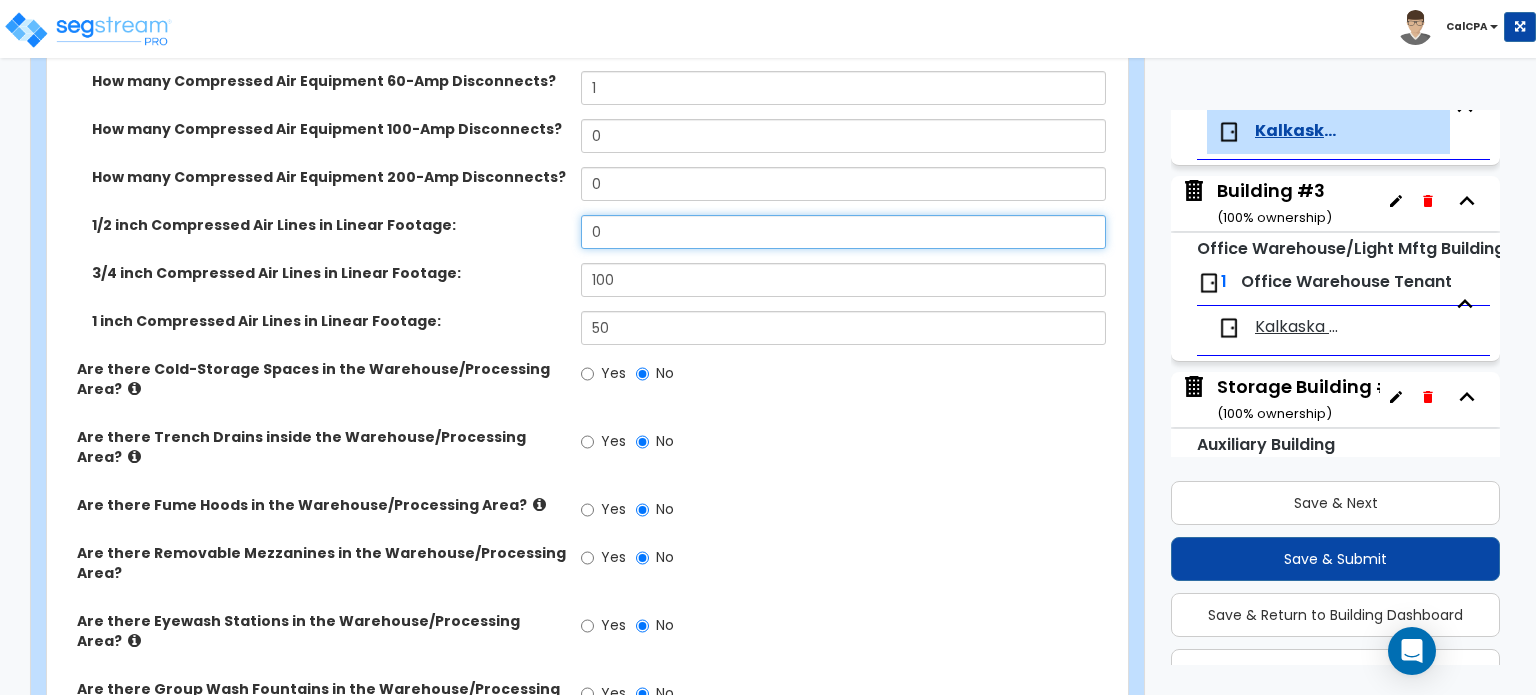 drag, startPoint x: 610, startPoint y: 169, endPoint x: 520, endPoint y: 179, distance: 90.55385 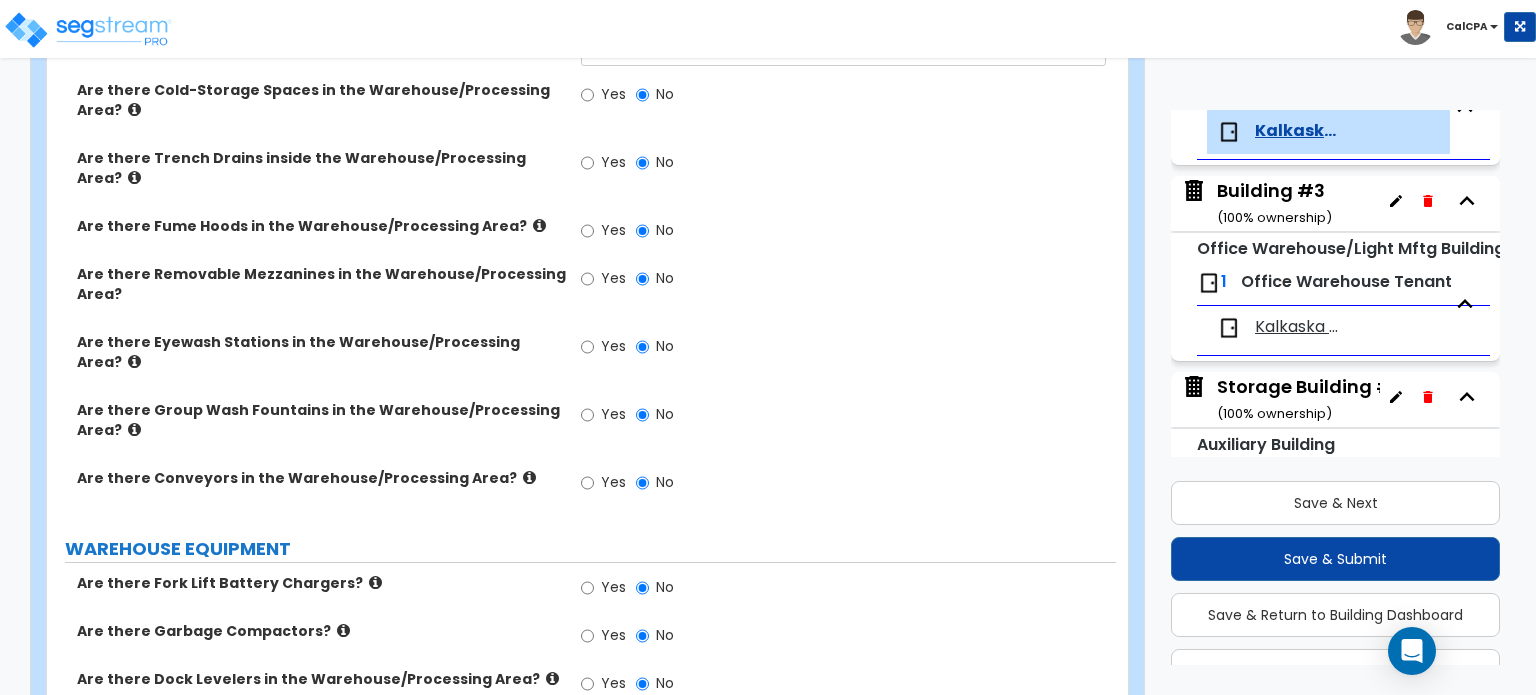 scroll, scrollTop: 5164, scrollLeft: 0, axis: vertical 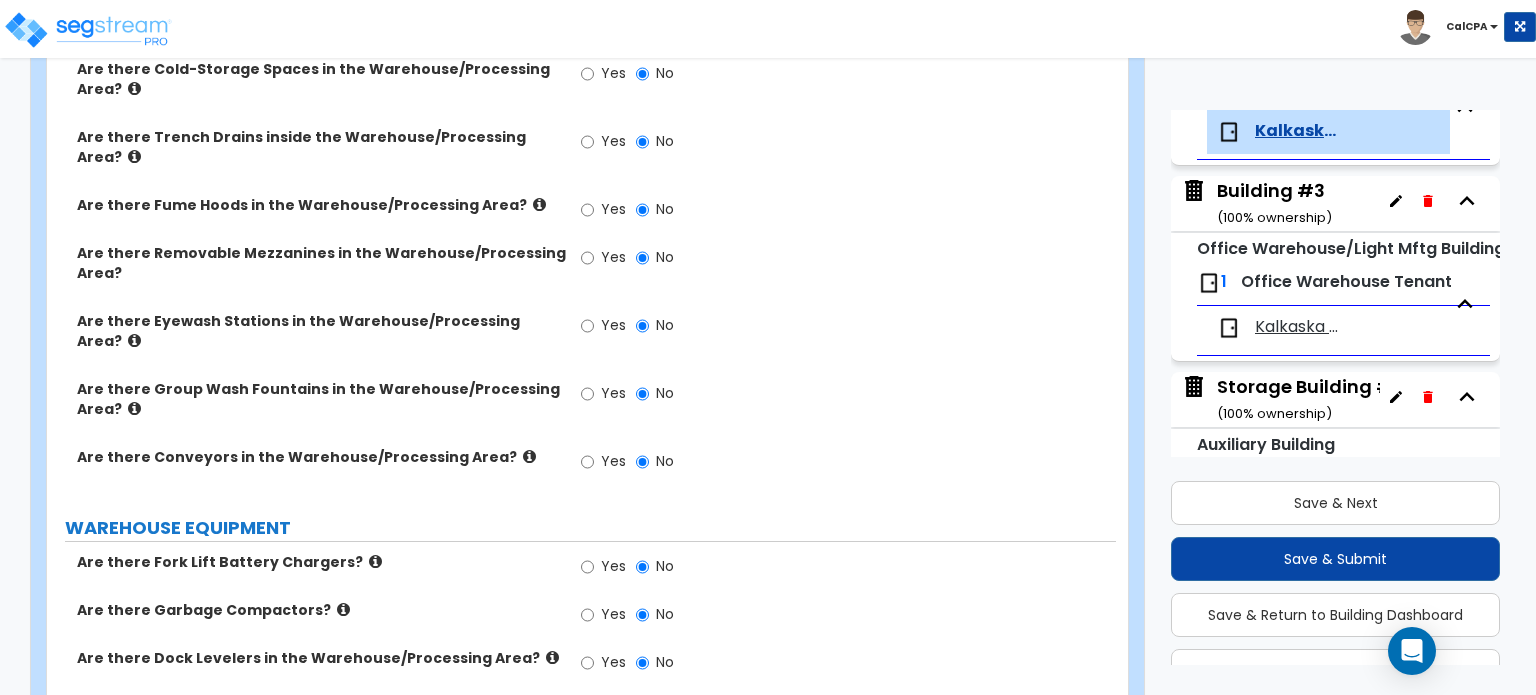 type on "75" 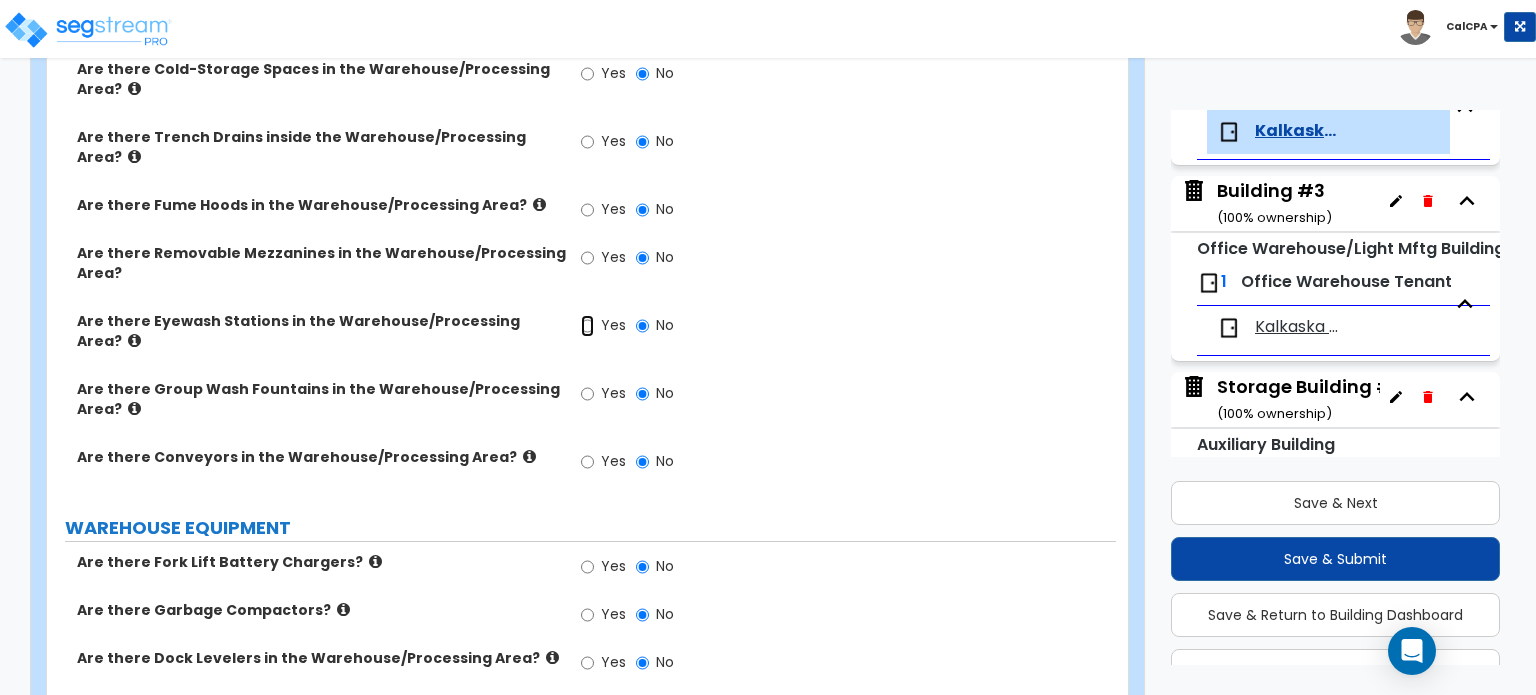 click on "Yes" at bounding box center [587, 326] 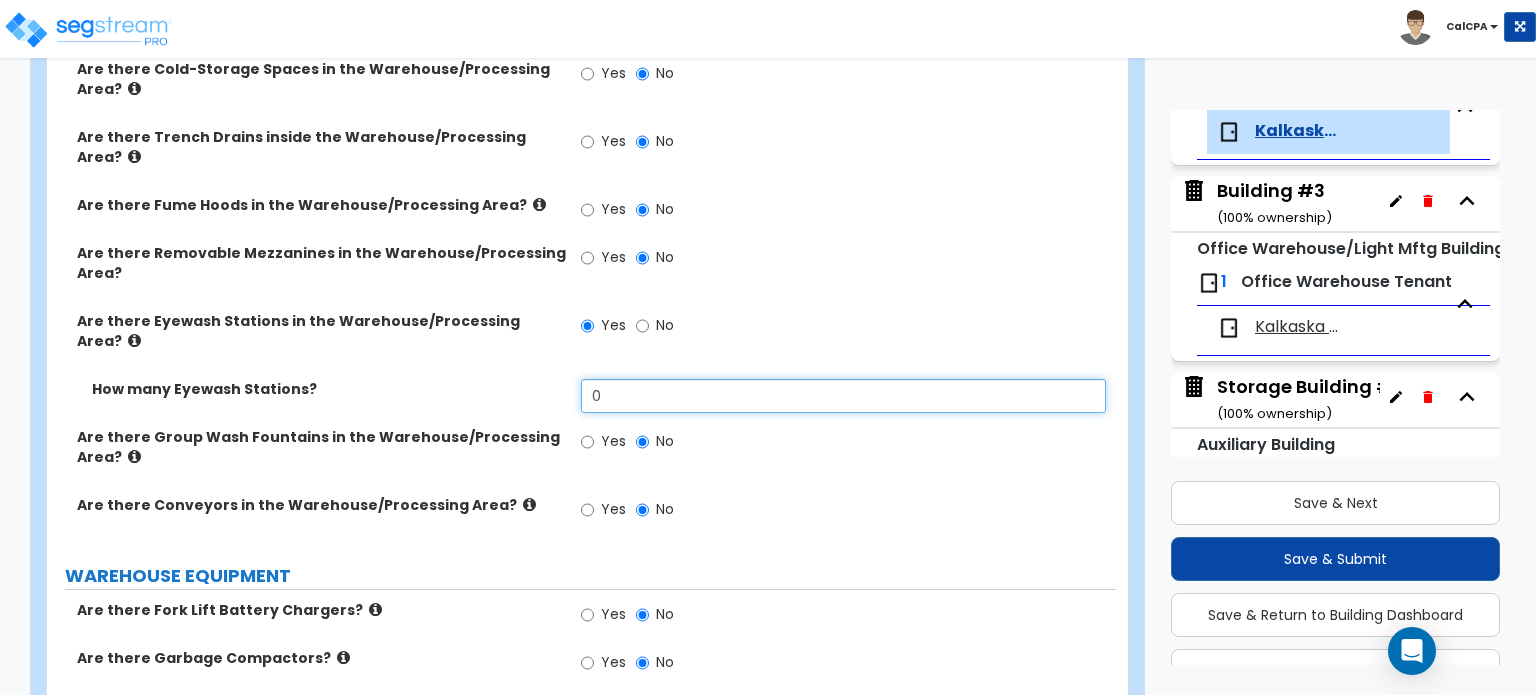 drag, startPoint x: 620, startPoint y: 293, endPoint x: 535, endPoint y: 292, distance: 85.00588 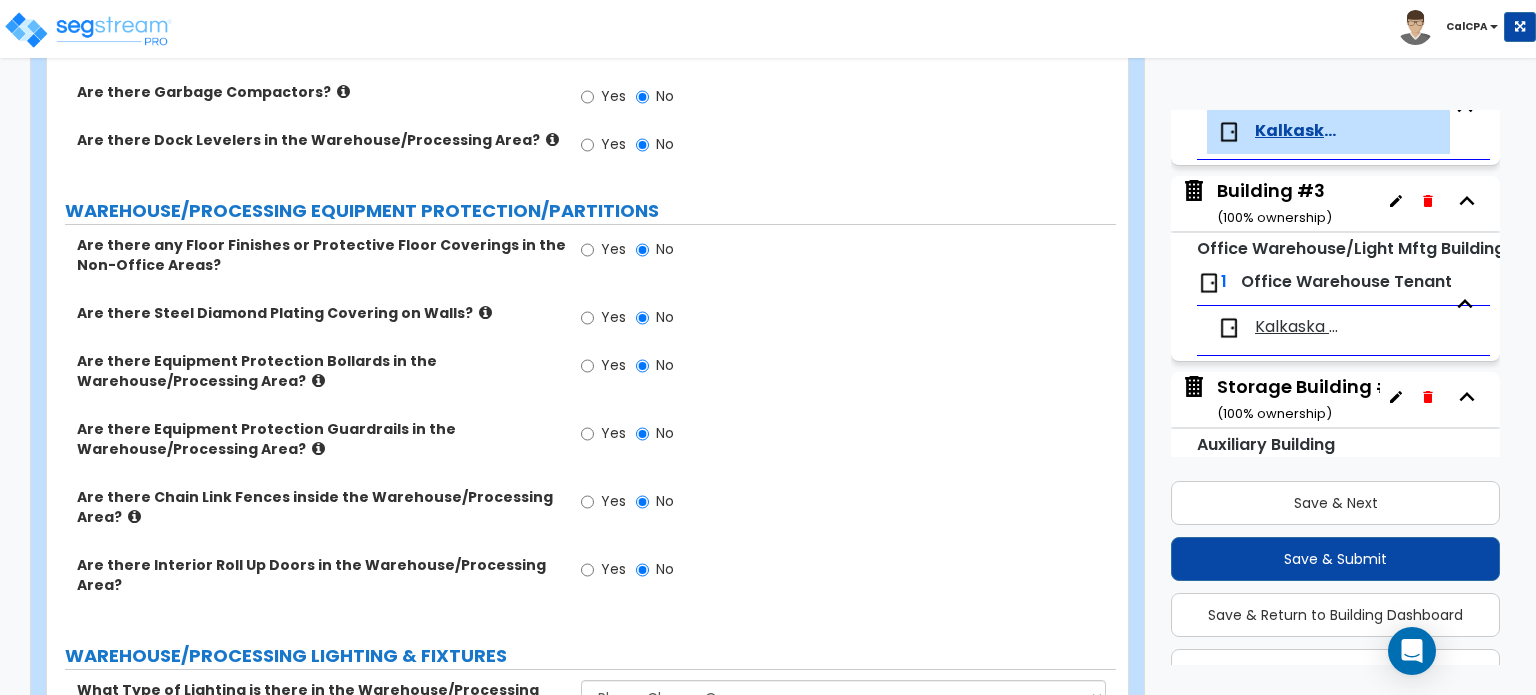 scroll, scrollTop: 5764, scrollLeft: 0, axis: vertical 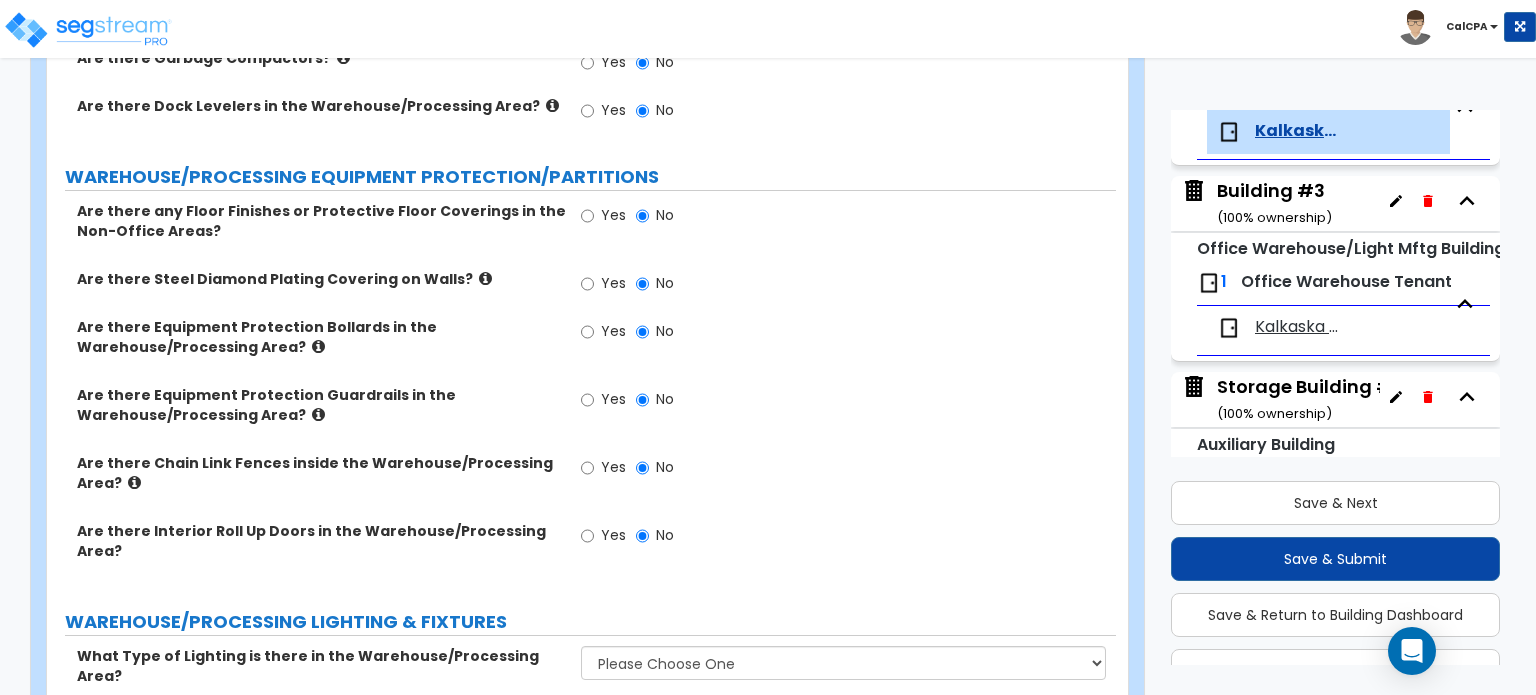 type on "1" 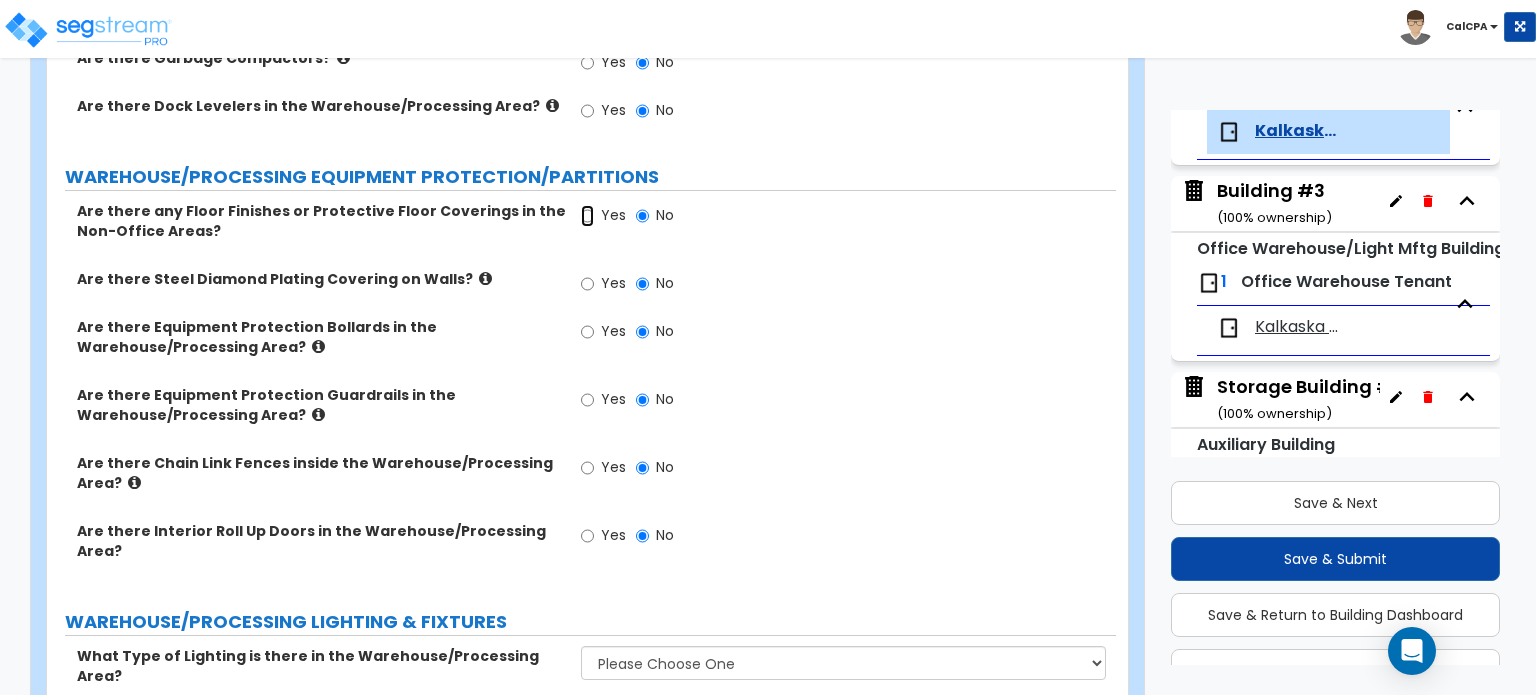 click on "Yes" at bounding box center [587, 216] 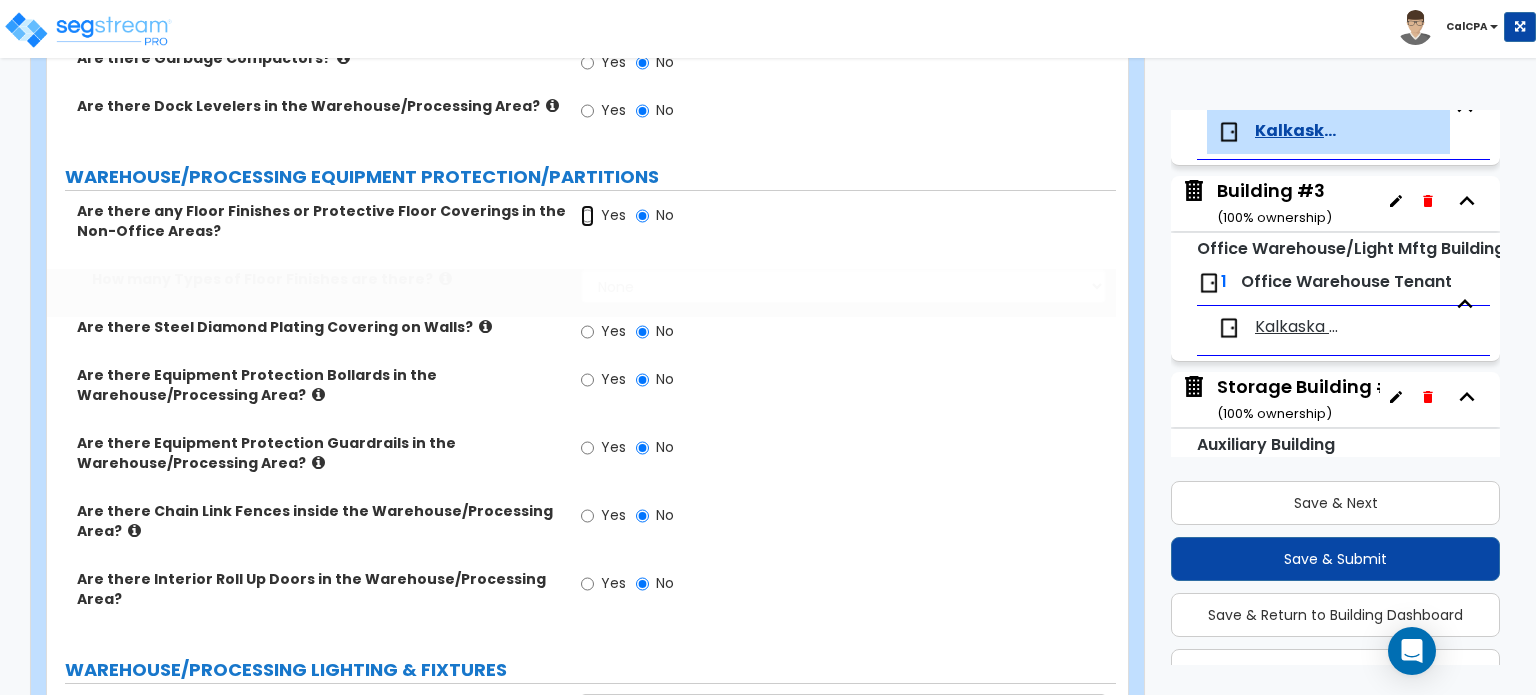 radio on "true" 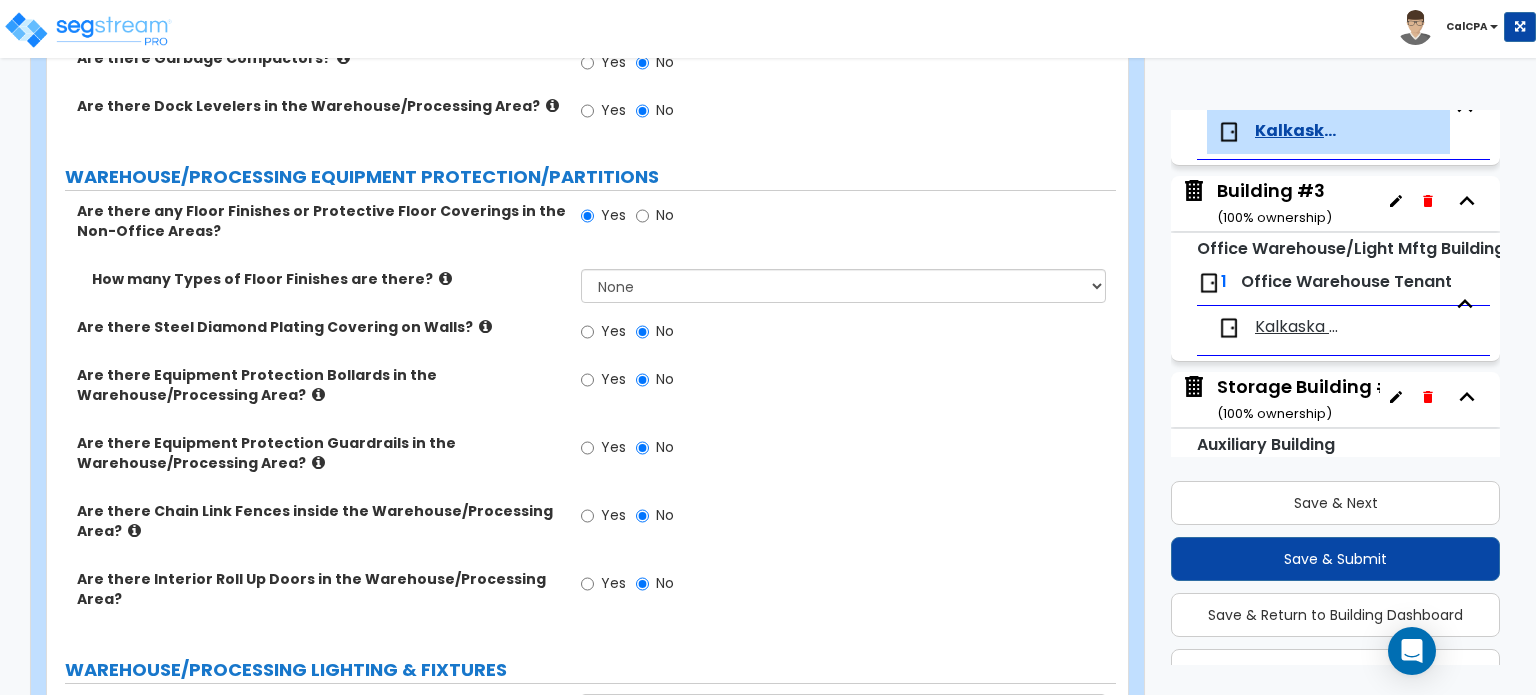 click on "None 1 2 3 4" at bounding box center (848, 286) 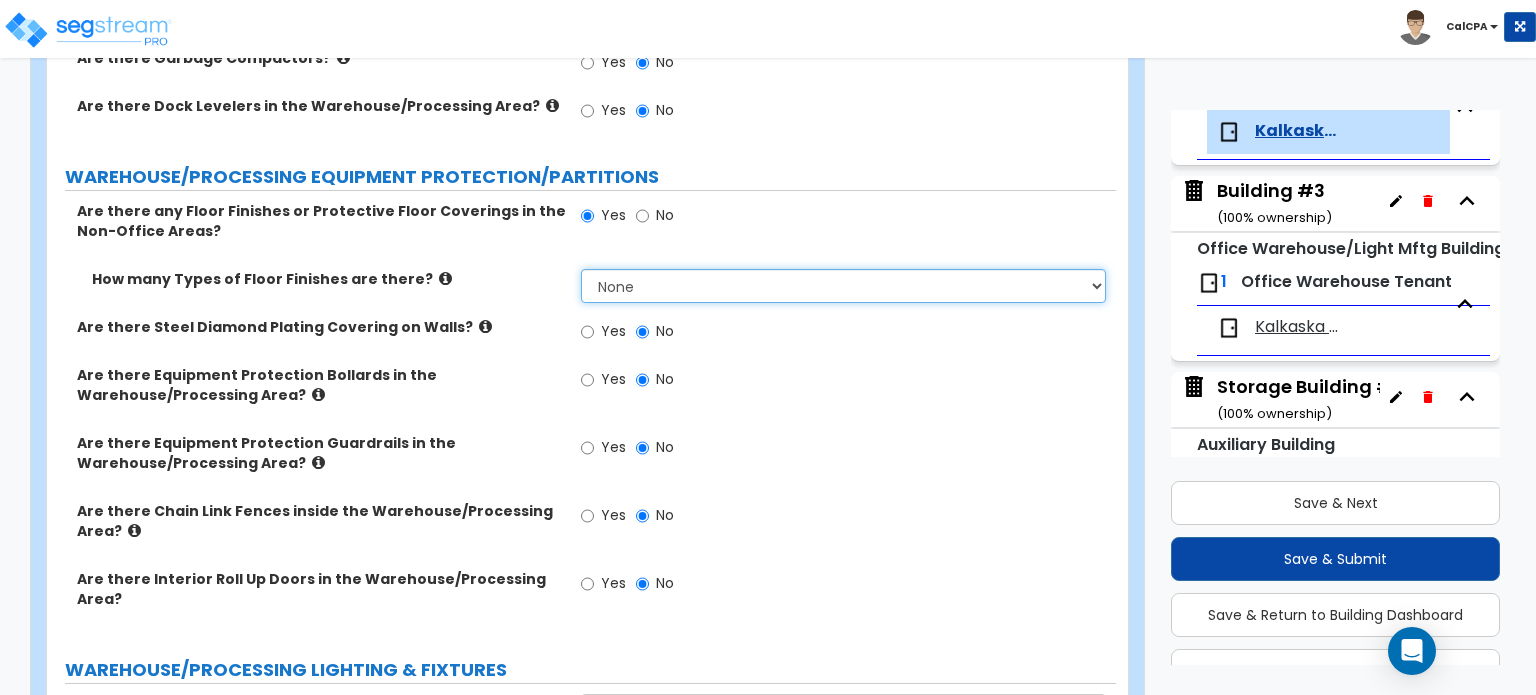 click on "None 1 2 3 4" at bounding box center [843, 286] 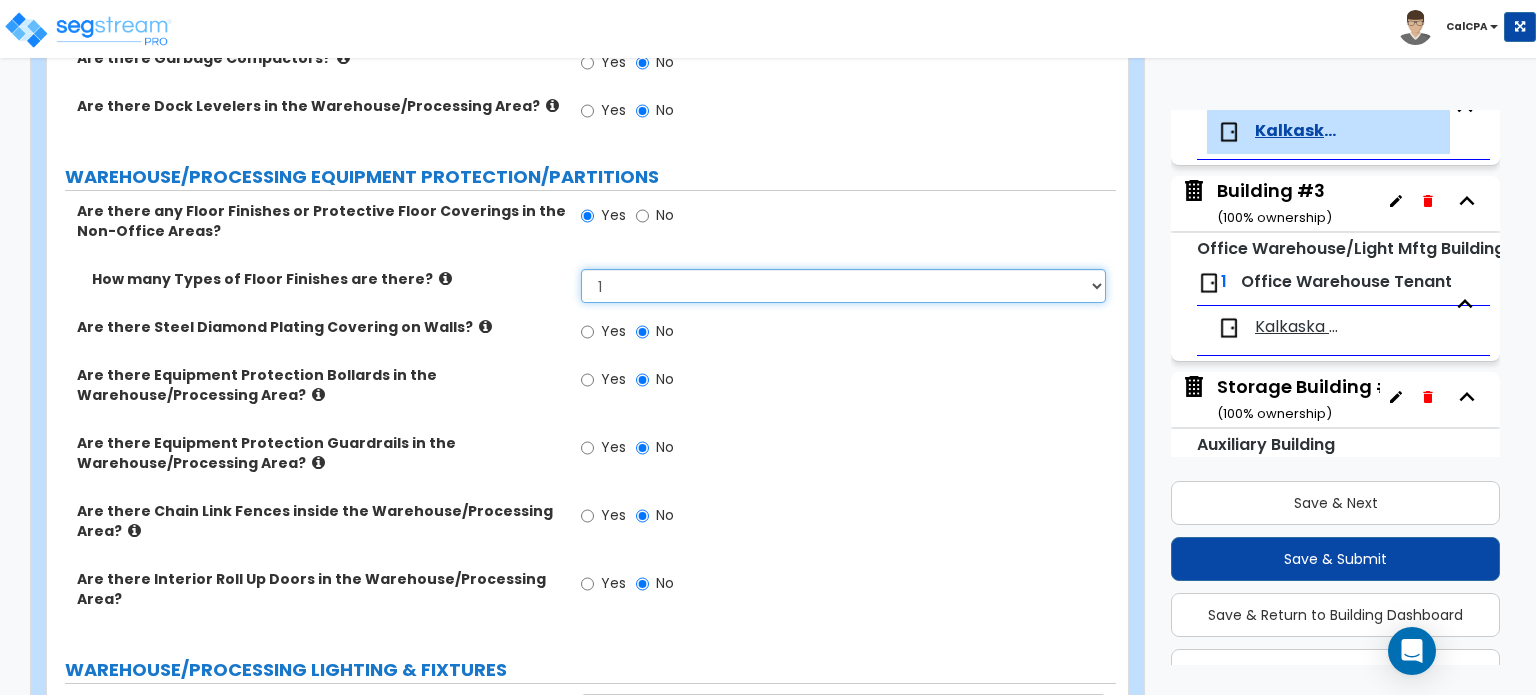 click on "None 1 2 3 4" at bounding box center (843, 286) 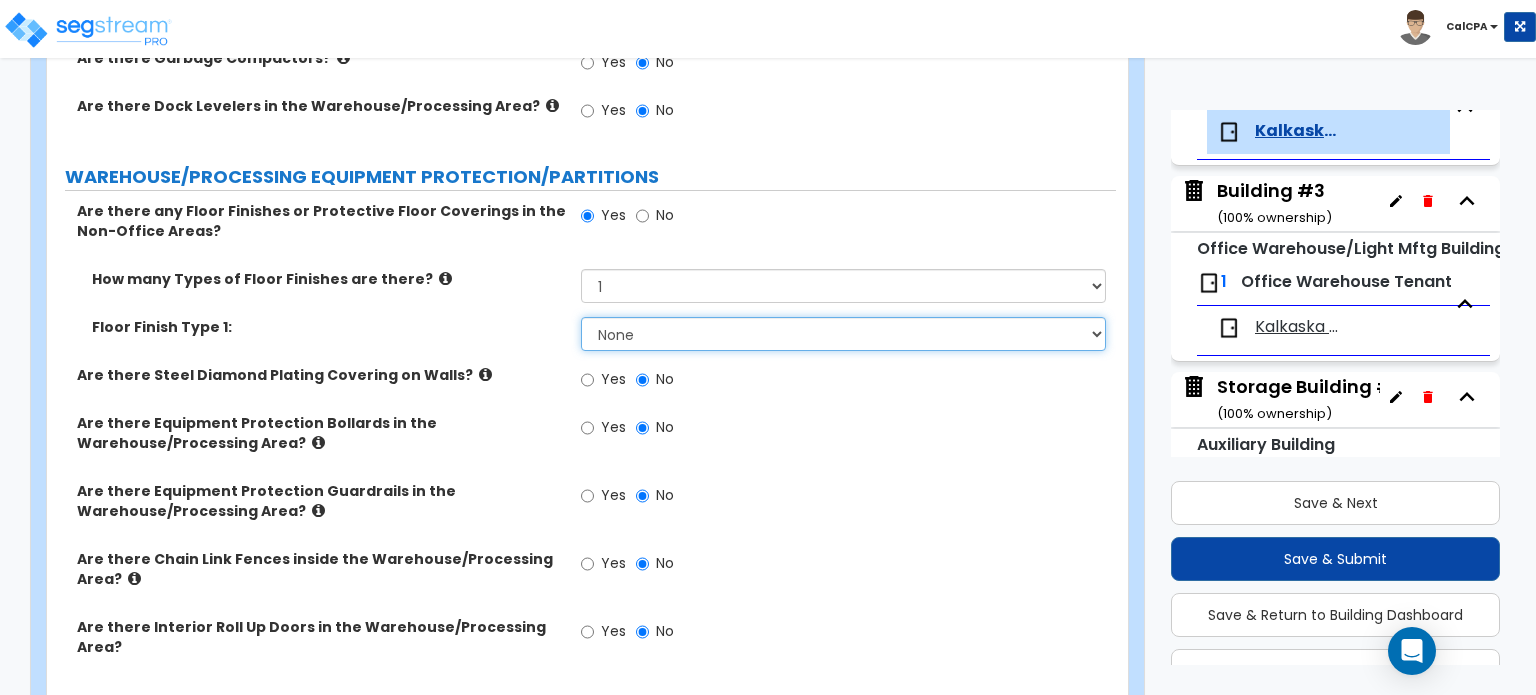 click on "None Ceramic Tile Flooring Hardwood Flooring Resilient Laminate Flooring Vinyl Composition Tile Flooring Sheet Carpet Flooring Sheet Vinyl Flooring Carpet Tile Flooring Polished Concrete Flooring Epoxy Paint Flooring Synthetic Turf Flooring Sheet Rubber Flooring Rubber Tile Flooring" at bounding box center (843, 334) 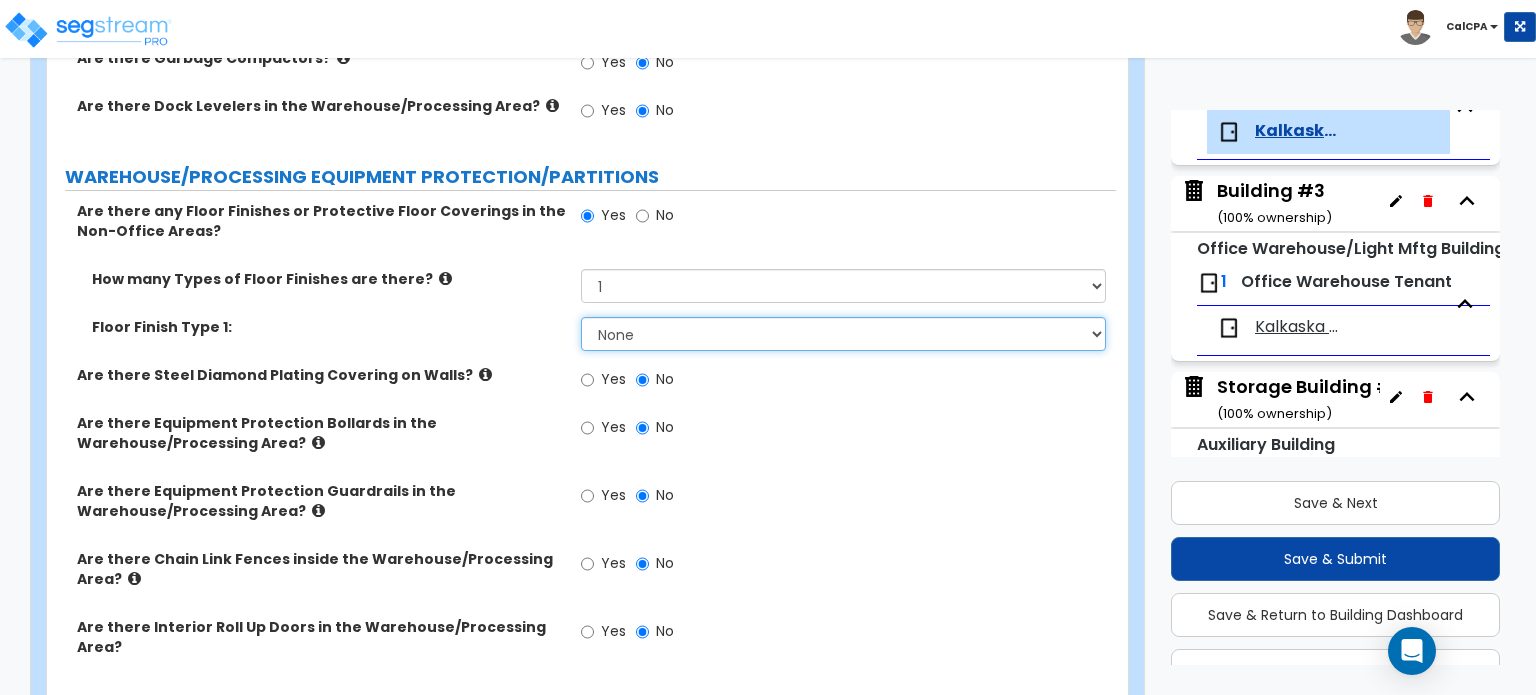 select on "10" 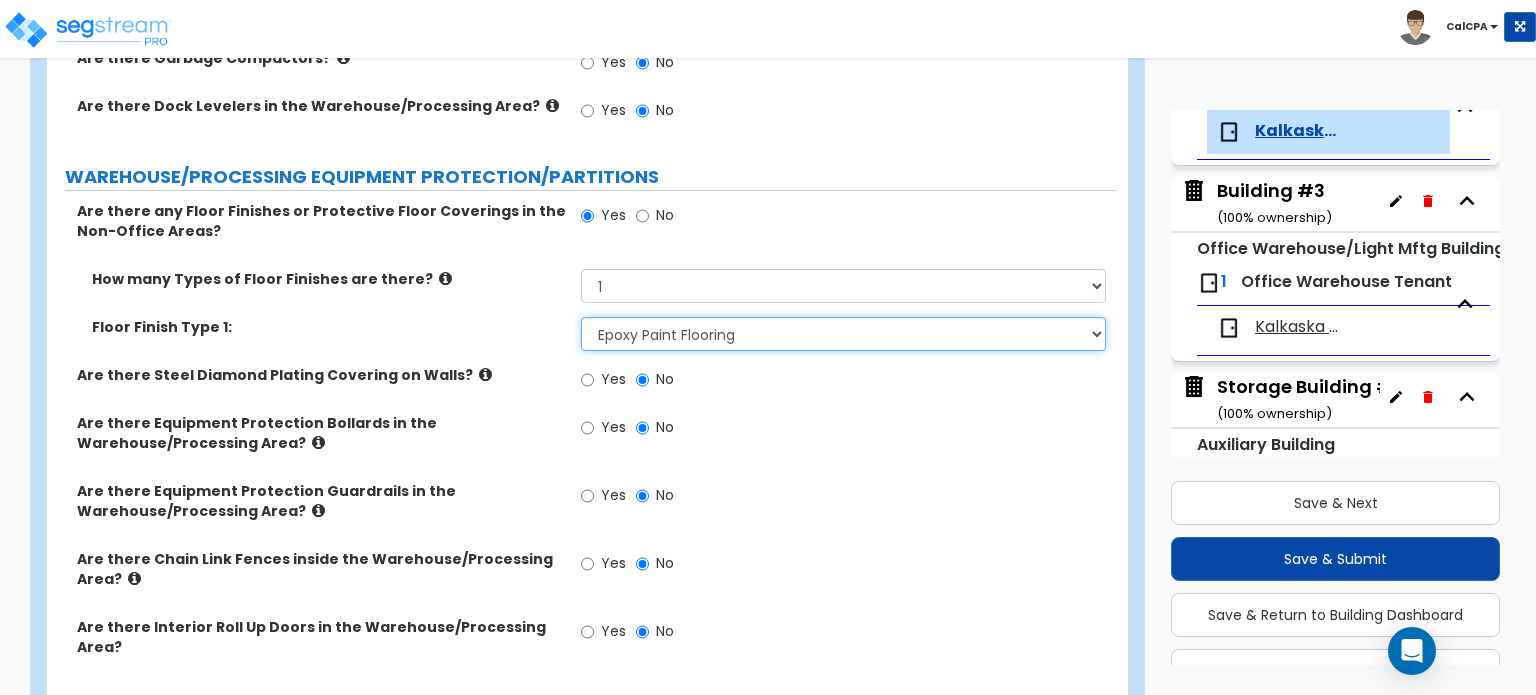 click on "None Ceramic Tile Flooring Hardwood Flooring Resilient Laminate Flooring Vinyl Composition Tile Flooring Sheet Carpet Flooring Sheet Vinyl Flooring Carpet Tile Flooring Polished Concrete Flooring Epoxy Paint Flooring Synthetic Turf Flooring Sheet Rubber Flooring Rubber Tile Flooring" at bounding box center [843, 334] 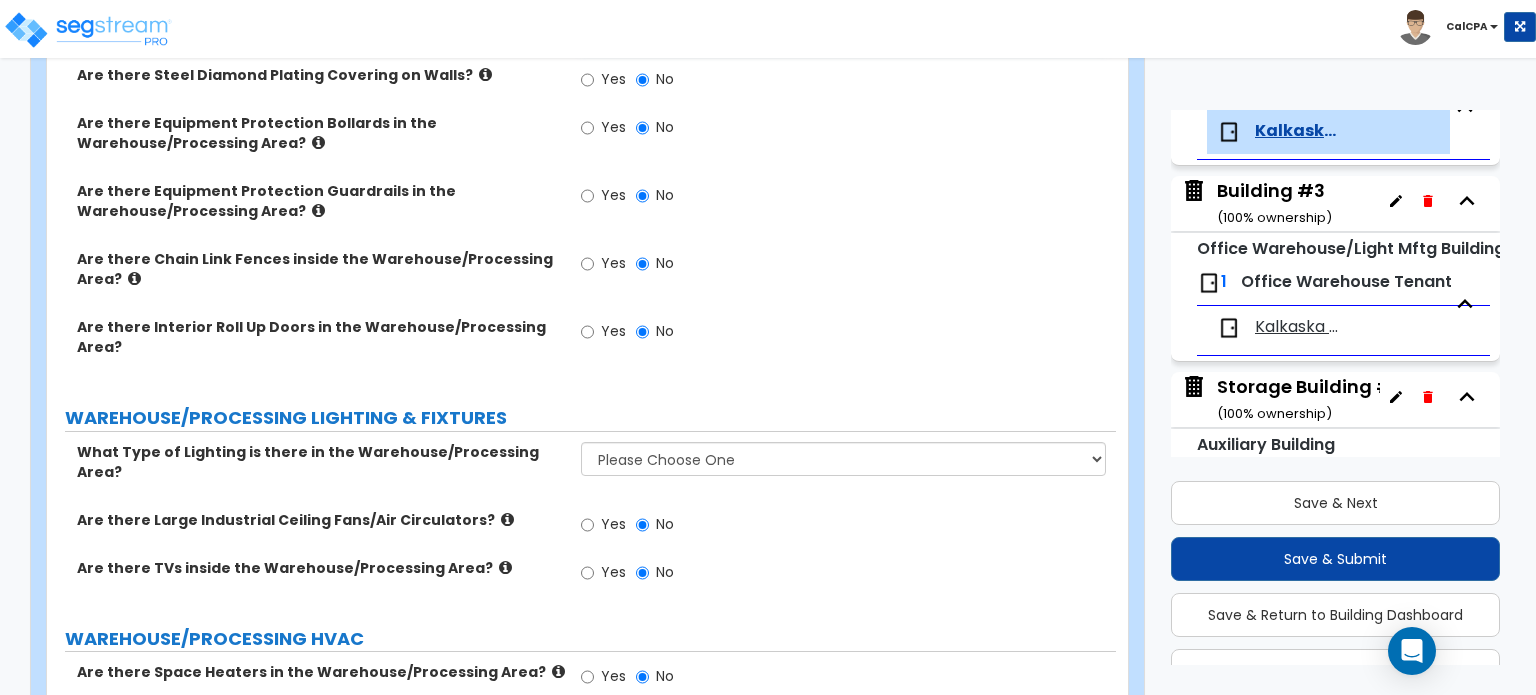 scroll, scrollTop: 6164, scrollLeft: 0, axis: vertical 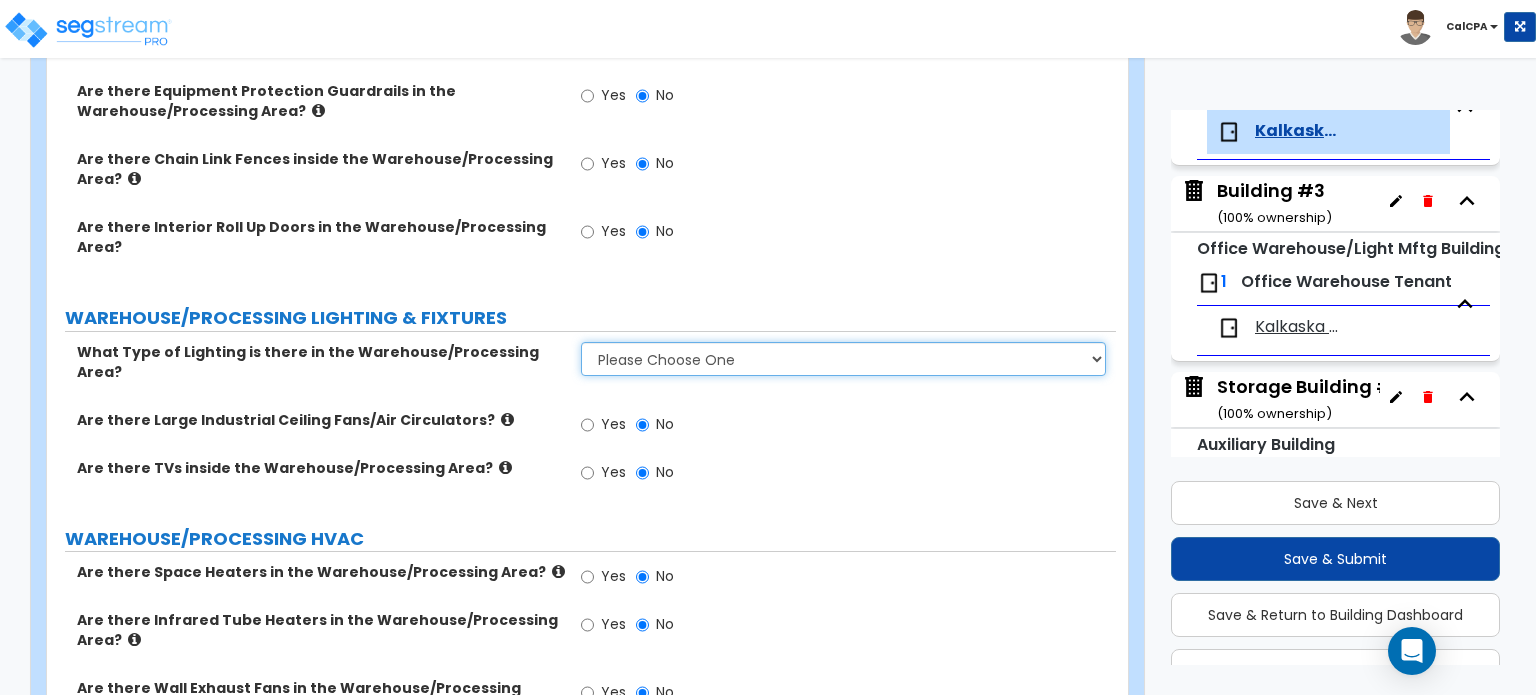 click on "Please Choose One High Bay Round Fixtures High Bay Fluorescent Tube Lighting High Bay LED Lighting" at bounding box center [843, 359] 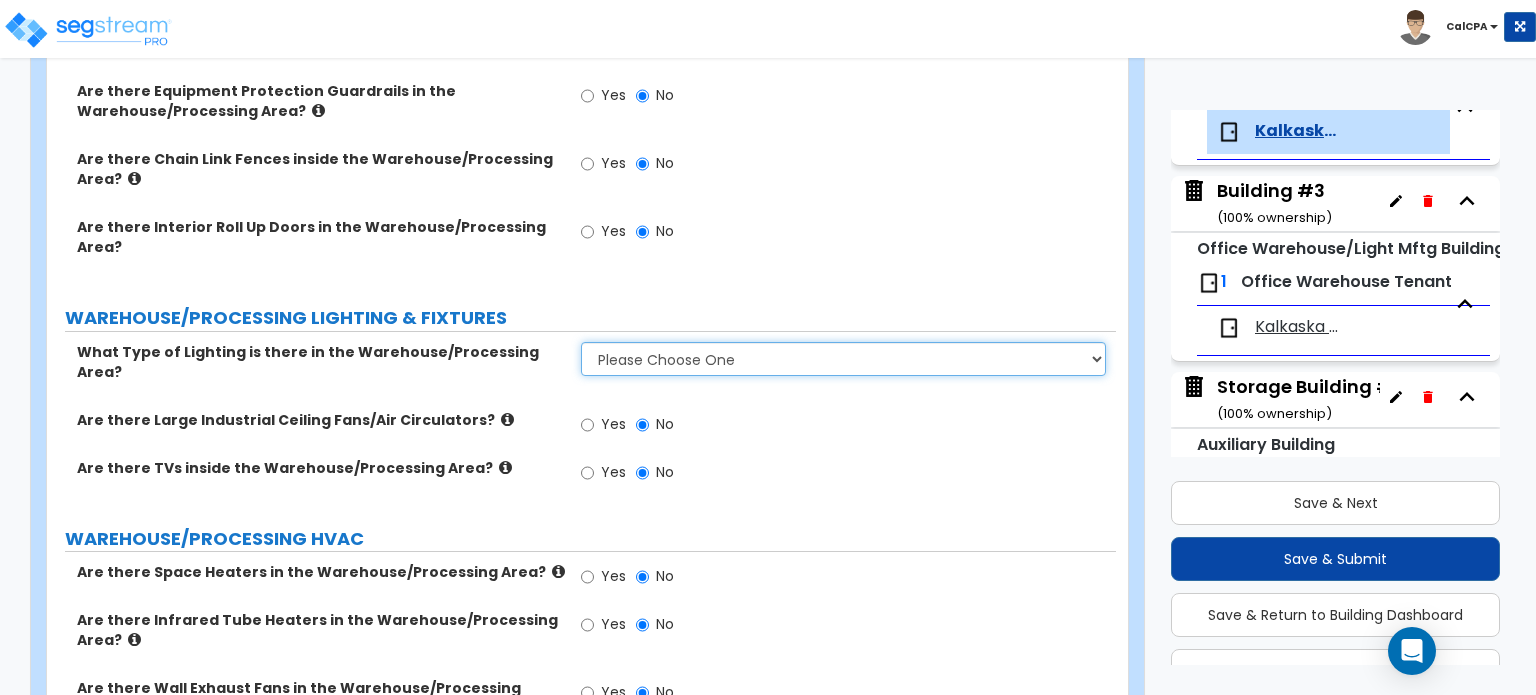 select on "2" 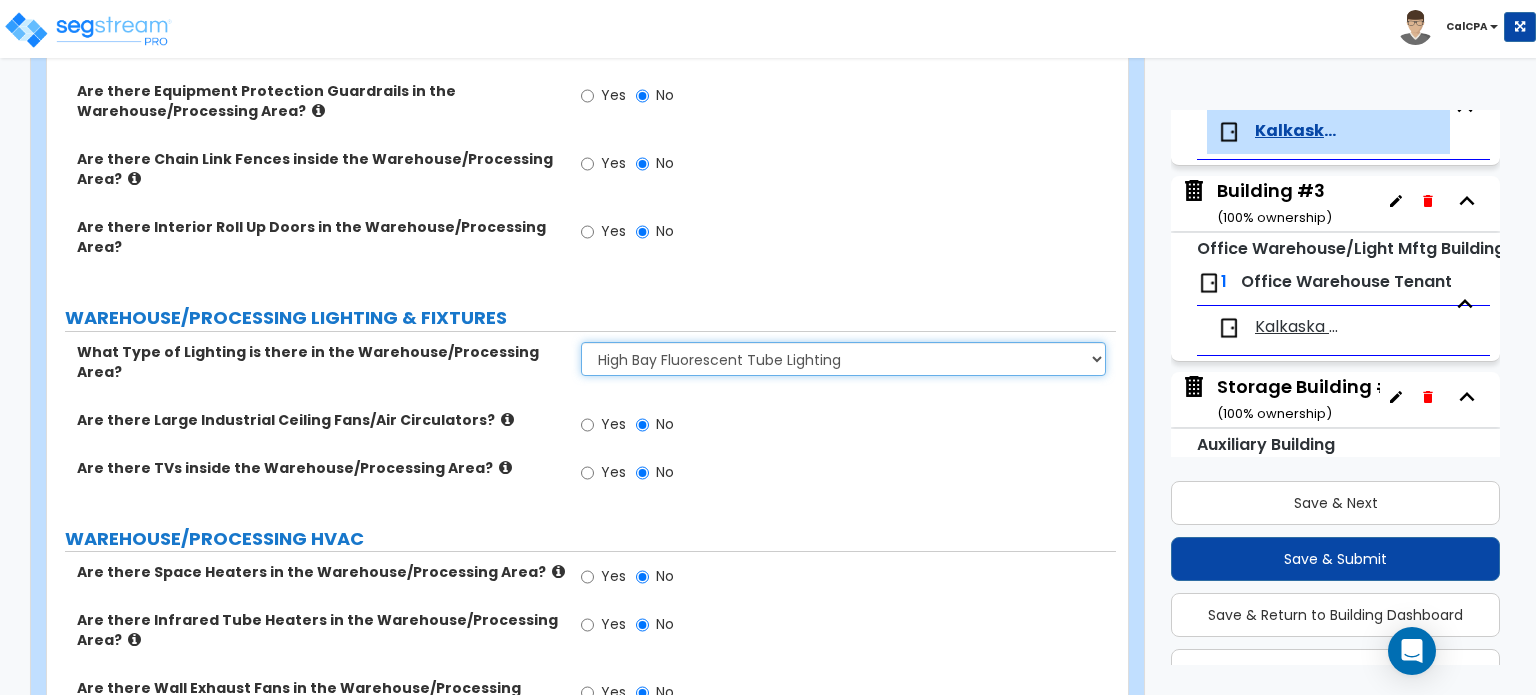 click on "Please Choose One High Bay Round Fixtures High Bay Fluorescent Tube Lighting High Bay LED Lighting" at bounding box center [843, 359] 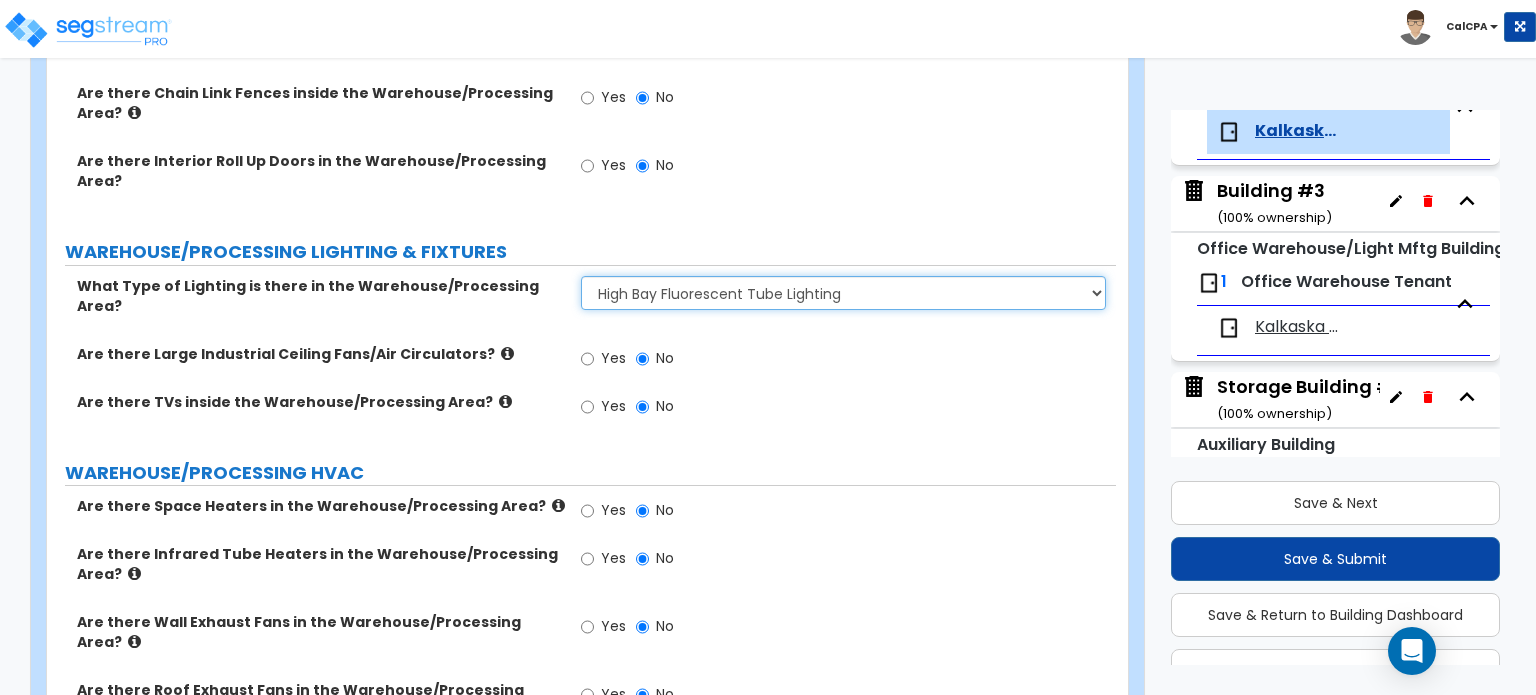 scroll, scrollTop: 6264, scrollLeft: 0, axis: vertical 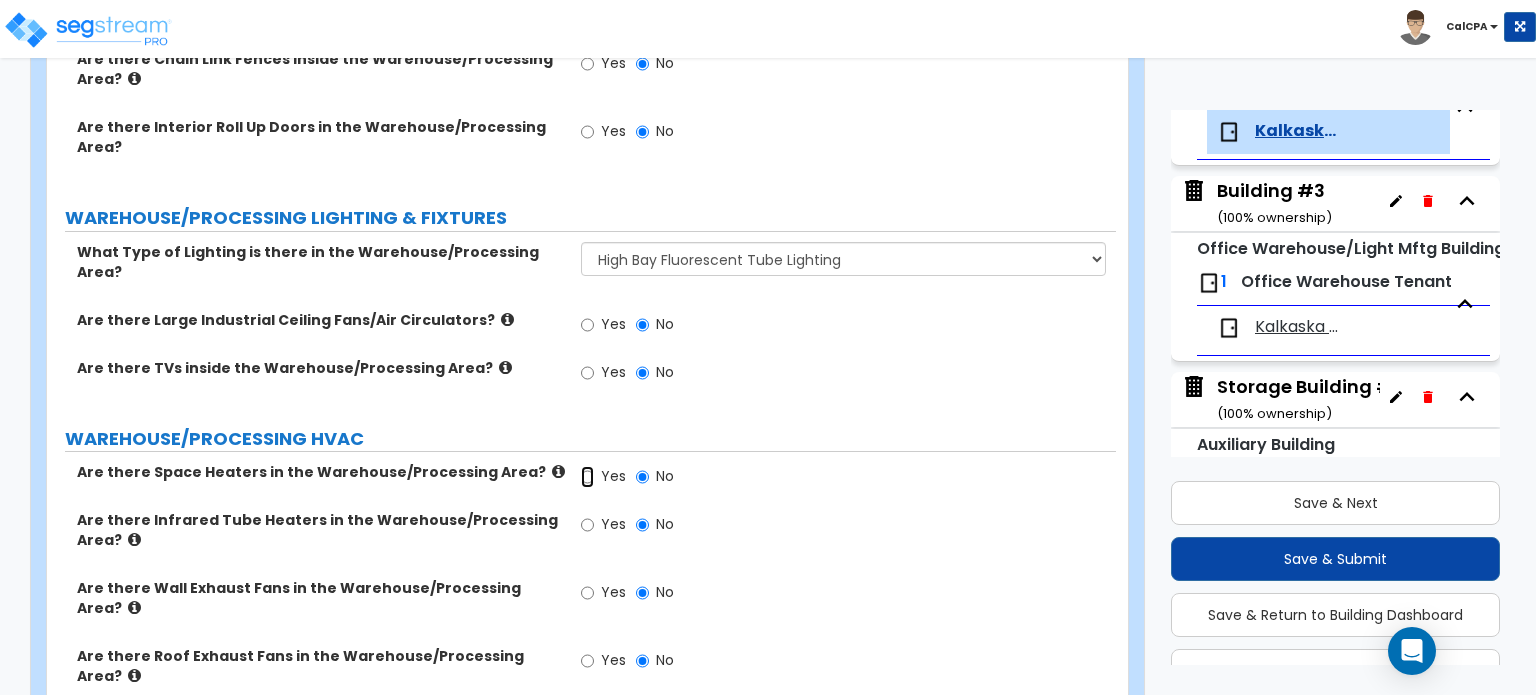 click on "Yes" at bounding box center (587, 477) 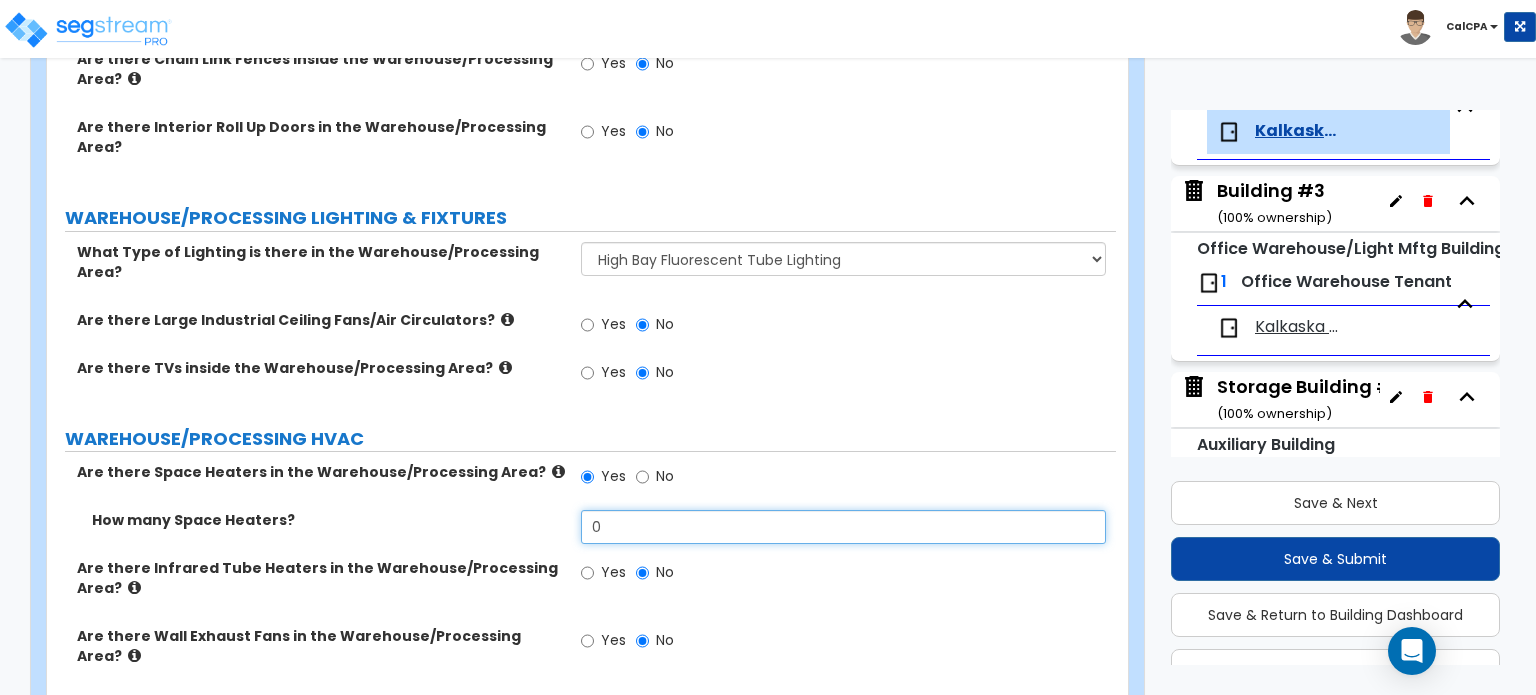 drag, startPoint x: 624, startPoint y: 385, endPoint x: 576, endPoint y: 386, distance: 48.010414 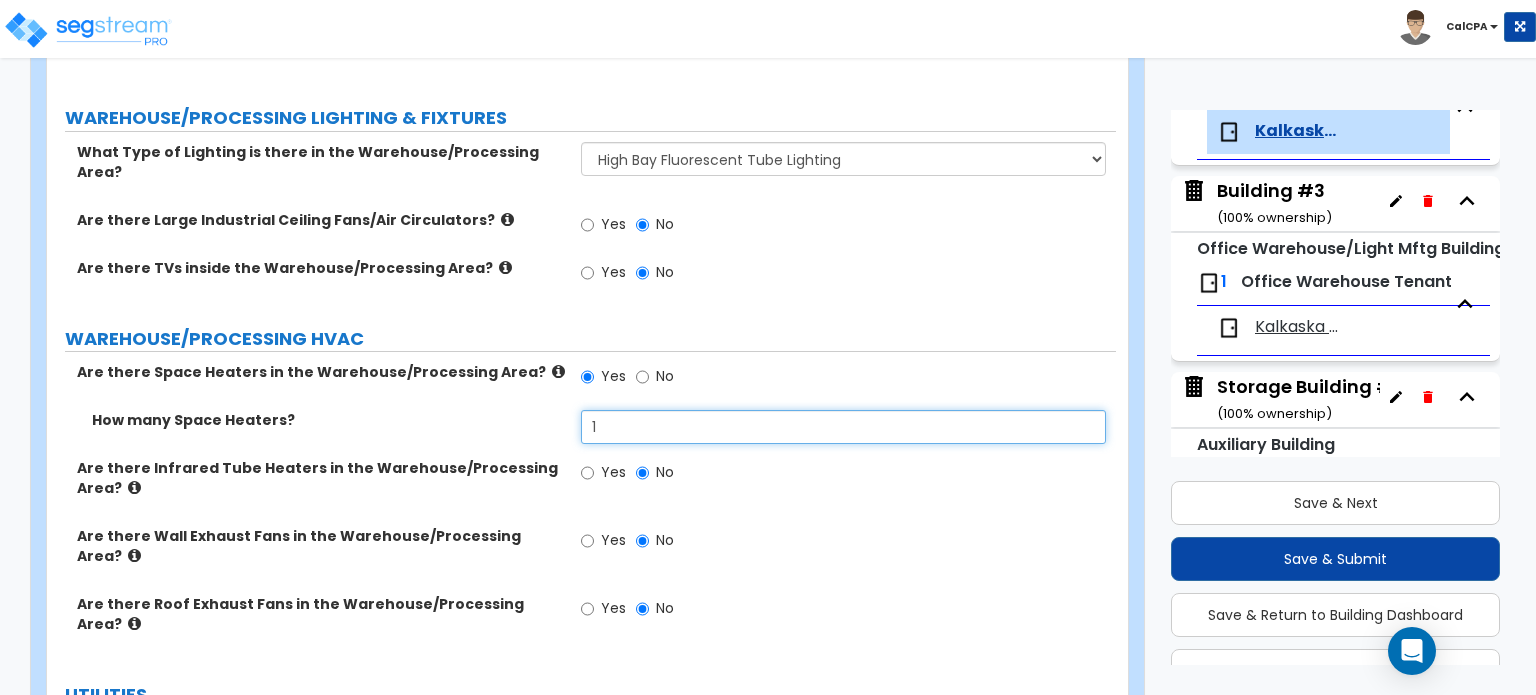 scroll, scrollTop: 6439, scrollLeft: 0, axis: vertical 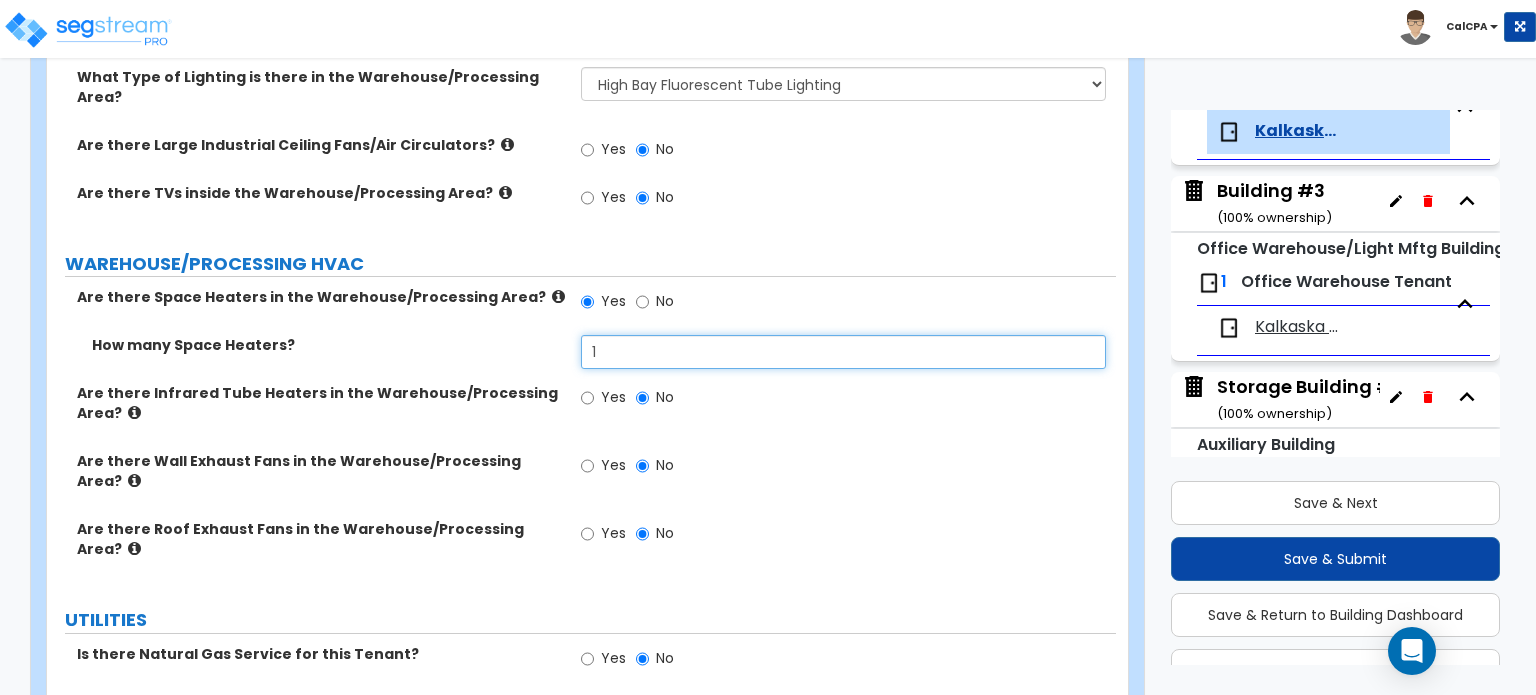 type on "1" 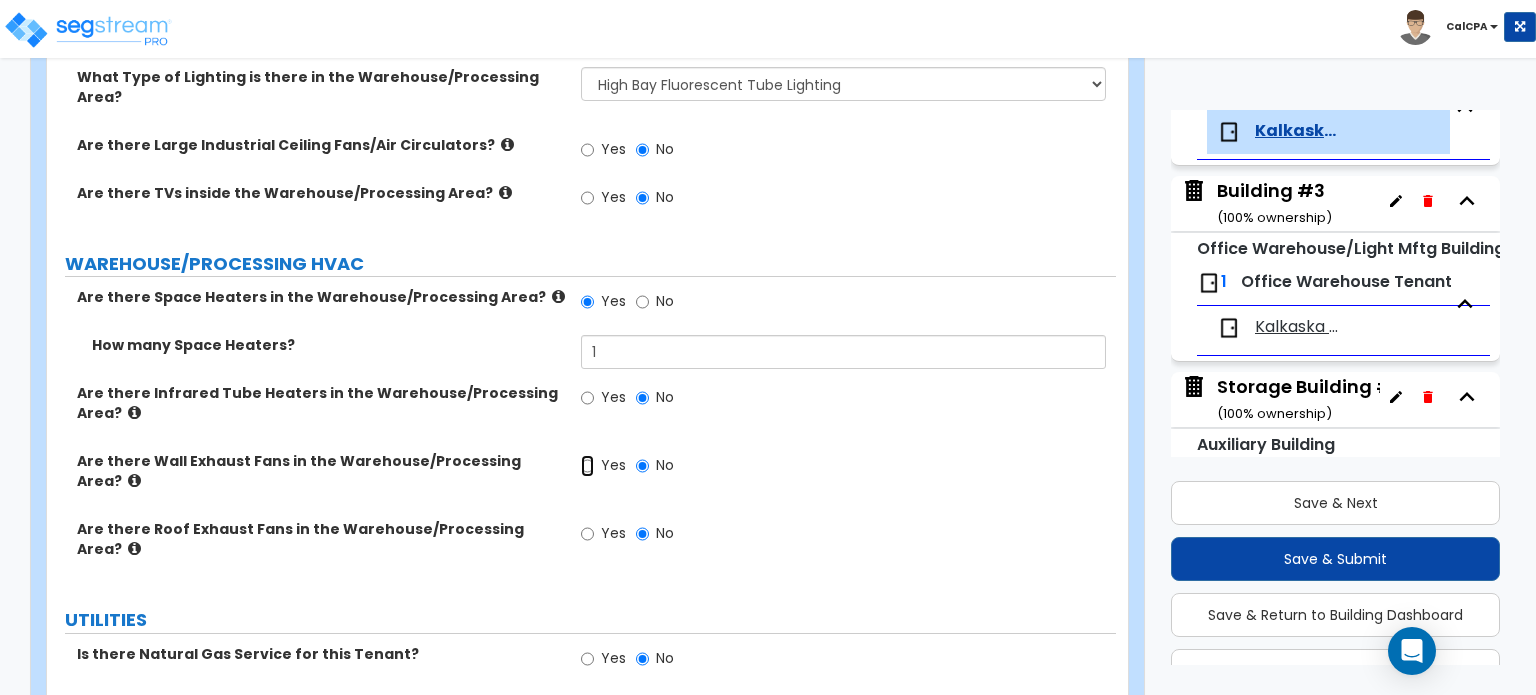 click on "Yes" at bounding box center [587, 466] 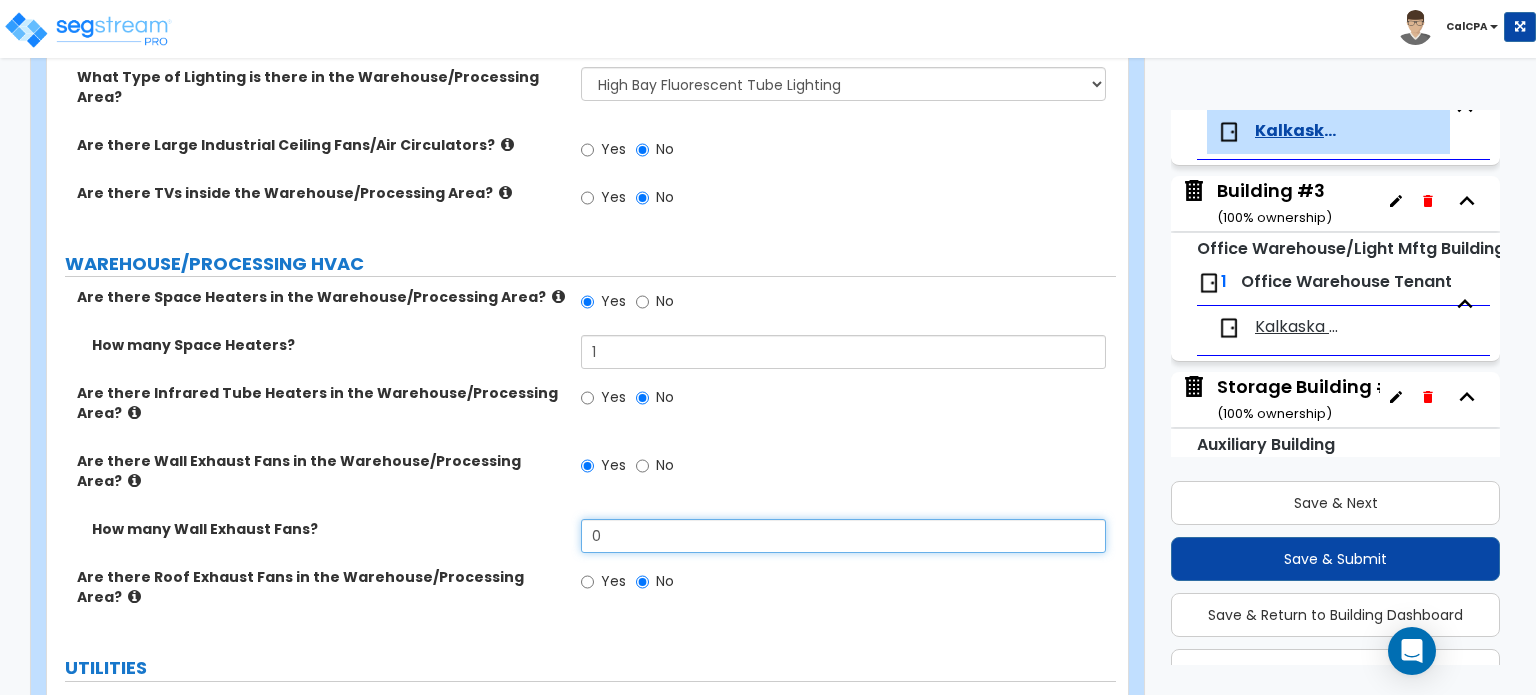 drag, startPoint x: 608, startPoint y: 370, endPoint x: 569, endPoint y: 371, distance: 39.012817 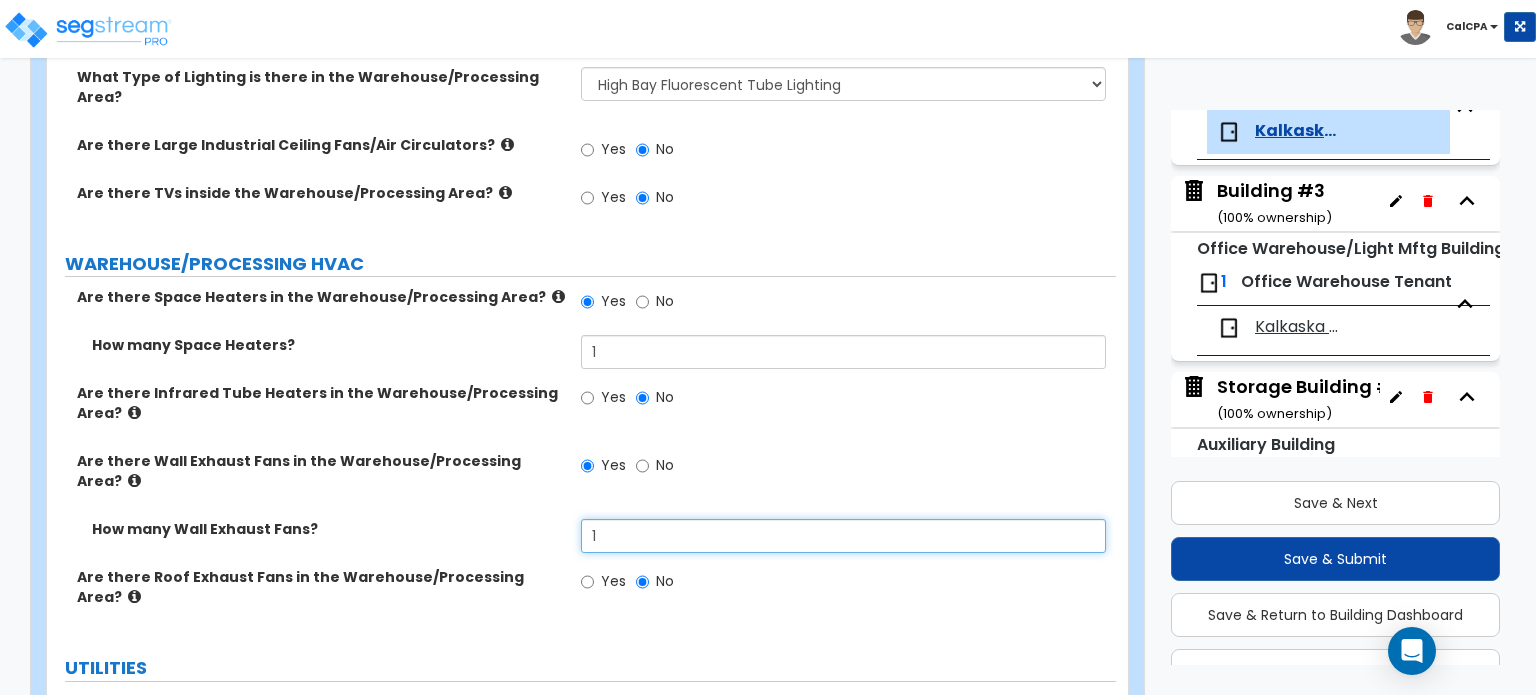 scroll, scrollTop: 6487, scrollLeft: 0, axis: vertical 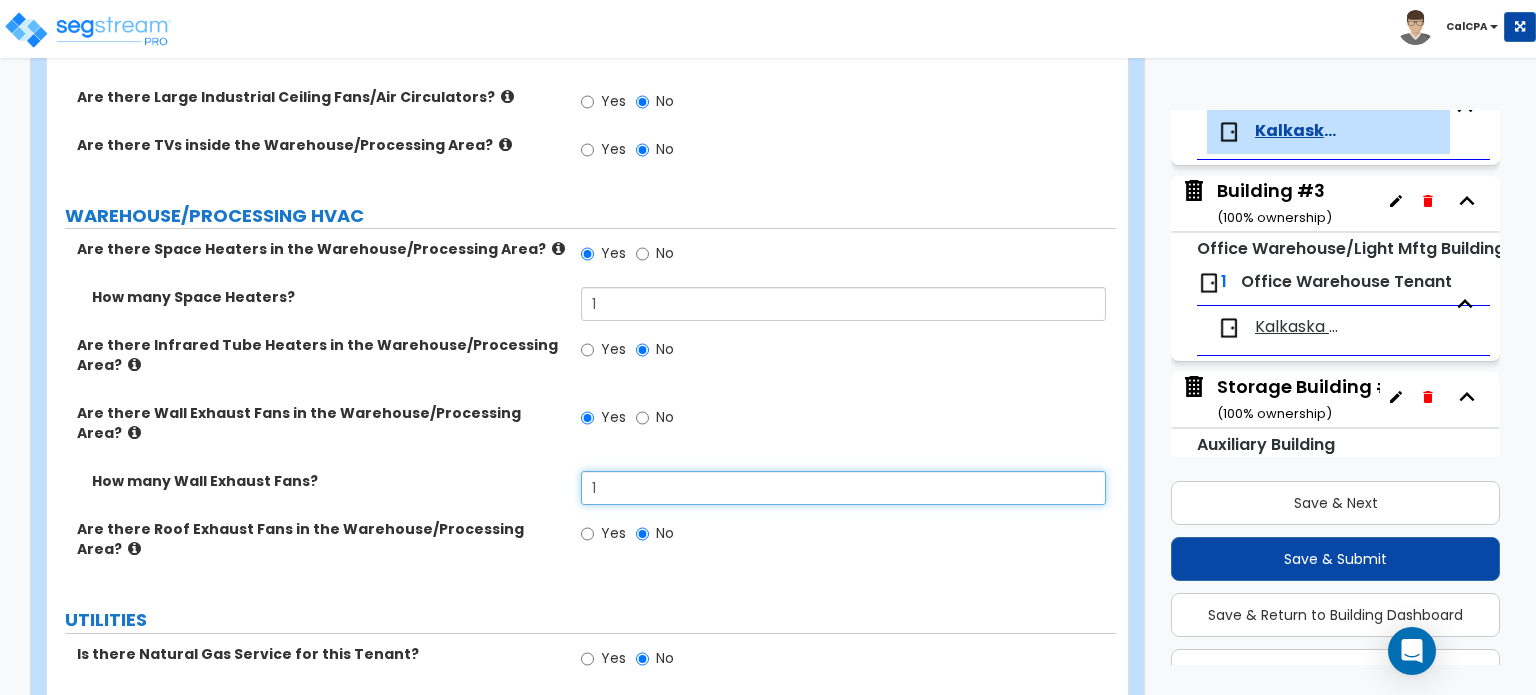 type on "1" 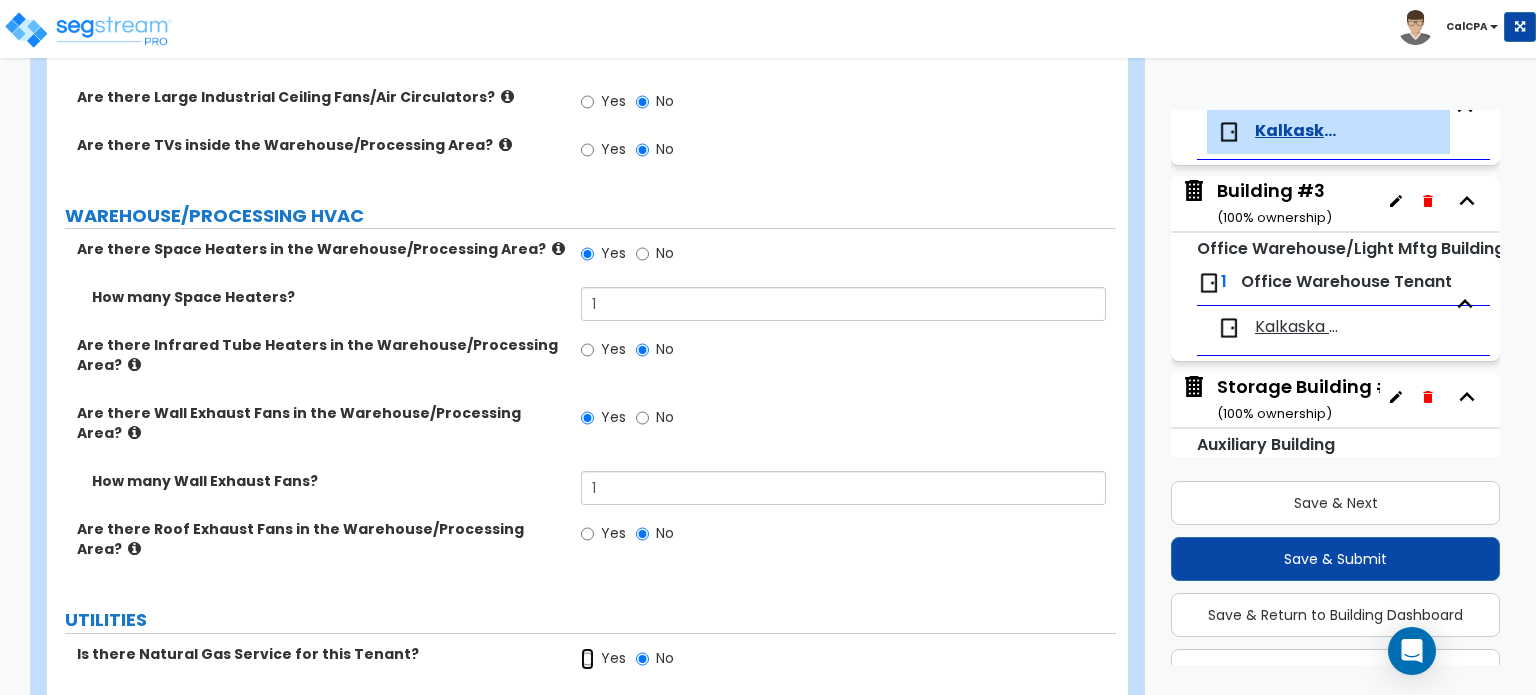 click on "Yes" at bounding box center (587, 659) 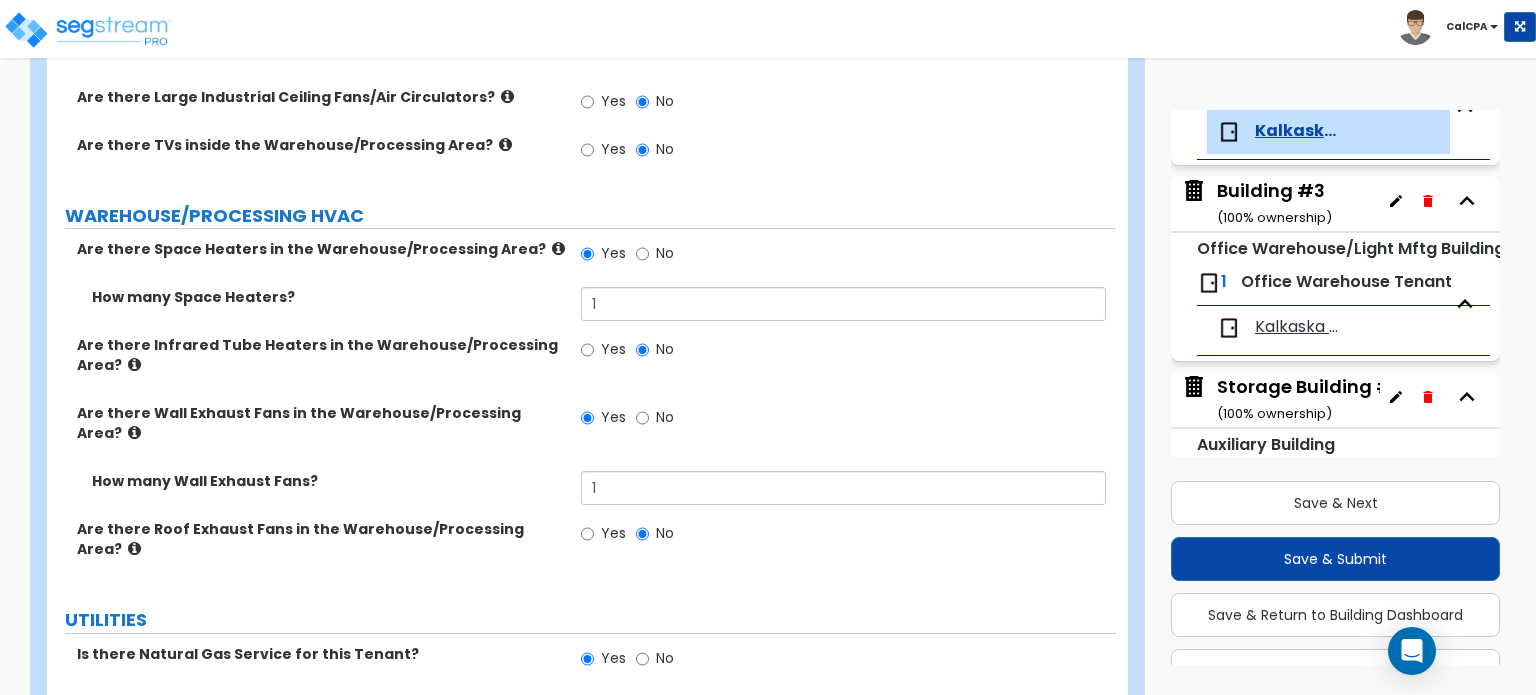 click on "Yes" at bounding box center [587, 707] 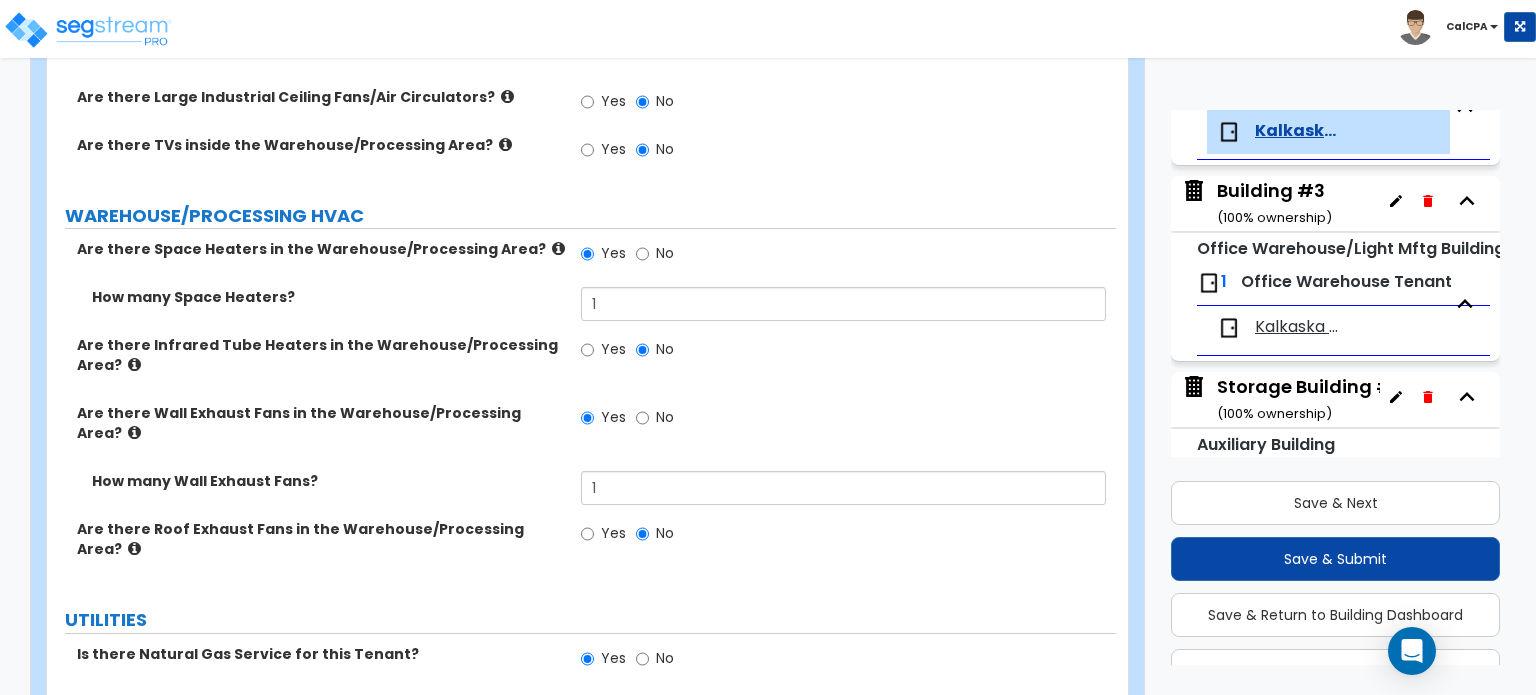 click on "Please Choose One Gas Electric" at bounding box center [843, 757] 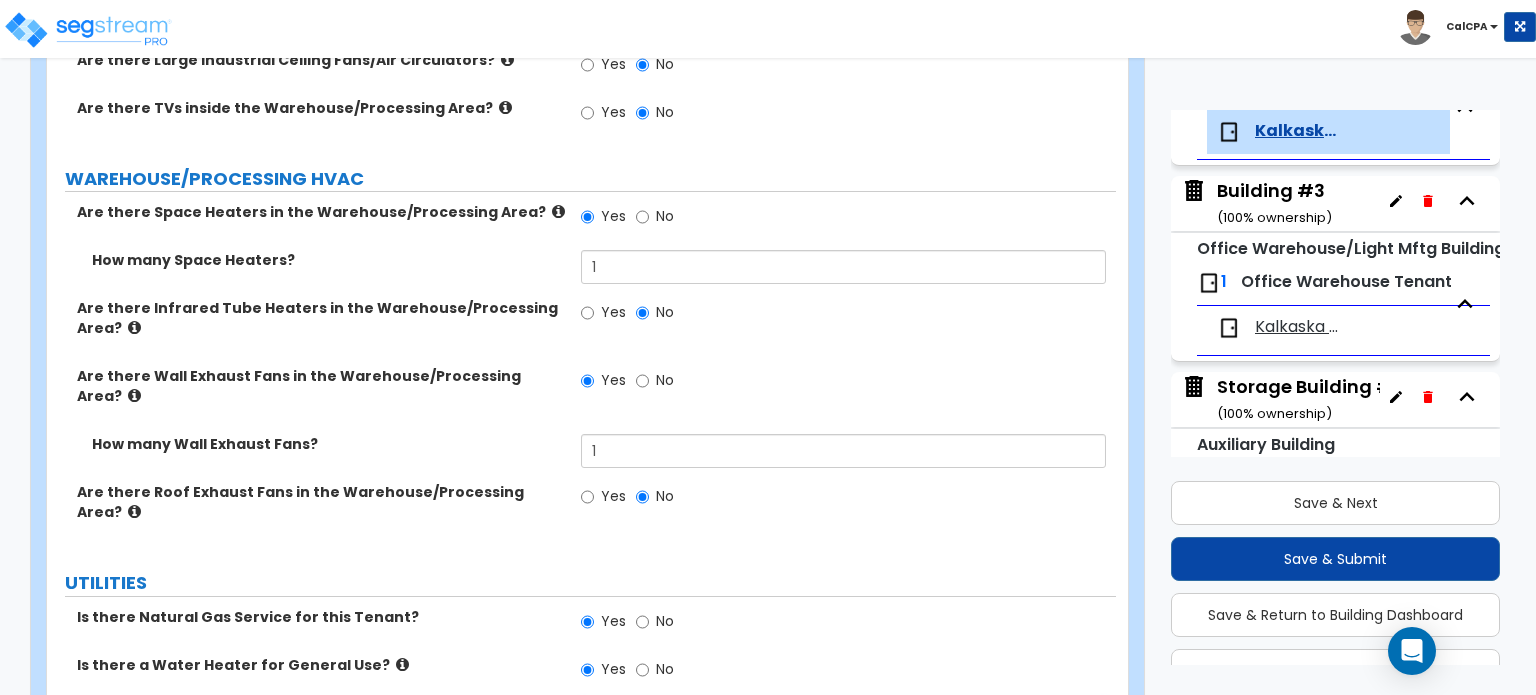 scroll, scrollTop: 6535, scrollLeft: 0, axis: vertical 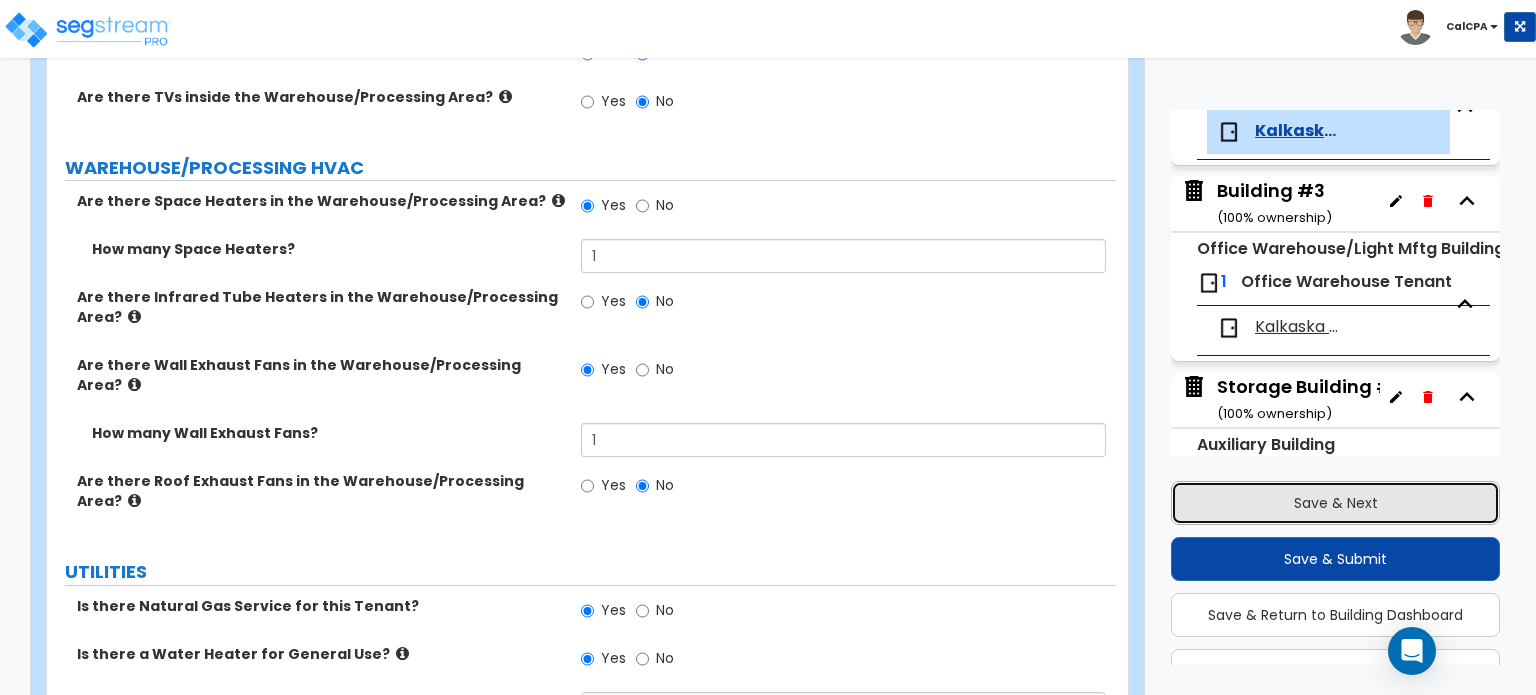 click on "Save & Next" at bounding box center [1335, 503] 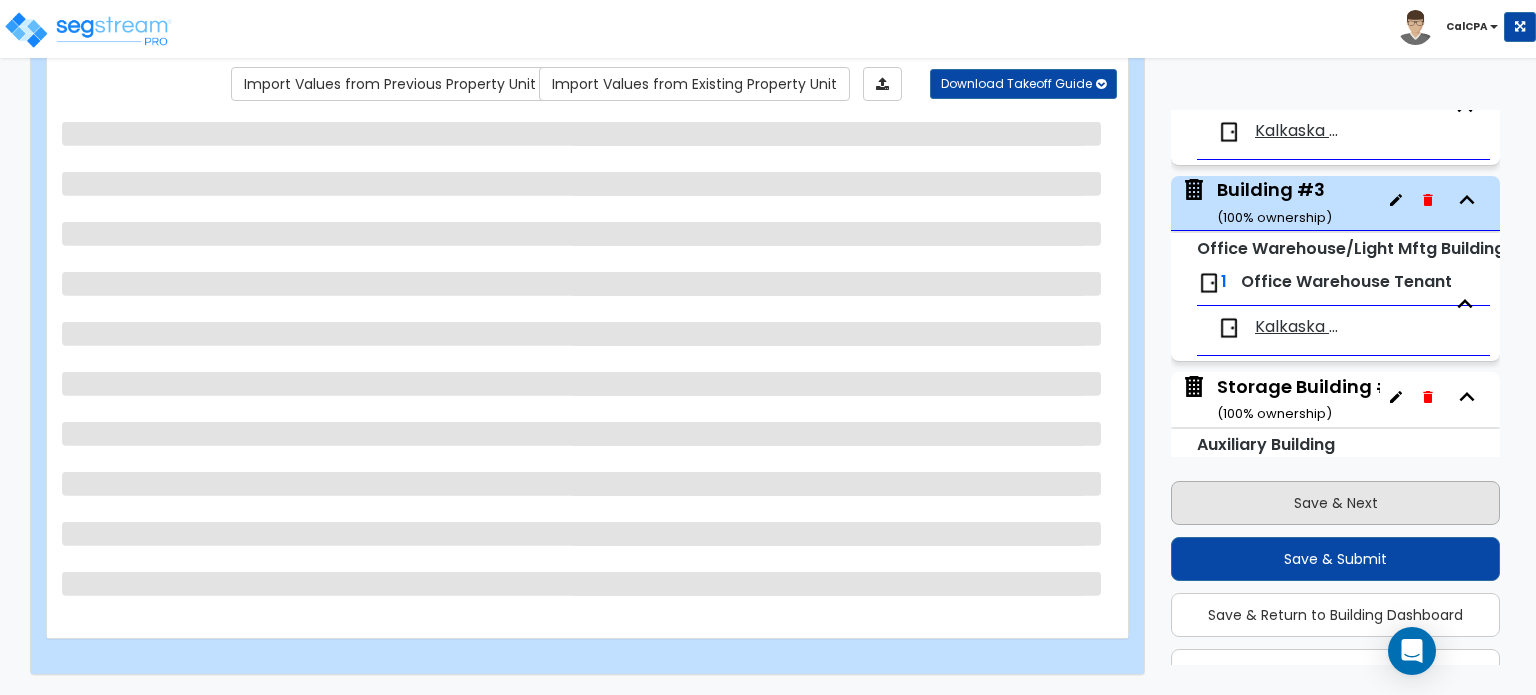 scroll, scrollTop: 164, scrollLeft: 0, axis: vertical 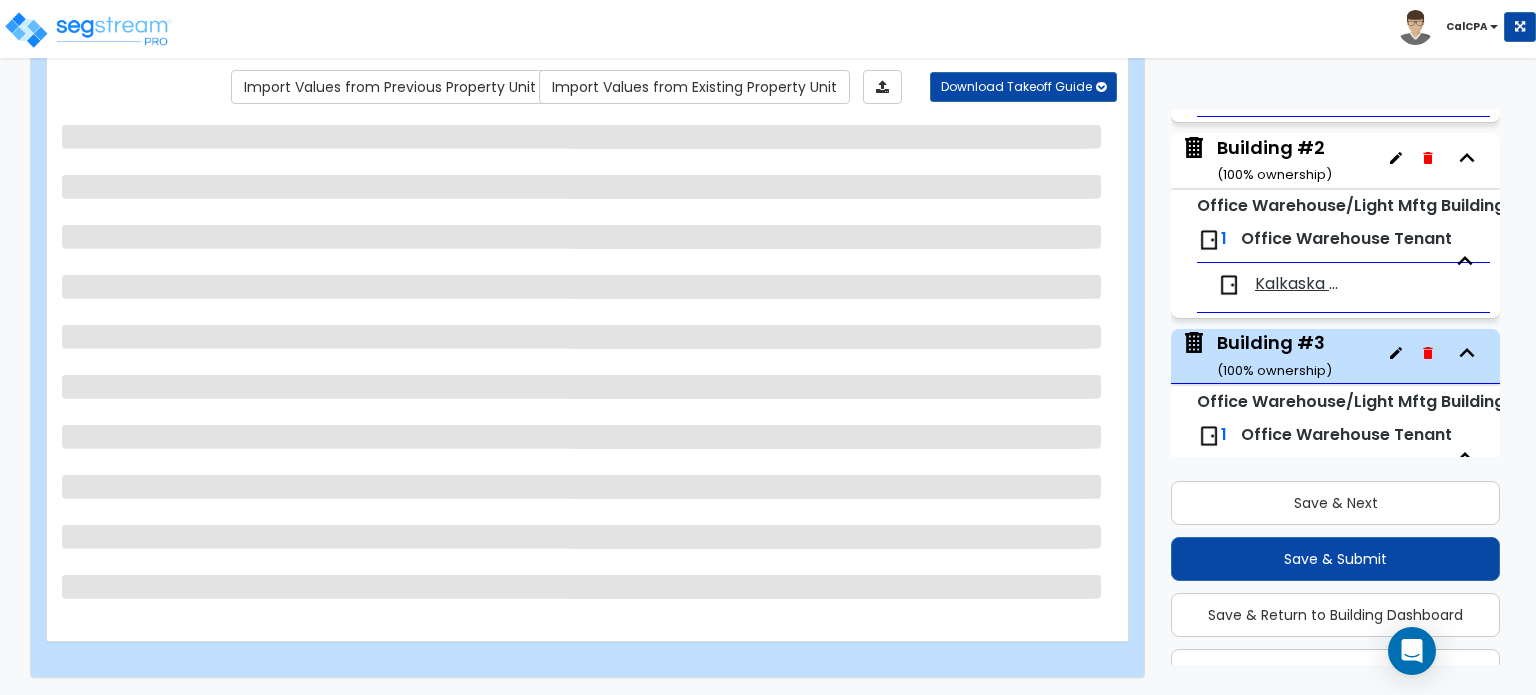 select on "1" 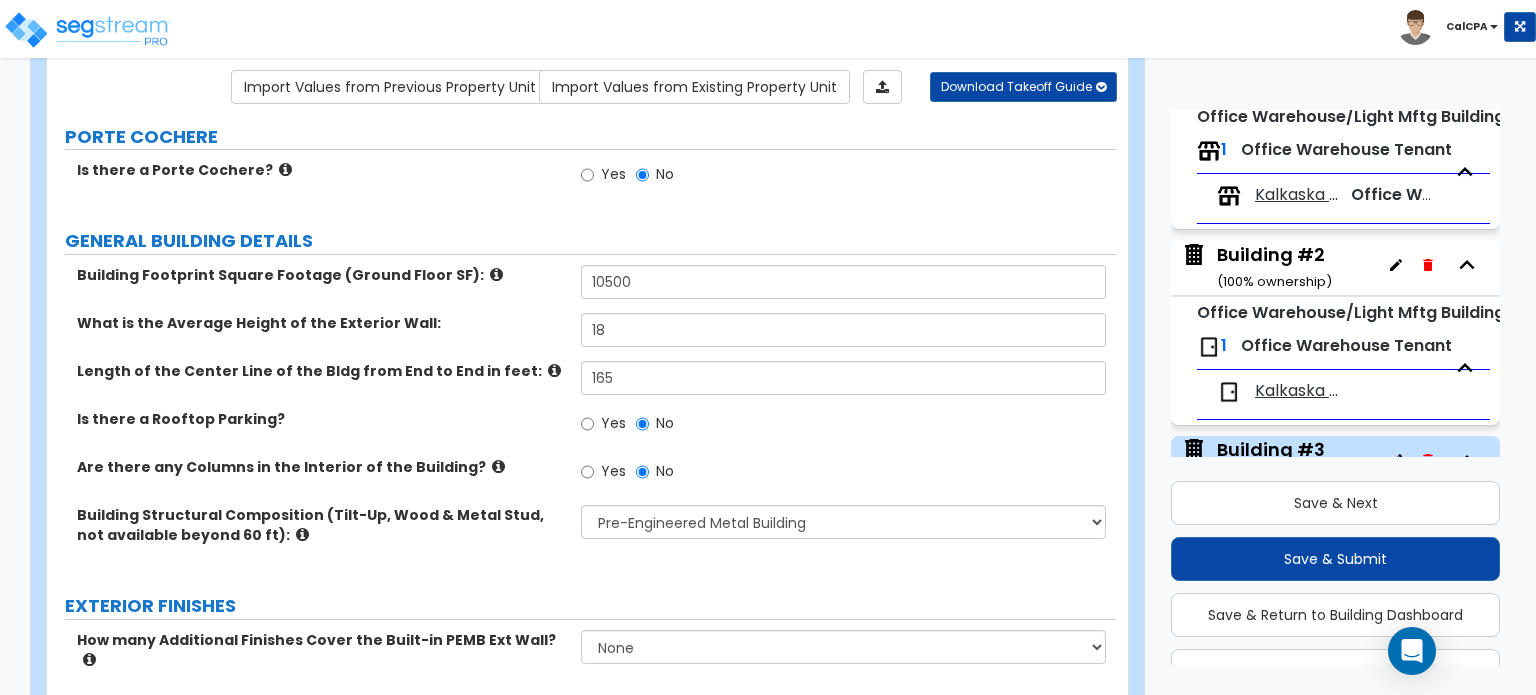 scroll, scrollTop: 94, scrollLeft: 0, axis: vertical 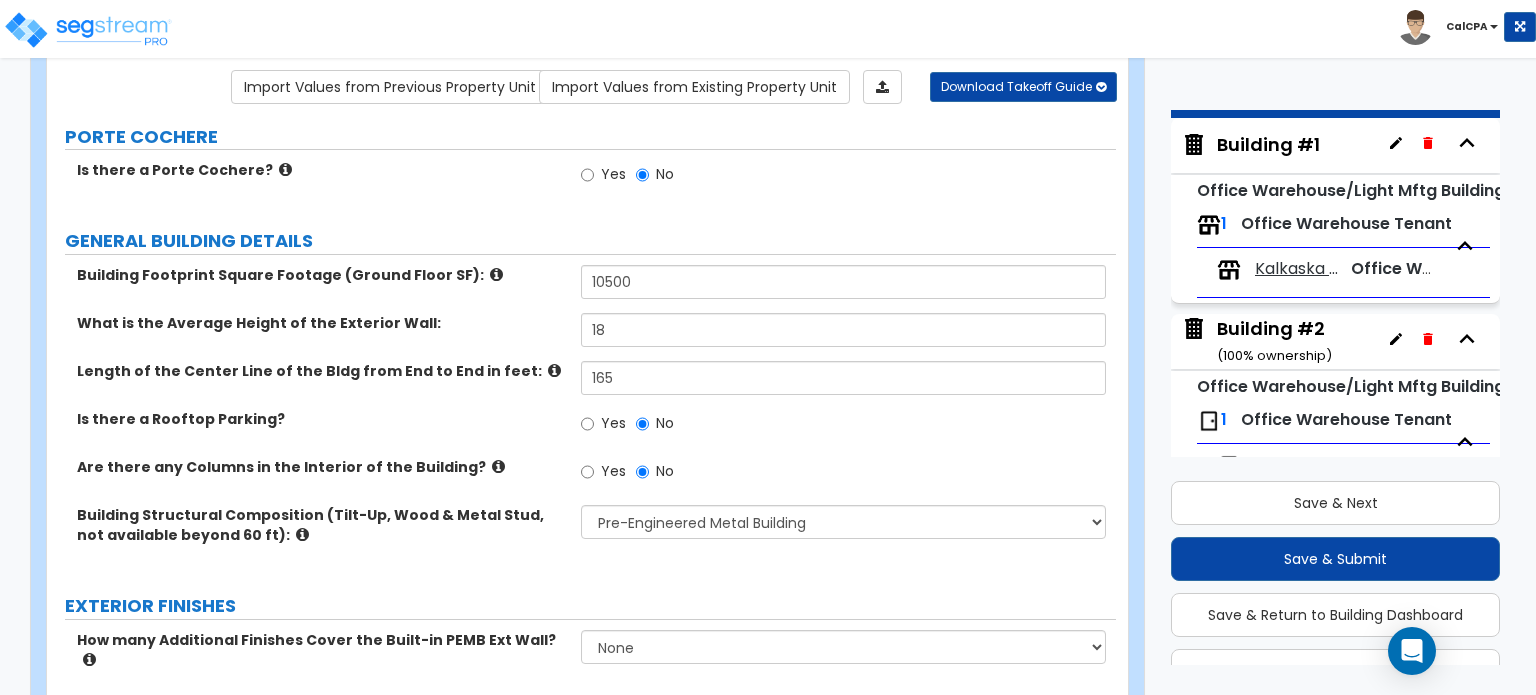 click on "Kalkaska Screw" at bounding box center (1297, 269) 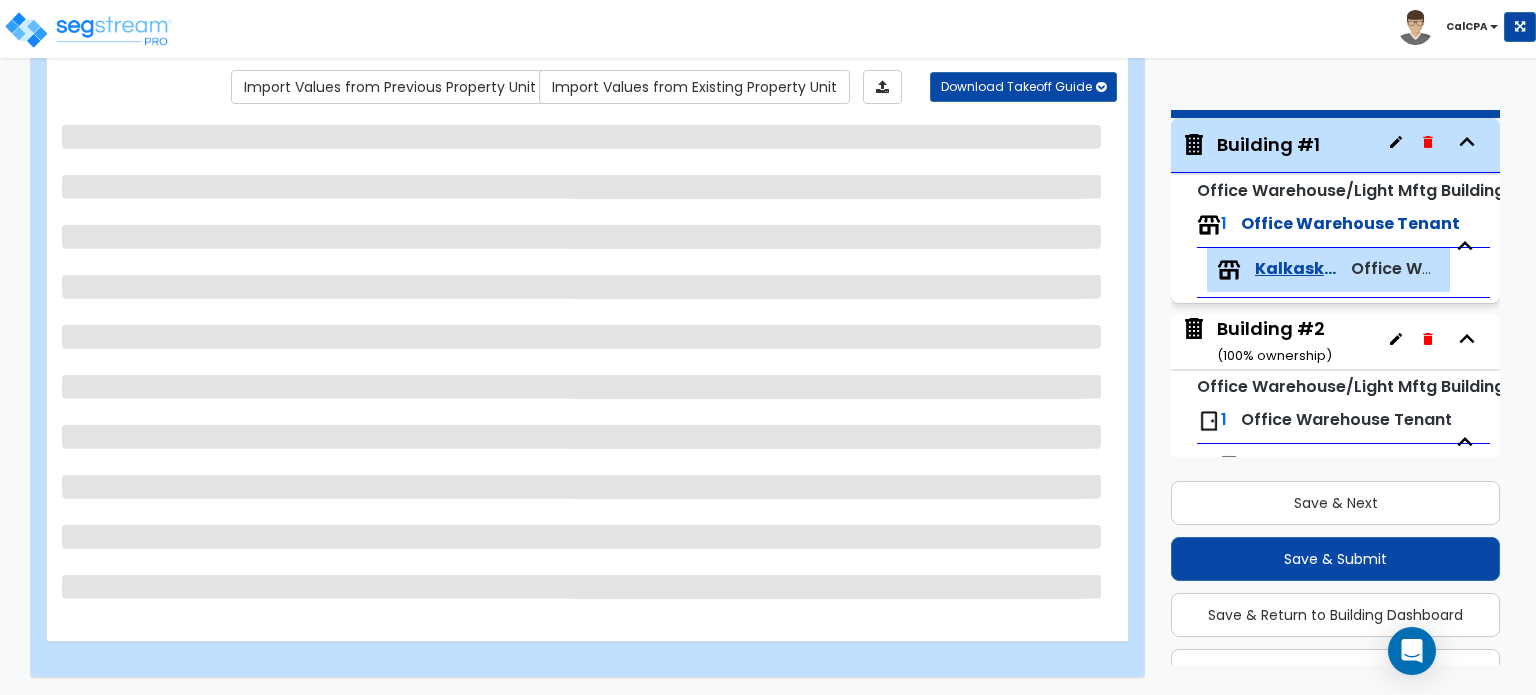 scroll, scrollTop: 232, scrollLeft: 0, axis: vertical 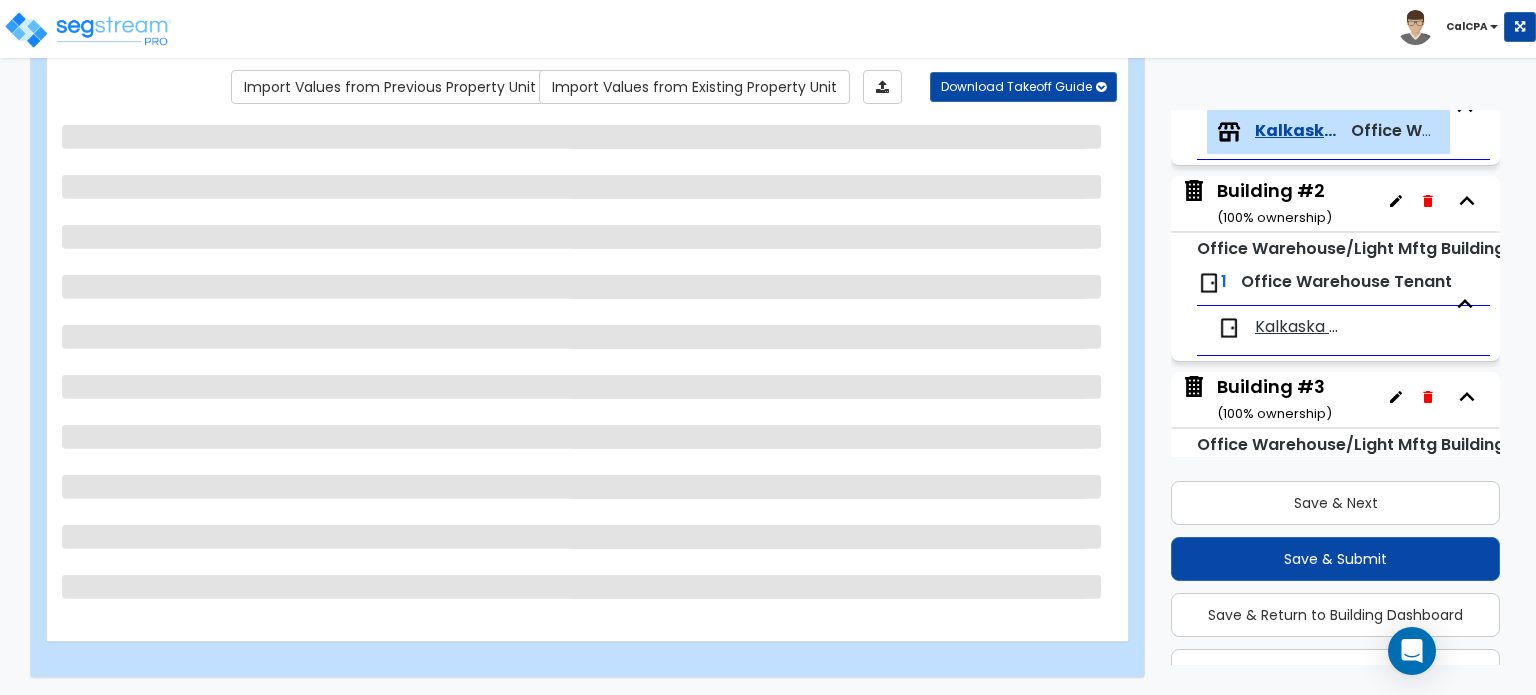 select on "1" 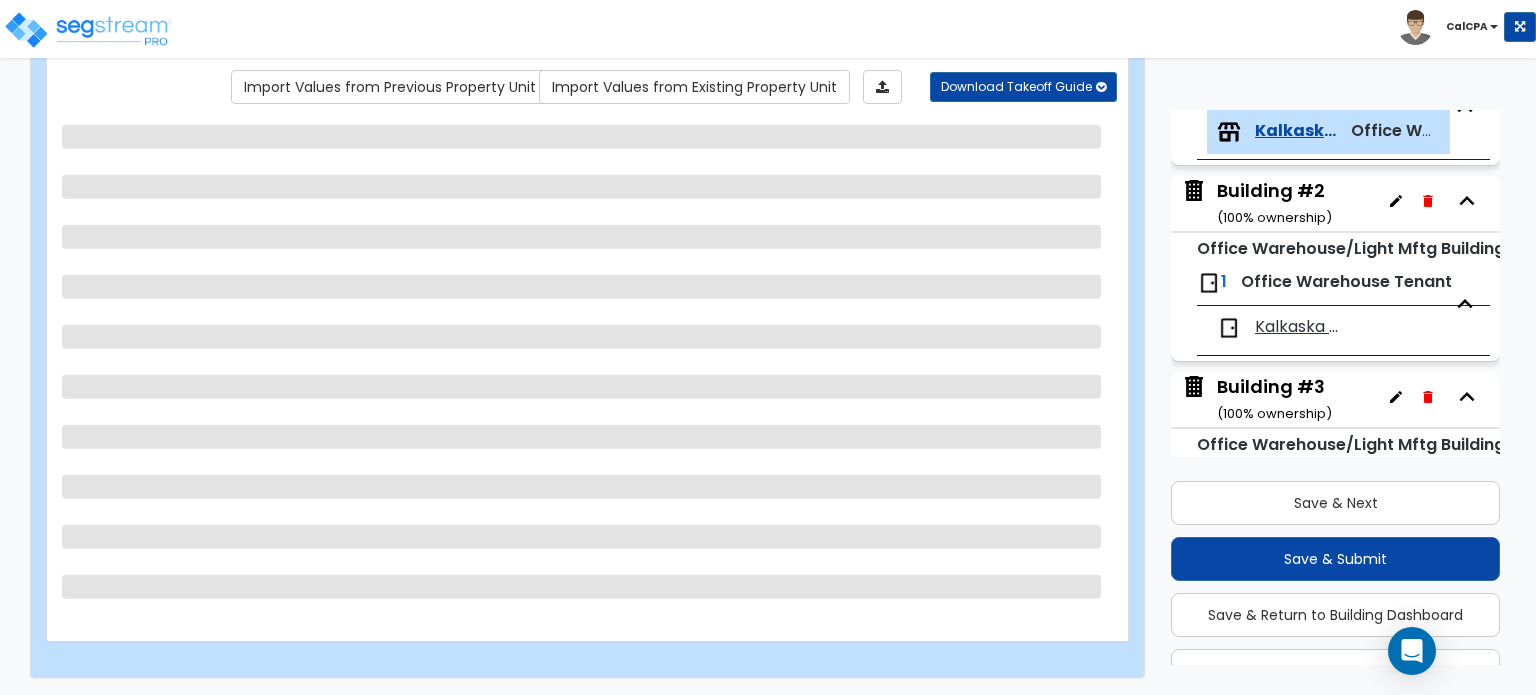 select on "1" 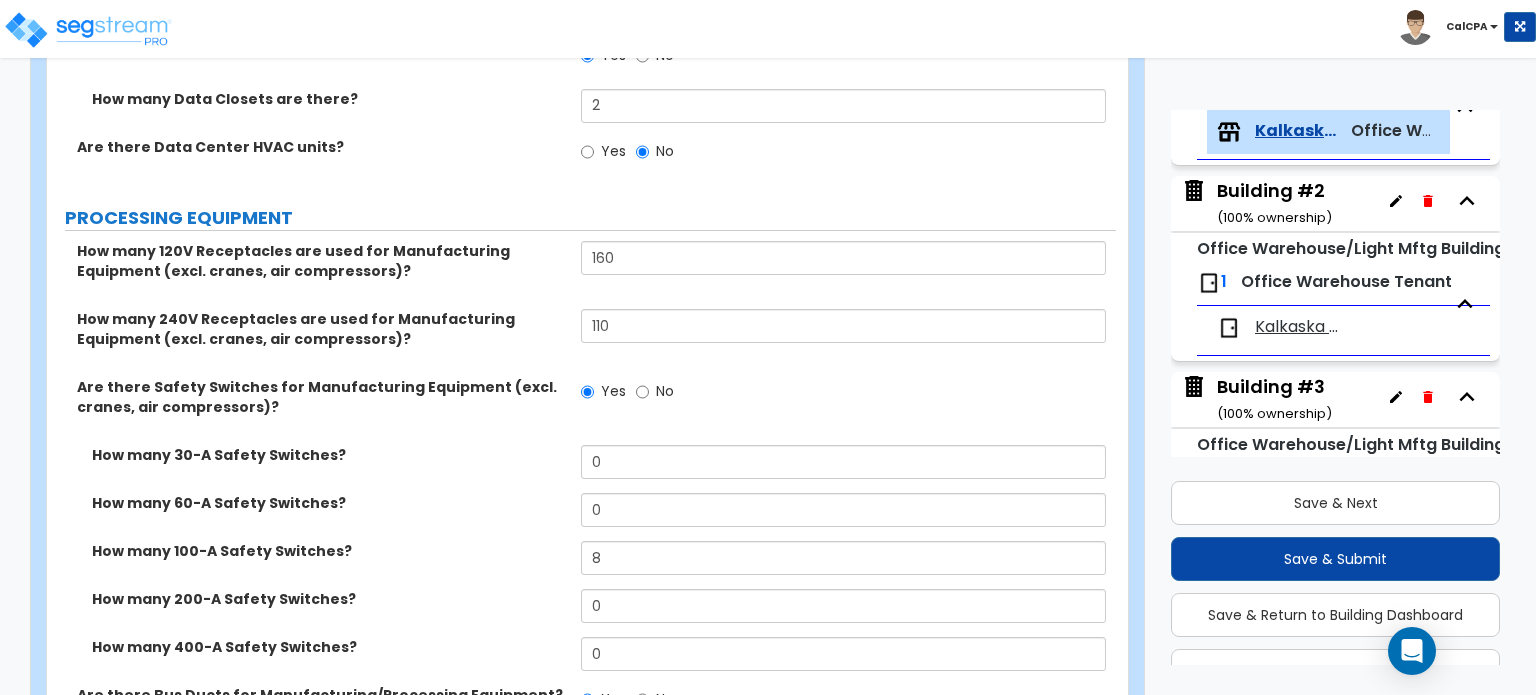 scroll, scrollTop: 4364, scrollLeft: 0, axis: vertical 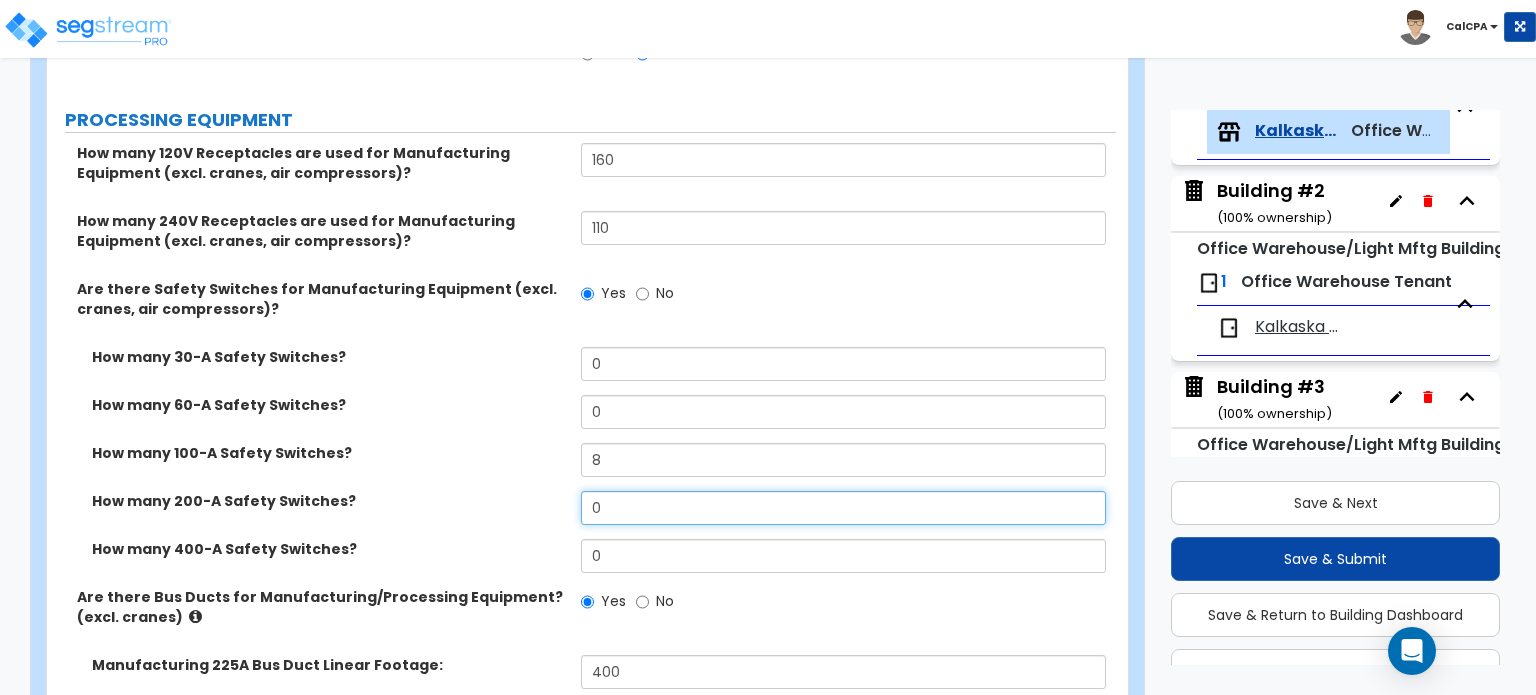 drag, startPoint x: 627, startPoint y: 446, endPoint x: 577, endPoint y: 443, distance: 50.08992 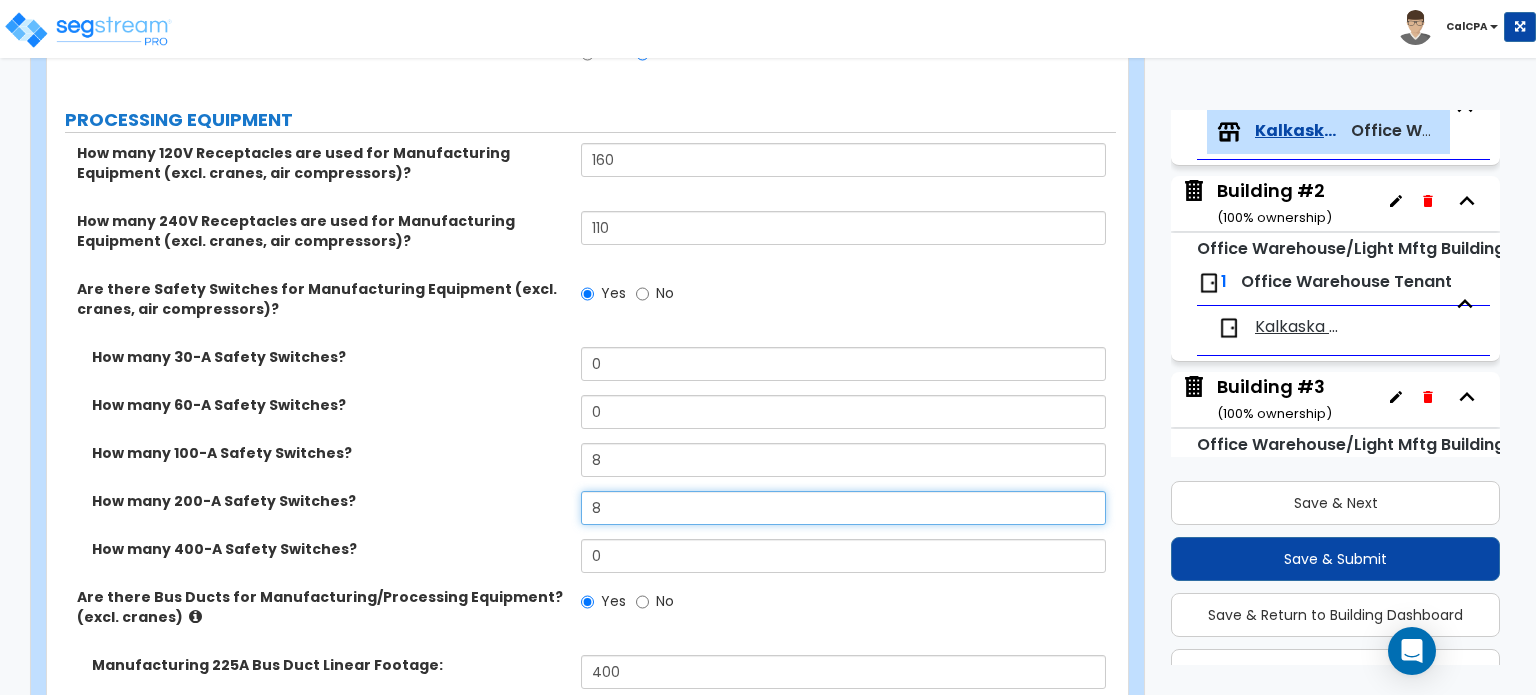 type on "8" 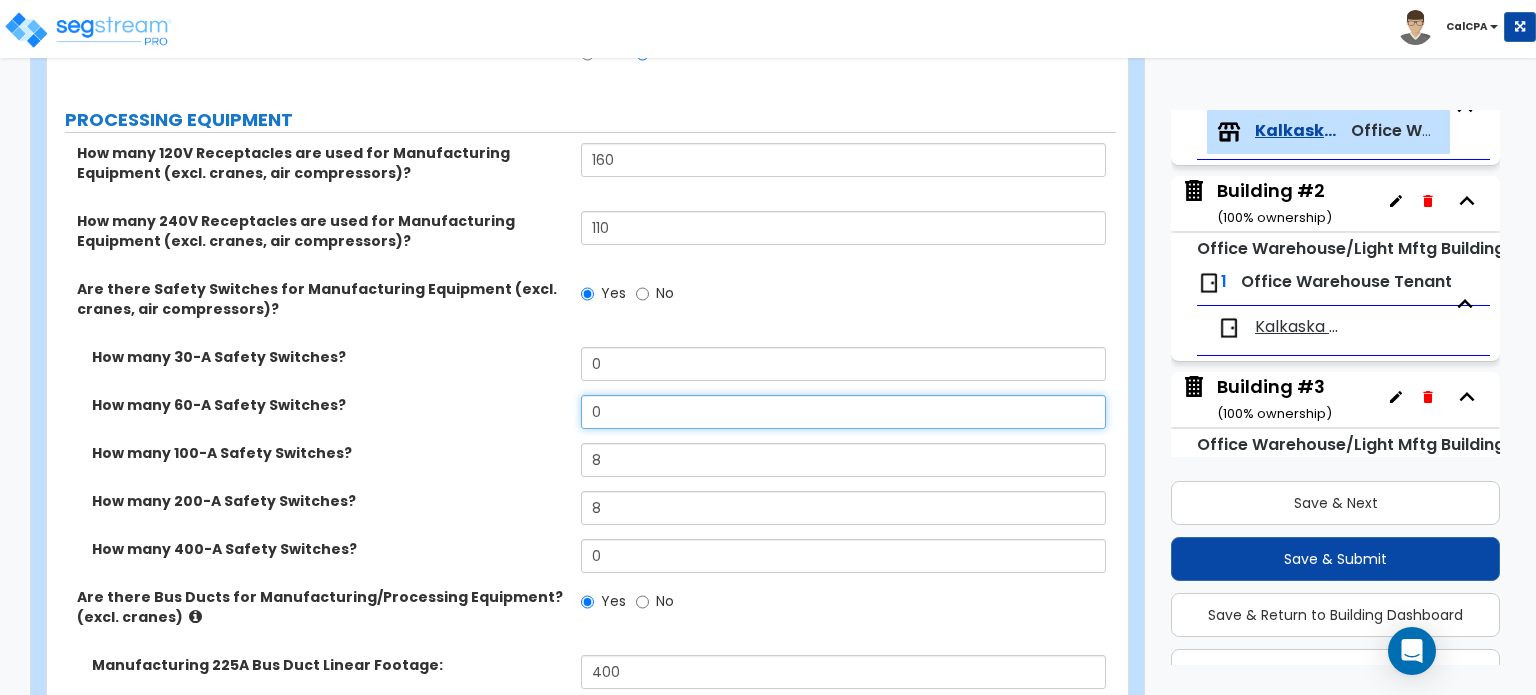 drag, startPoint x: 622, startPoint y: 343, endPoint x: 540, endPoint y: 348, distance: 82.1523 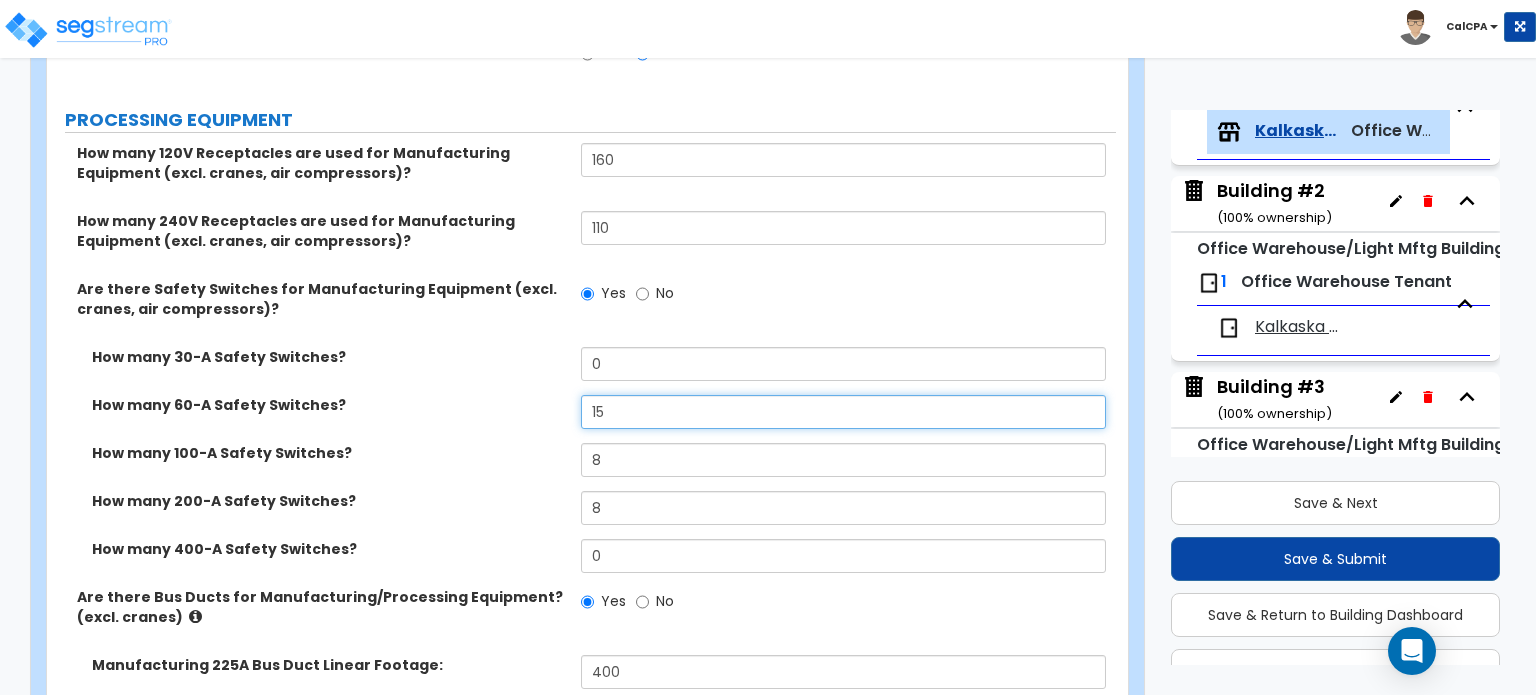 type on "15" 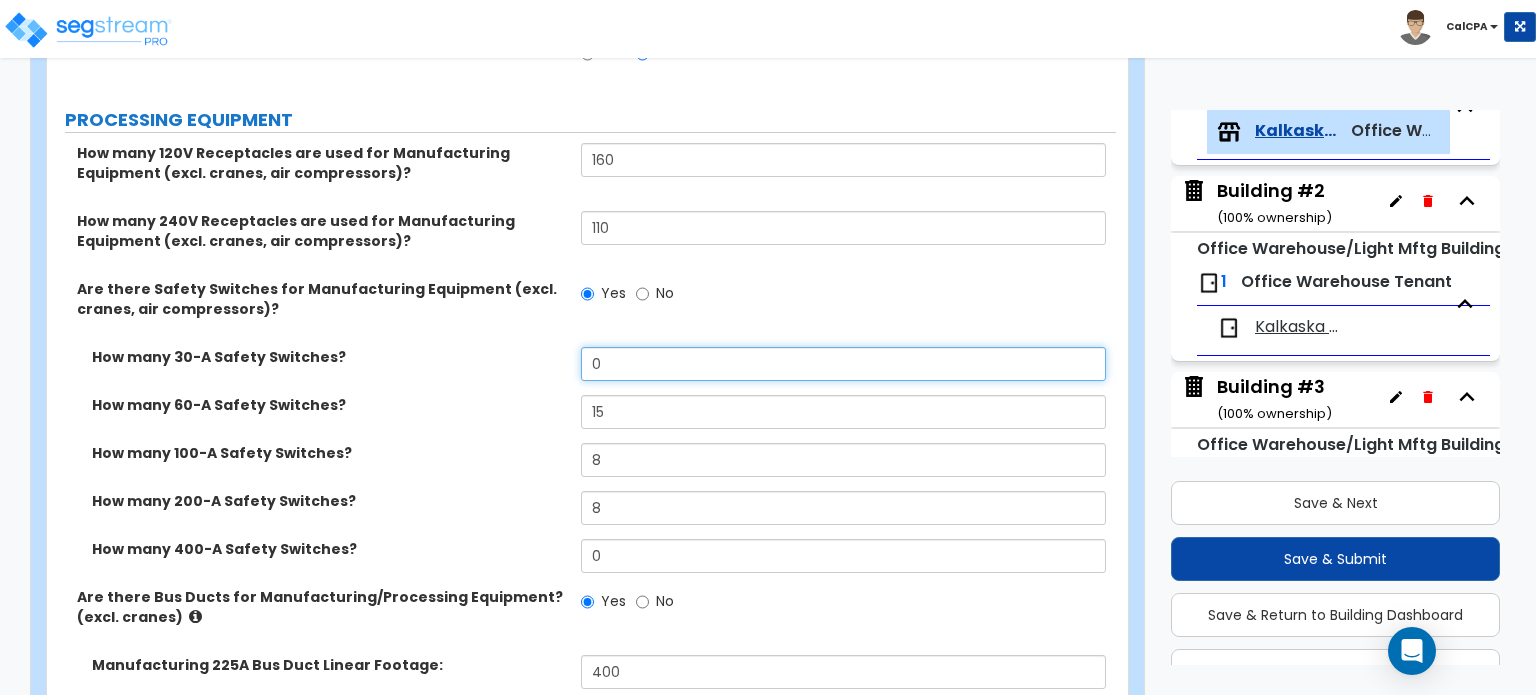 drag, startPoint x: 627, startPoint y: 297, endPoint x: 523, endPoint y: 299, distance: 104.019226 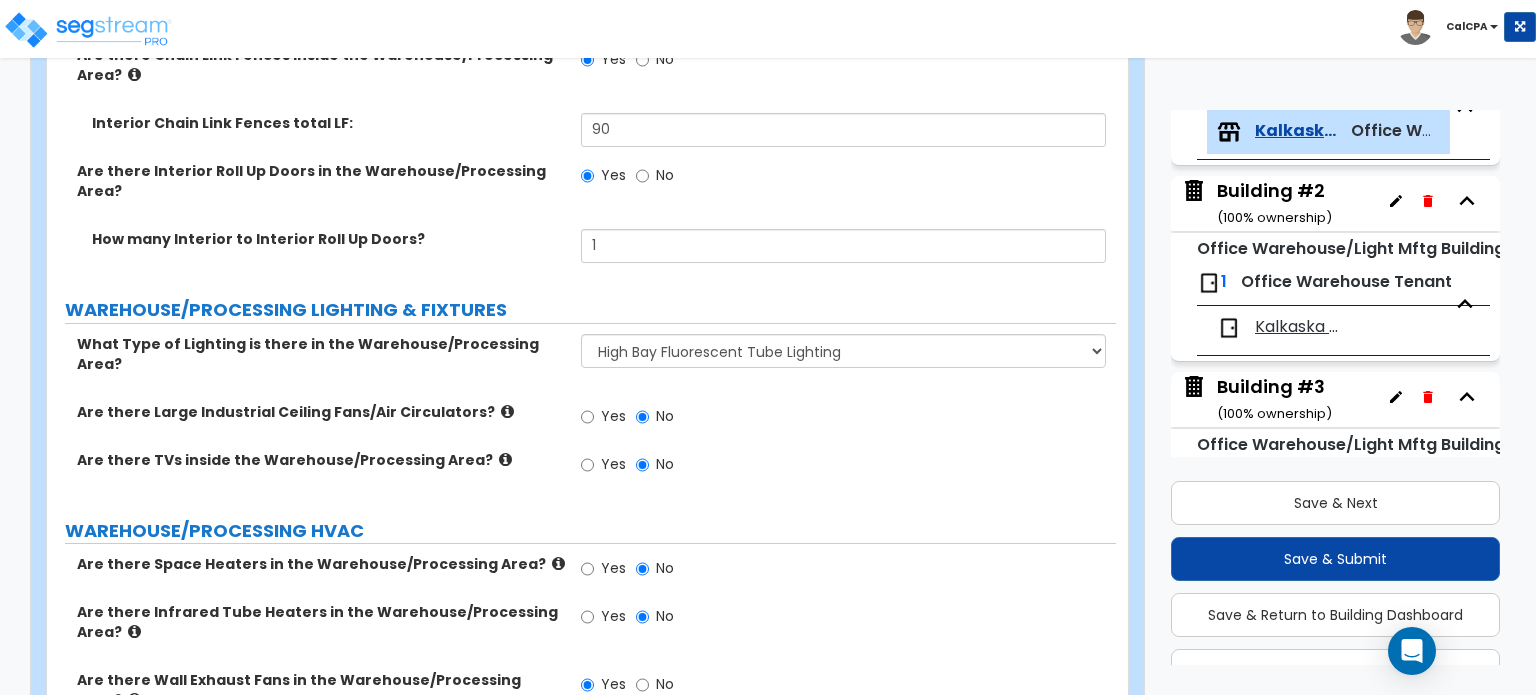 scroll, scrollTop: 7564, scrollLeft: 0, axis: vertical 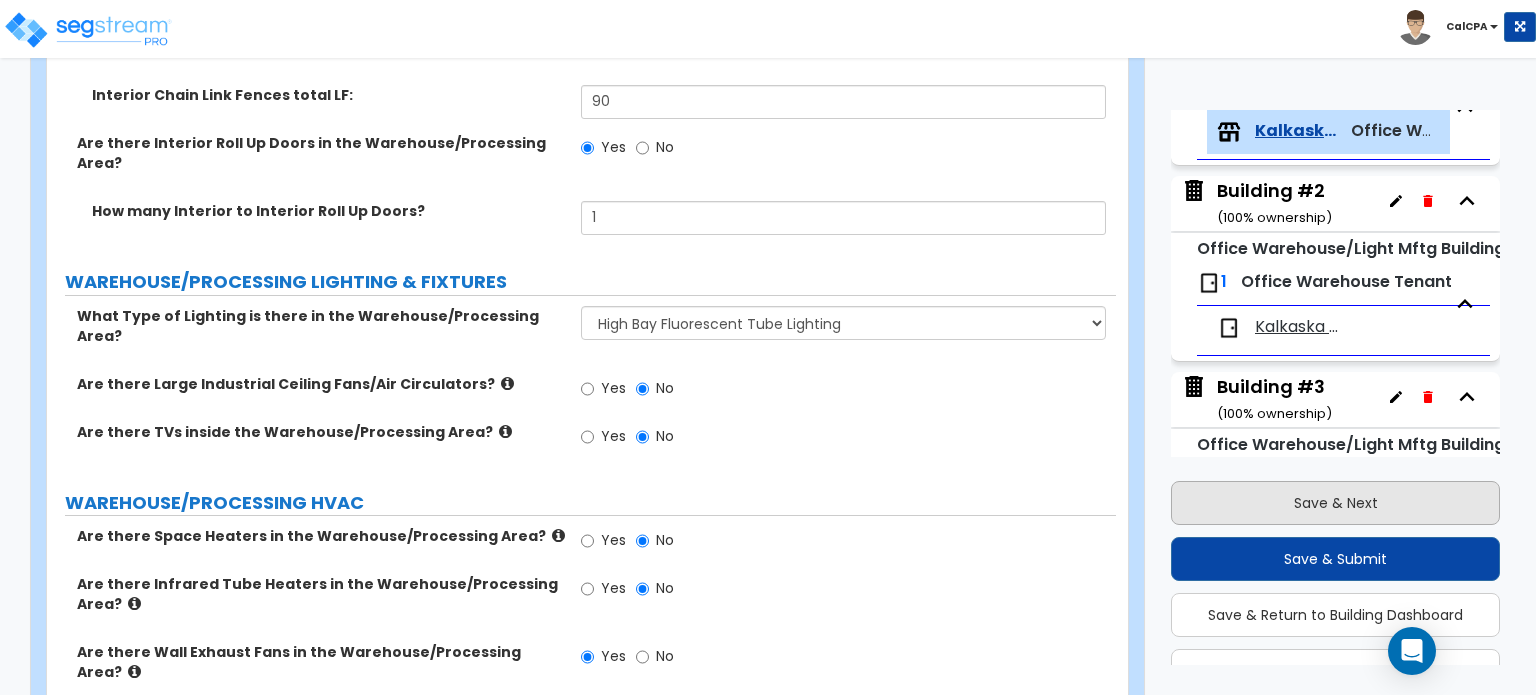 type on "24" 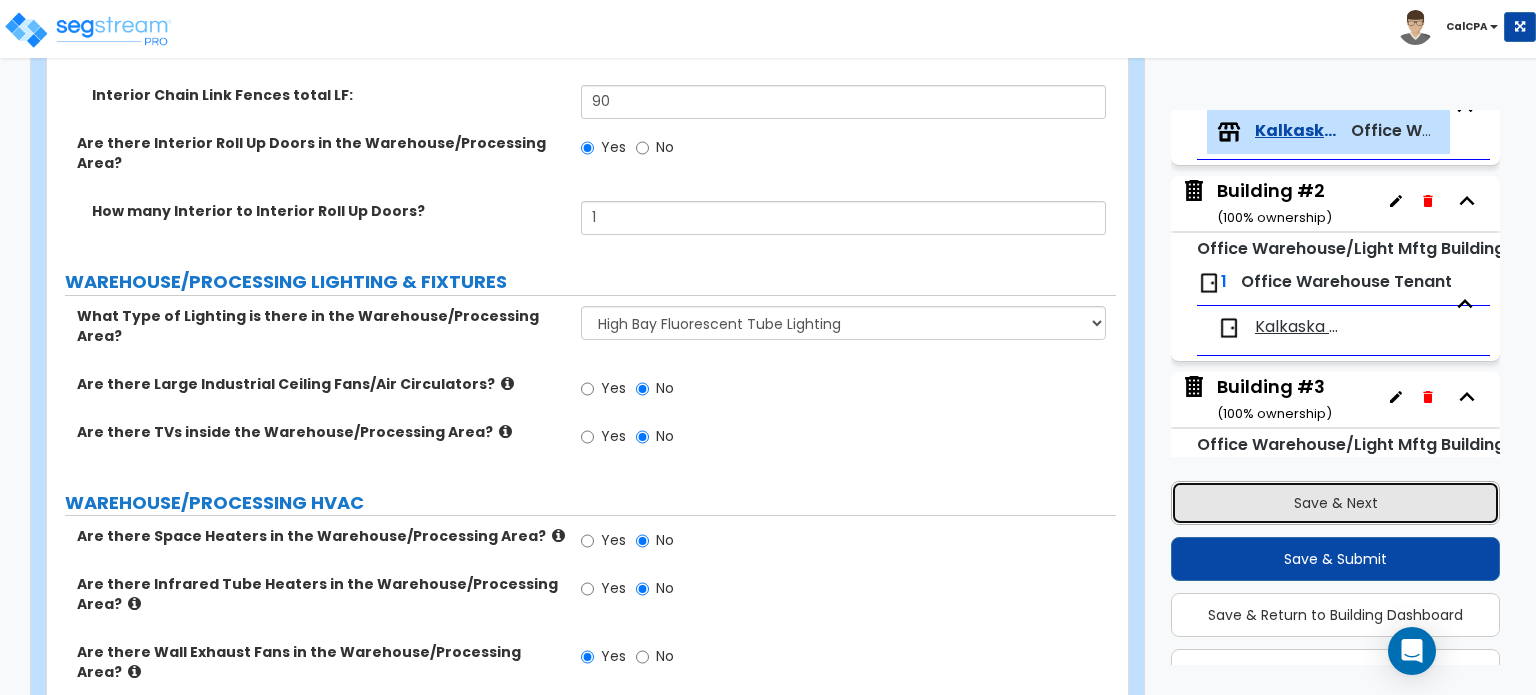 click on "Save & Next" at bounding box center [1335, 503] 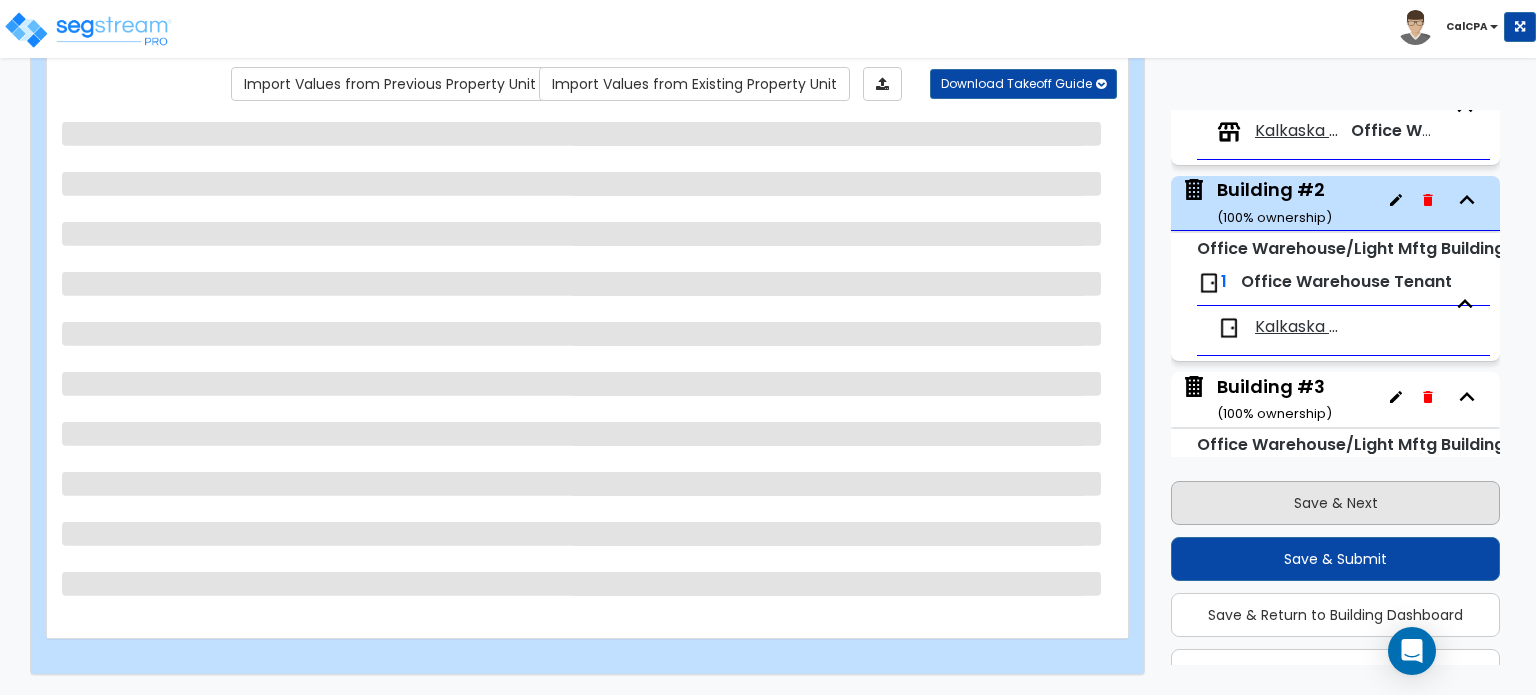 scroll, scrollTop: 164, scrollLeft: 0, axis: vertical 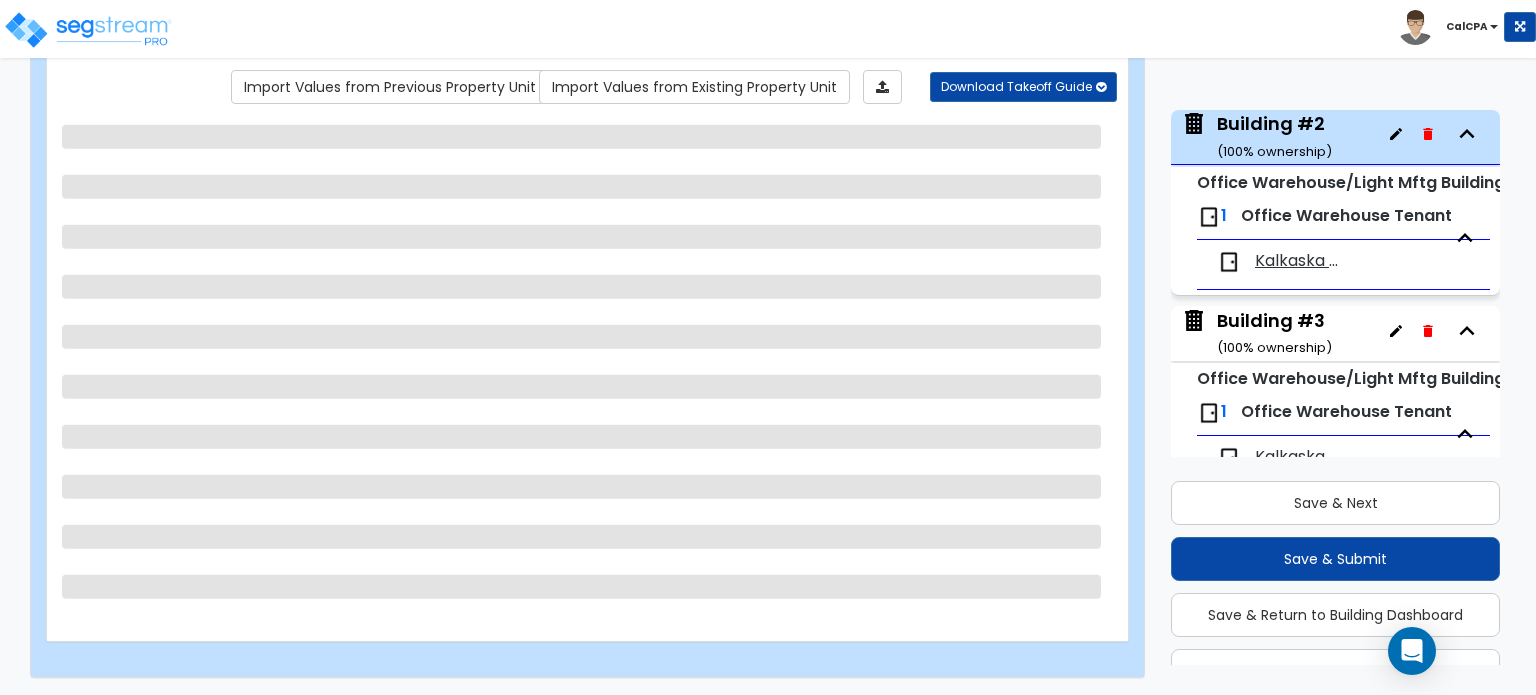 select on "1" 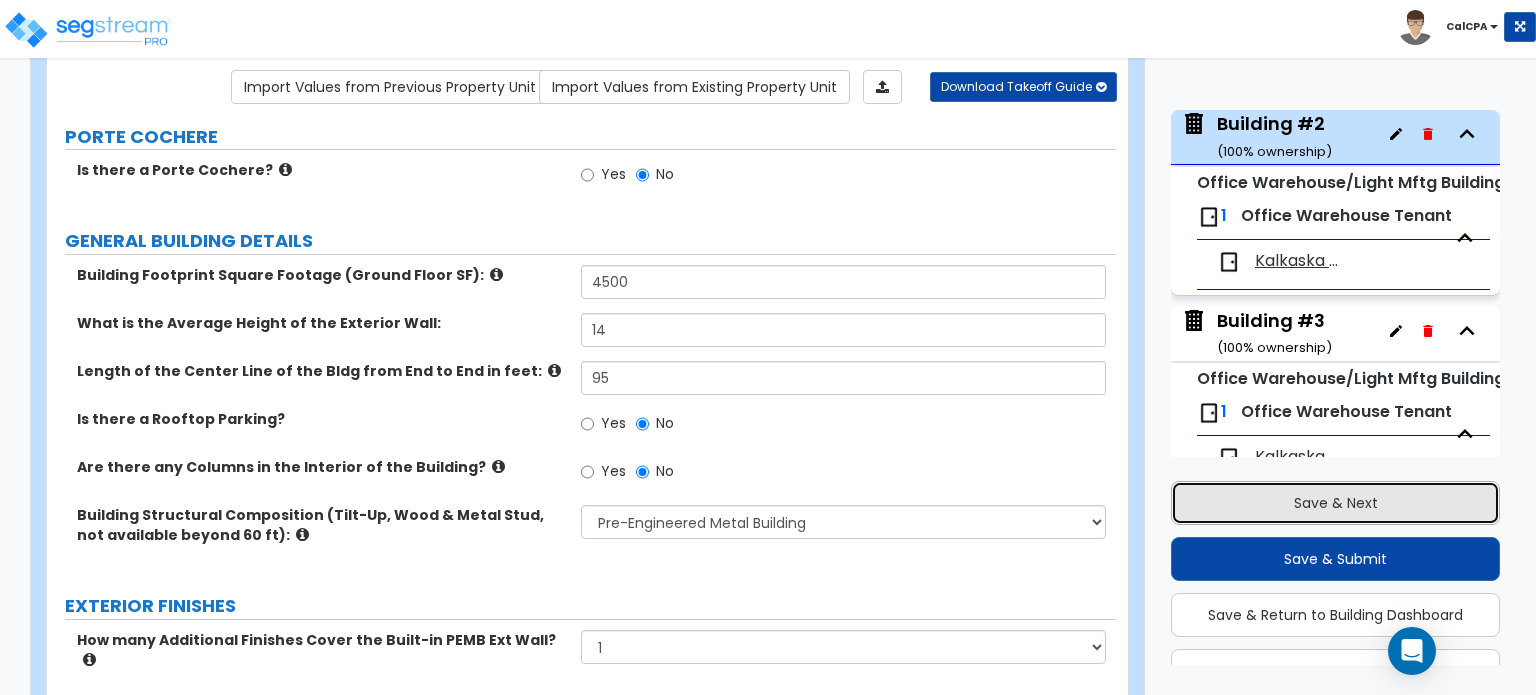 click on "Save & Next" at bounding box center (1335, 503) 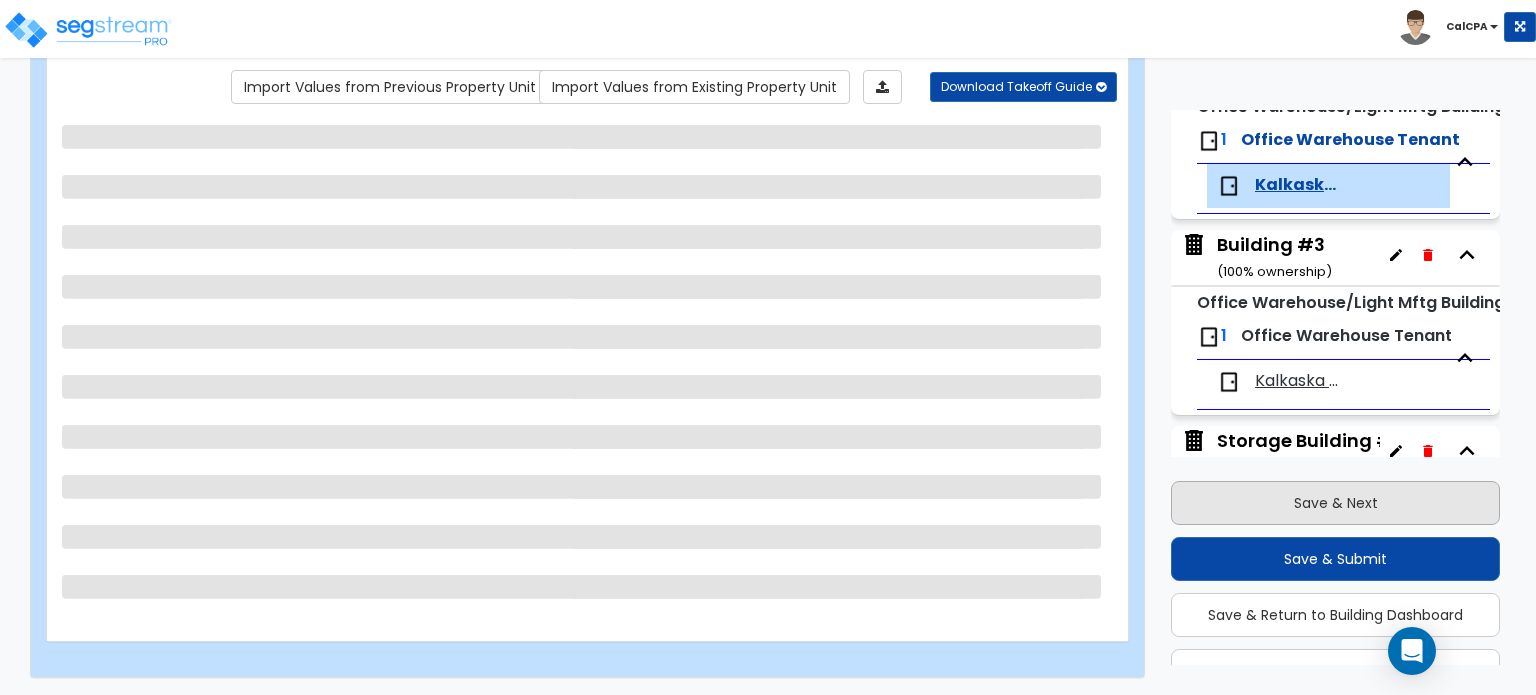 scroll, scrollTop: 428, scrollLeft: 0, axis: vertical 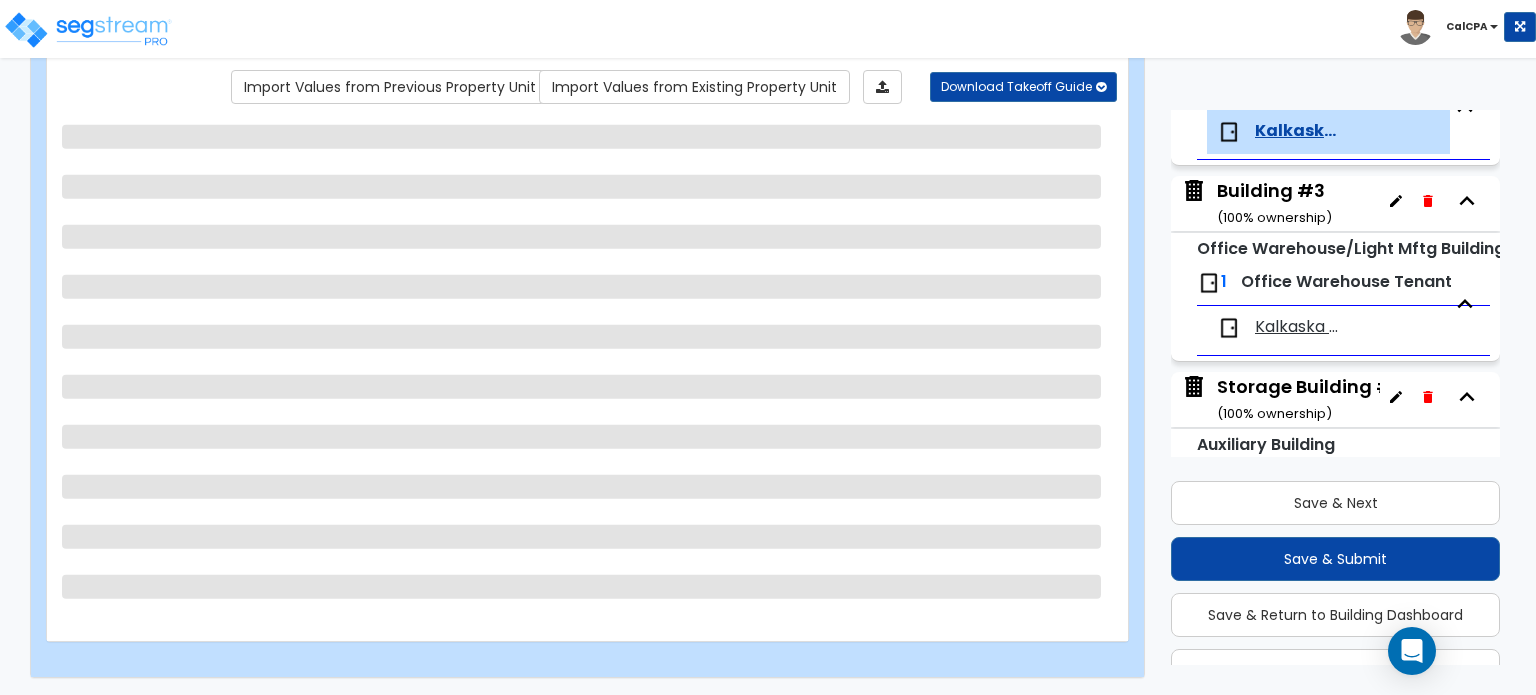 select on "2" 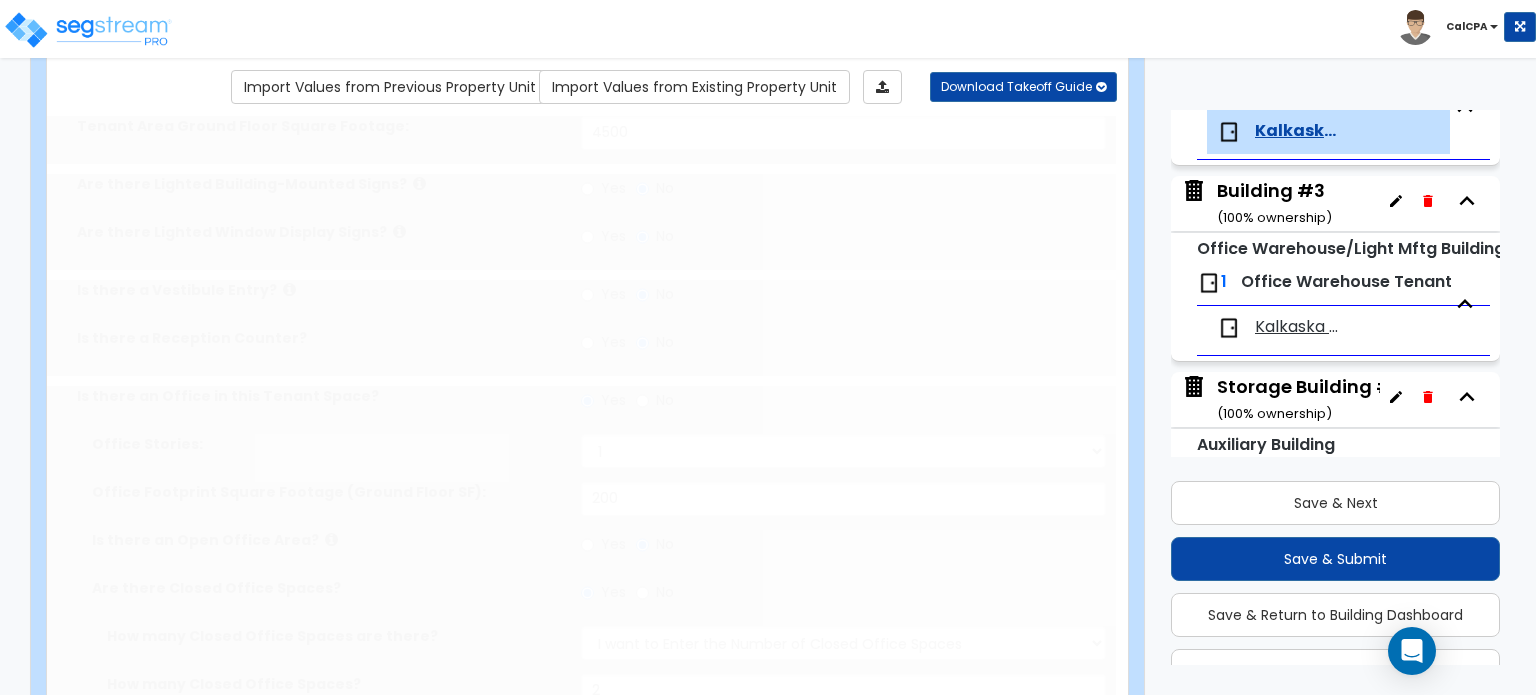 select on "1" 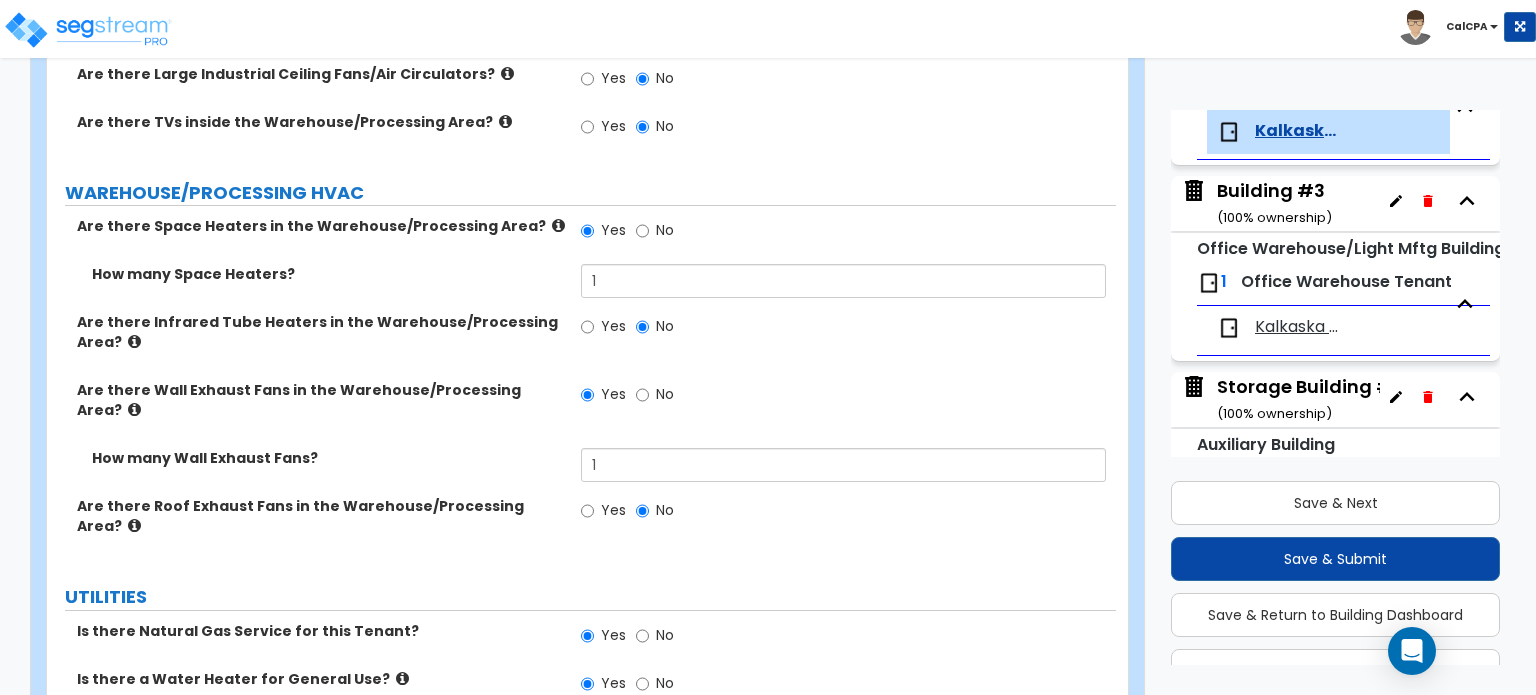 scroll, scrollTop: 6535, scrollLeft: 0, axis: vertical 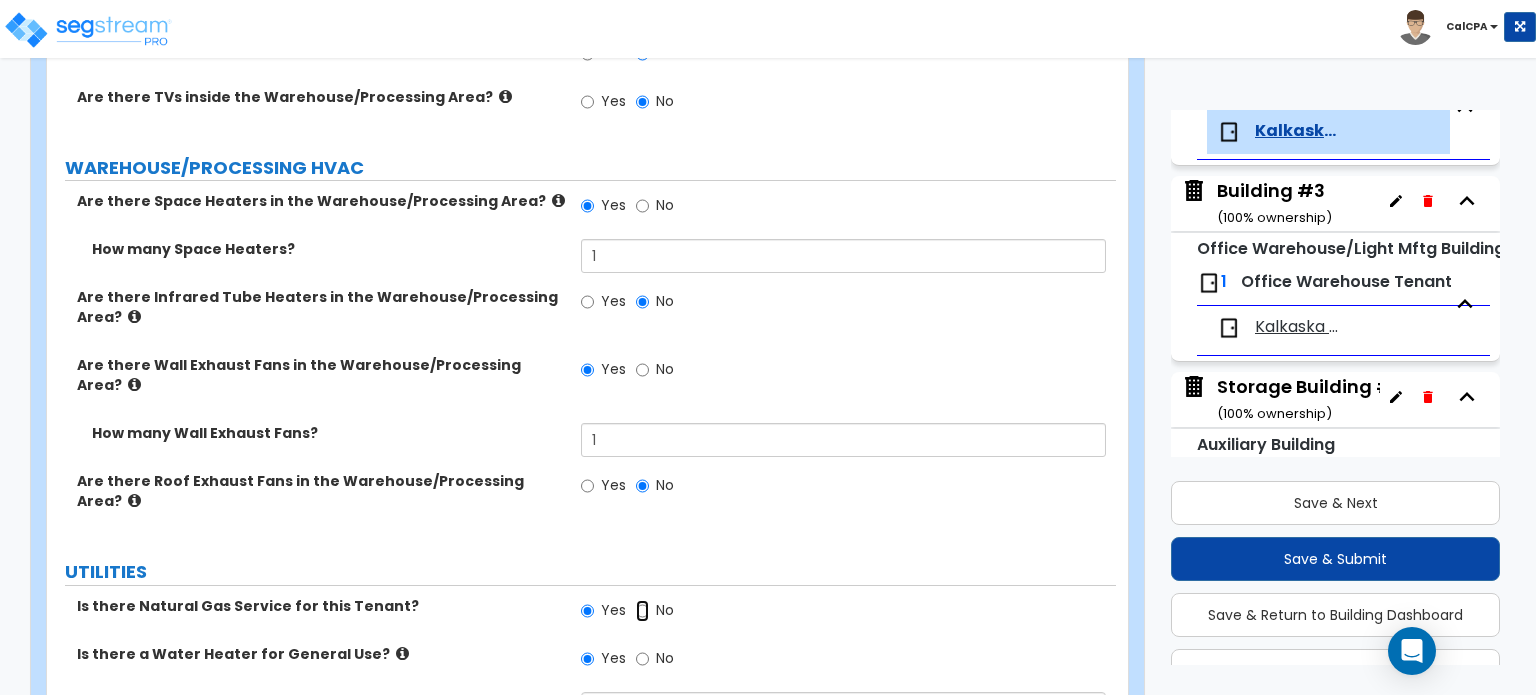 click on "No" at bounding box center (642, 611) 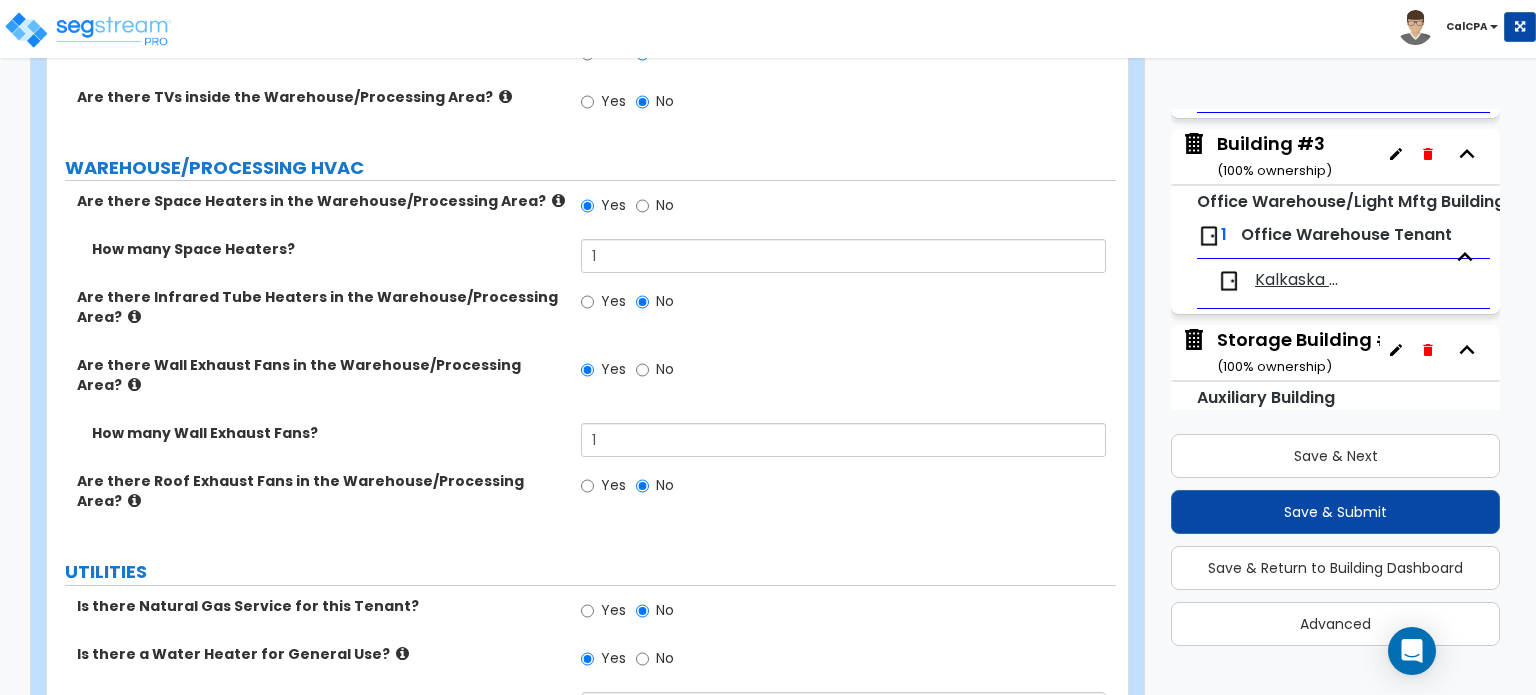 scroll, scrollTop: 0, scrollLeft: 0, axis: both 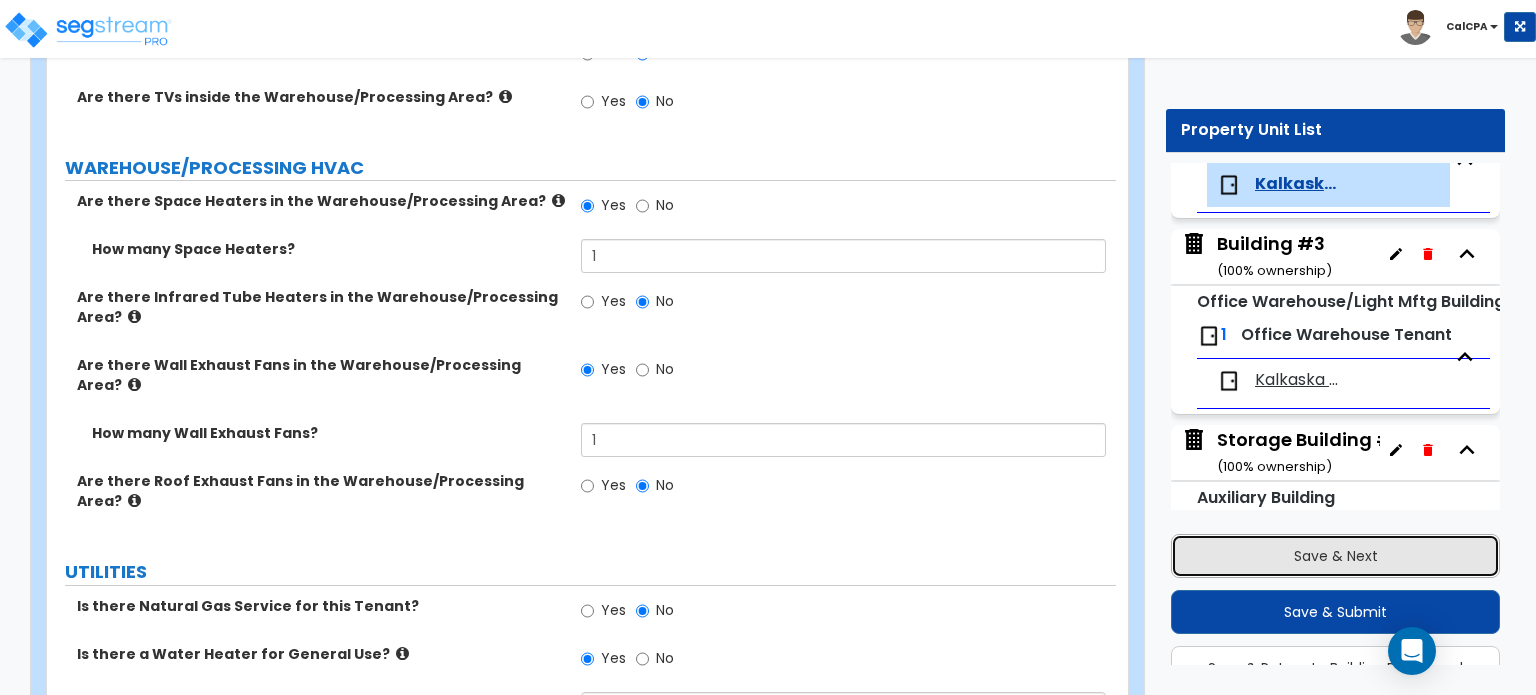click on "Save & Next" at bounding box center (1335, 556) 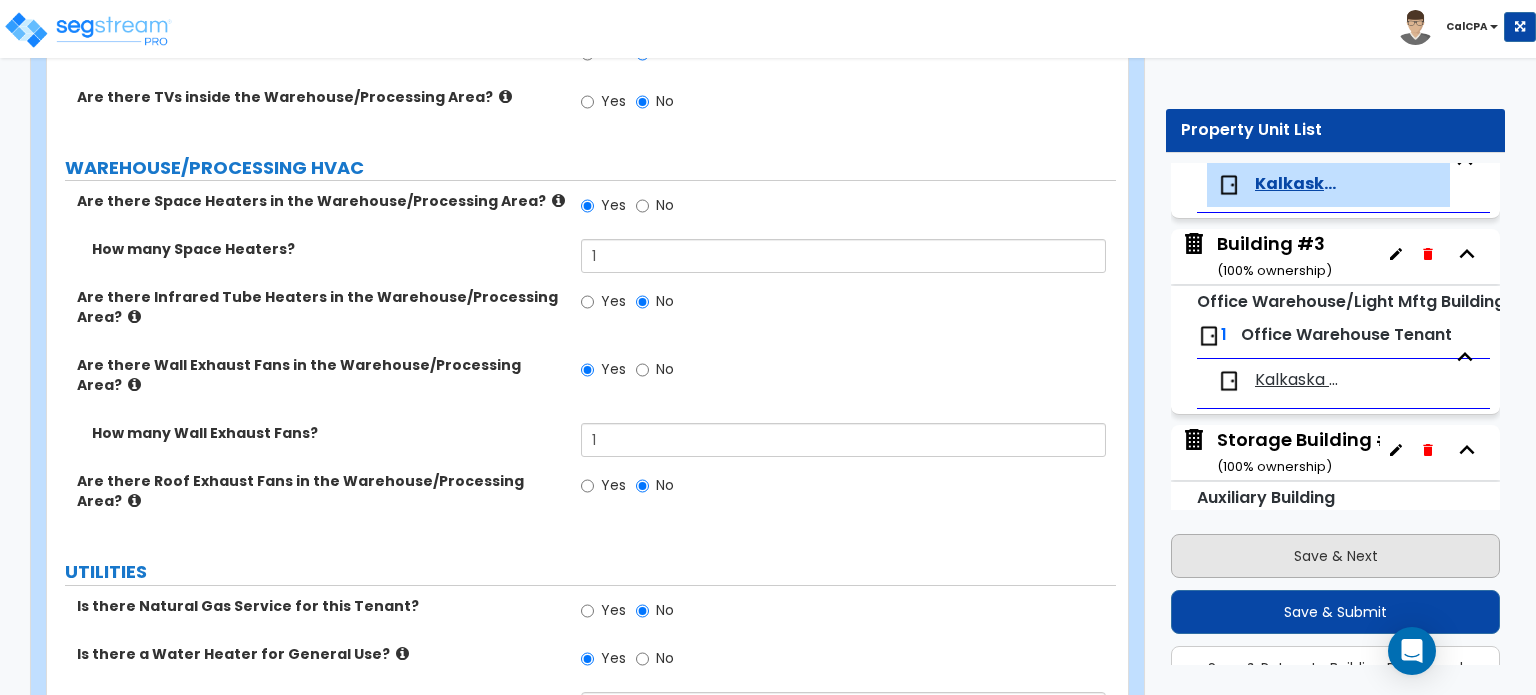 scroll, scrollTop: 164, scrollLeft: 0, axis: vertical 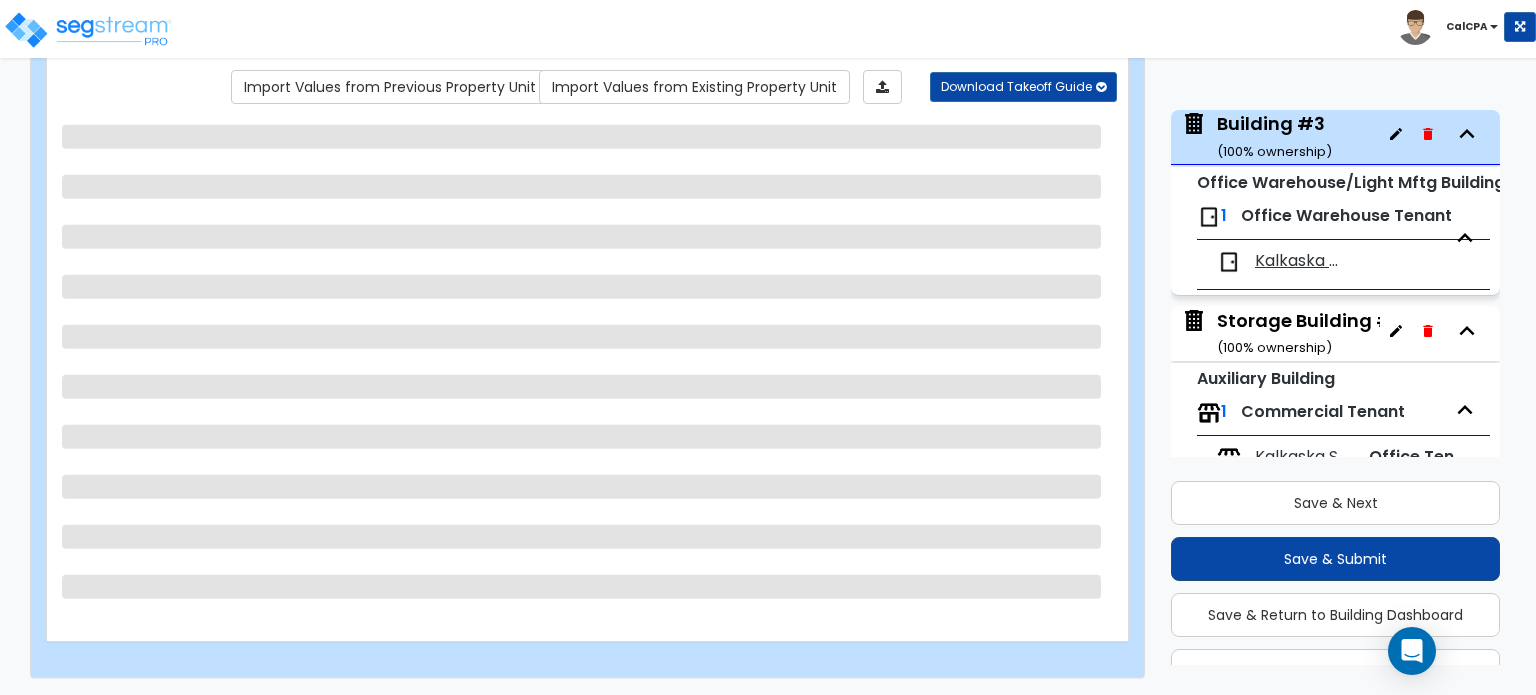 select on "1" 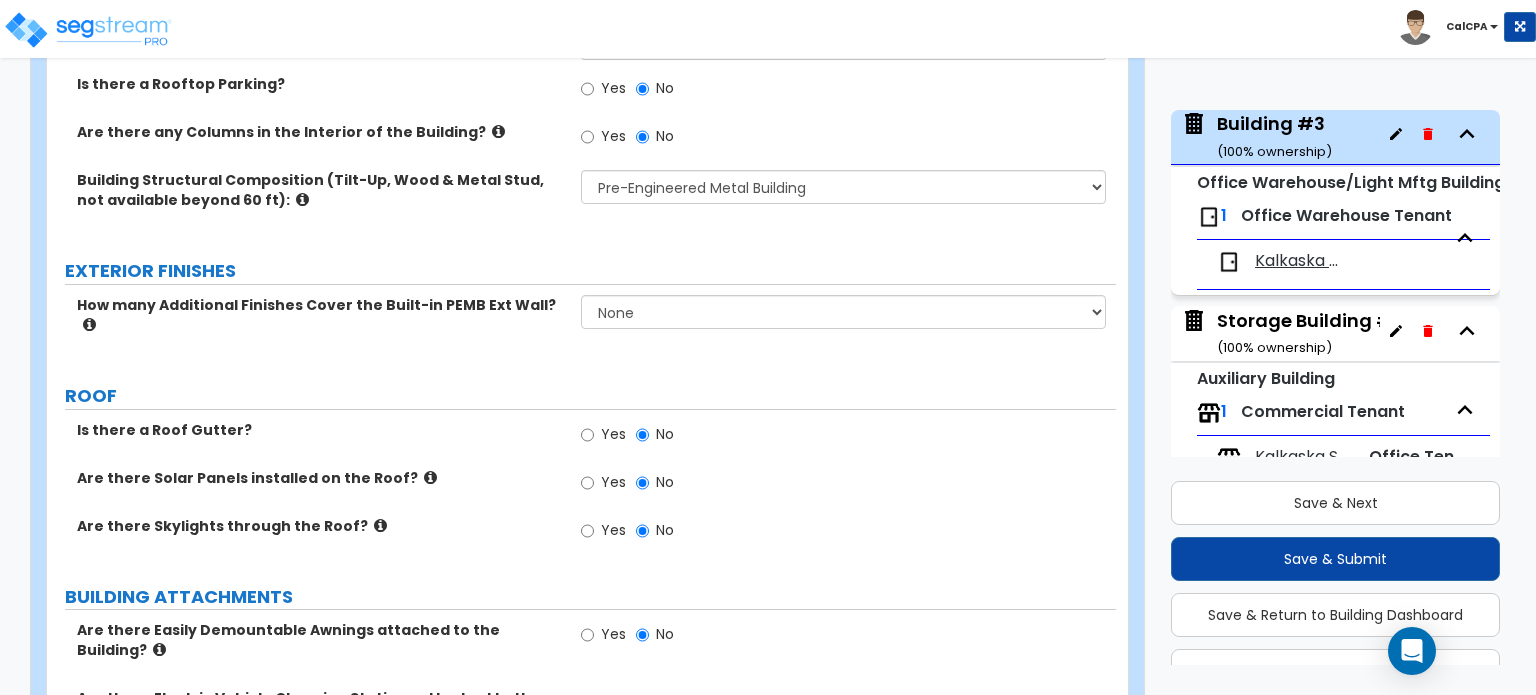 scroll, scrollTop: 464, scrollLeft: 0, axis: vertical 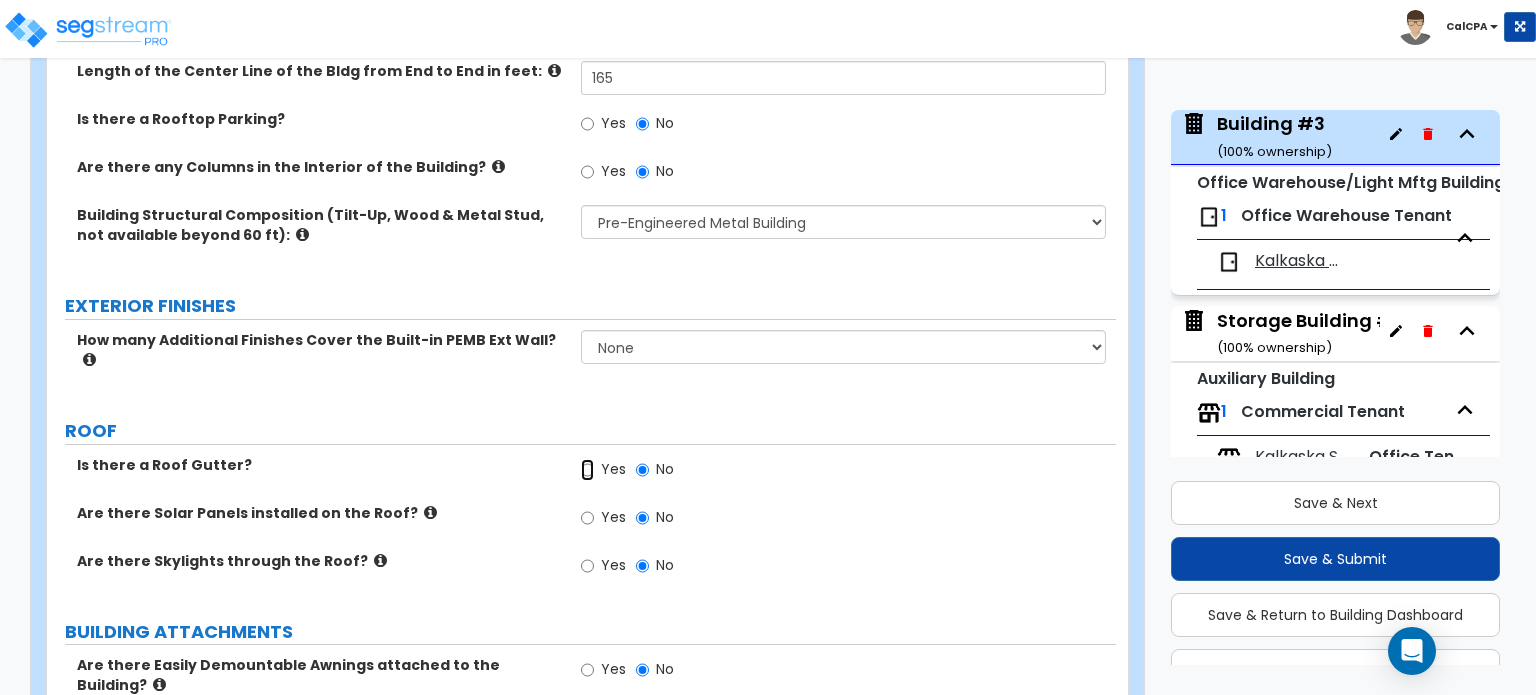 click on "Yes" at bounding box center [587, 470] 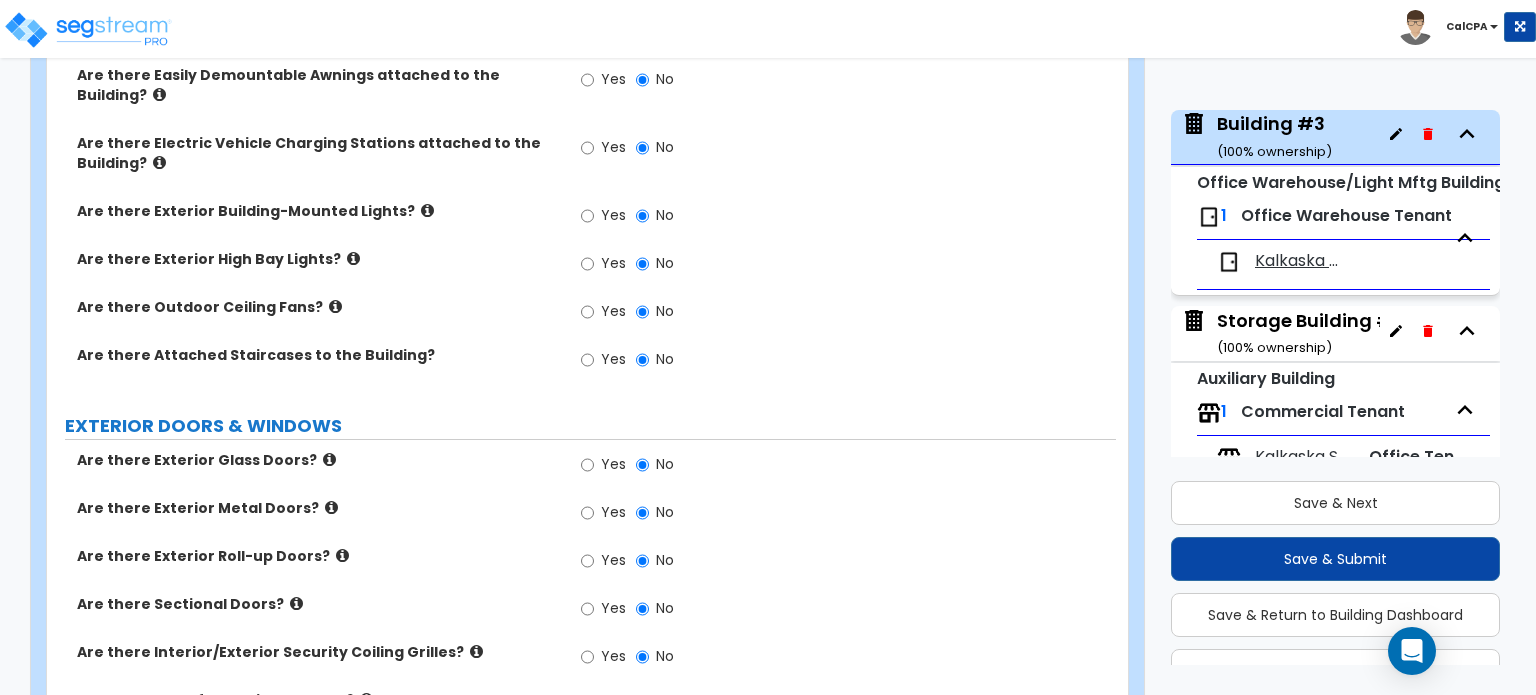 scroll, scrollTop: 1064, scrollLeft: 0, axis: vertical 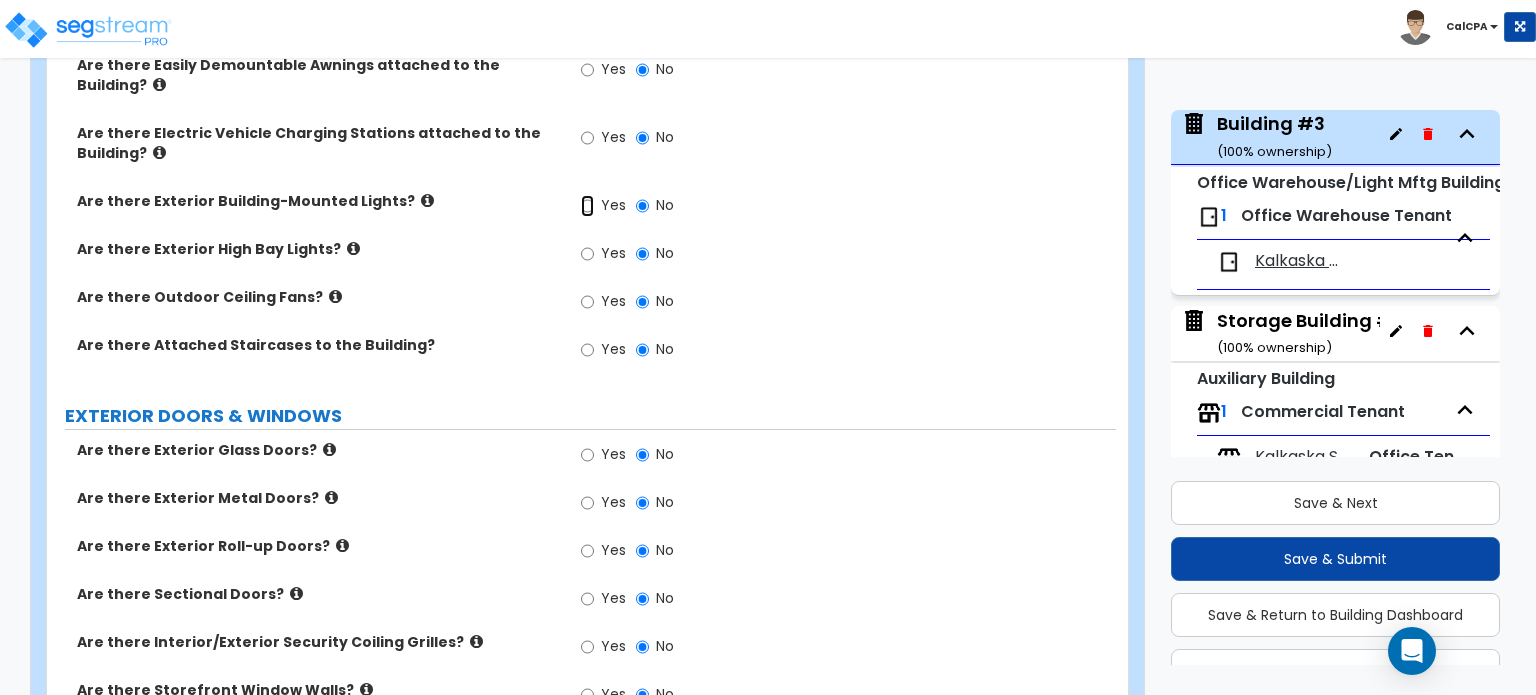 click on "Yes" at bounding box center (587, 206) 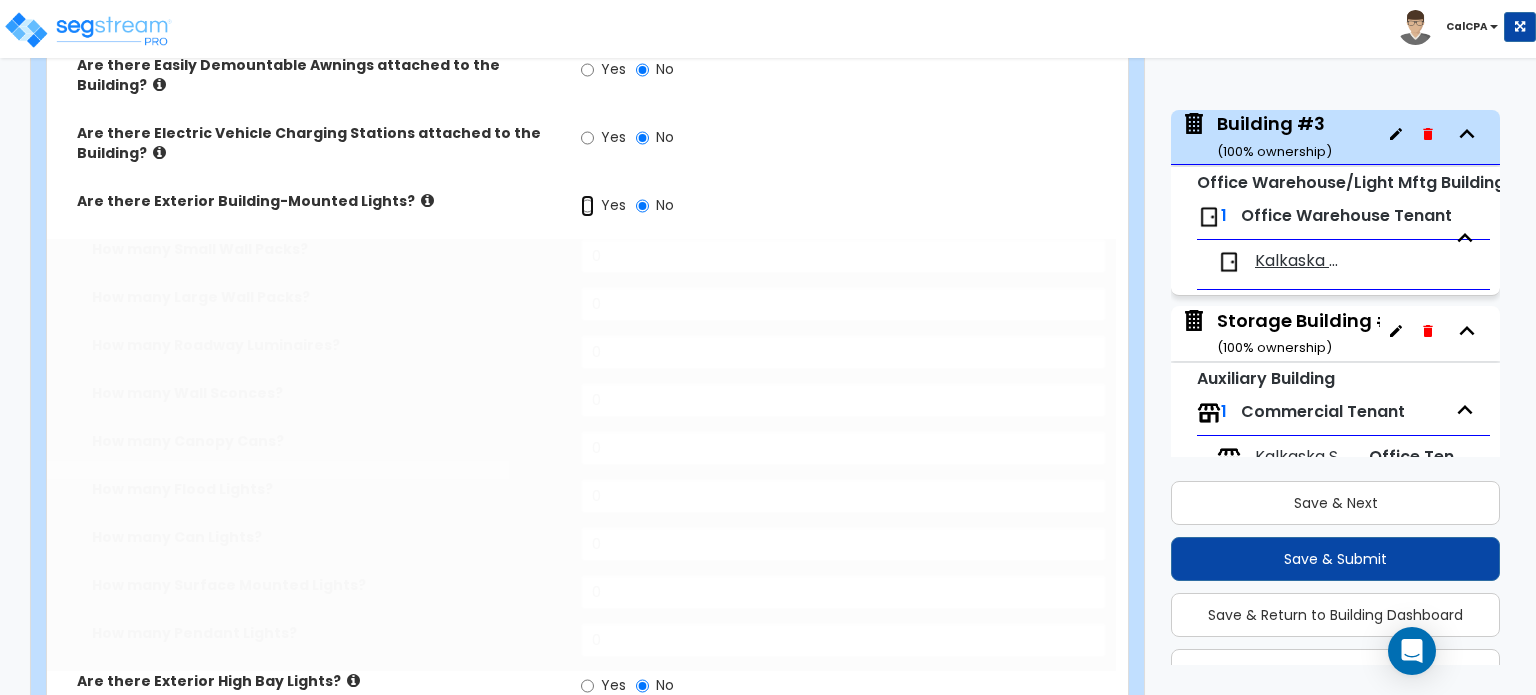 radio on "true" 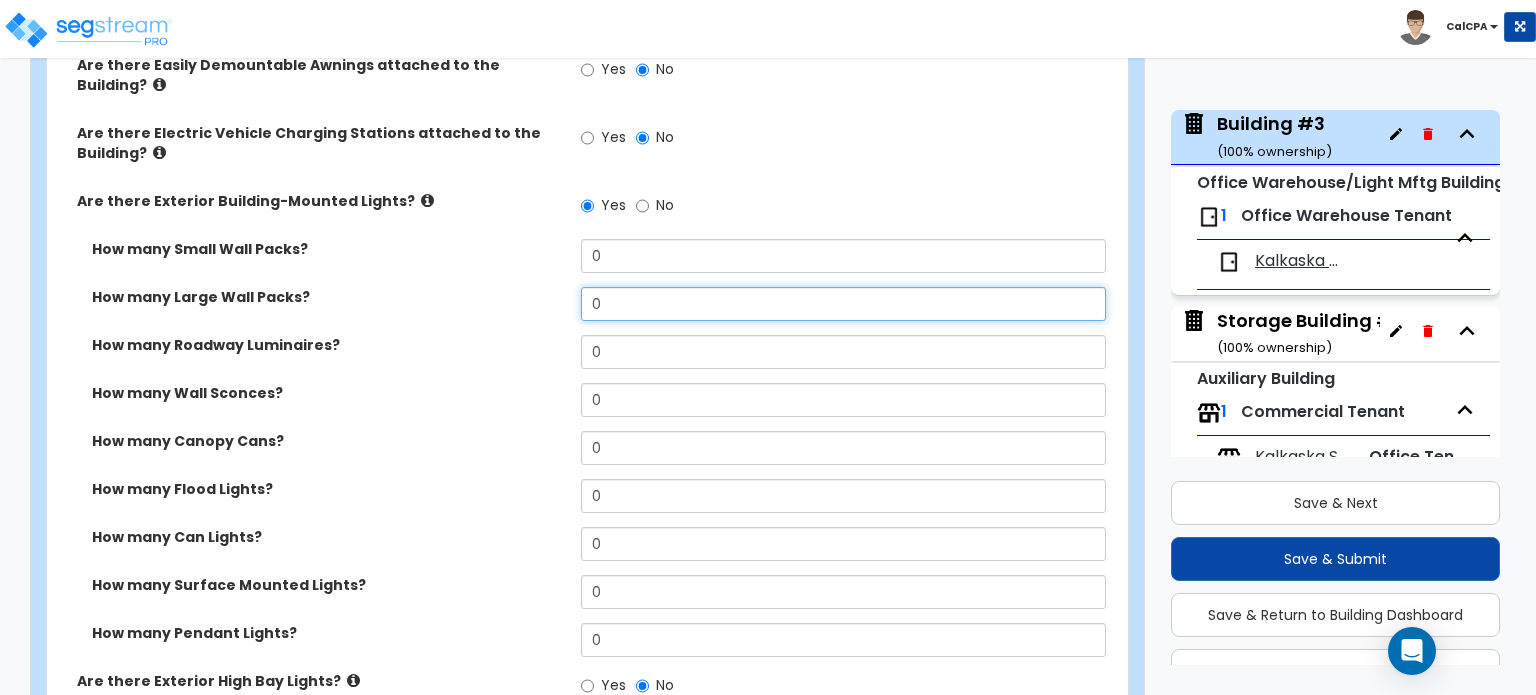 drag, startPoint x: 626, startPoint y: 260, endPoint x: 542, endPoint y: 267, distance: 84.29116 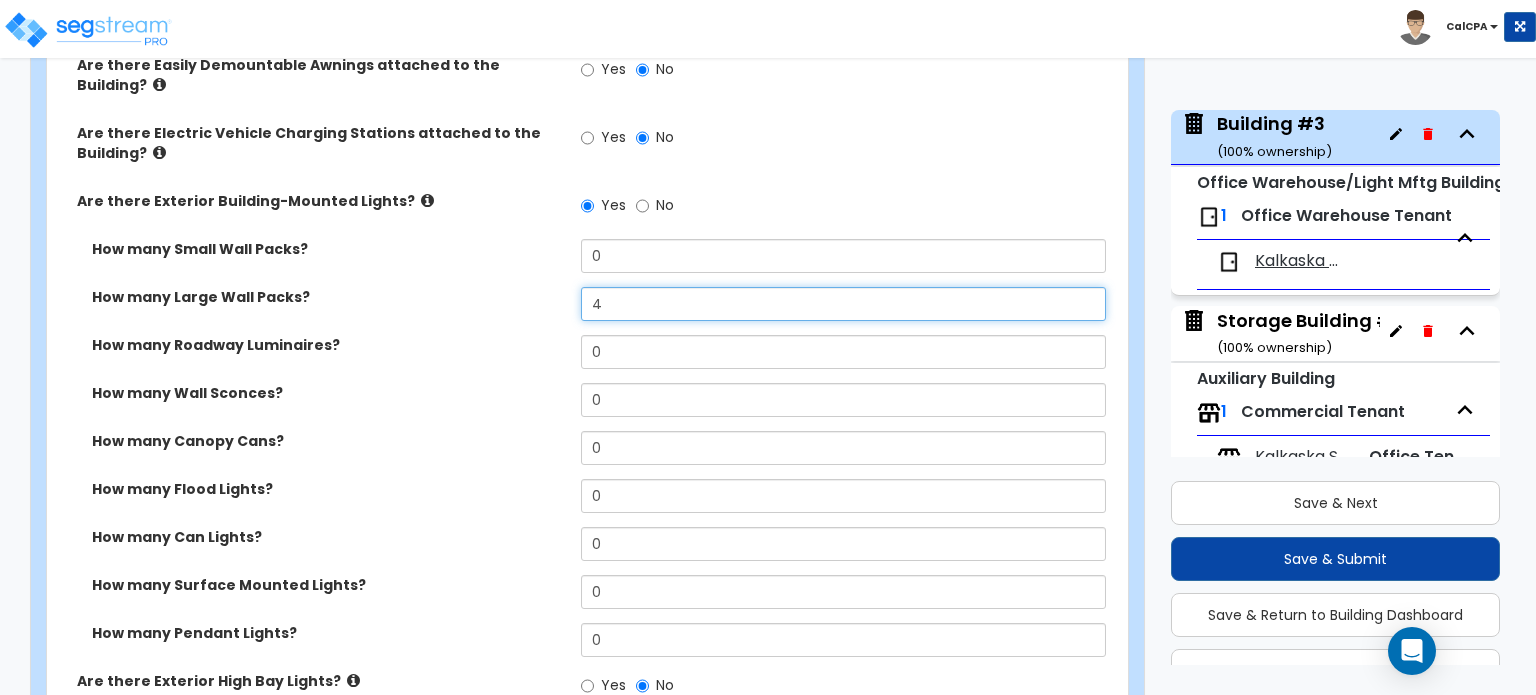 type on "4" 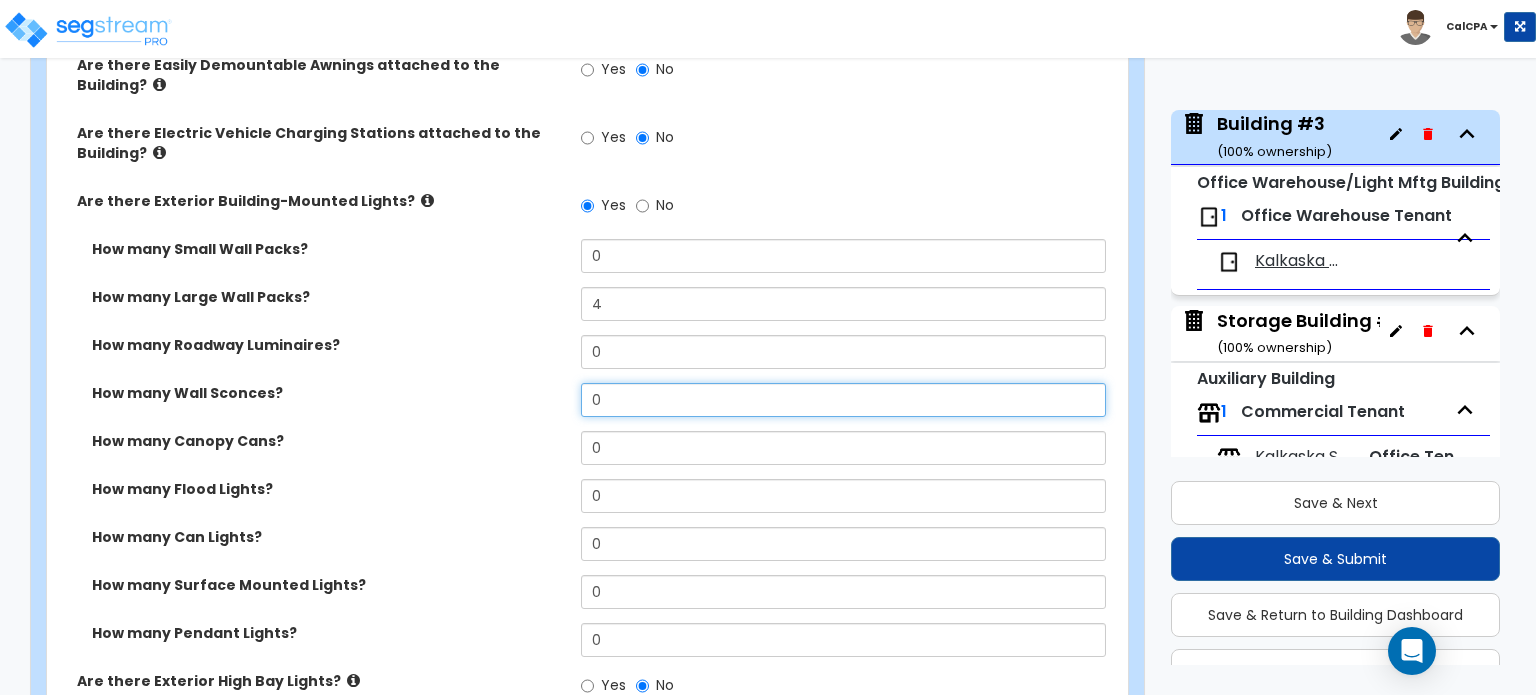 drag, startPoint x: 618, startPoint y: 363, endPoint x: 536, endPoint y: 359, distance: 82.0975 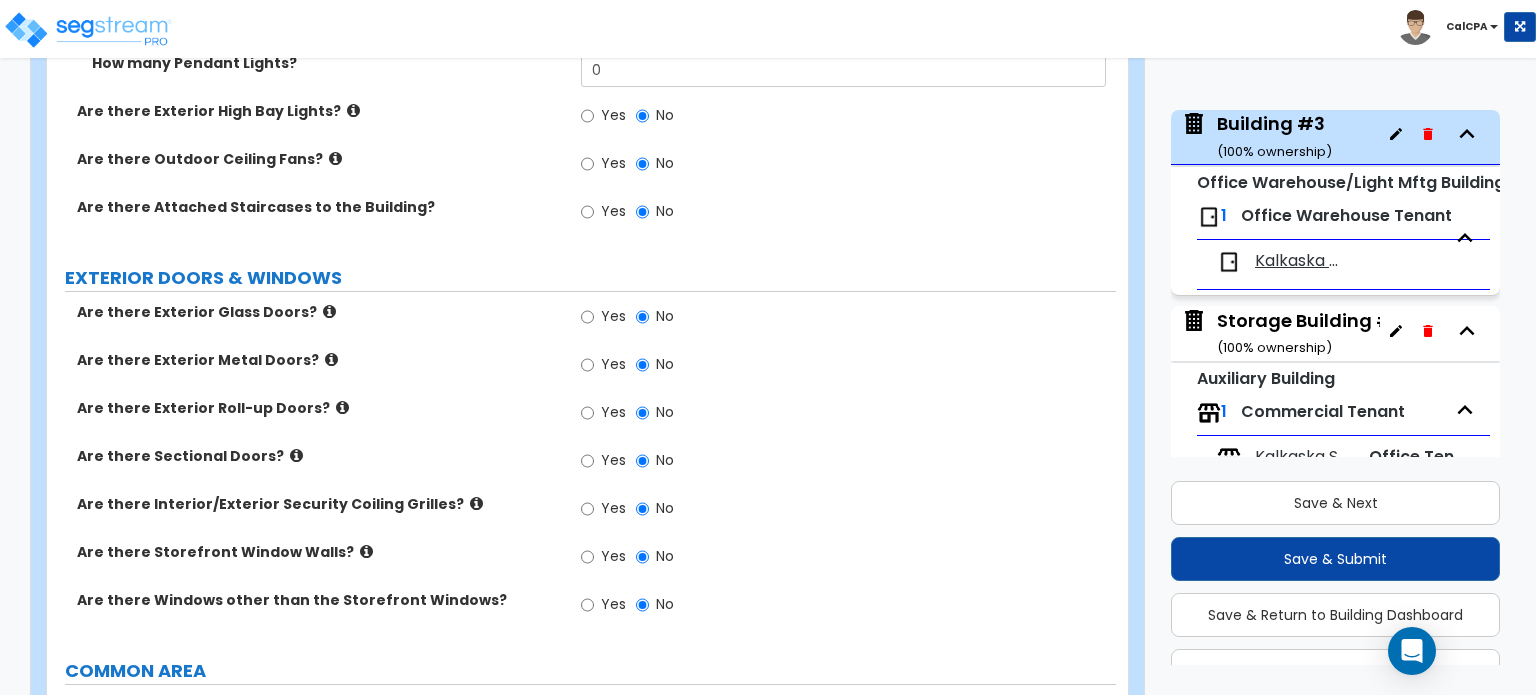 scroll, scrollTop: 1664, scrollLeft: 0, axis: vertical 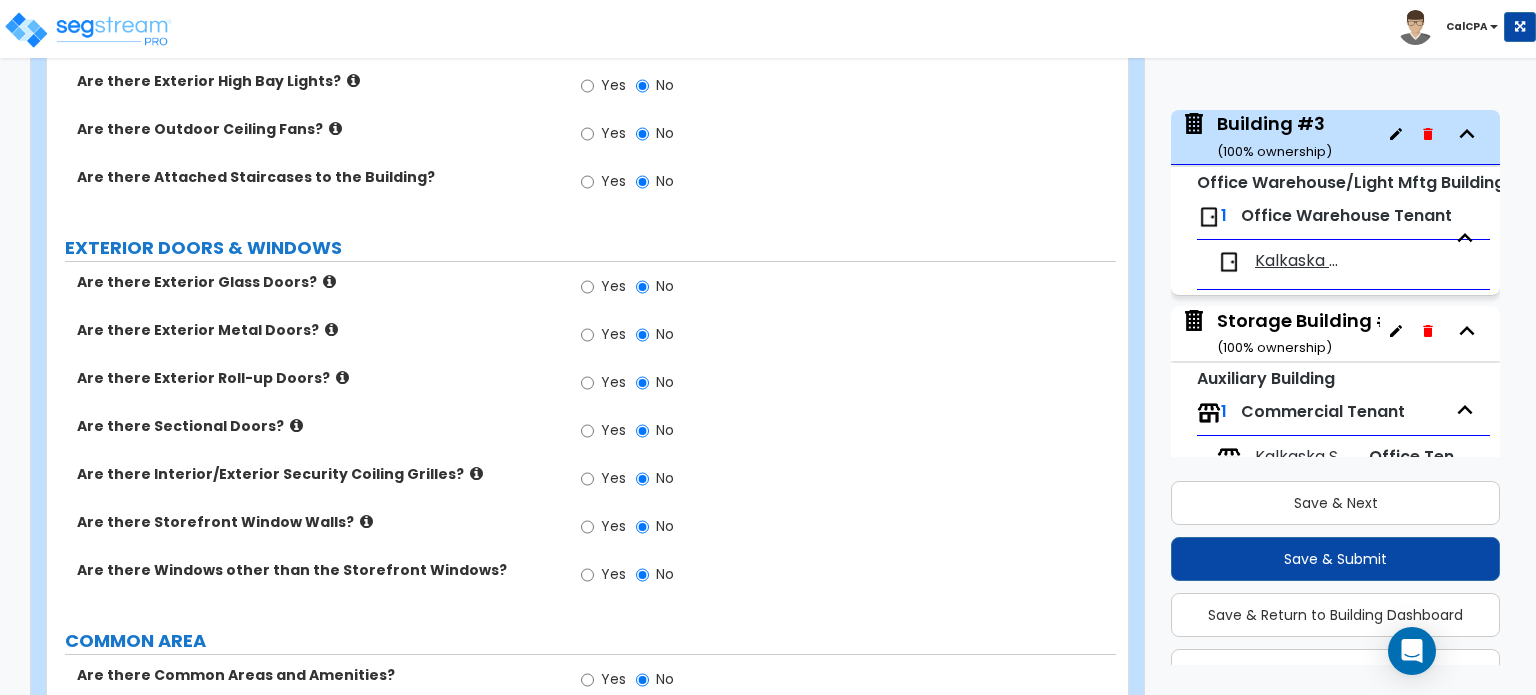 type on "4" 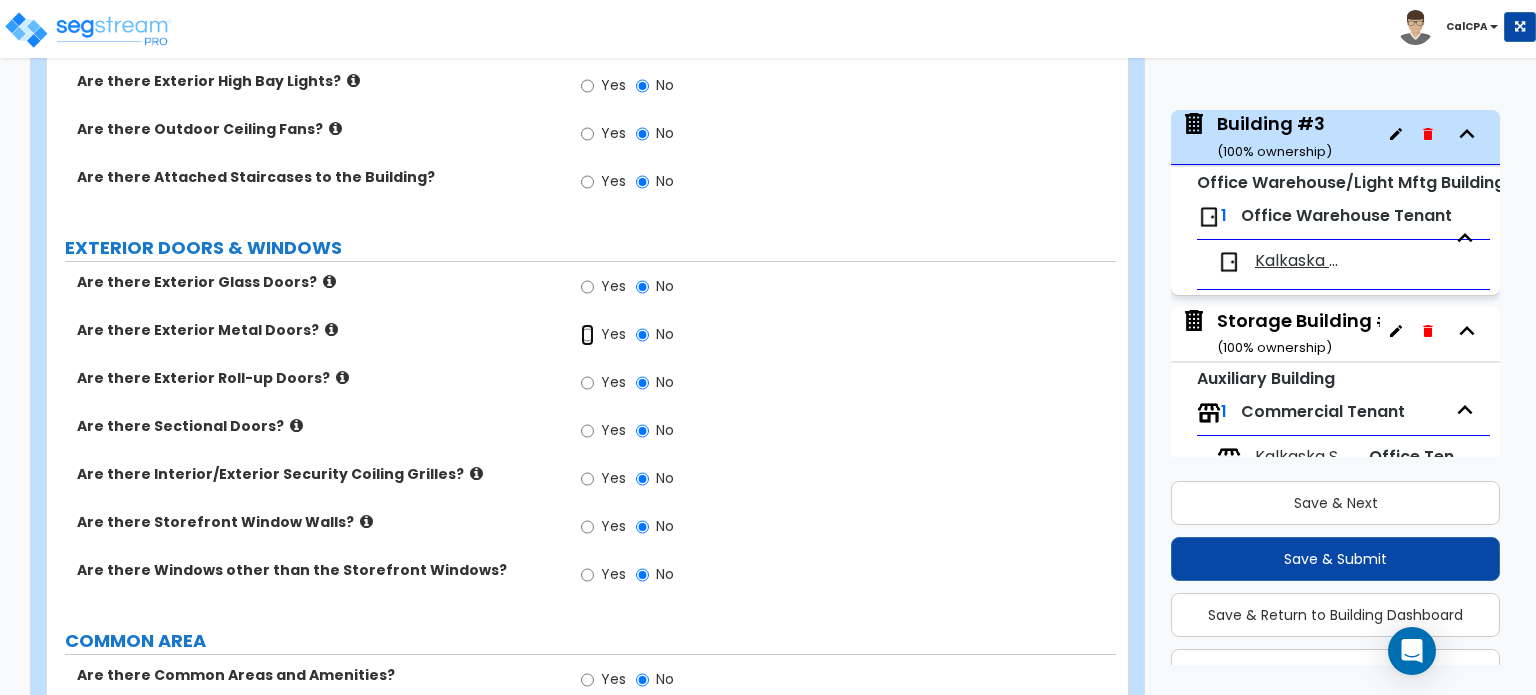 click on "Yes" at bounding box center [587, 335] 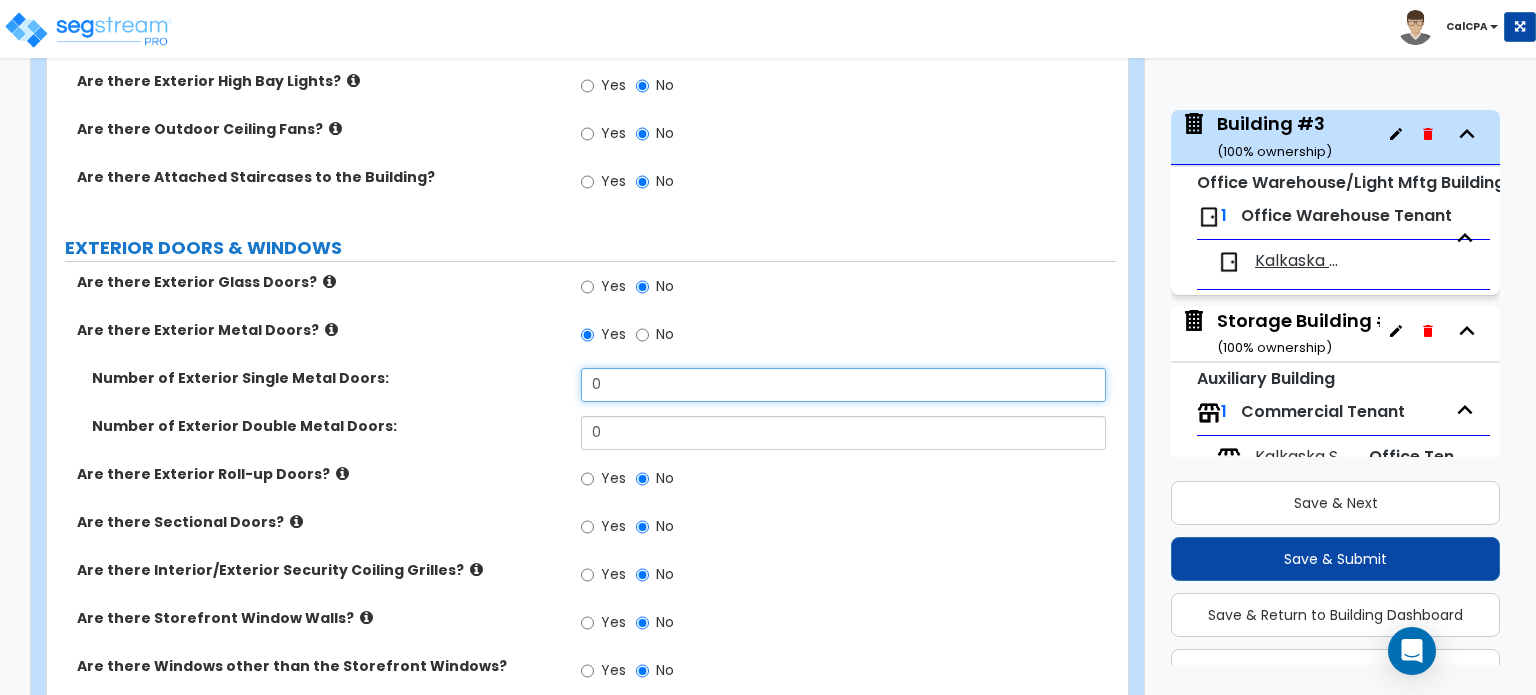 drag, startPoint x: 628, startPoint y: 340, endPoint x: 488, endPoint y: 337, distance: 140.03214 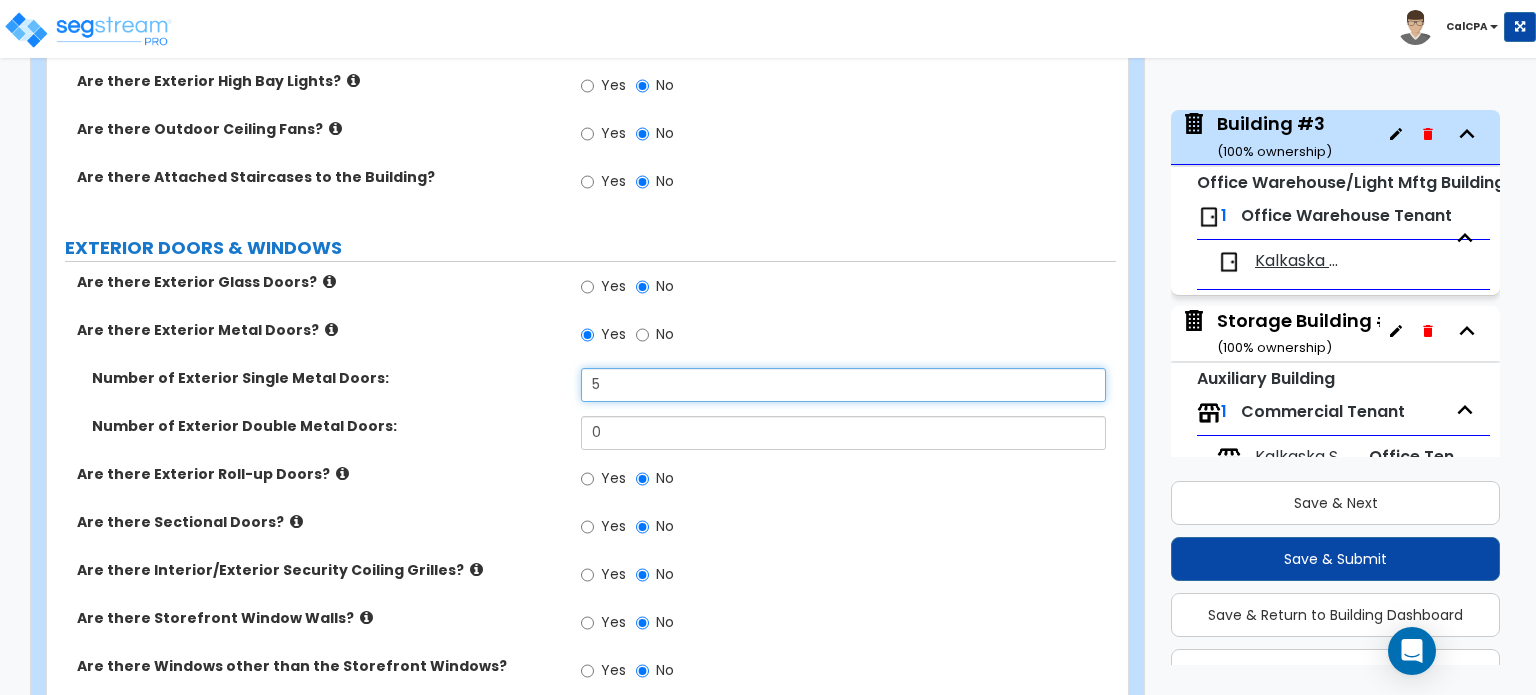 type on "5" 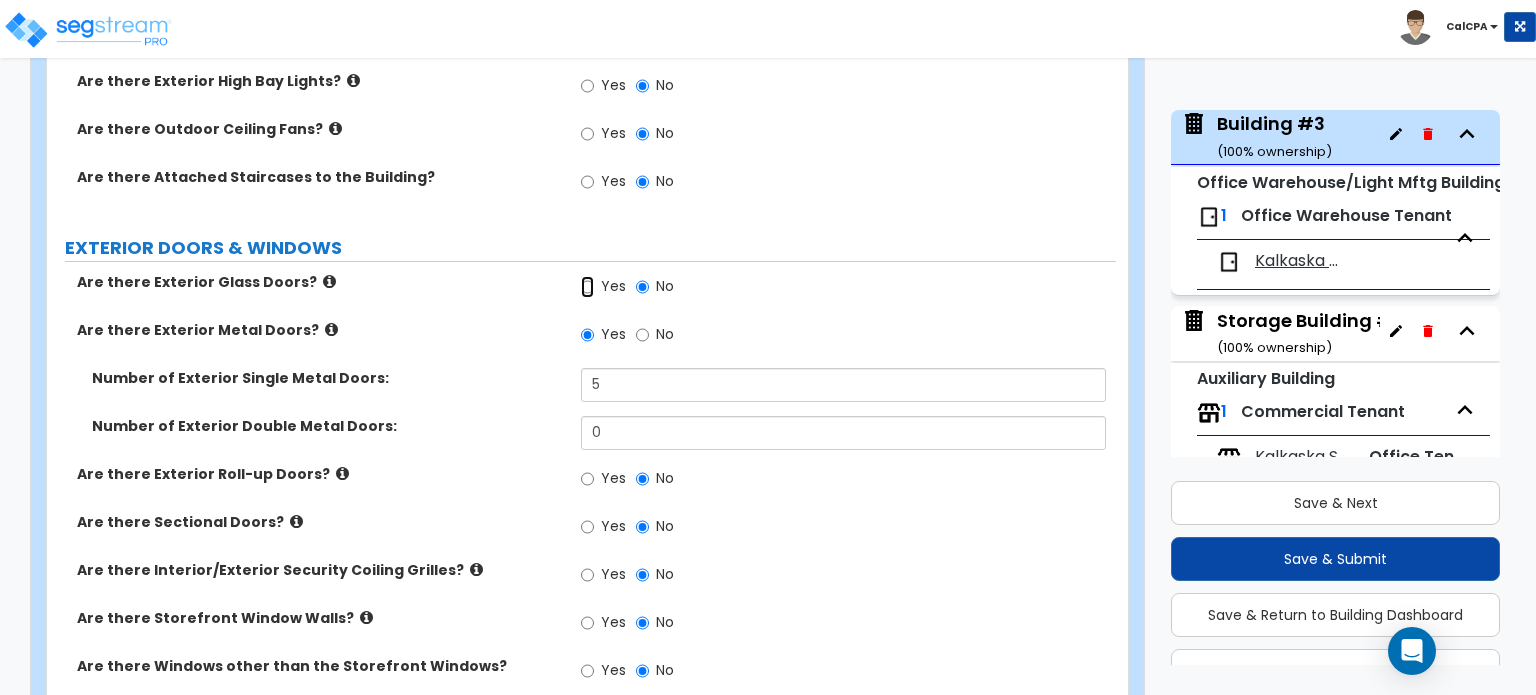 click on "Yes" at bounding box center (587, 287) 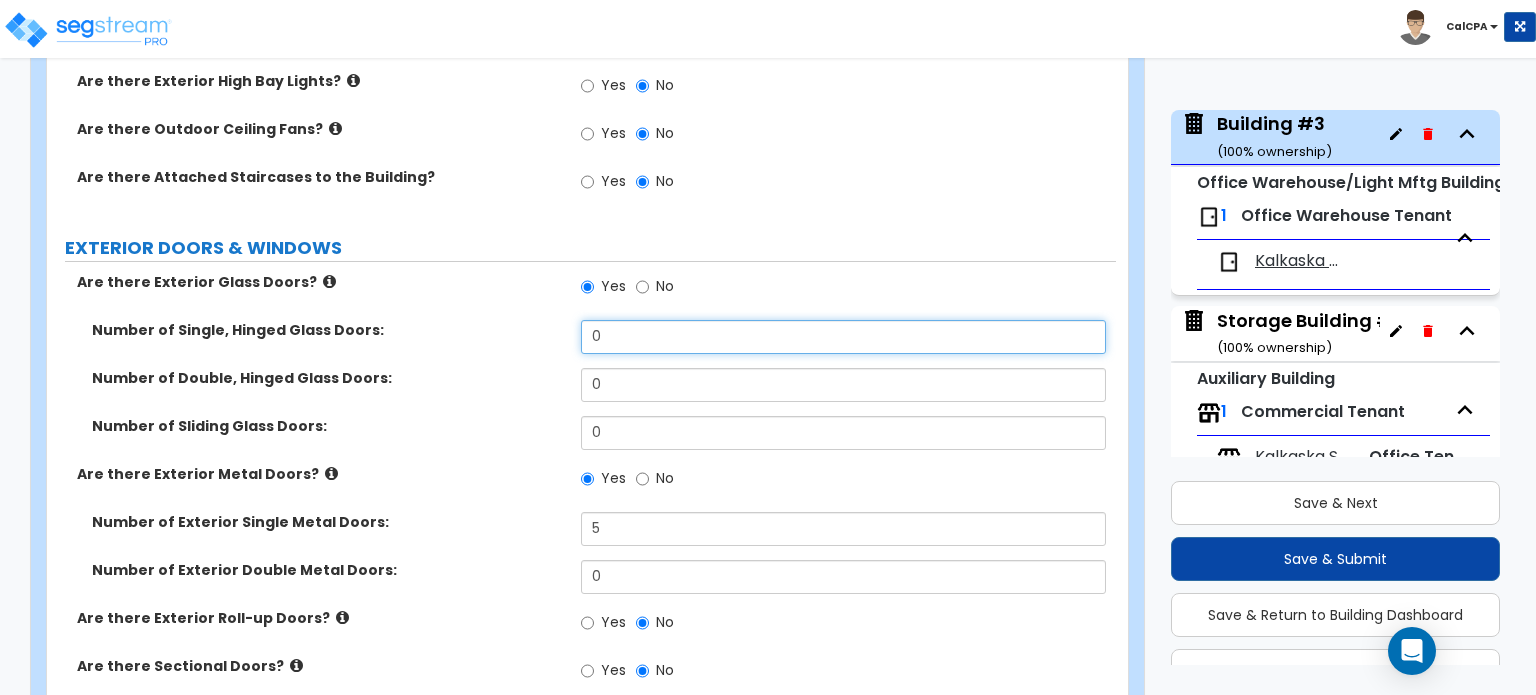 drag, startPoint x: 627, startPoint y: 294, endPoint x: 513, endPoint y: 290, distance: 114.07015 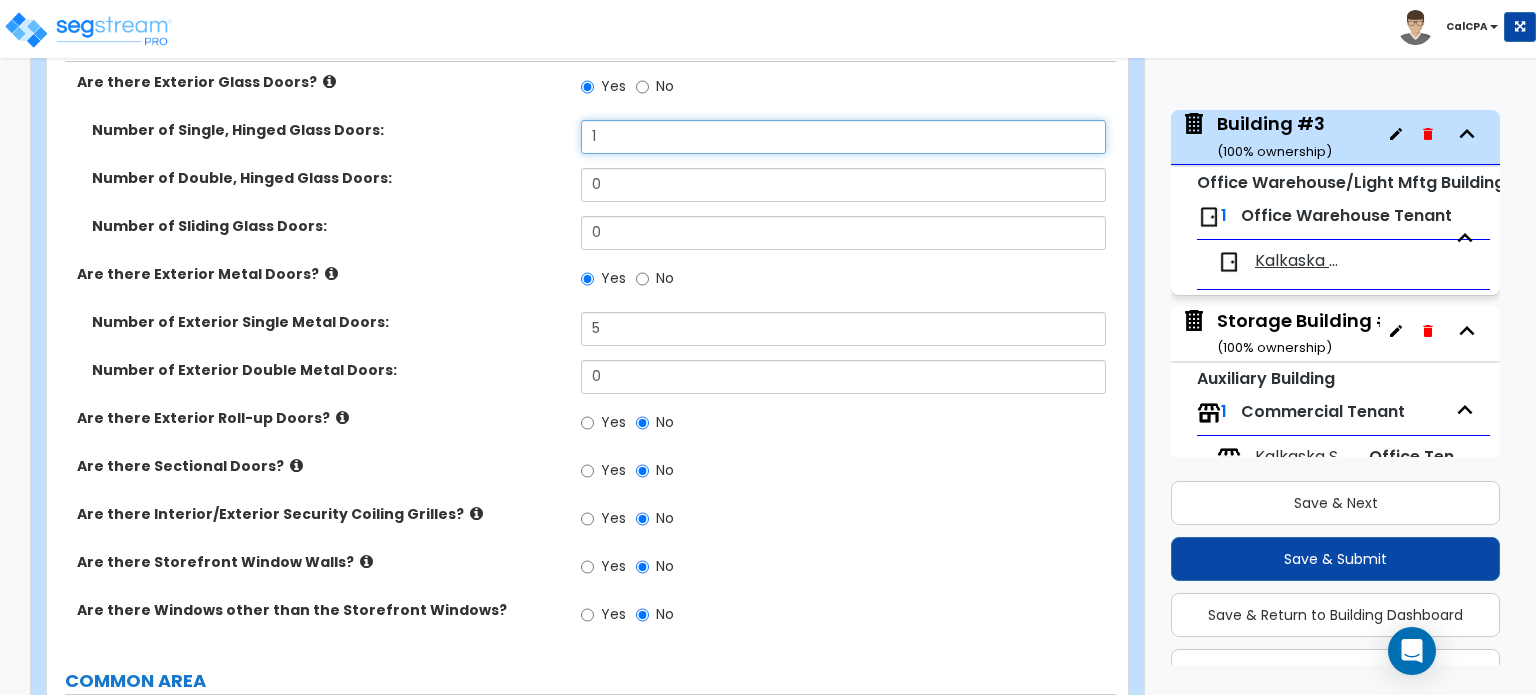 scroll, scrollTop: 1964, scrollLeft: 0, axis: vertical 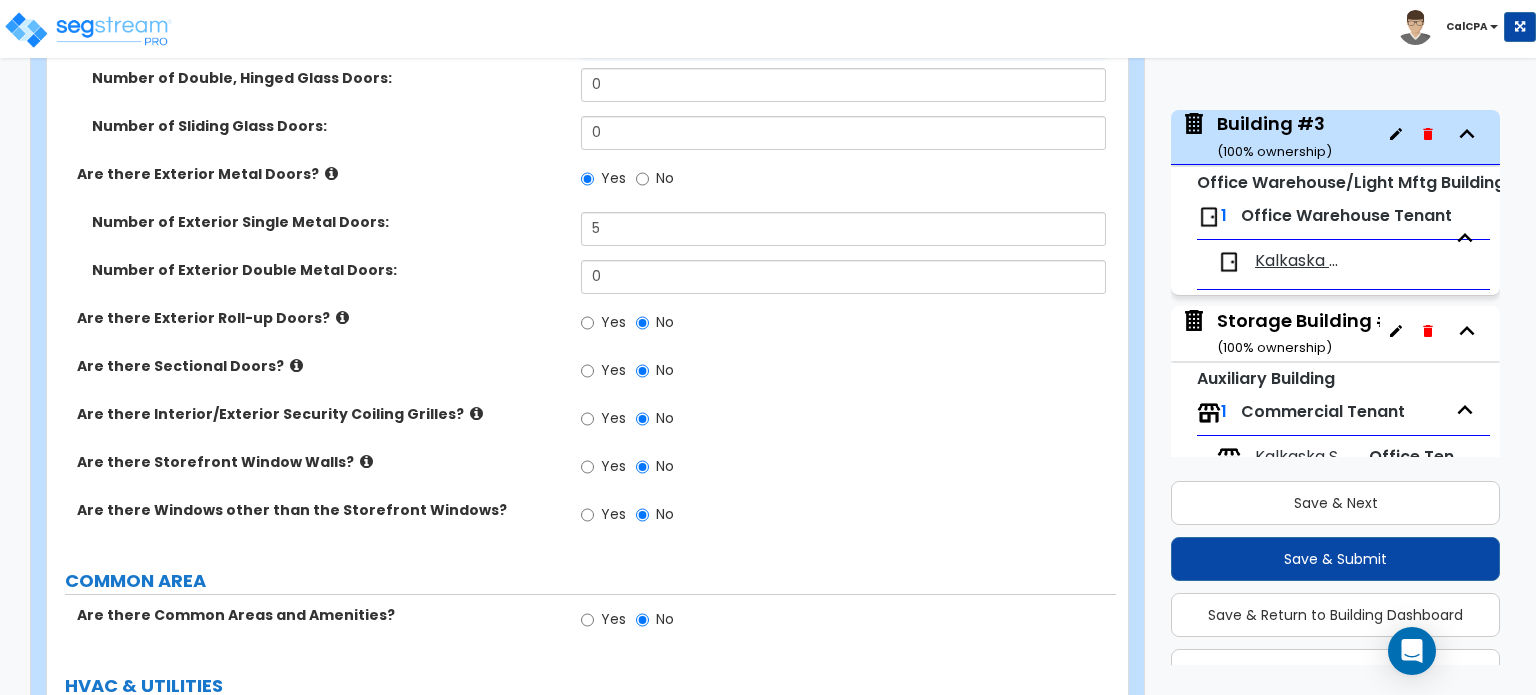 type on "1" 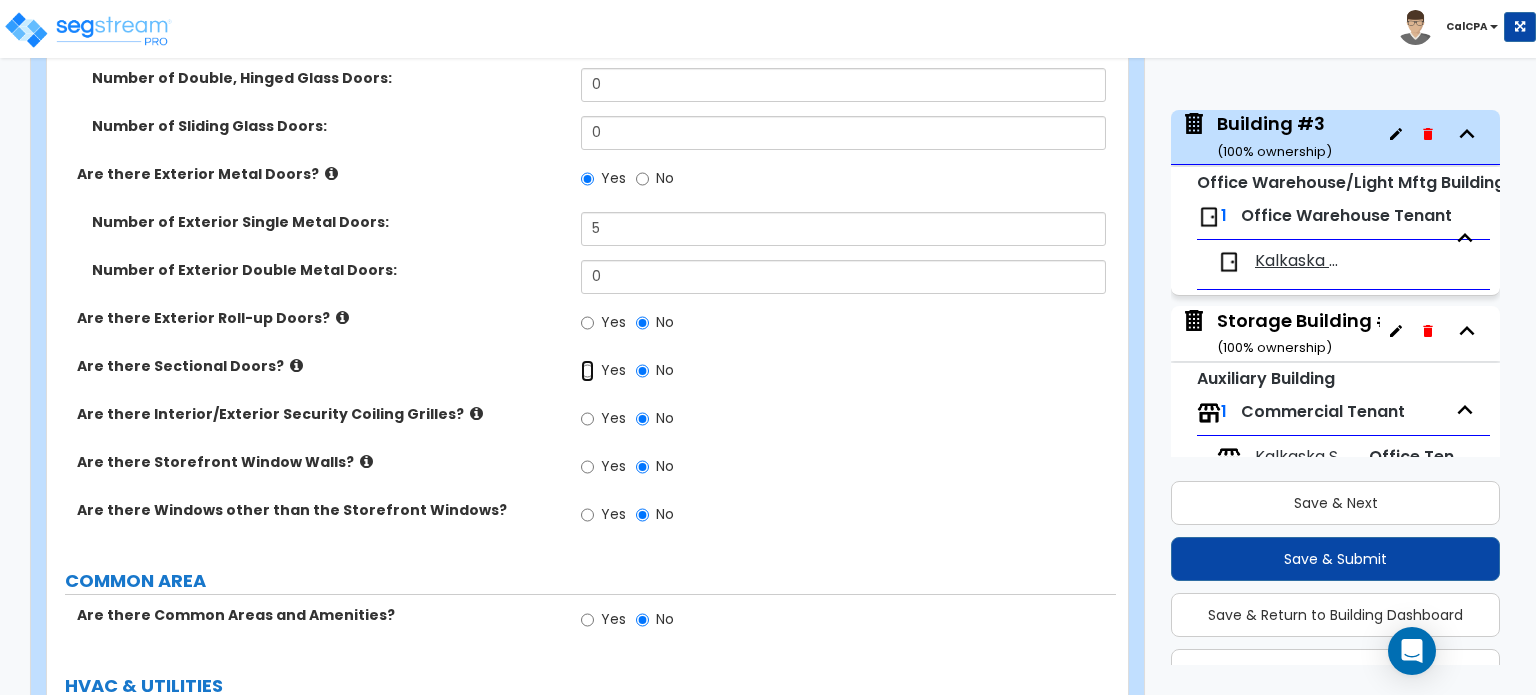 click on "Yes" at bounding box center (587, 371) 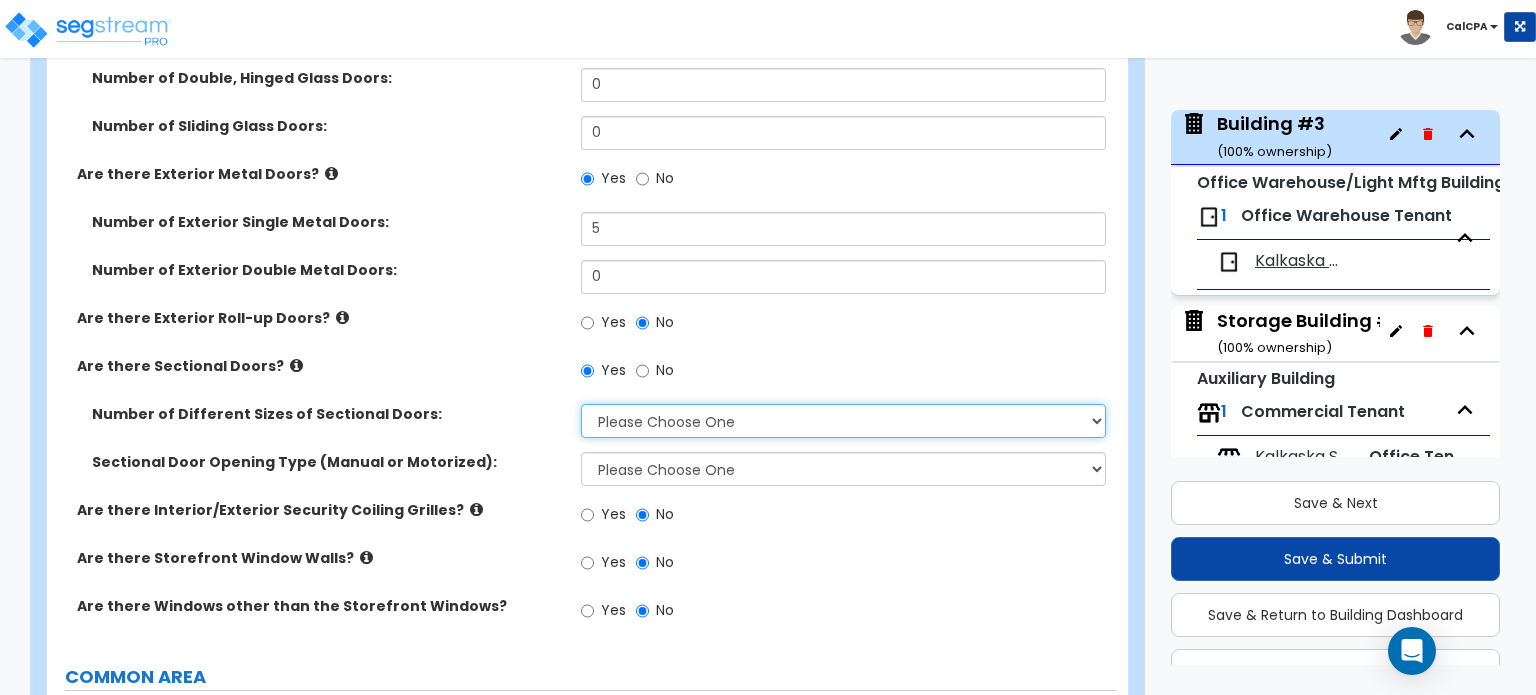 click on "Please Choose One 1 2 3" at bounding box center [843, 421] 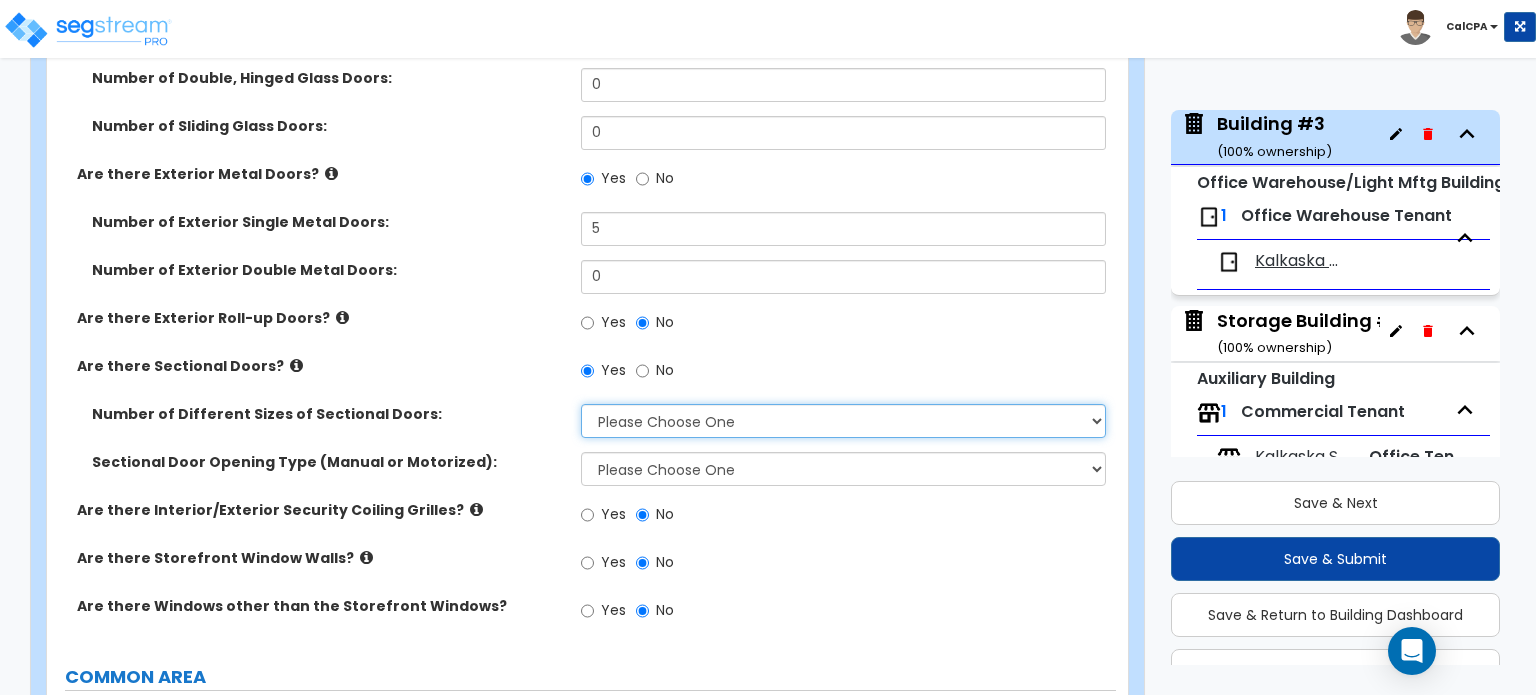 select on "2" 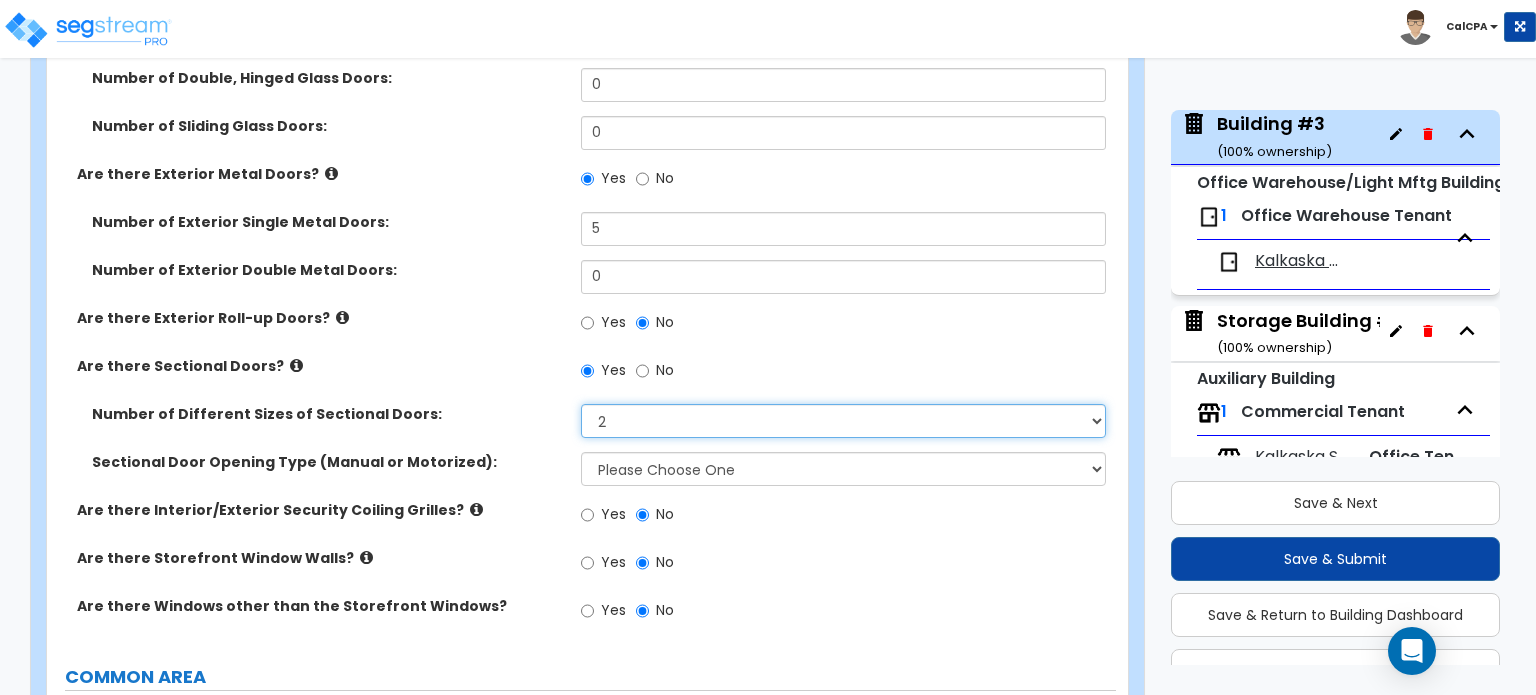 click on "Please Choose One 1 2 3" at bounding box center (843, 421) 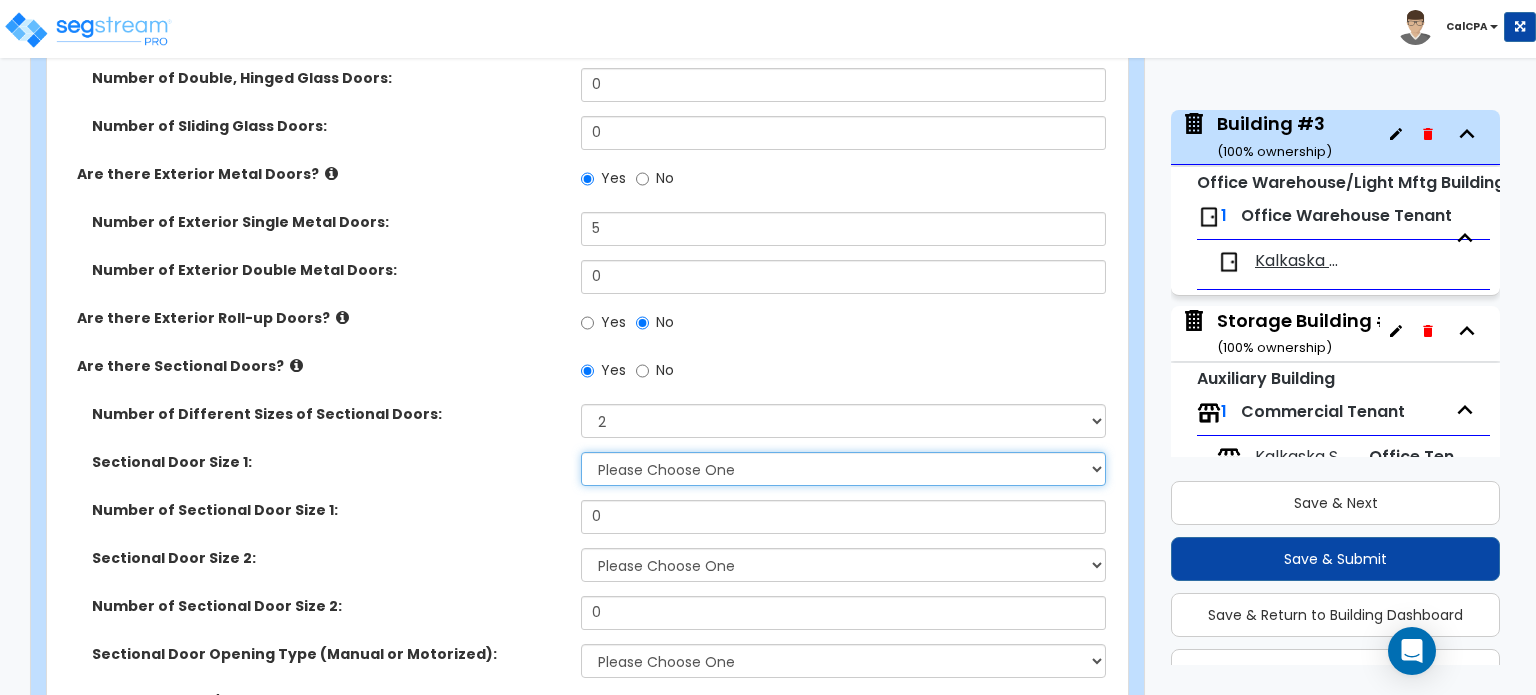 click on "Please Choose One 8' x 8' 10' x 10' 12' x 12' 20' x 14'" at bounding box center (843, 469) 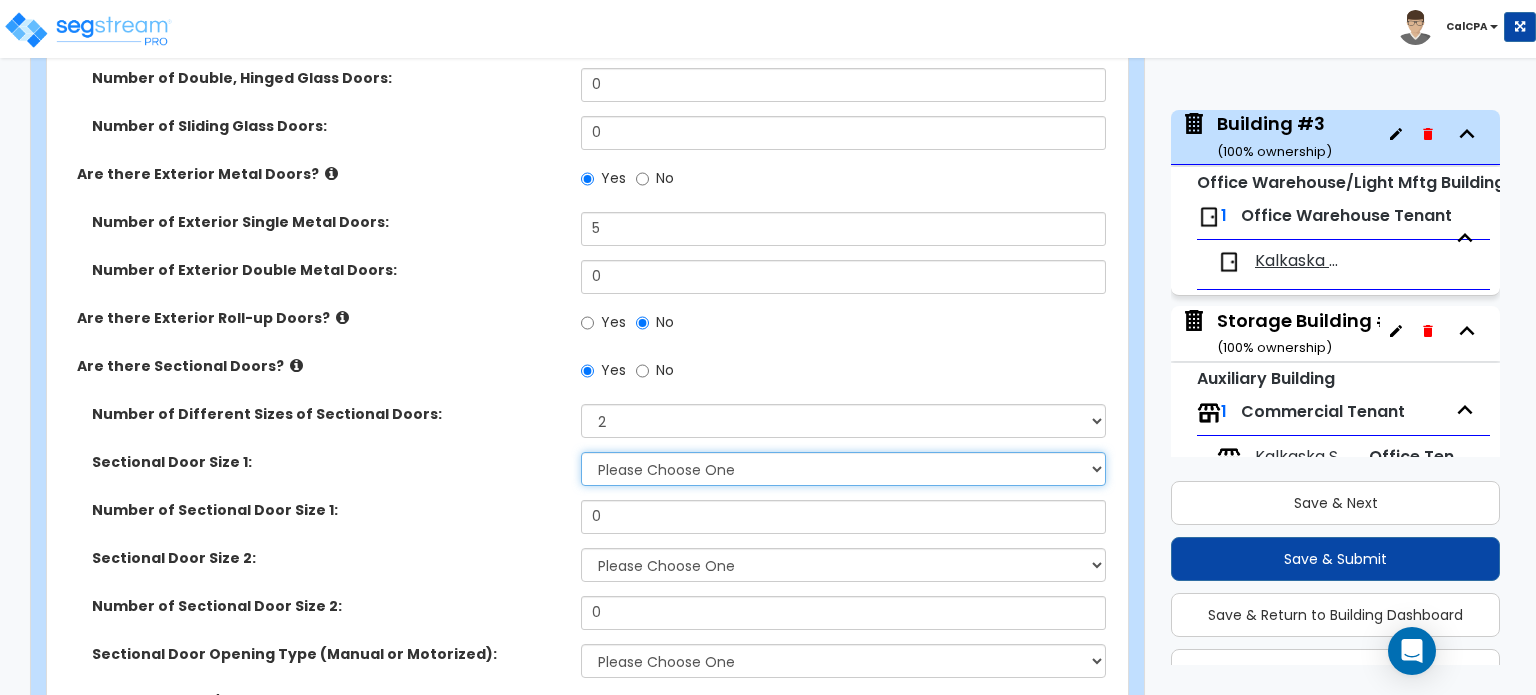 select on "3" 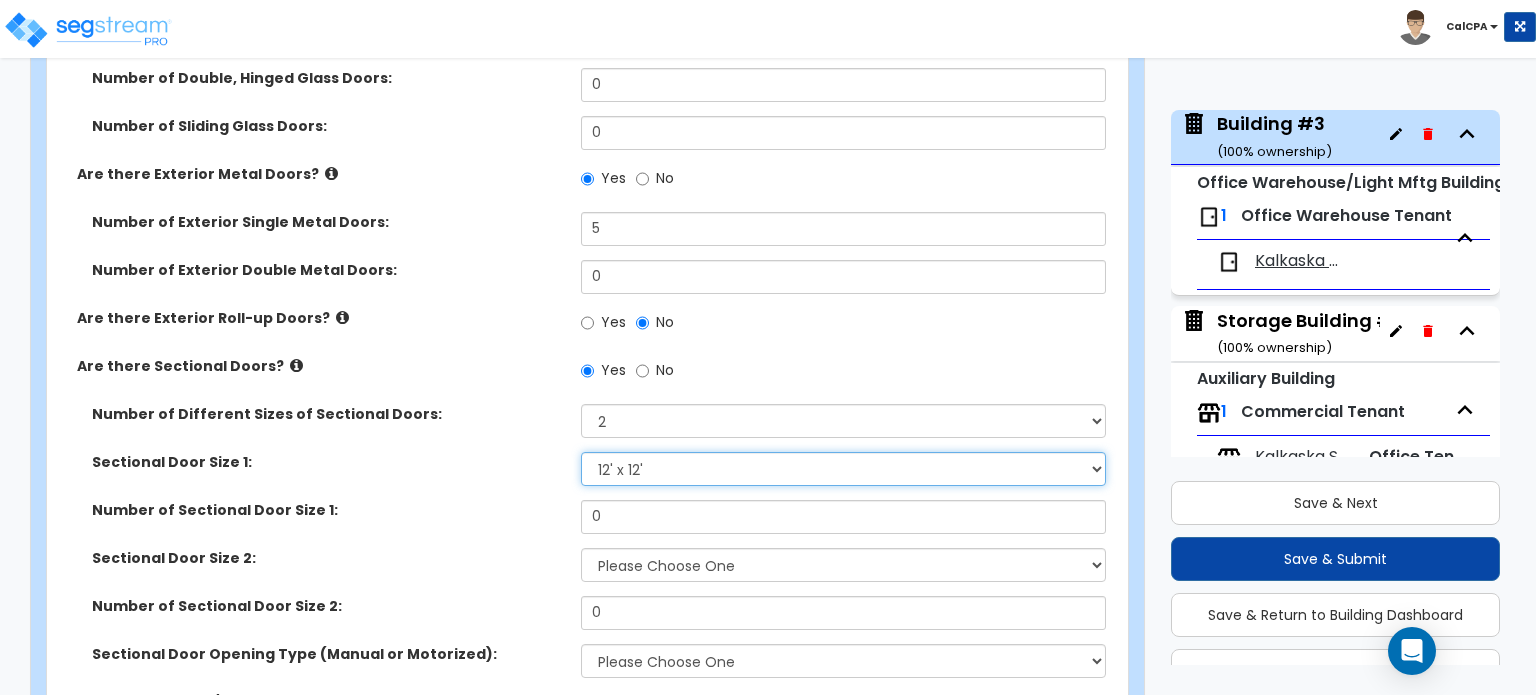 click on "Please Choose One 8' x 8' 10' x 10' 12' x 12' 20' x 14'" at bounding box center [843, 469] 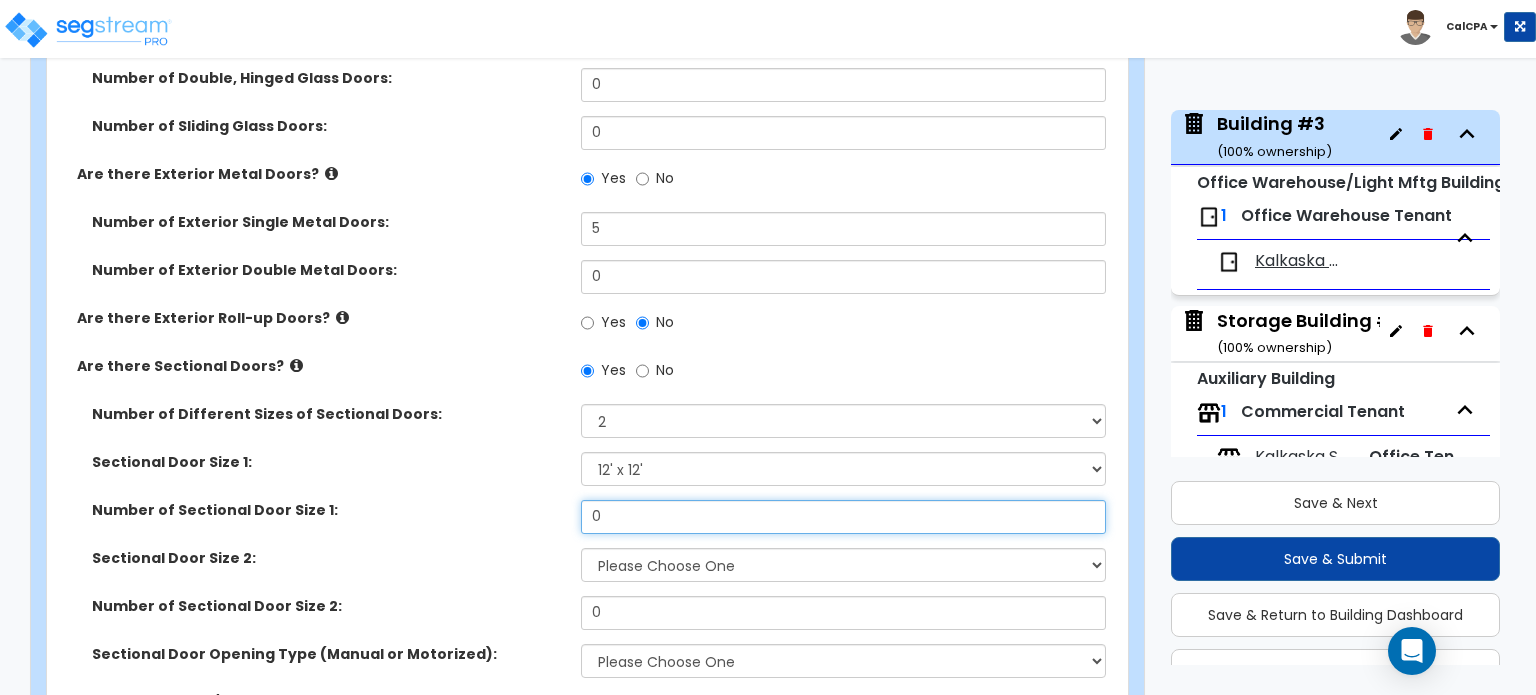 drag, startPoint x: 636, startPoint y: 470, endPoint x: 572, endPoint y: 468, distance: 64.03124 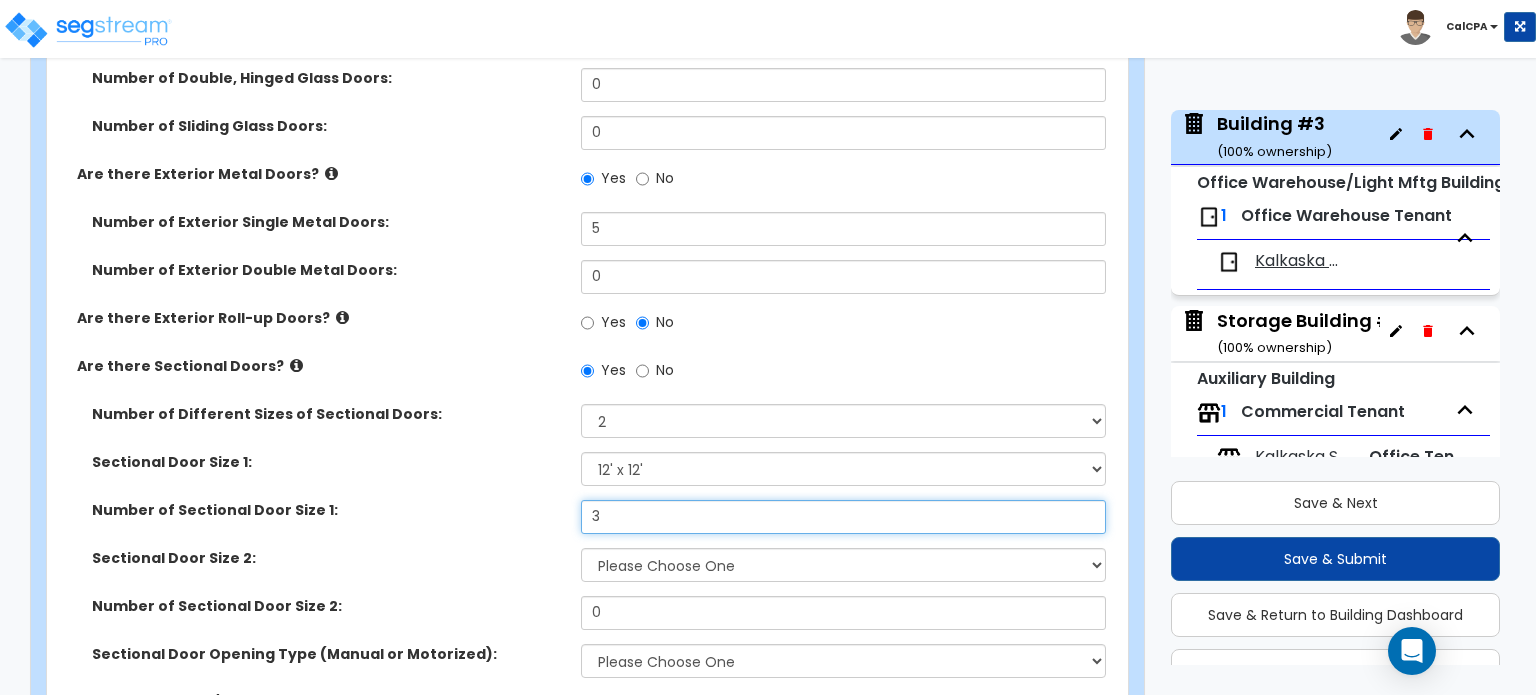 type on "3" 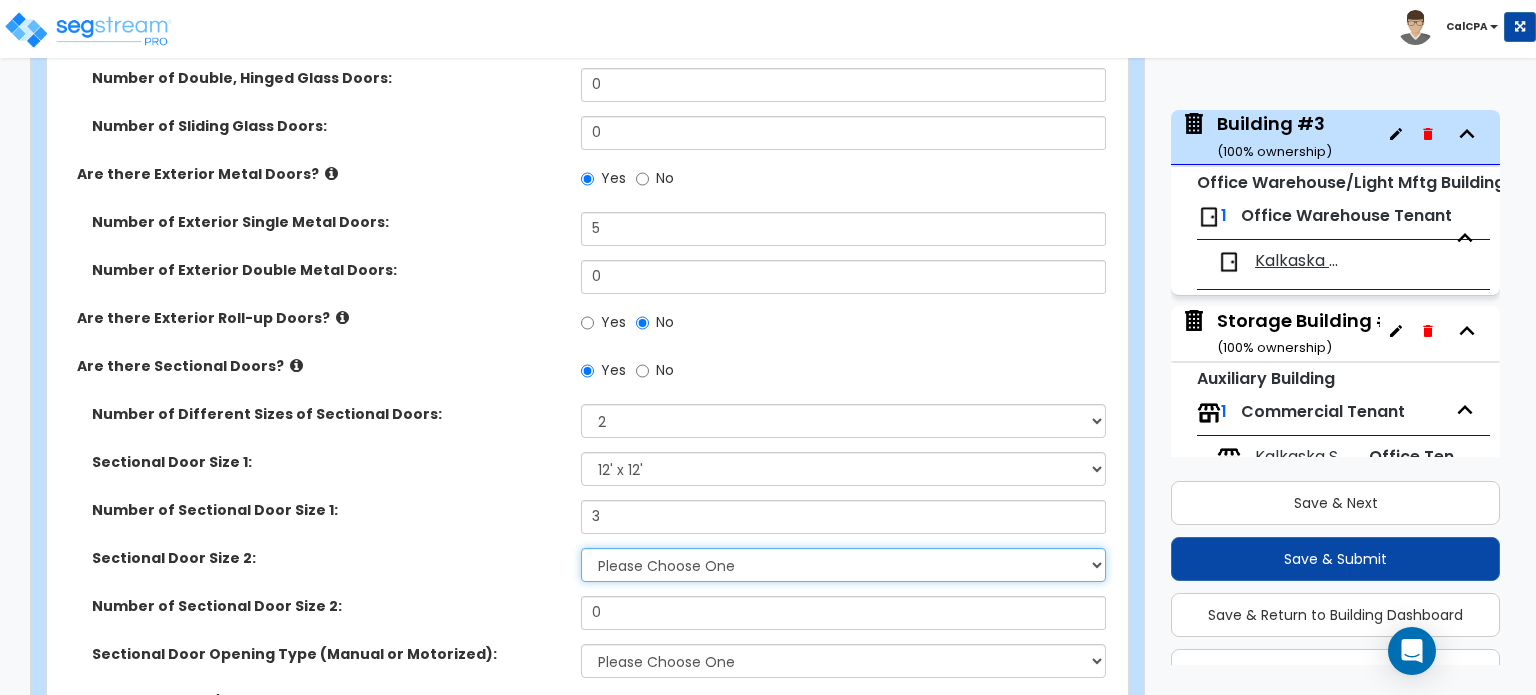 click on "Please Choose One 8' x 8' 10' x 10' 12' x 12' 20' x 14'" at bounding box center (843, 565) 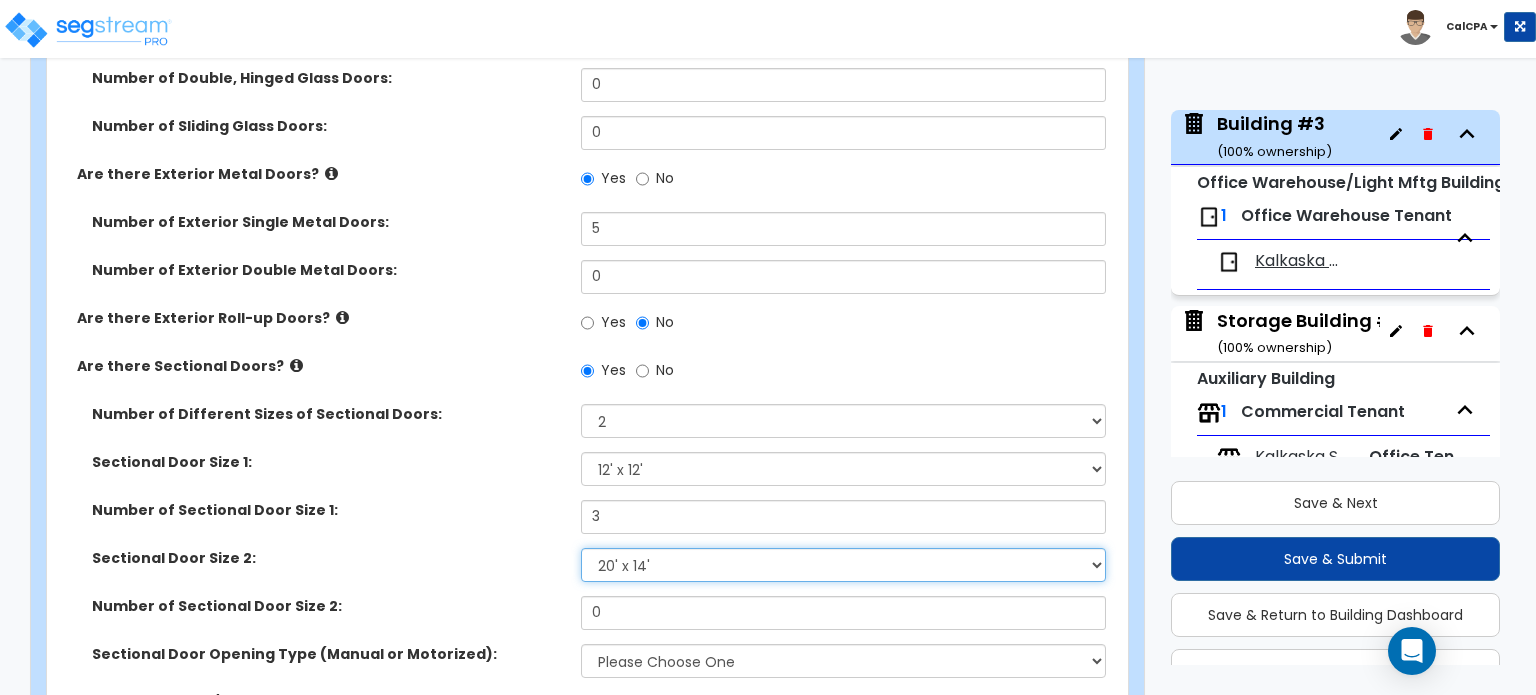 click on "Please Choose One 8' x 8' 10' x 10' 12' x 12' 20' x 14'" at bounding box center [843, 565] 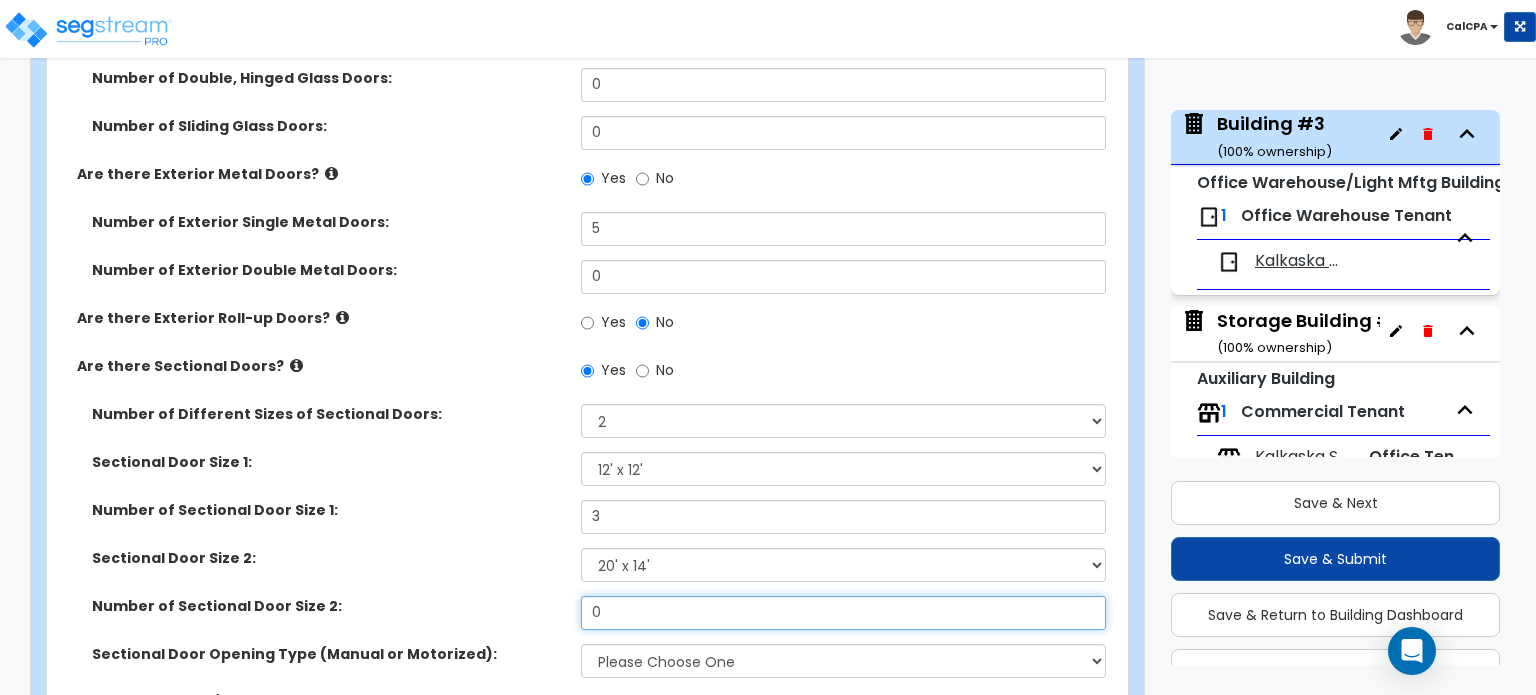 drag, startPoint x: 647, startPoint y: 566, endPoint x: 530, endPoint y: 571, distance: 117.10679 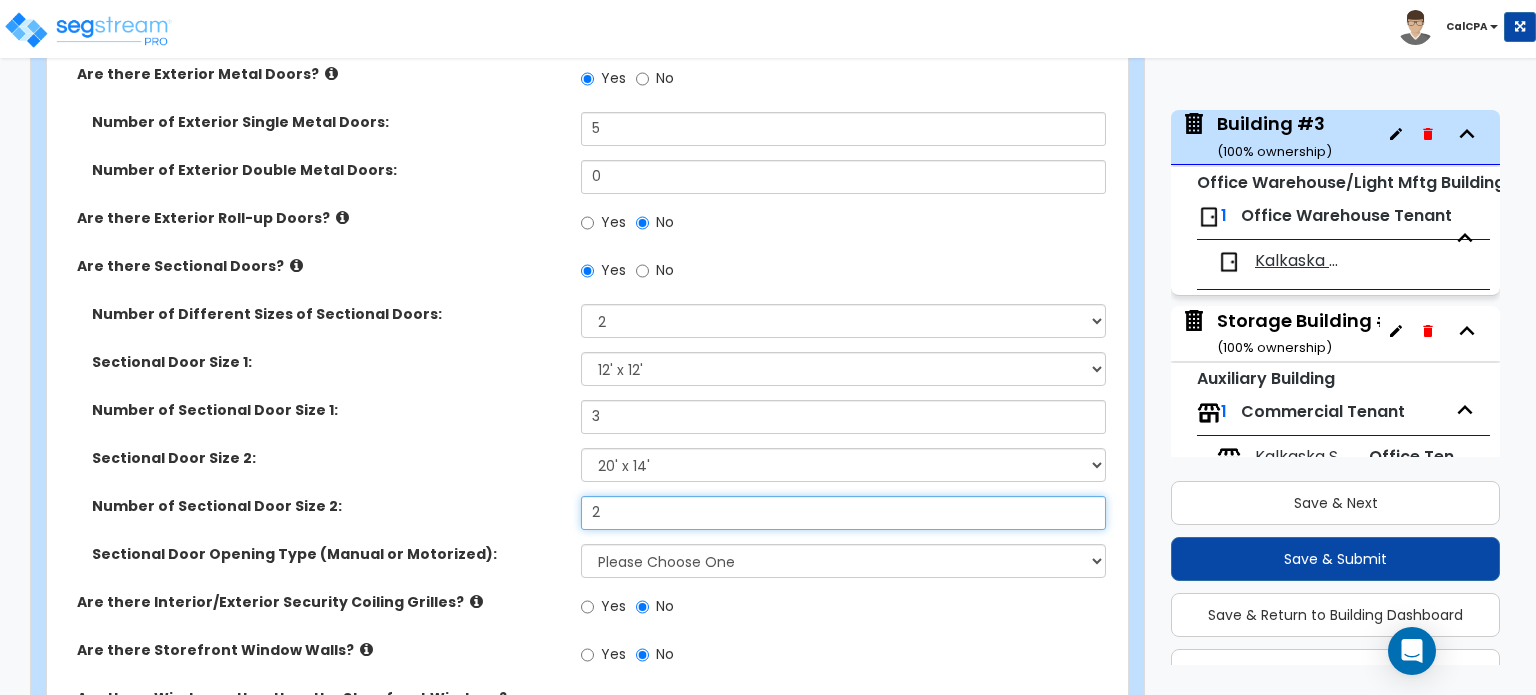 scroll, scrollTop: 2164, scrollLeft: 0, axis: vertical 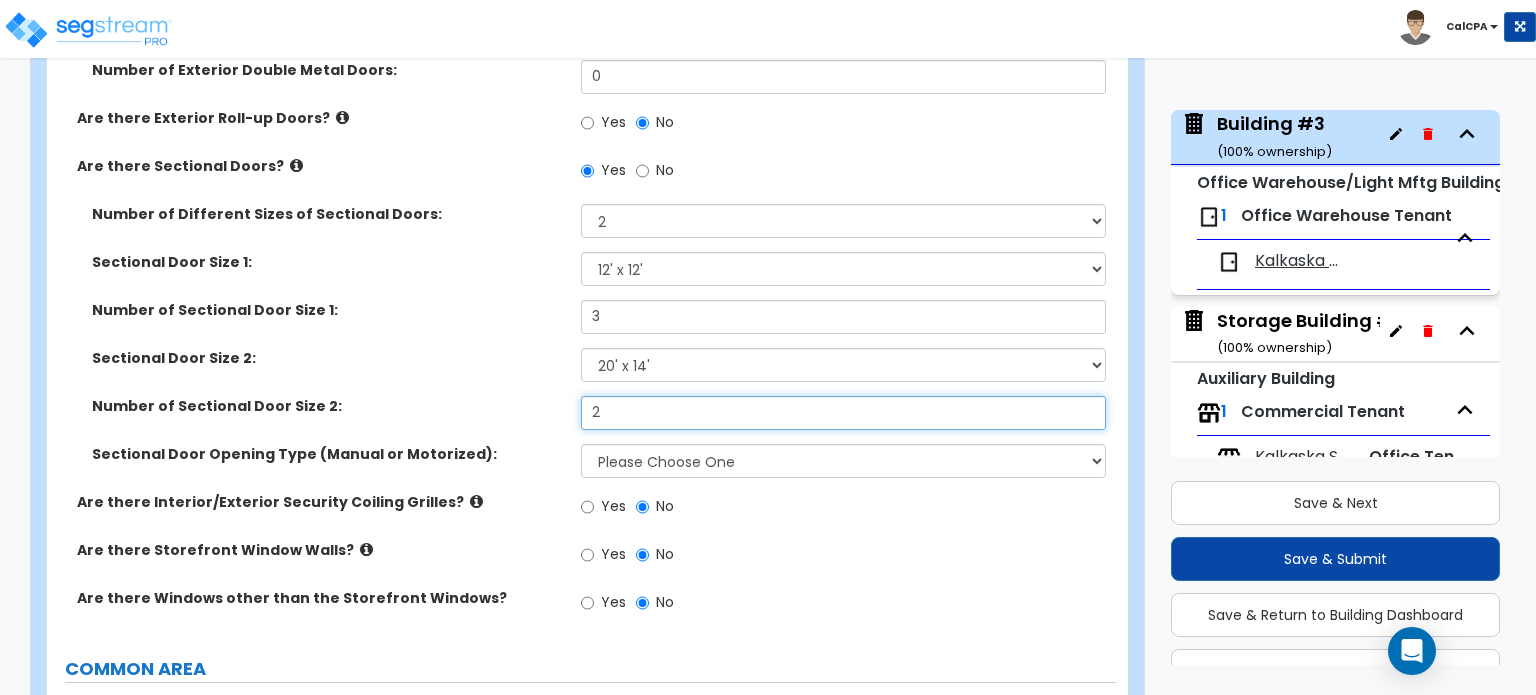 type on "2" 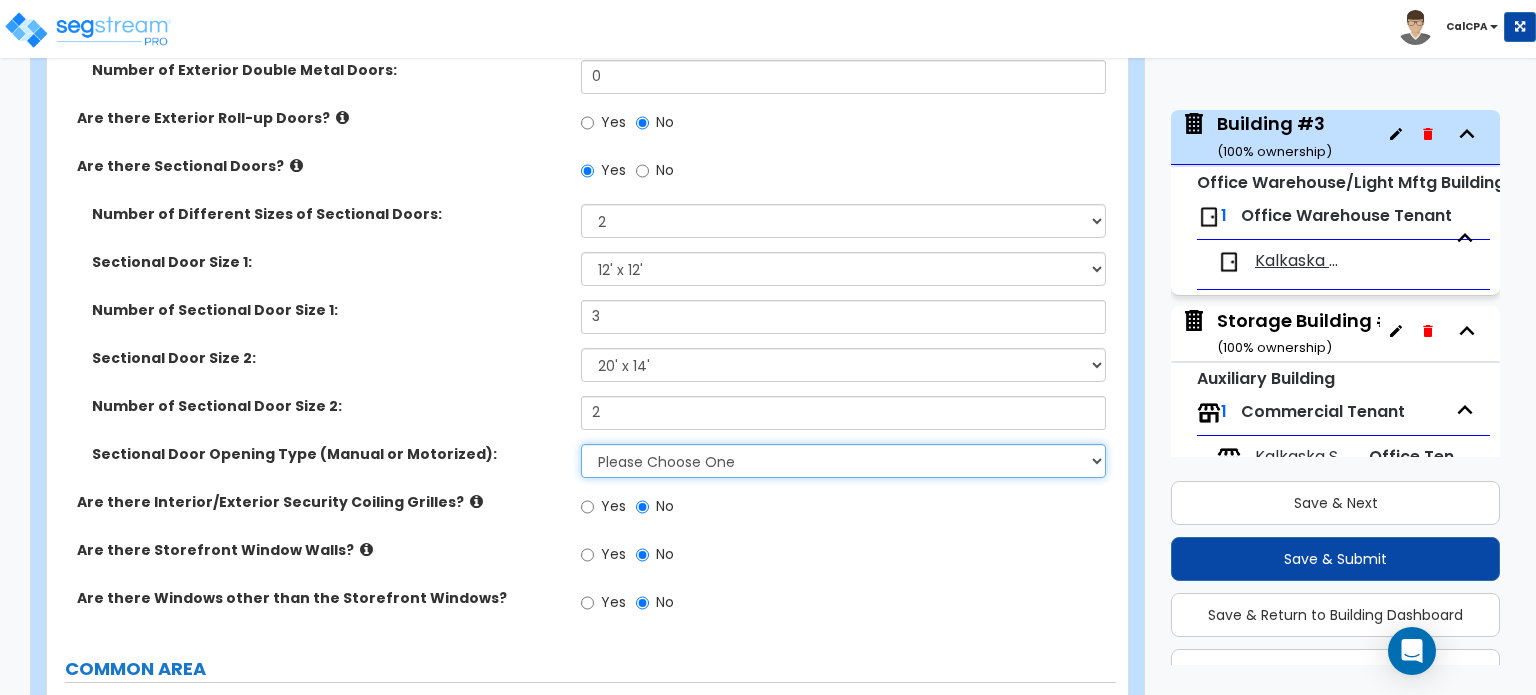 click on "Please Choose One All Manual All Motorized Some are Motorized" at bounding box center (843, 461) 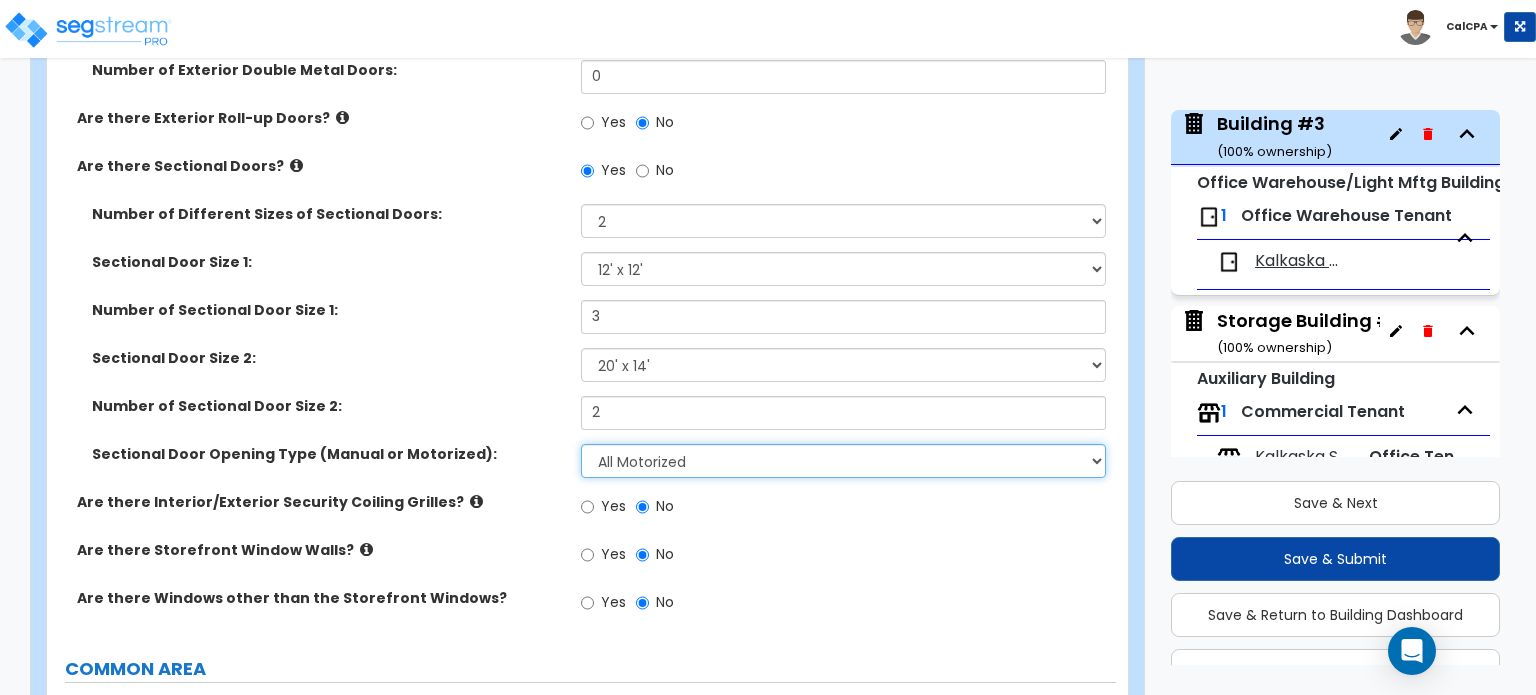 click on "Please Choose One All Manual All Motorized Some are Motorized" at bounding box center (843, 461) 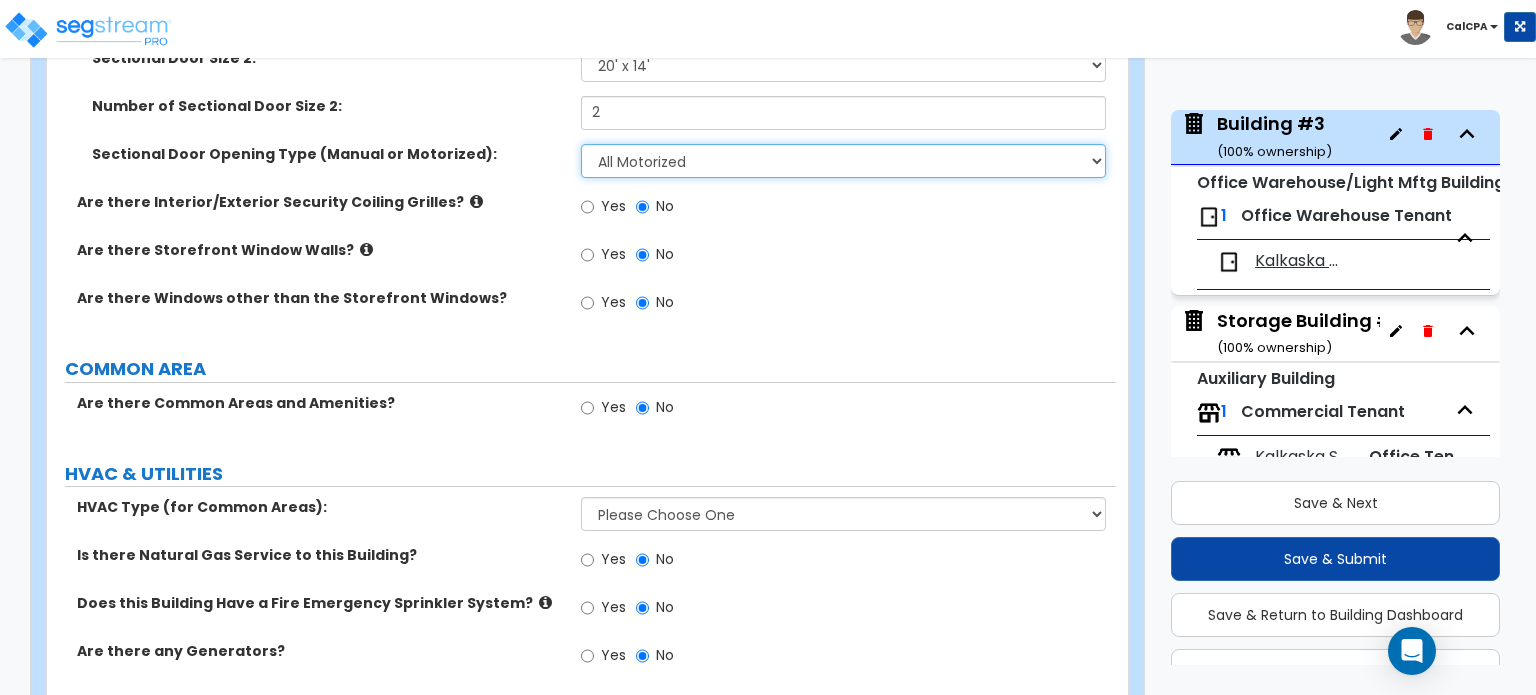 scroll, scrollTop: 2507, scrollLeft: 0, axis: vertical 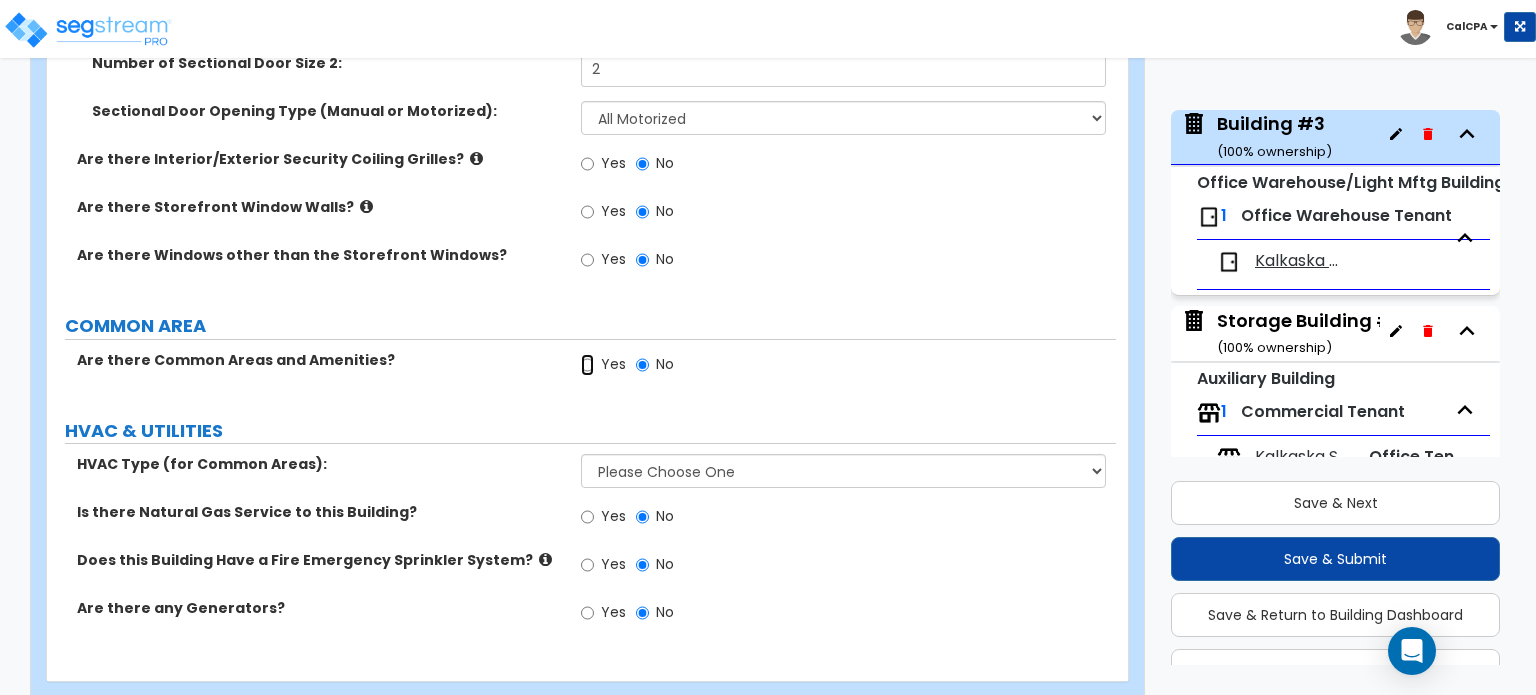 click on "Yes" at bounding box center (587, 365) 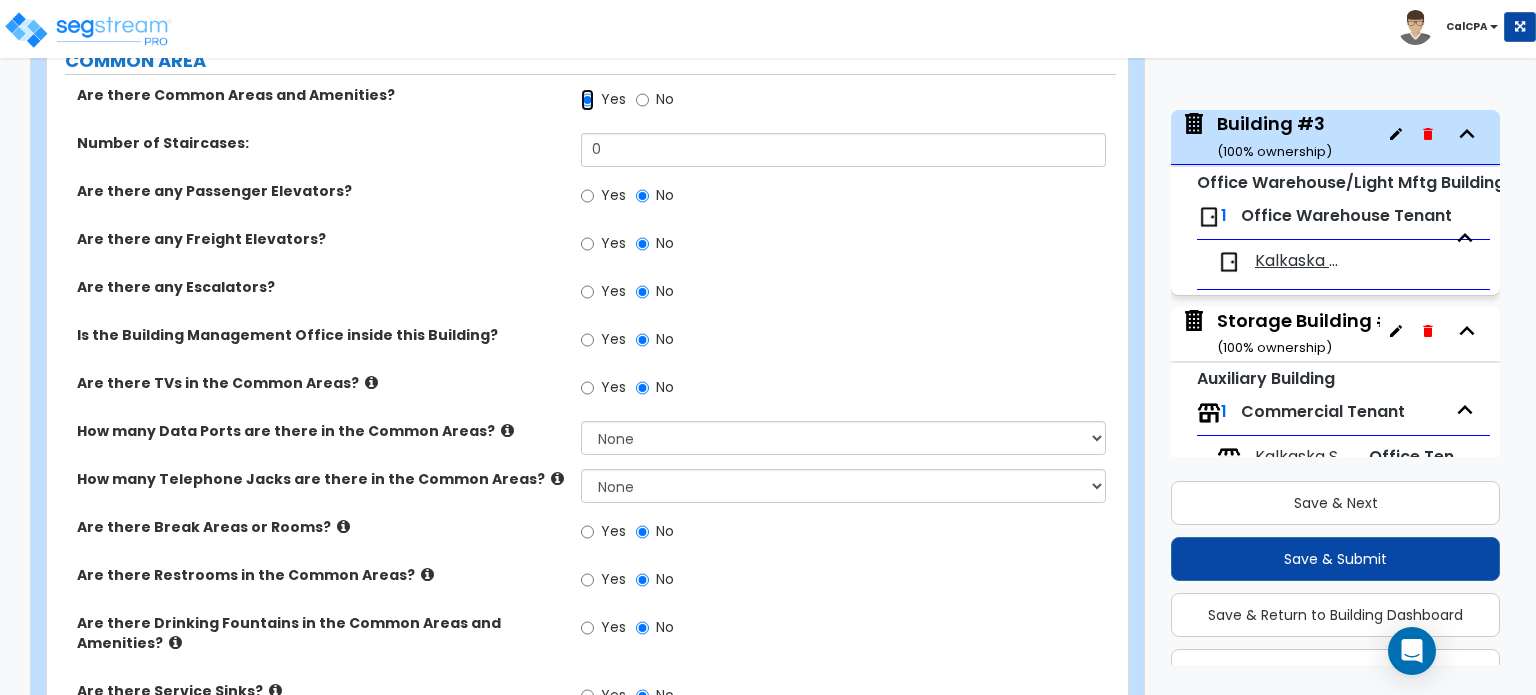 scroll, scrollTop: 2807, scrollLeft: 0, axis: vertical 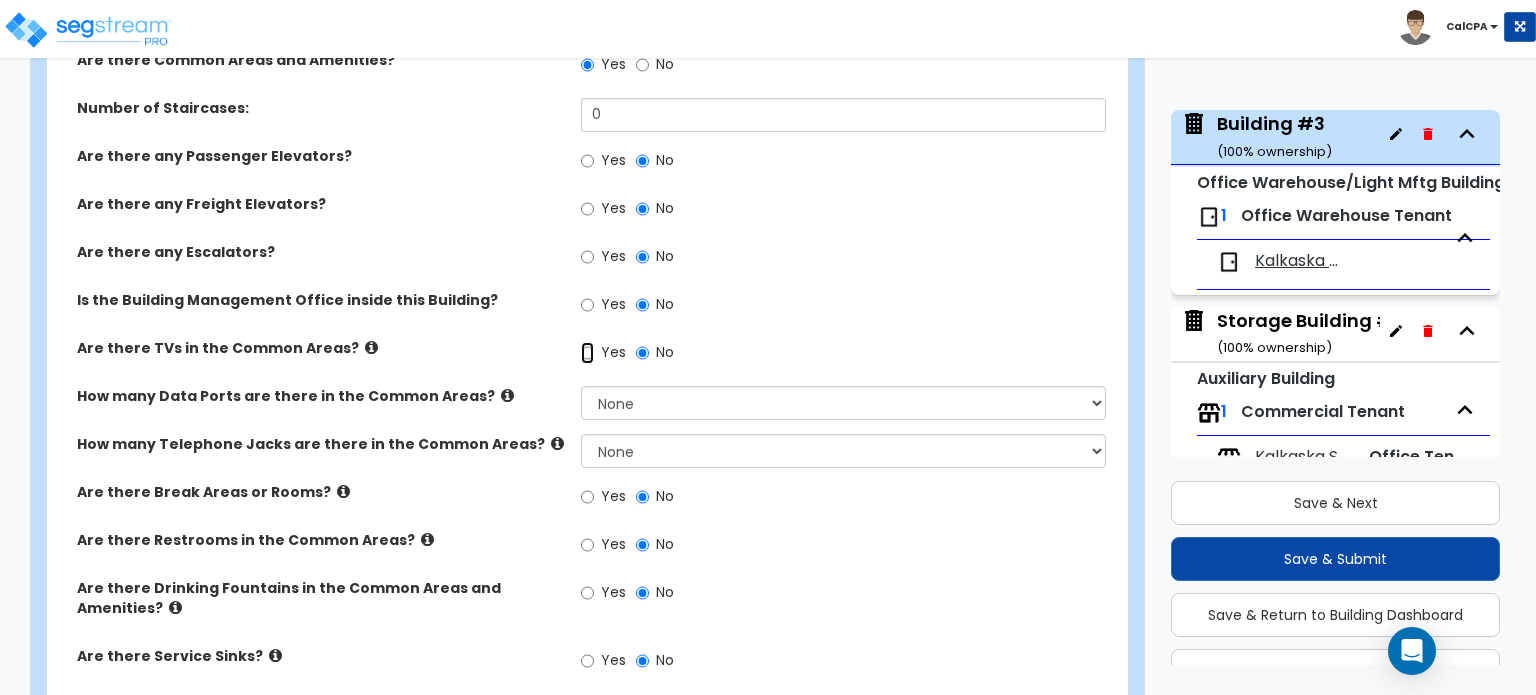 click on "Yes" at bounding box center [587, 353] 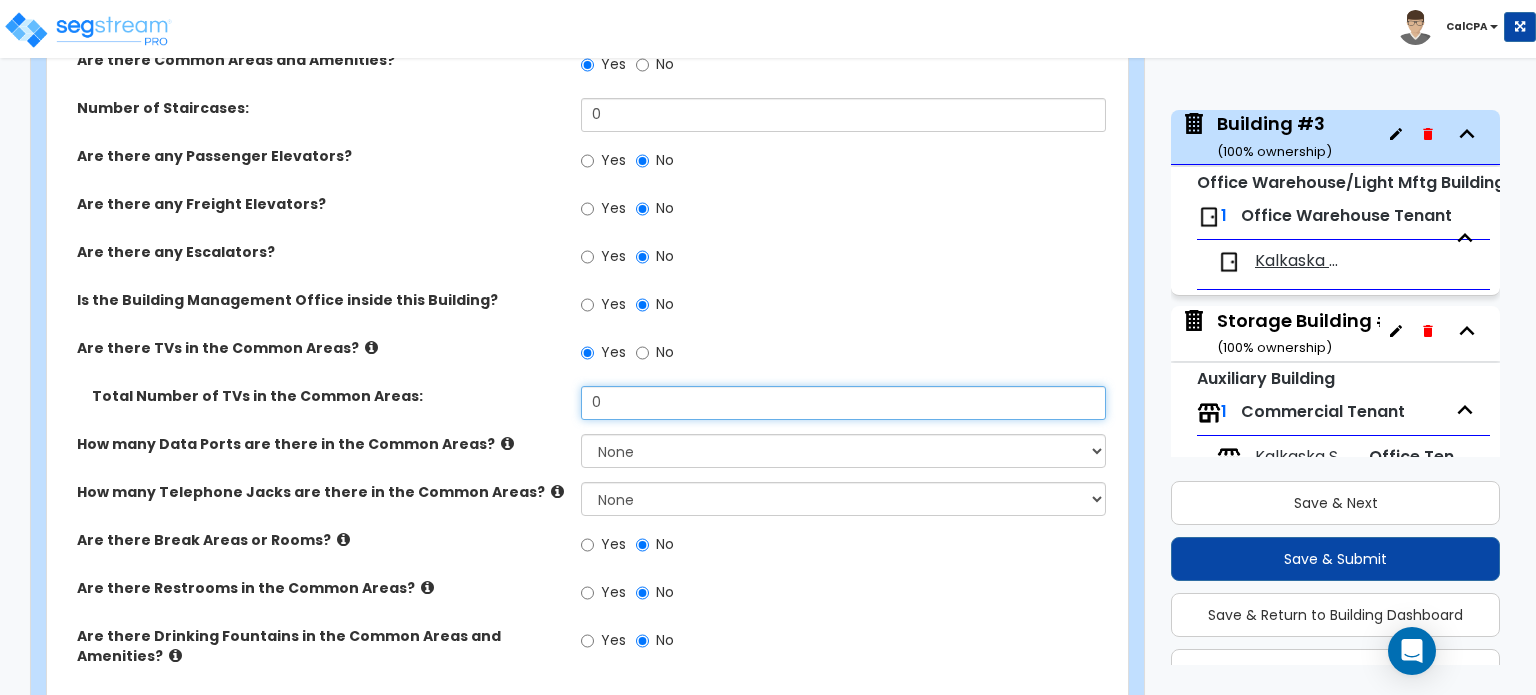 drag, startPoint x: 697, startPoint y: 359, endPoint x: 572, endPoint y: 351, distance: 125.25574 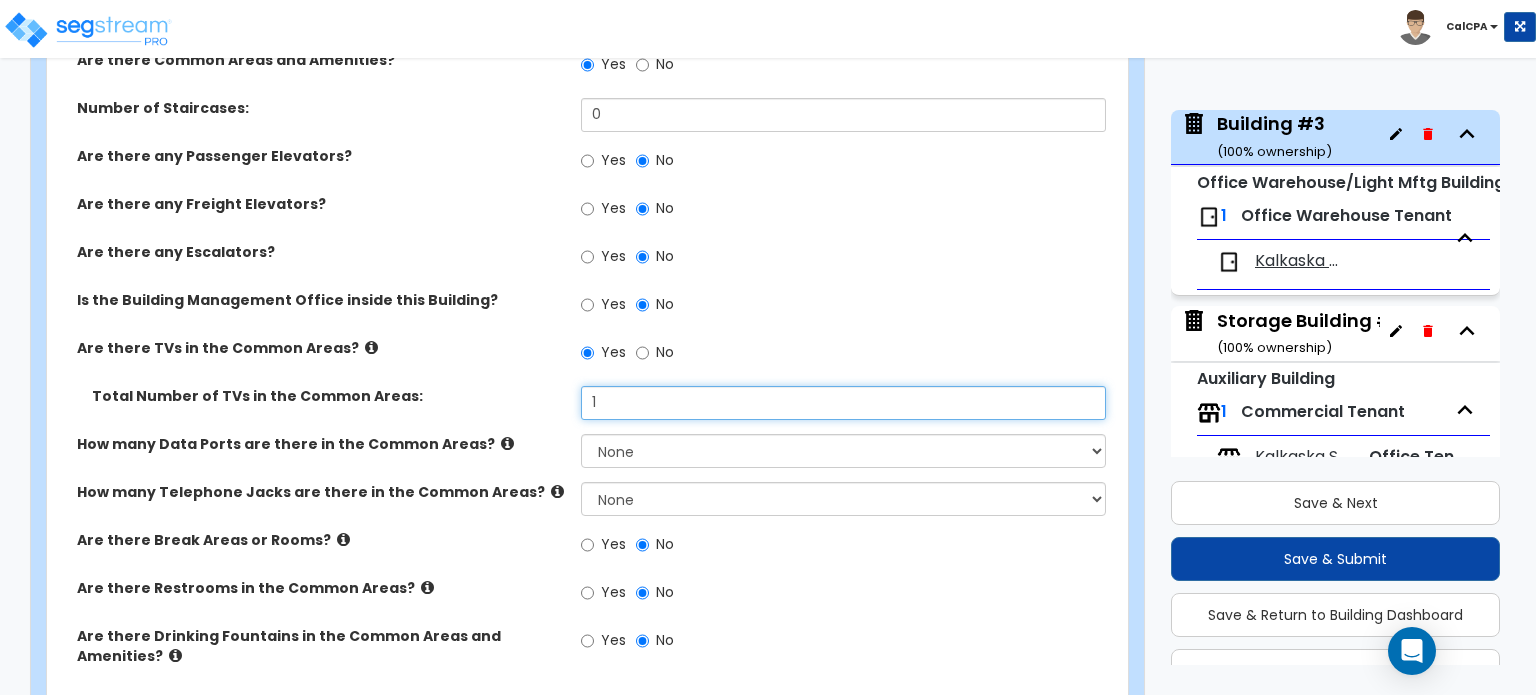 type on "1" 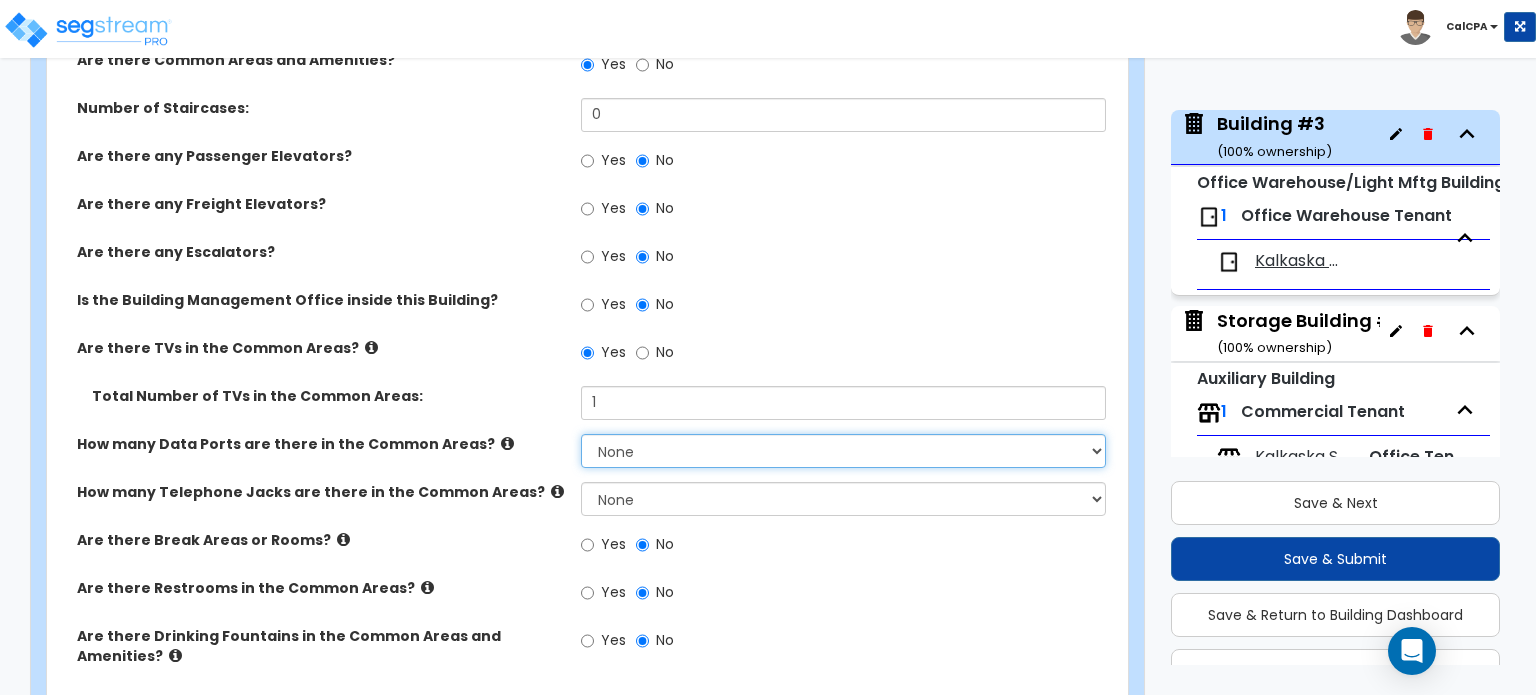 click on "None Please Estimate for Me I will specify the Quantity Exactly" at bounding box center [843, 451] 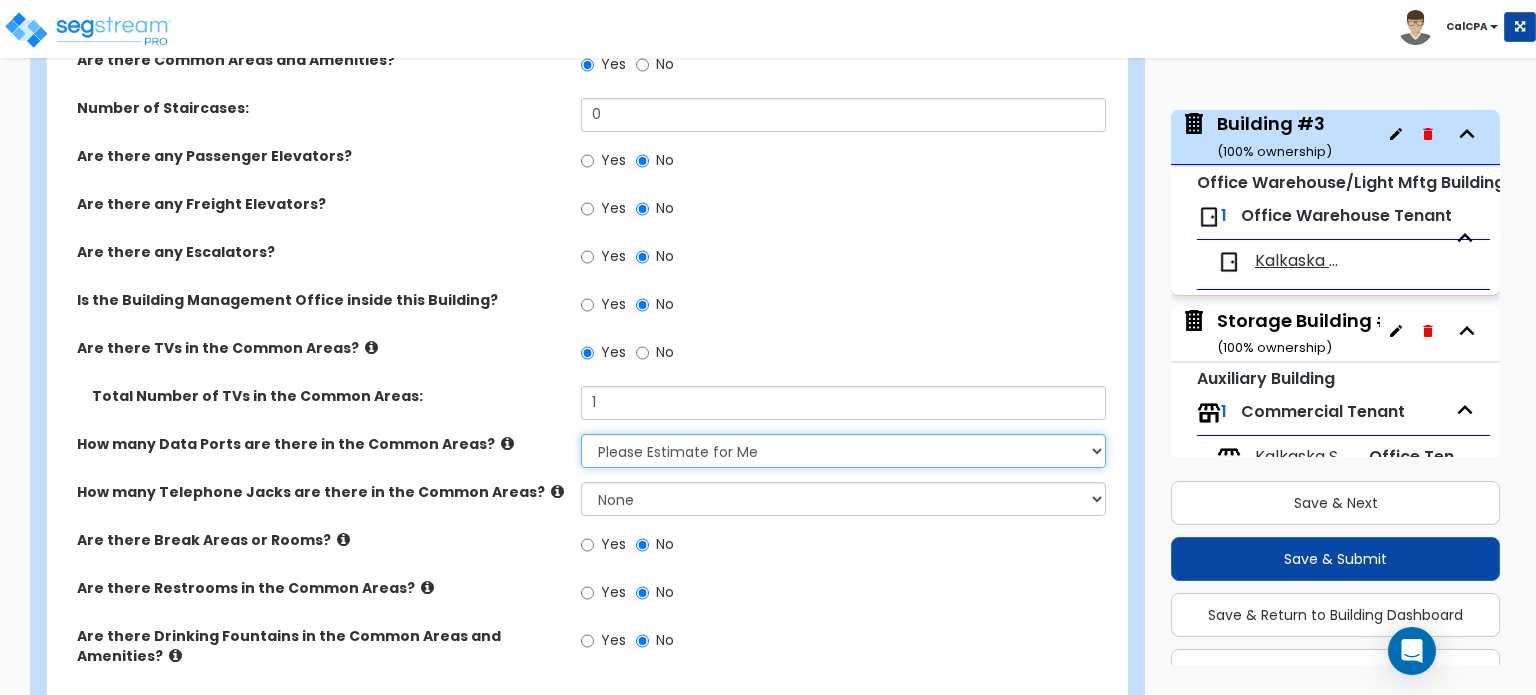 click on "None Please Estimate for Me I will specify the Quantity Exactly" at bounding box center [843, 451] 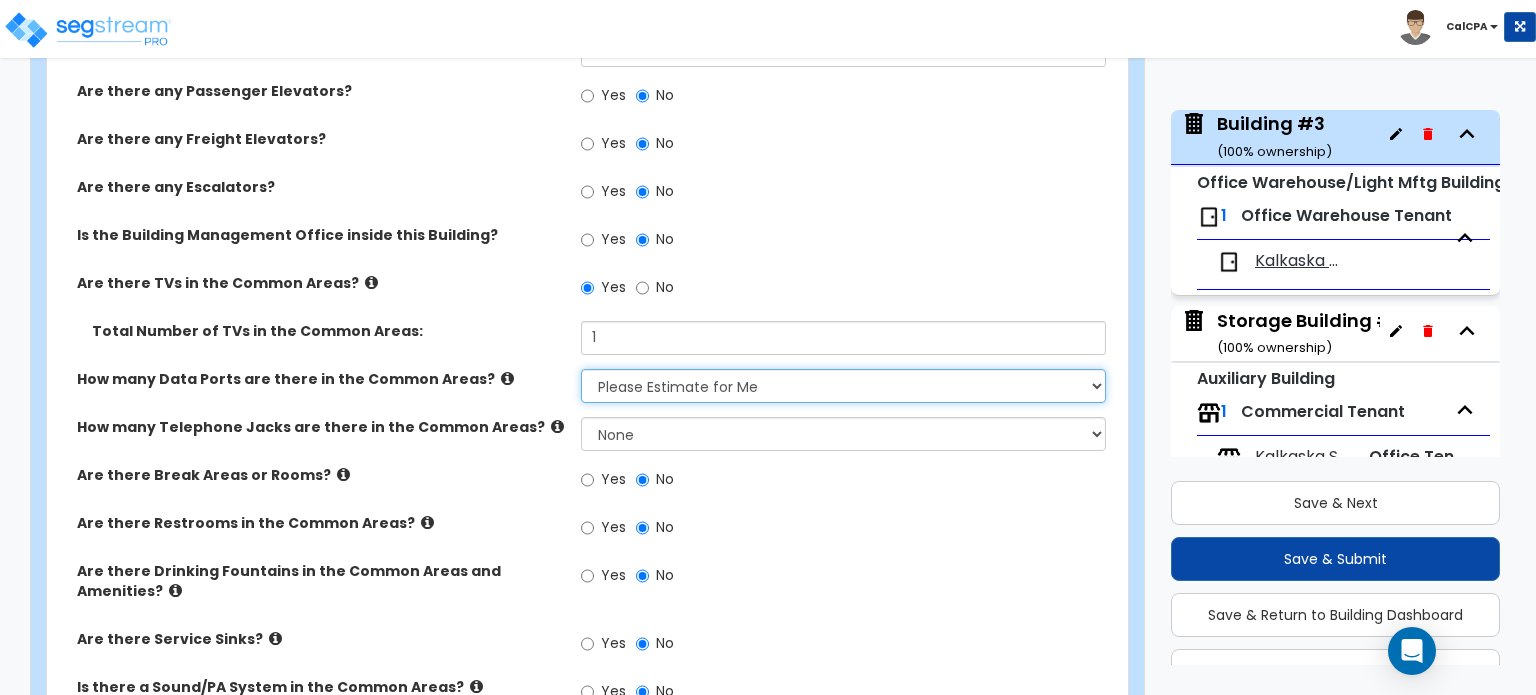 scroll, scrollTop: 2907, scrollLeft: 0, axis: vertical 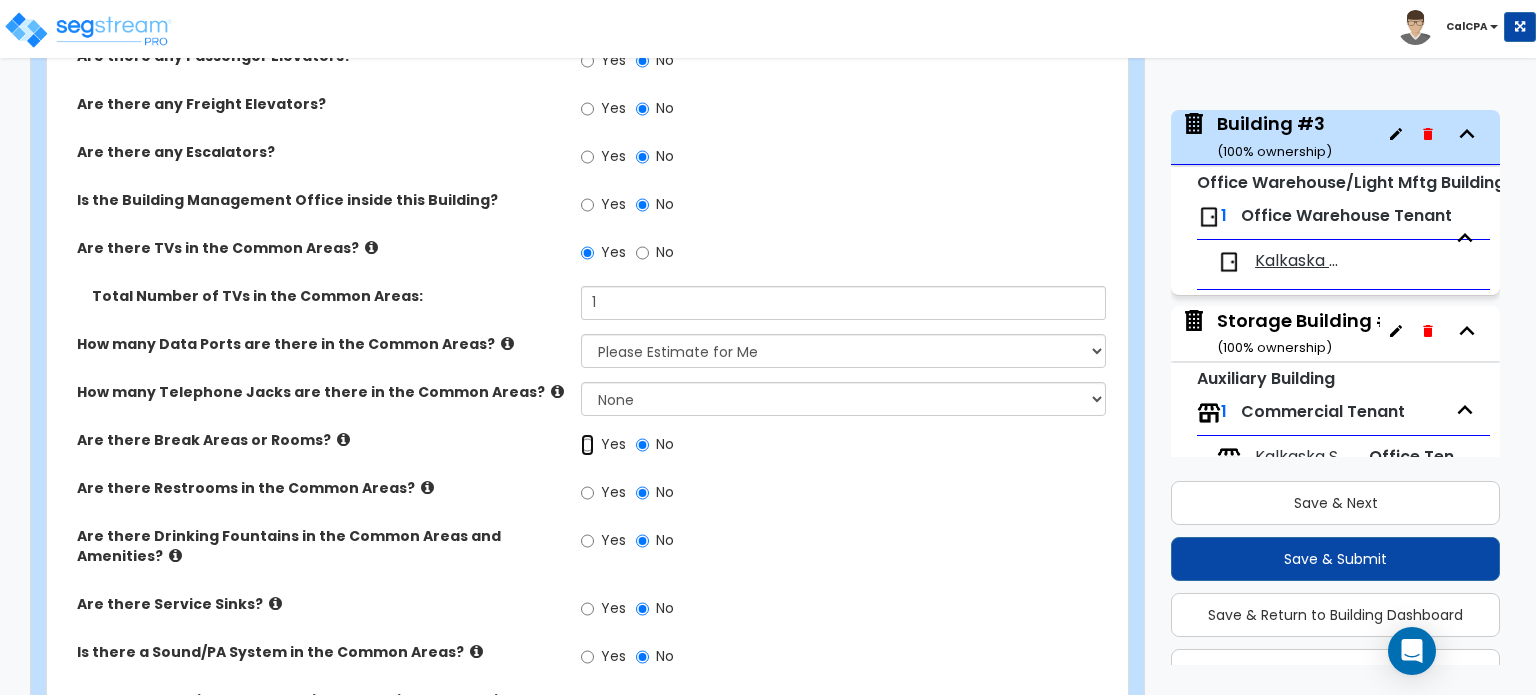 click on "Yes" at bounding box center (587, 445) 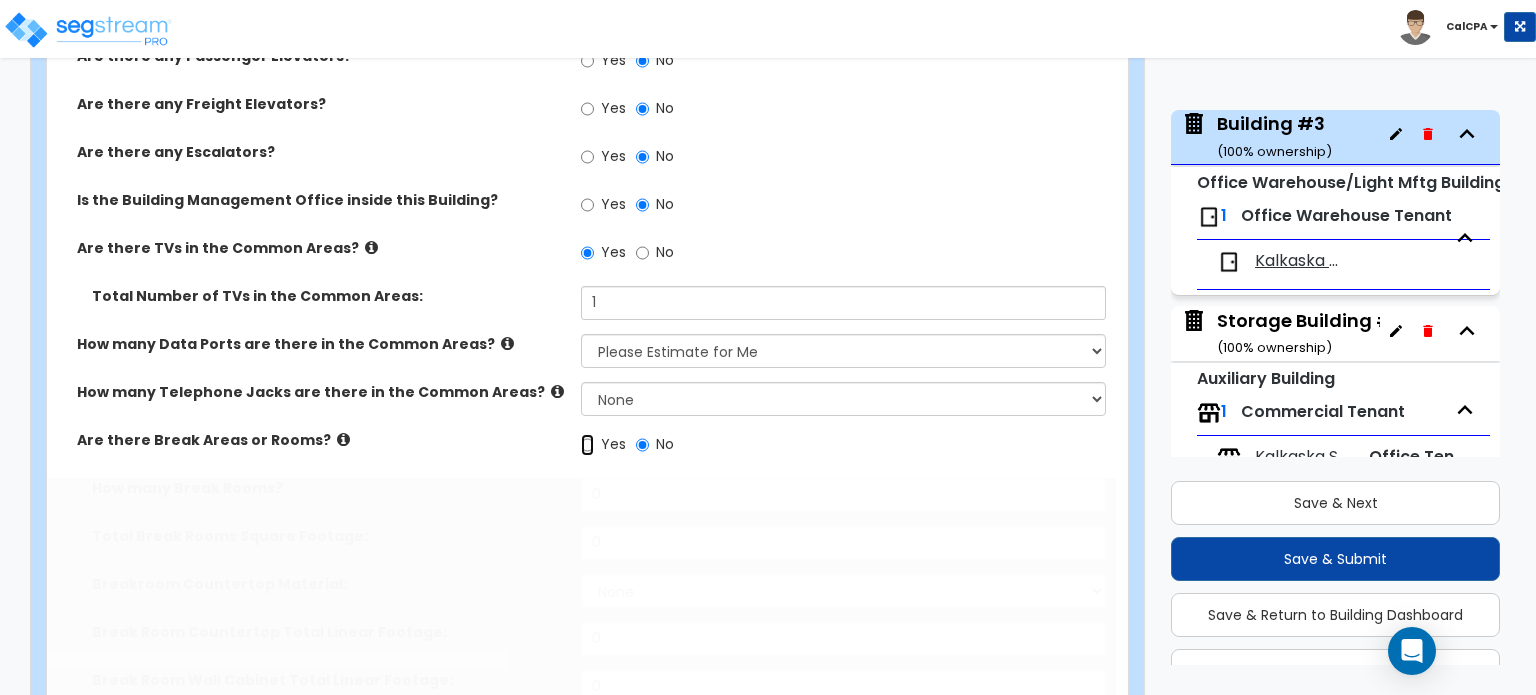 radio on "true" 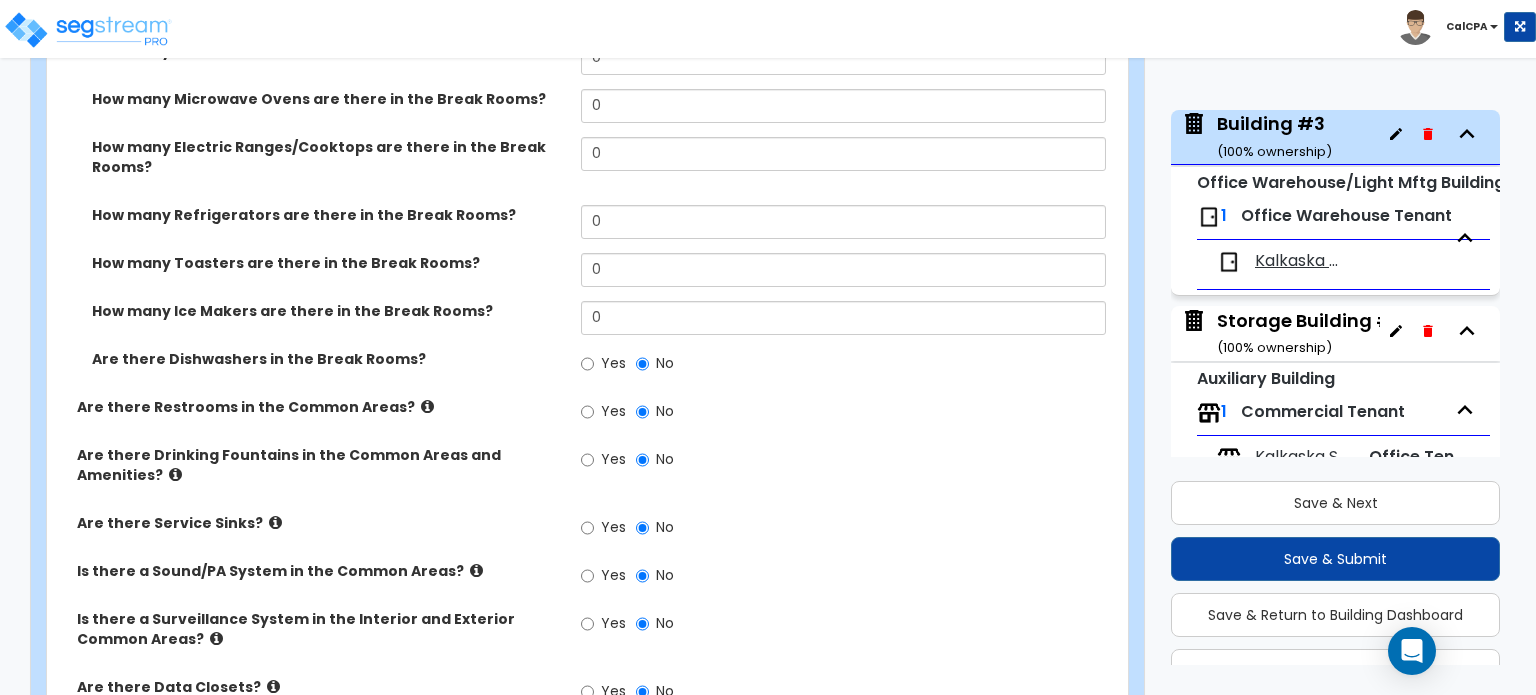 scroll, scrollTop: 3607, scrollLeft: 0, axis: vertical 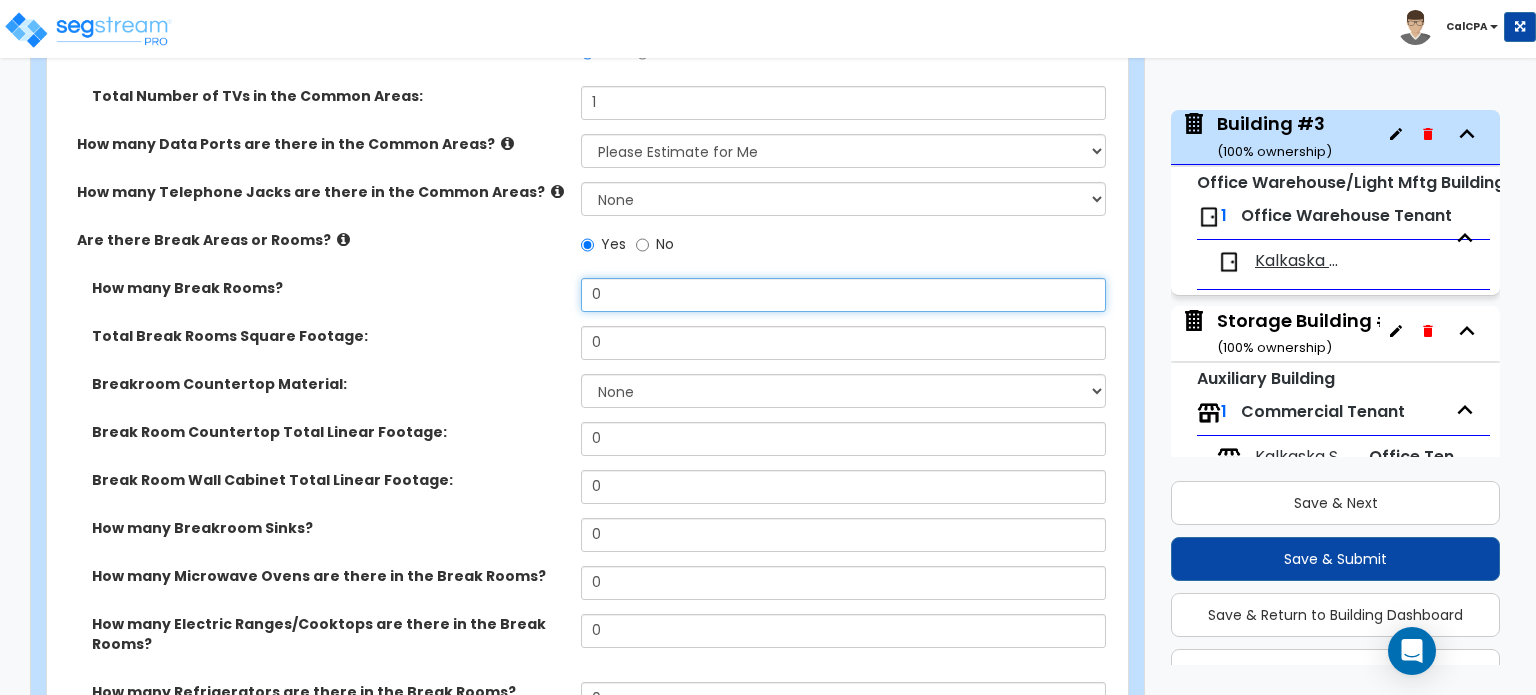 drag, startPoint x: 644, startPoint y: 255, endPoint x: 556, endPoint y: 245, distance: 88.56636 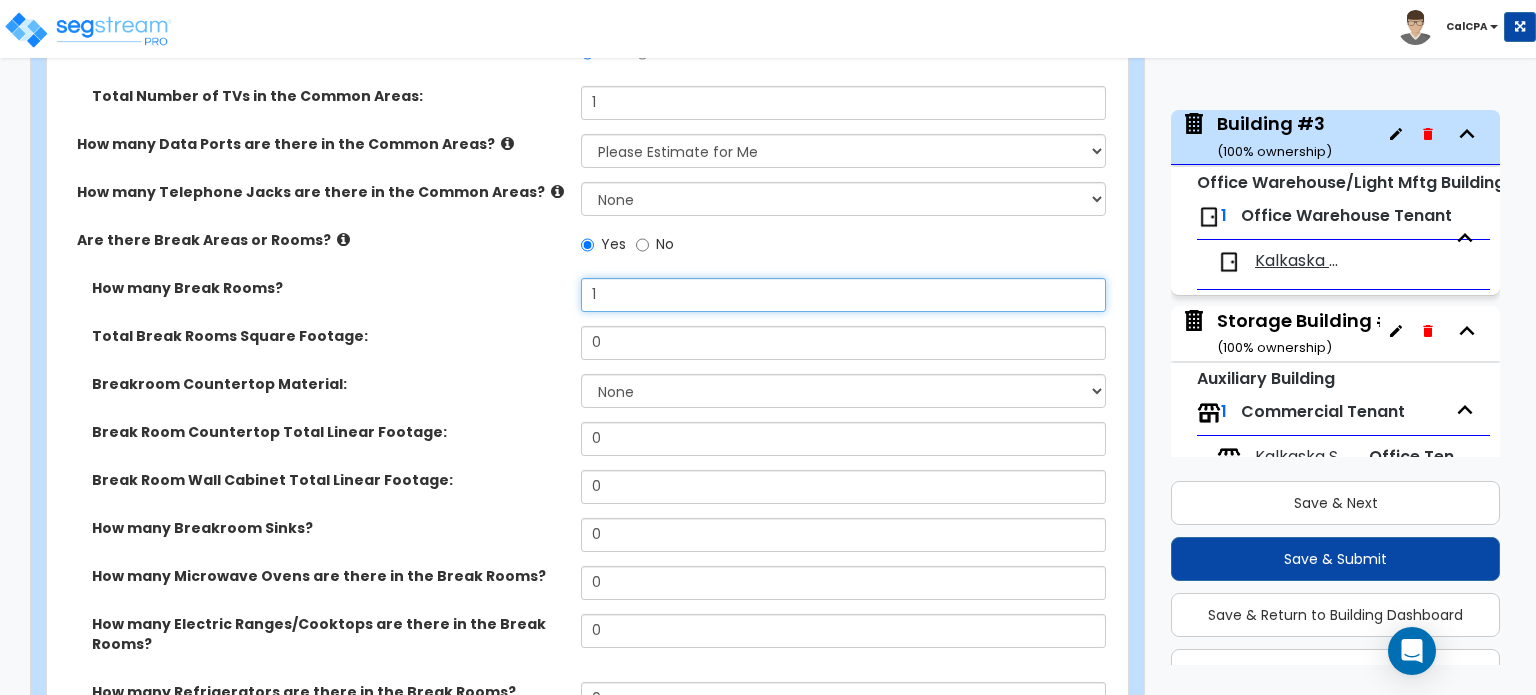 type on "1" 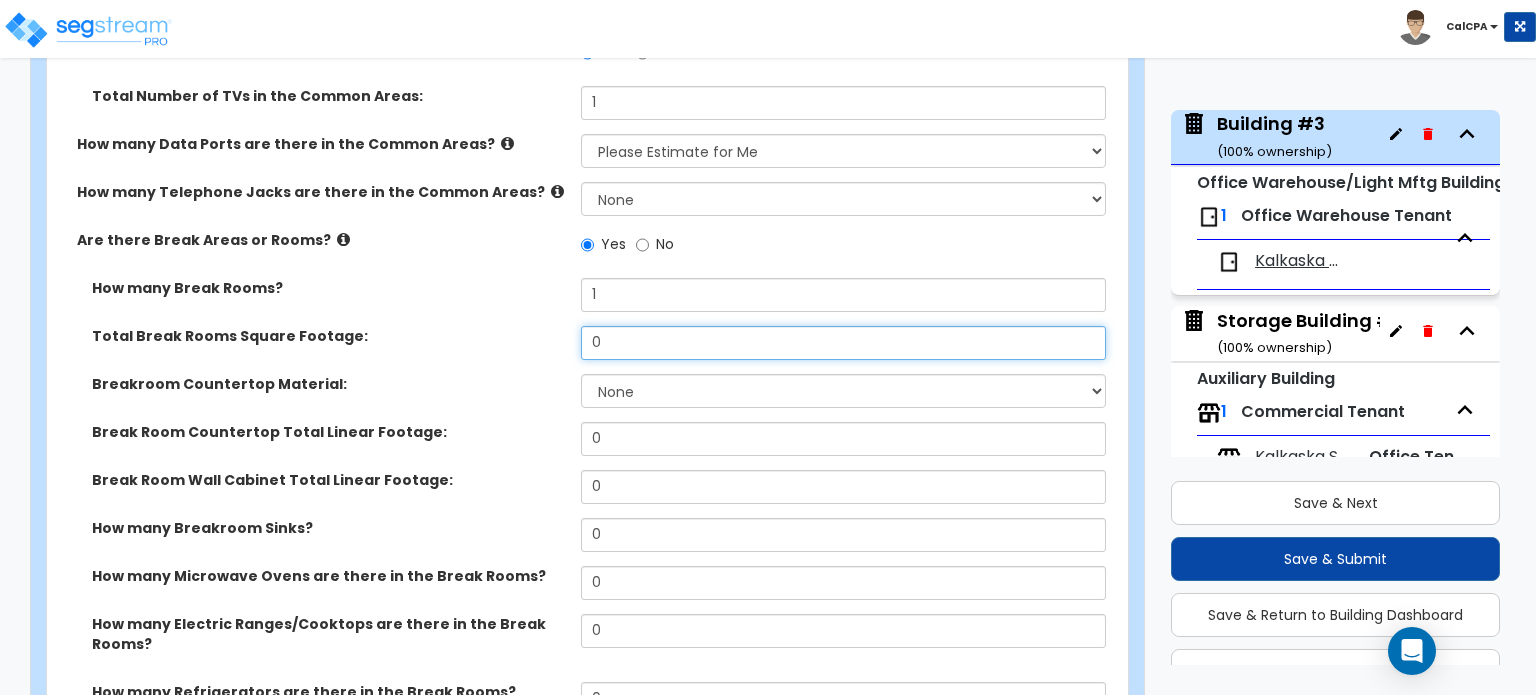 drag, startPoint x: 636, startPoint y: 298, endPoint x: 539, endPoint y: 292, distance: 97.18539 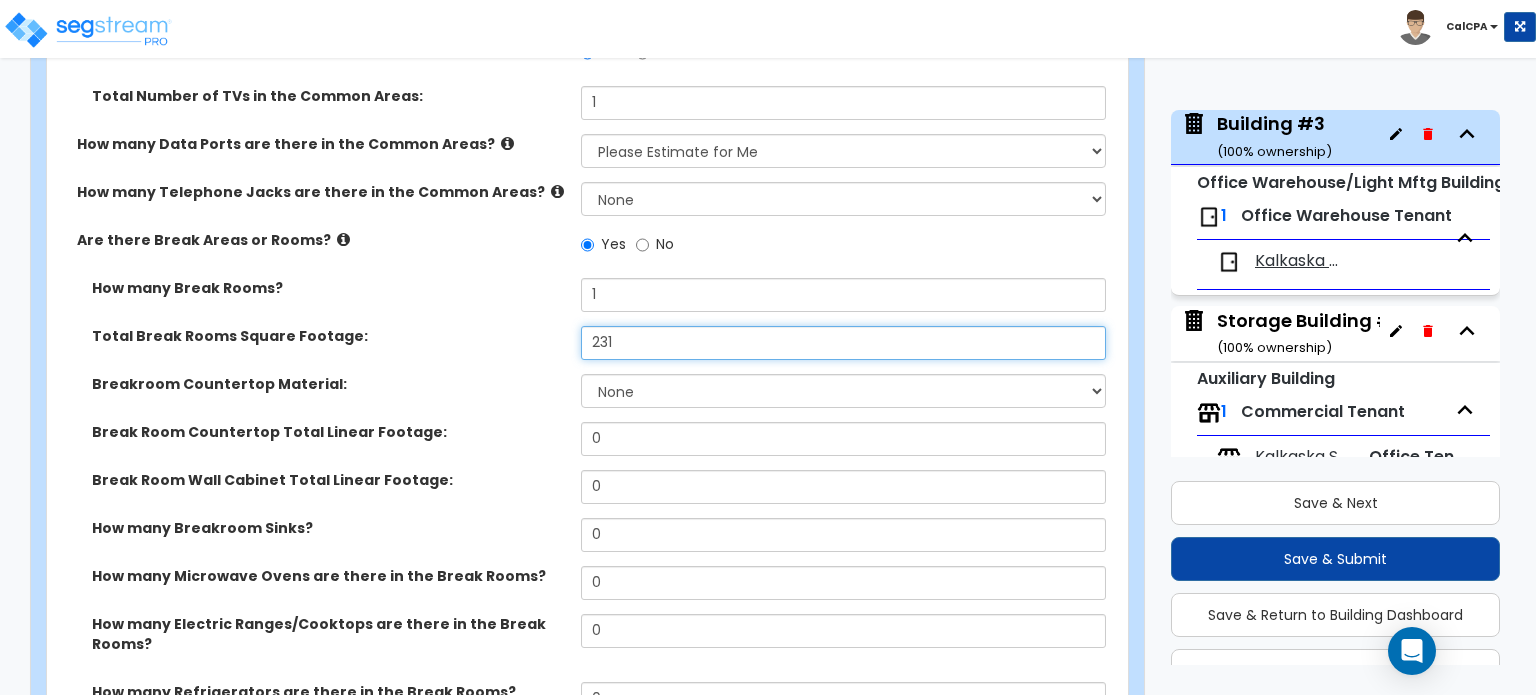 type on "231" 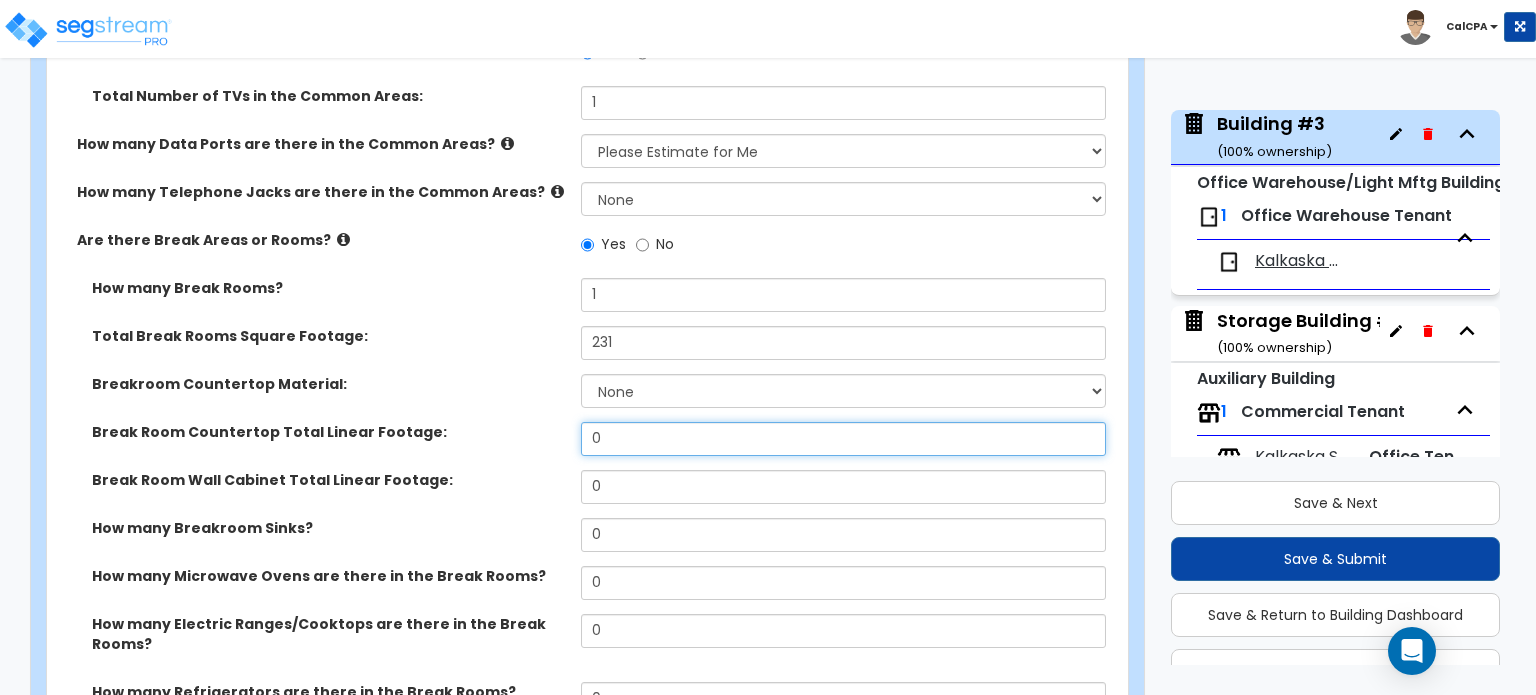 drag, startPoint x: 630, startPoint y: 395, endPoint x: 563, endPoint y: 386, distance: 67.601776 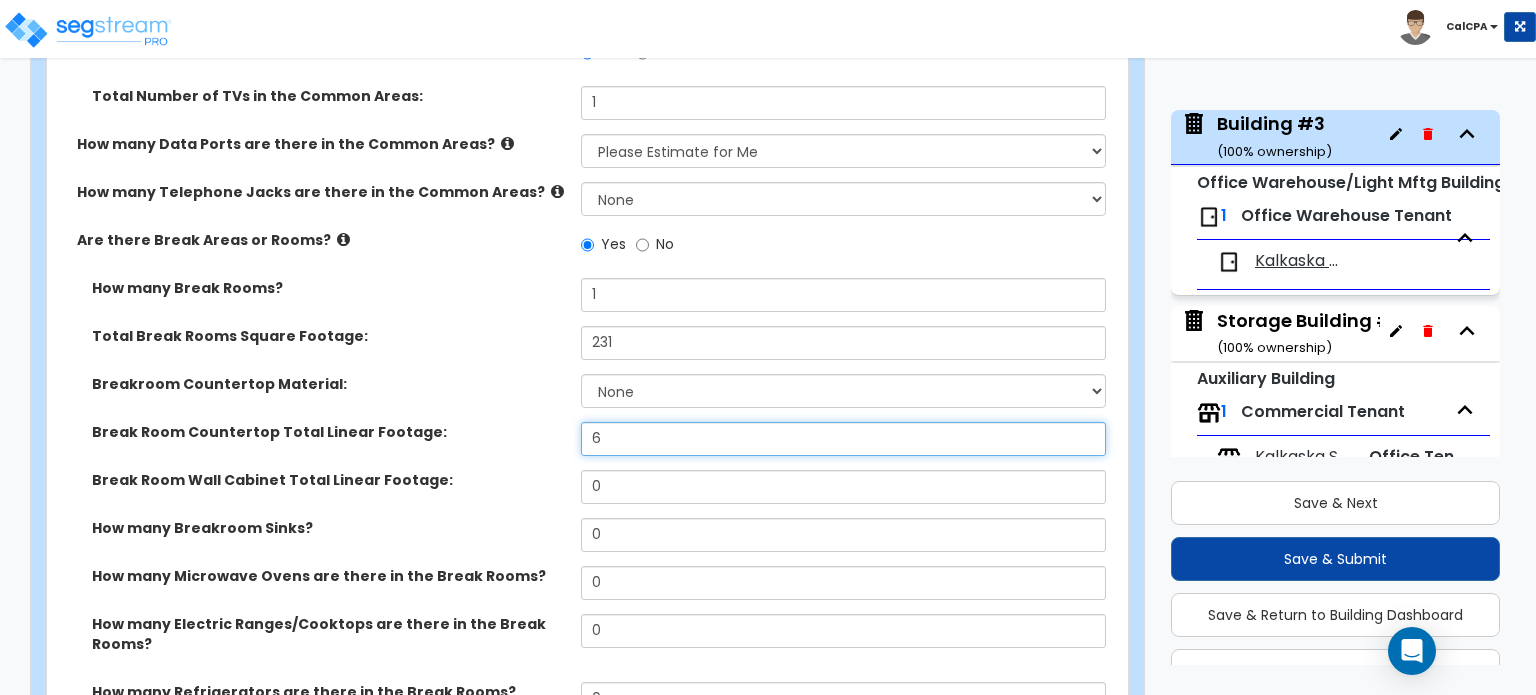type on "6" 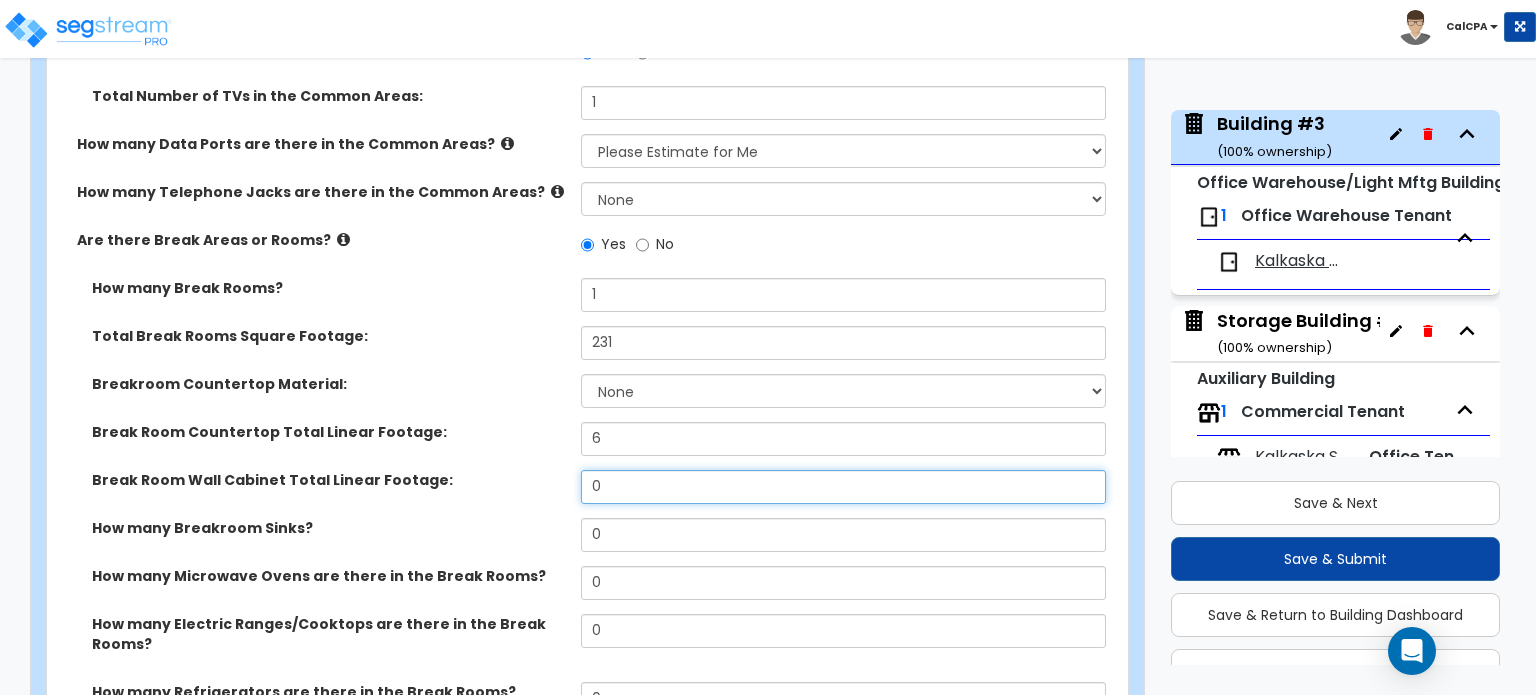 drag, startPoint x: 650, startPoint y: 441, endPoint x: 561, endPoint y: 441, distance: 89 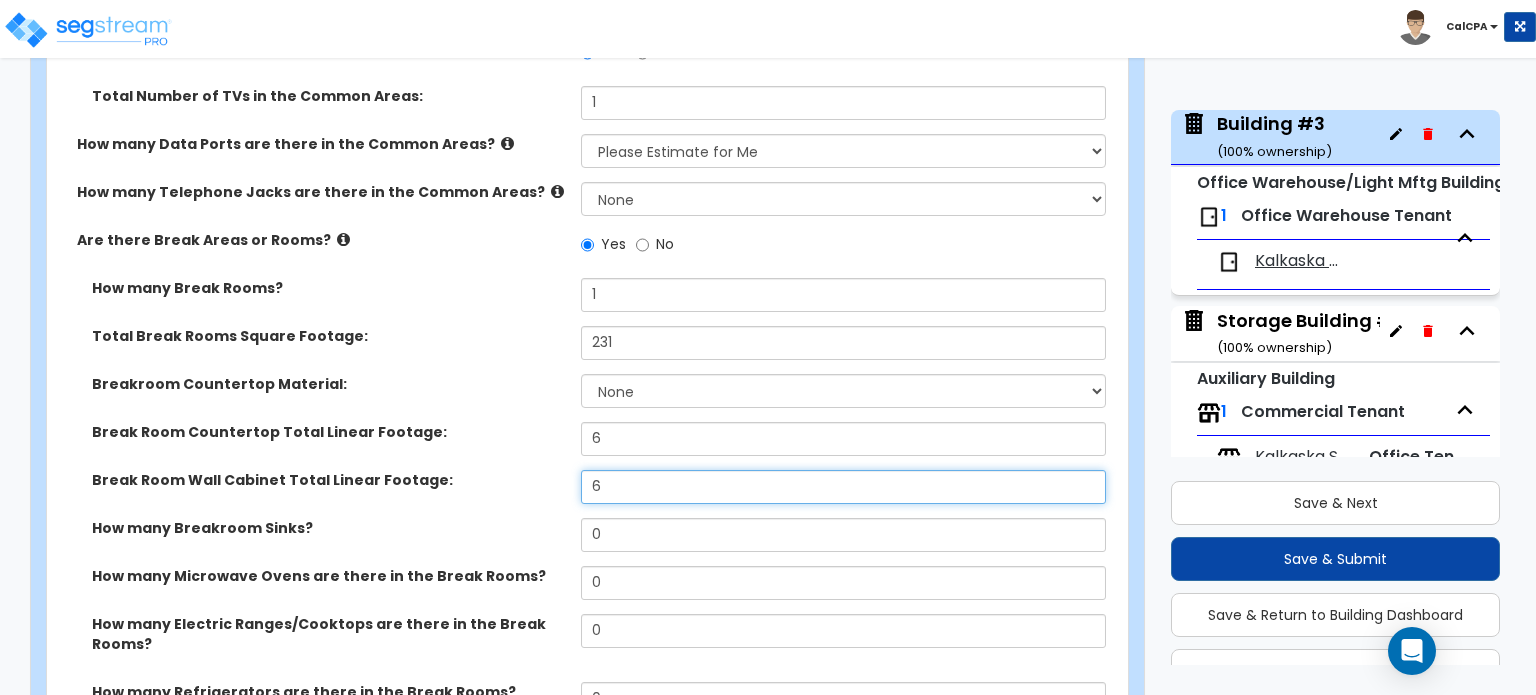 type on "6" 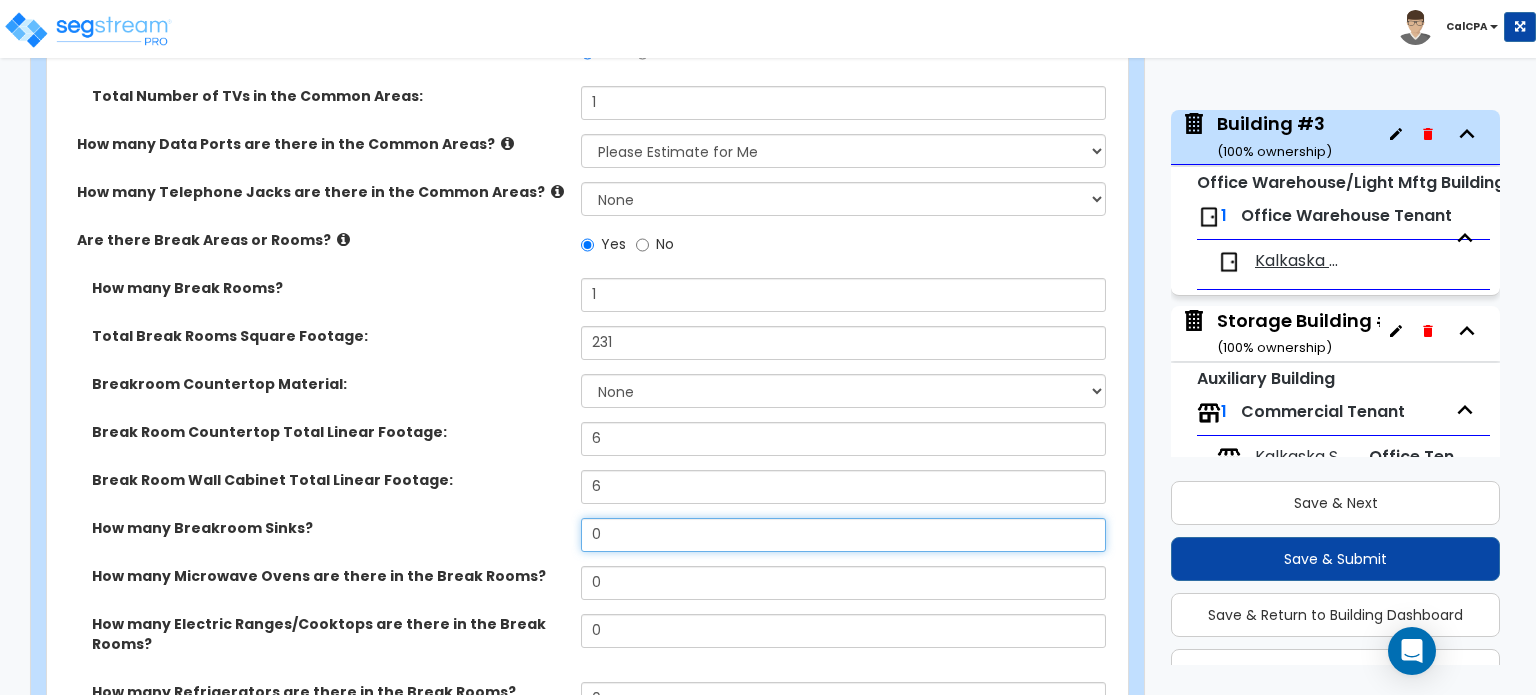 drag, startPoint x: 635, startPoint y: 492, endPoint x: 575, endPoint y: 493, distance: 60.00833 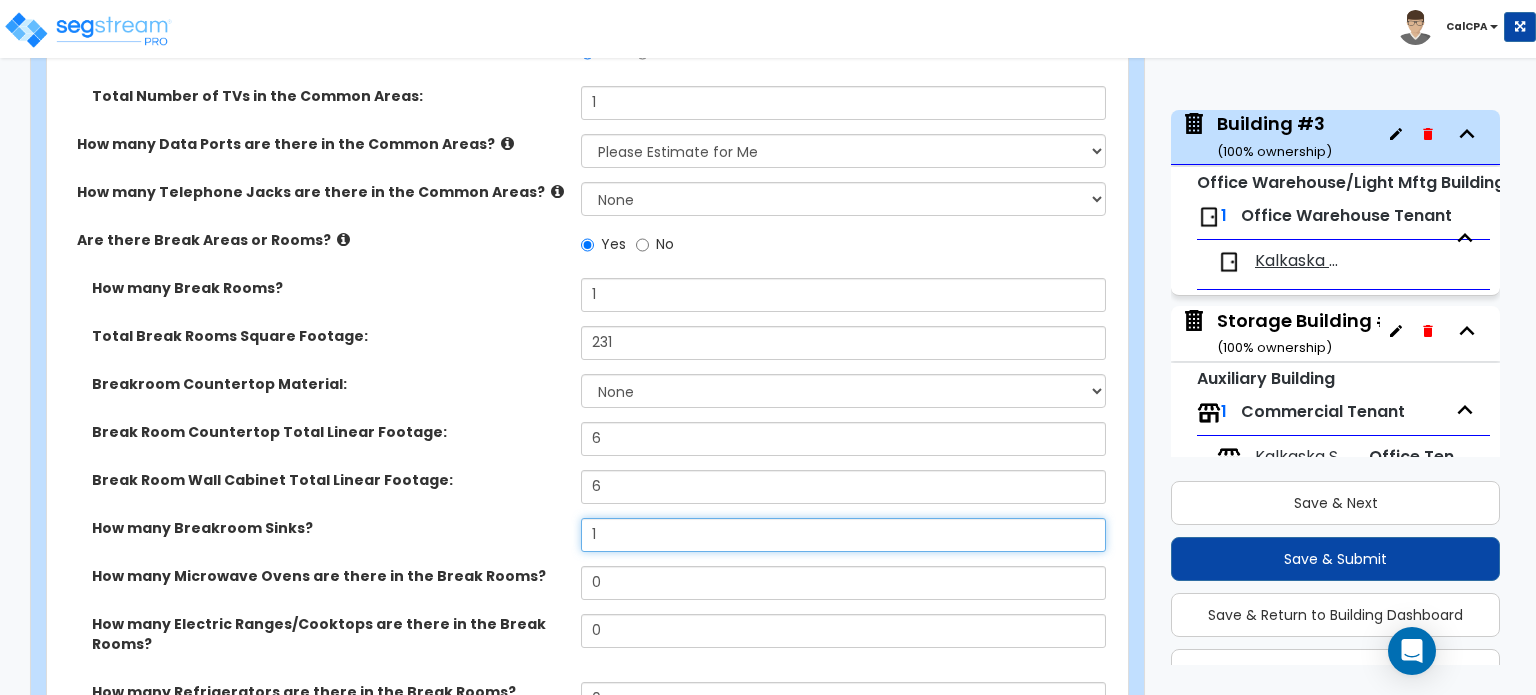 select on "1" 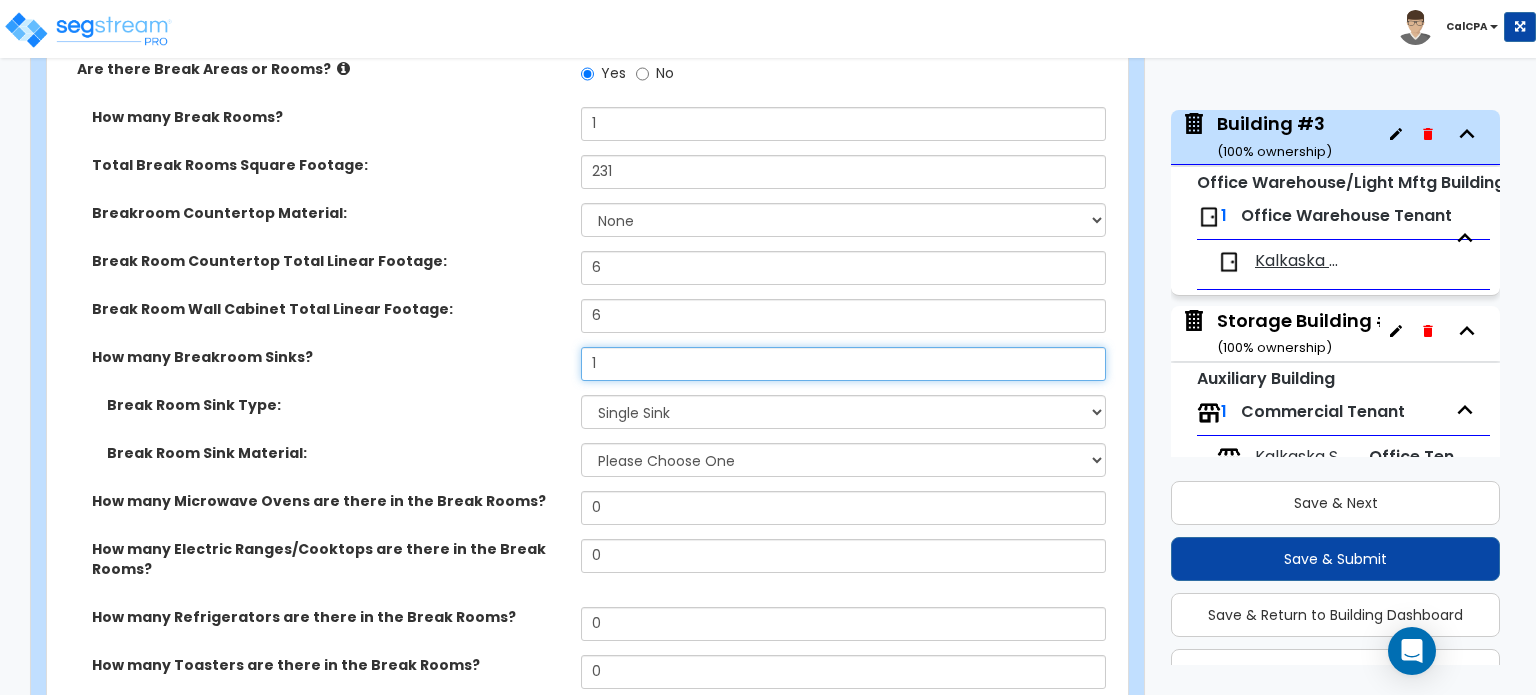 scroll, scrollTop: 3307, scrollLeft: 0, axis: vertical 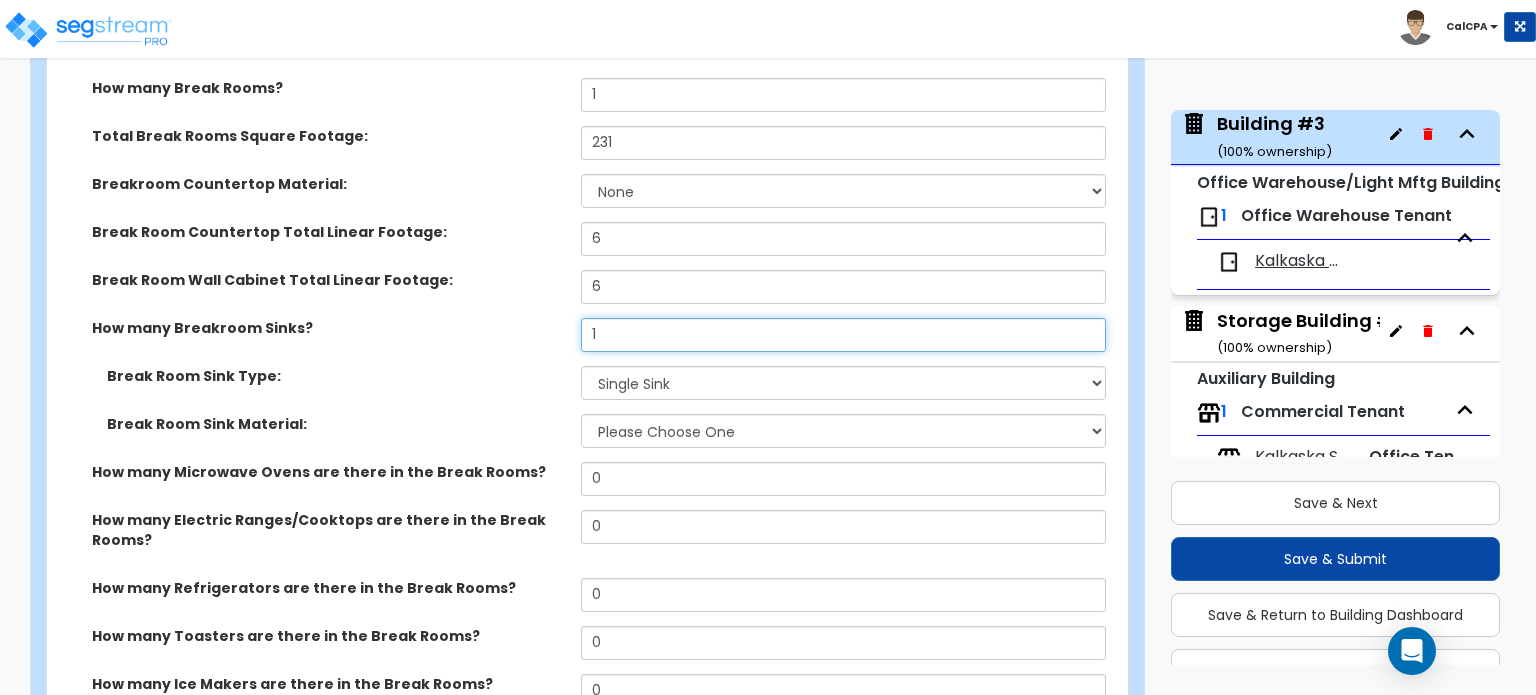 type on "1" 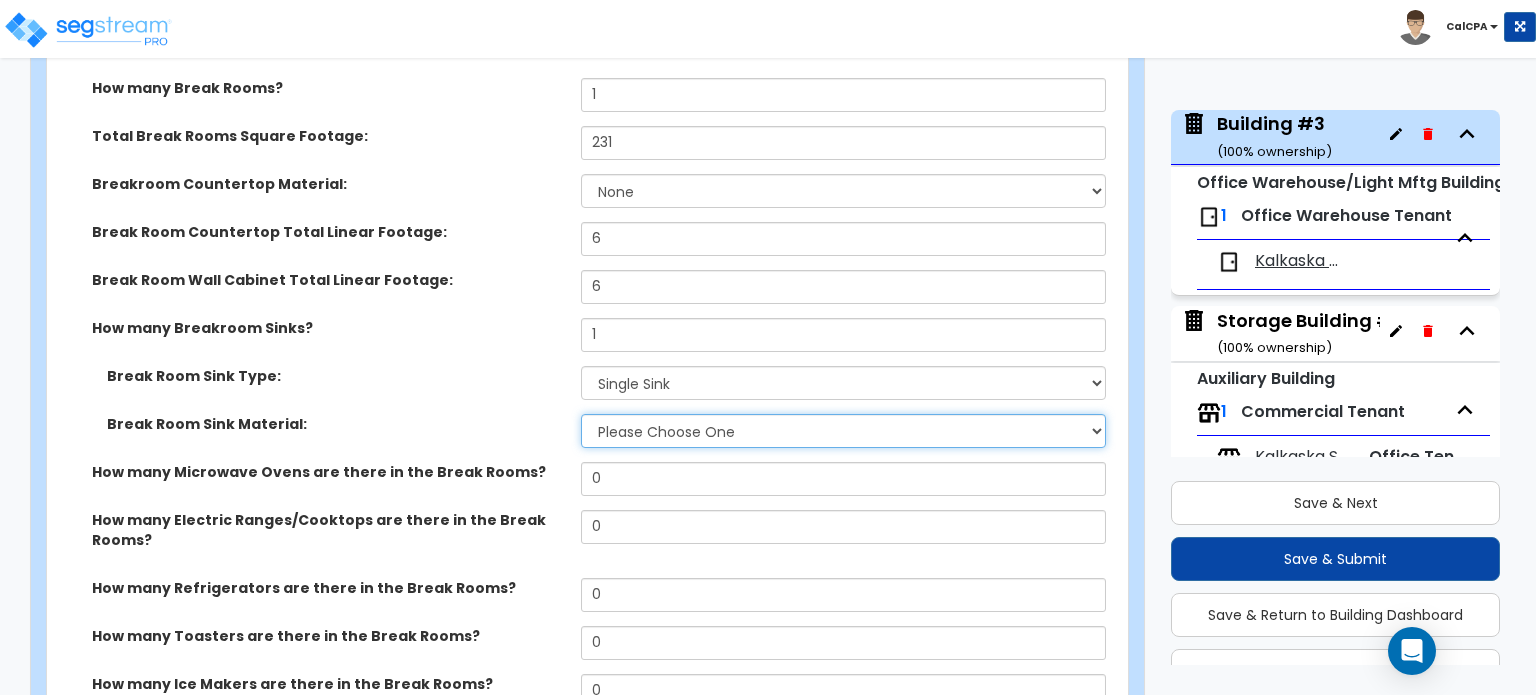 click on "Please Choose One Stainless Steel Porcelain Enamel Cast Iron" at bounding box center (843, 431) 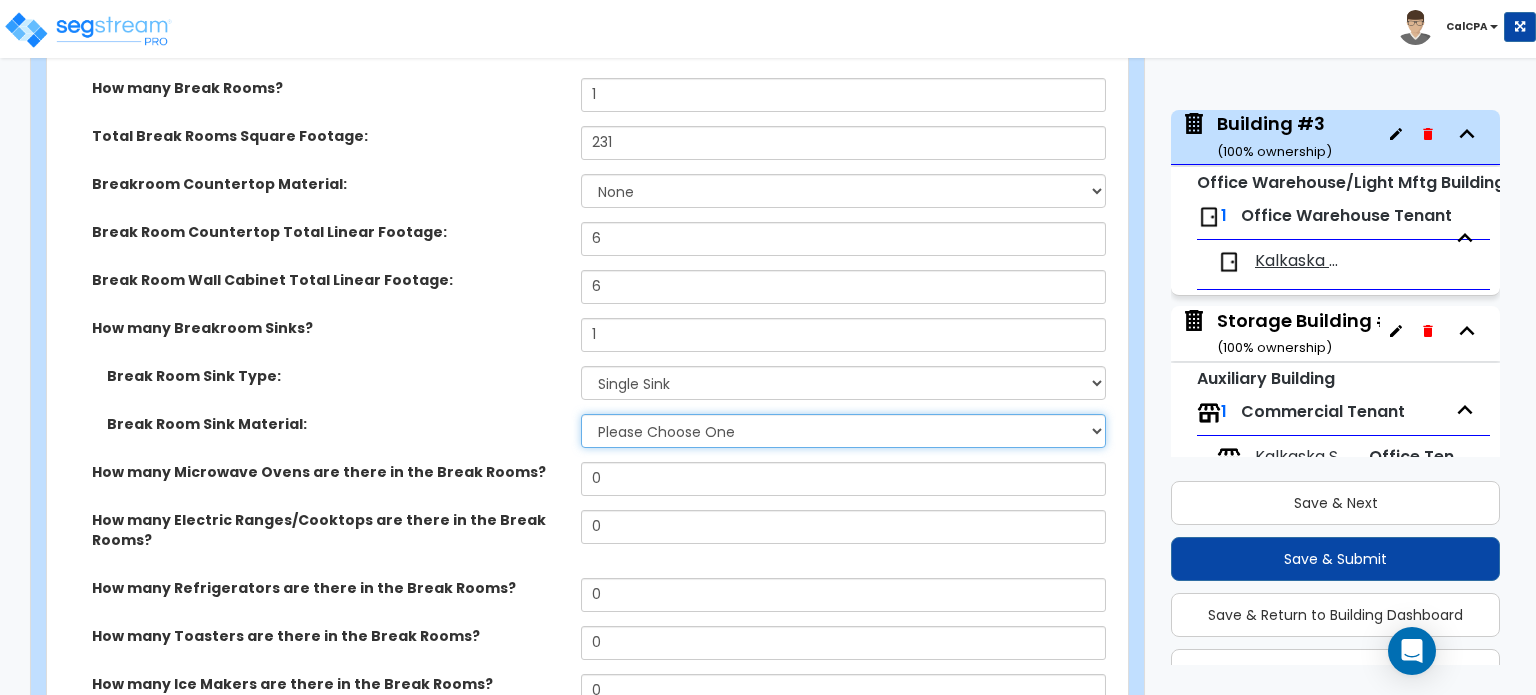 select on "1" 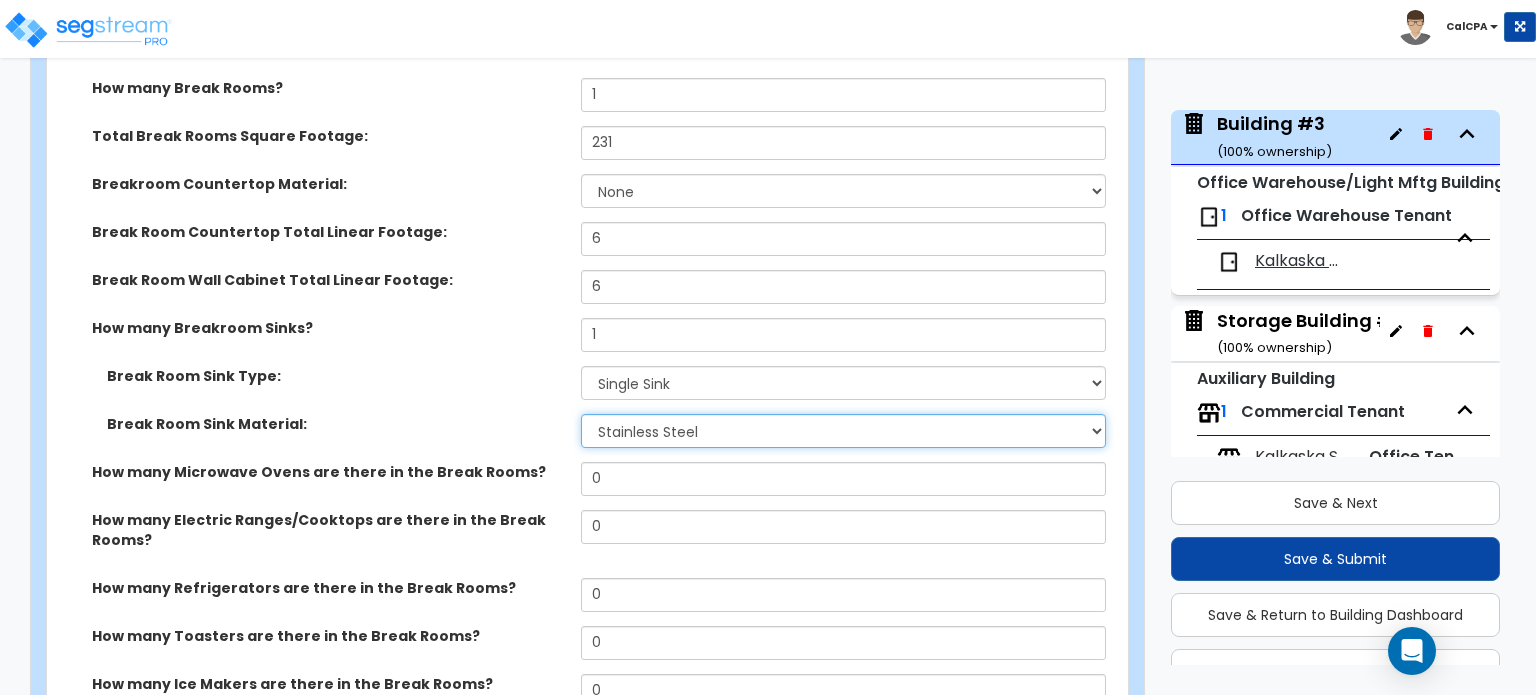 click on "Please Choose One Stainless Steel Porcelain Enamel Cast Iron" at bounding box center [843, 431] 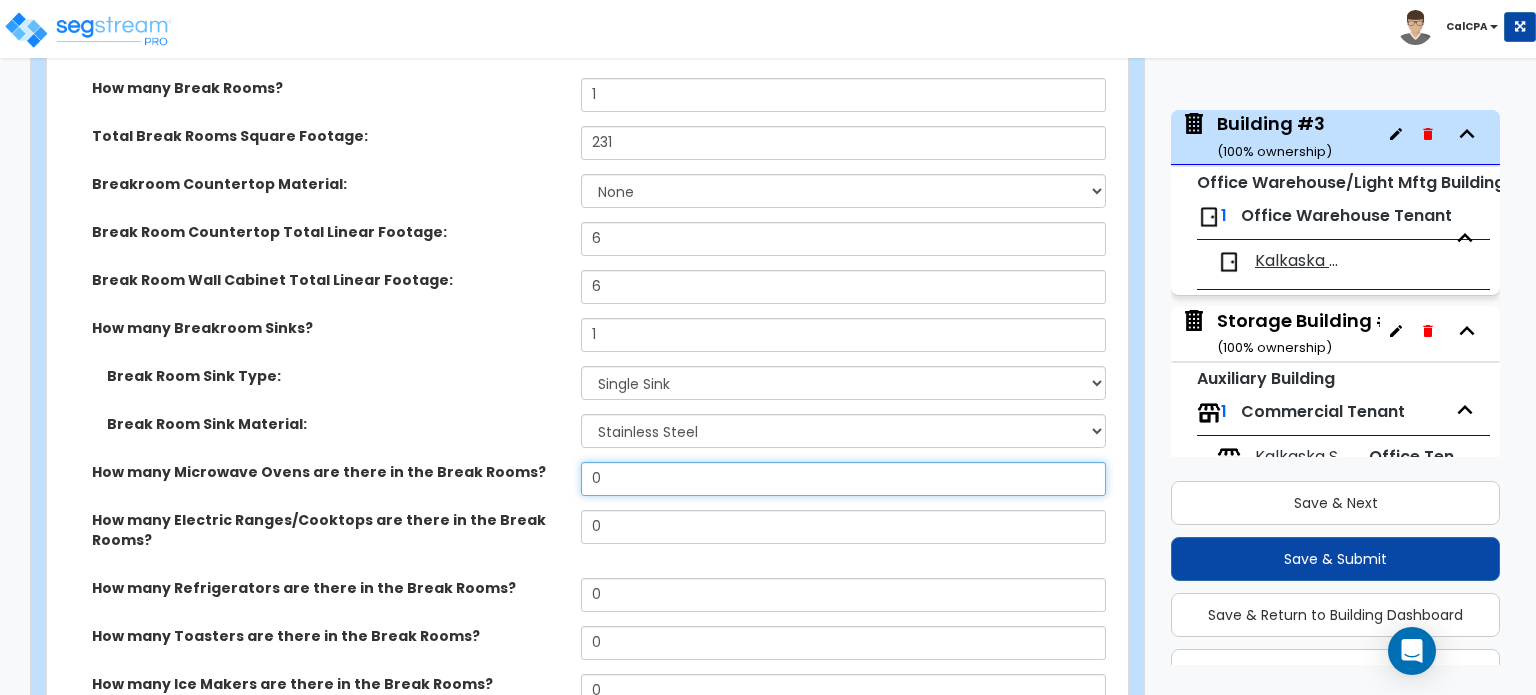 drag, startPoint x: 652, startPoint y: 439, endPoint x: 553, endPoint y: 443, distance: 99.08077 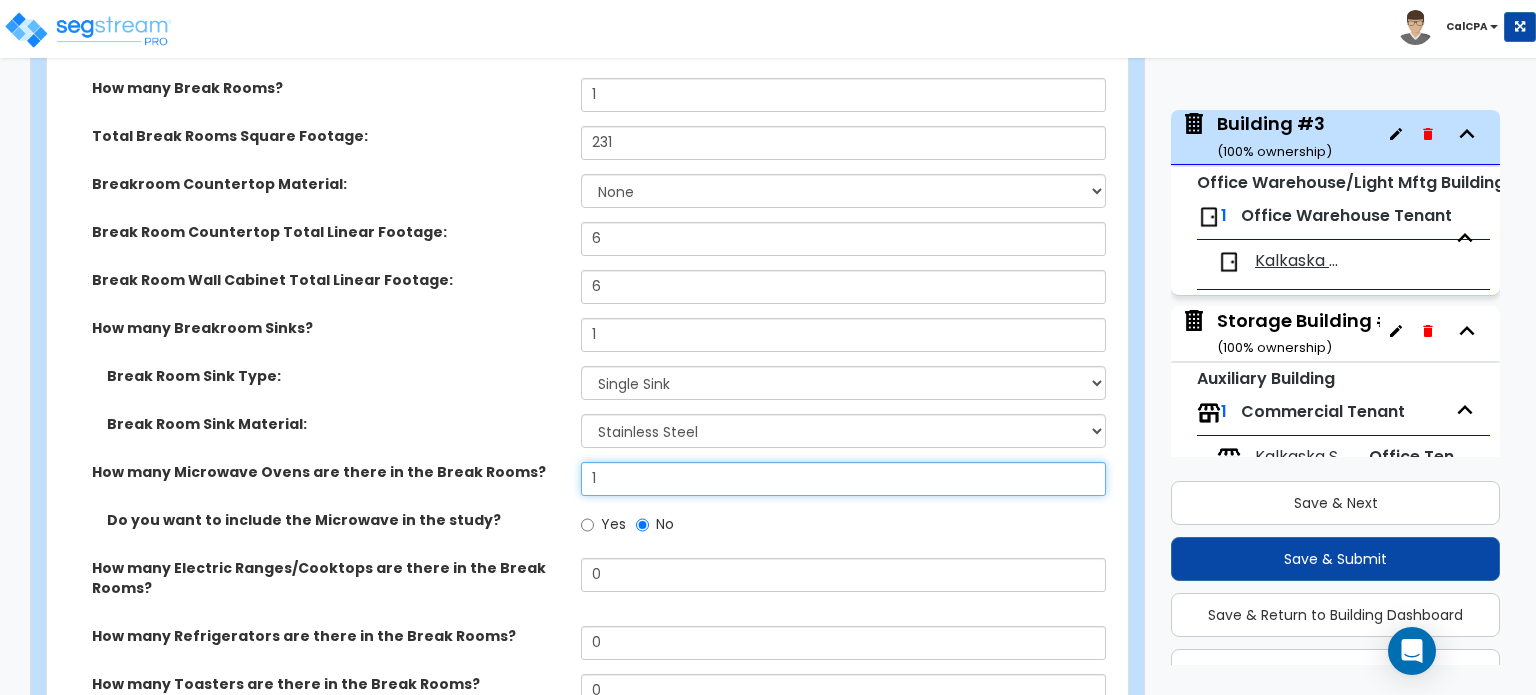 scroll, scrollTop: 3407, scrollLeft: 0, axis: vertical 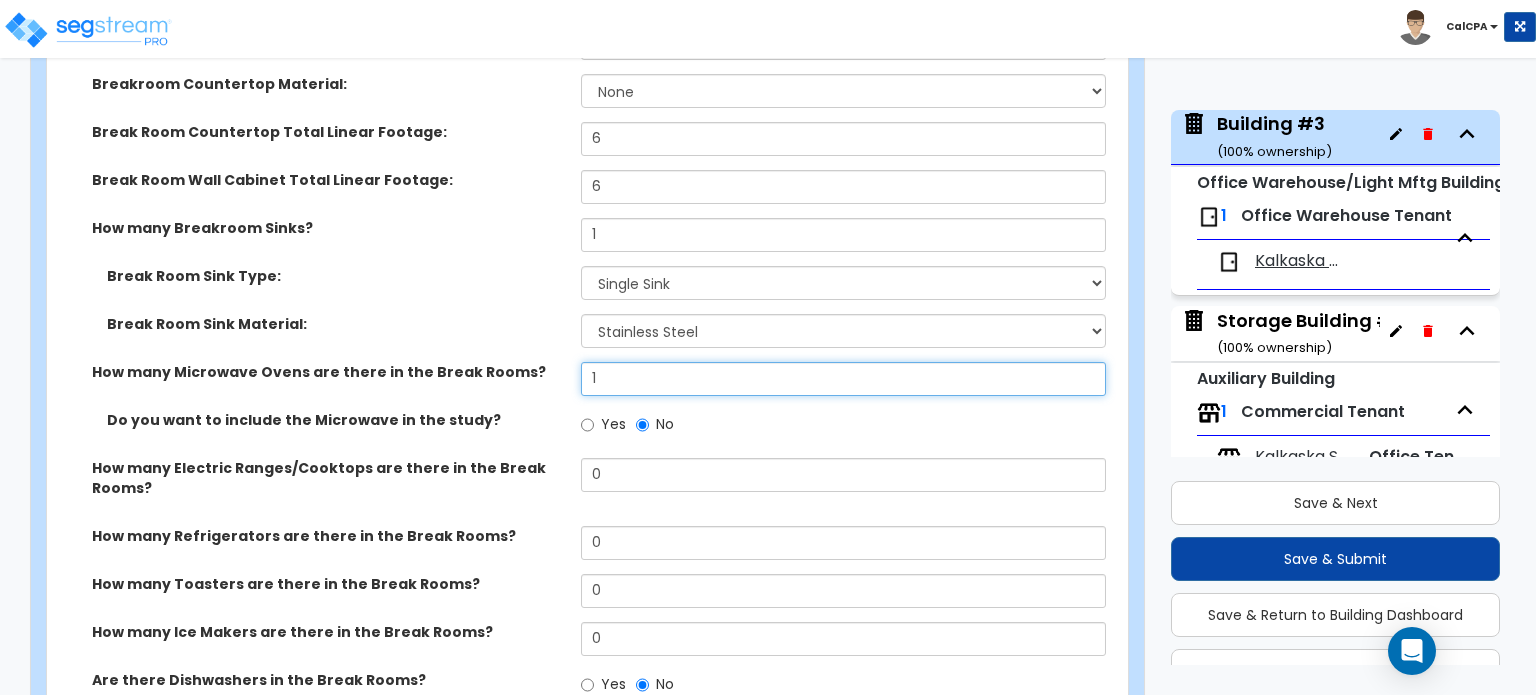 type on "1" 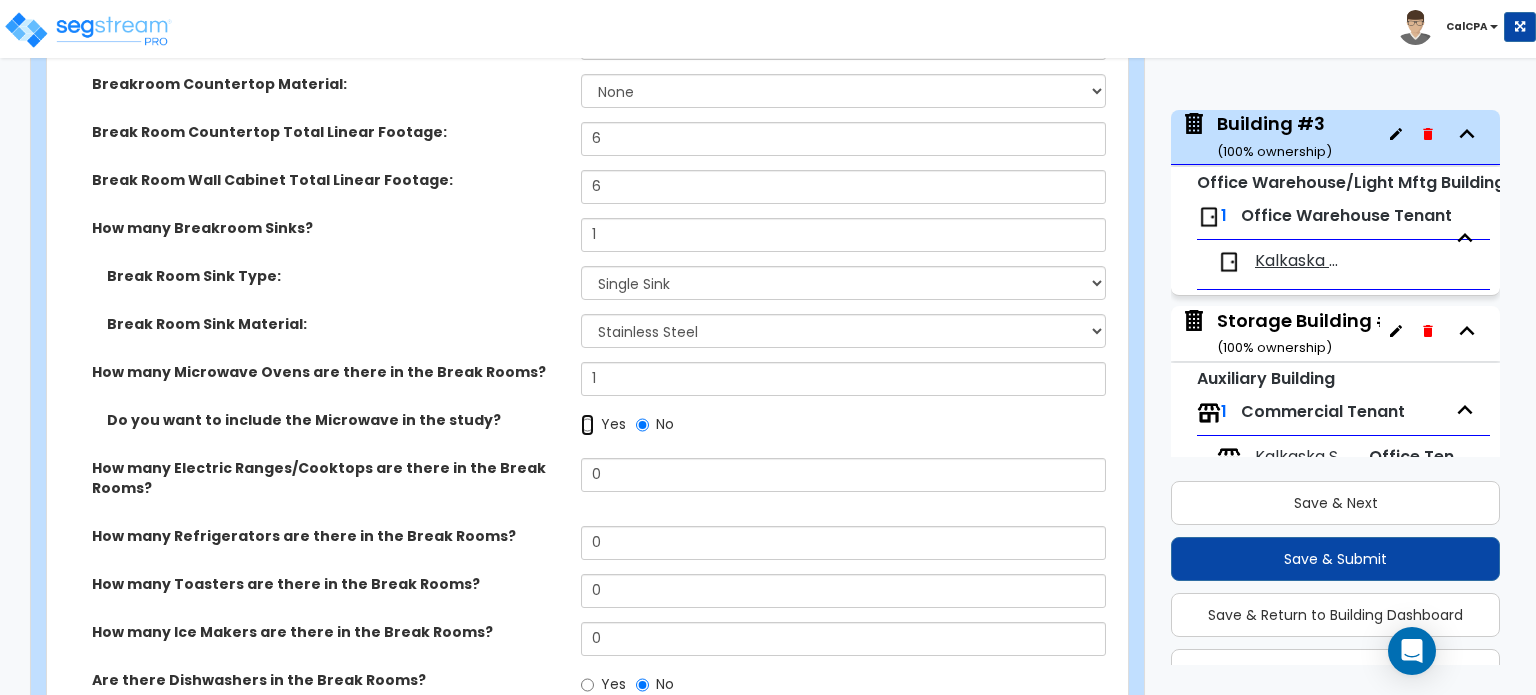 click on "Yes" at bounding box center [587, 425] 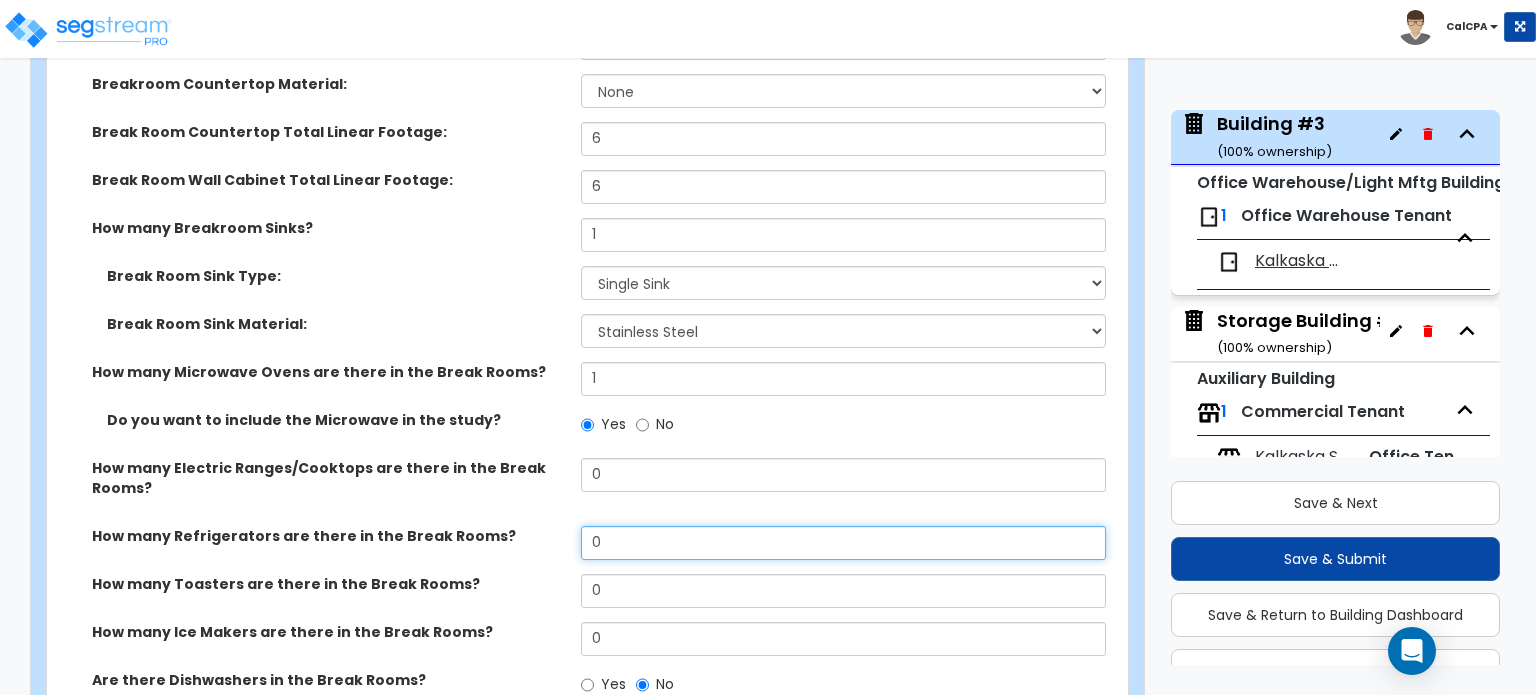drag, startPoint x: 631, startPoint y: 499, endPoint x: 496, endPoint y: 508, distance: 135.29967 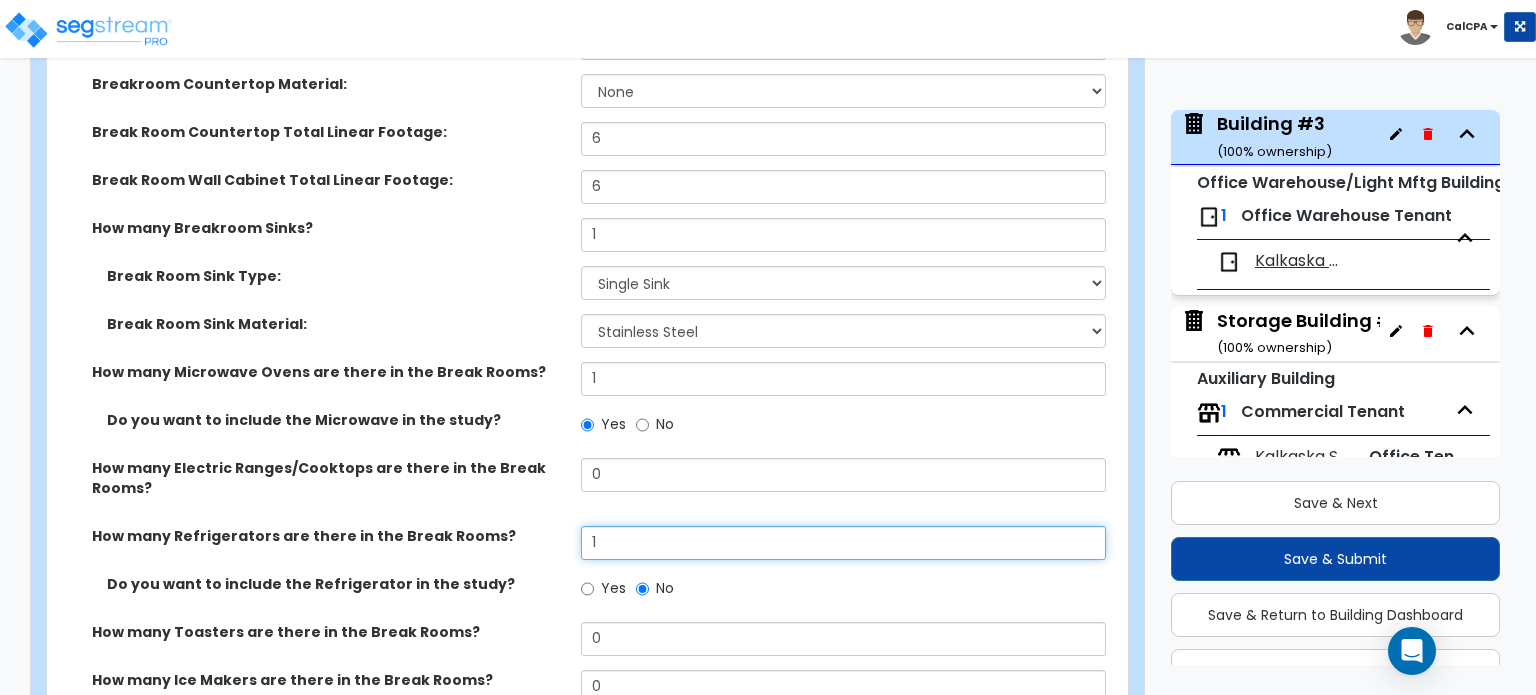 type on "1" 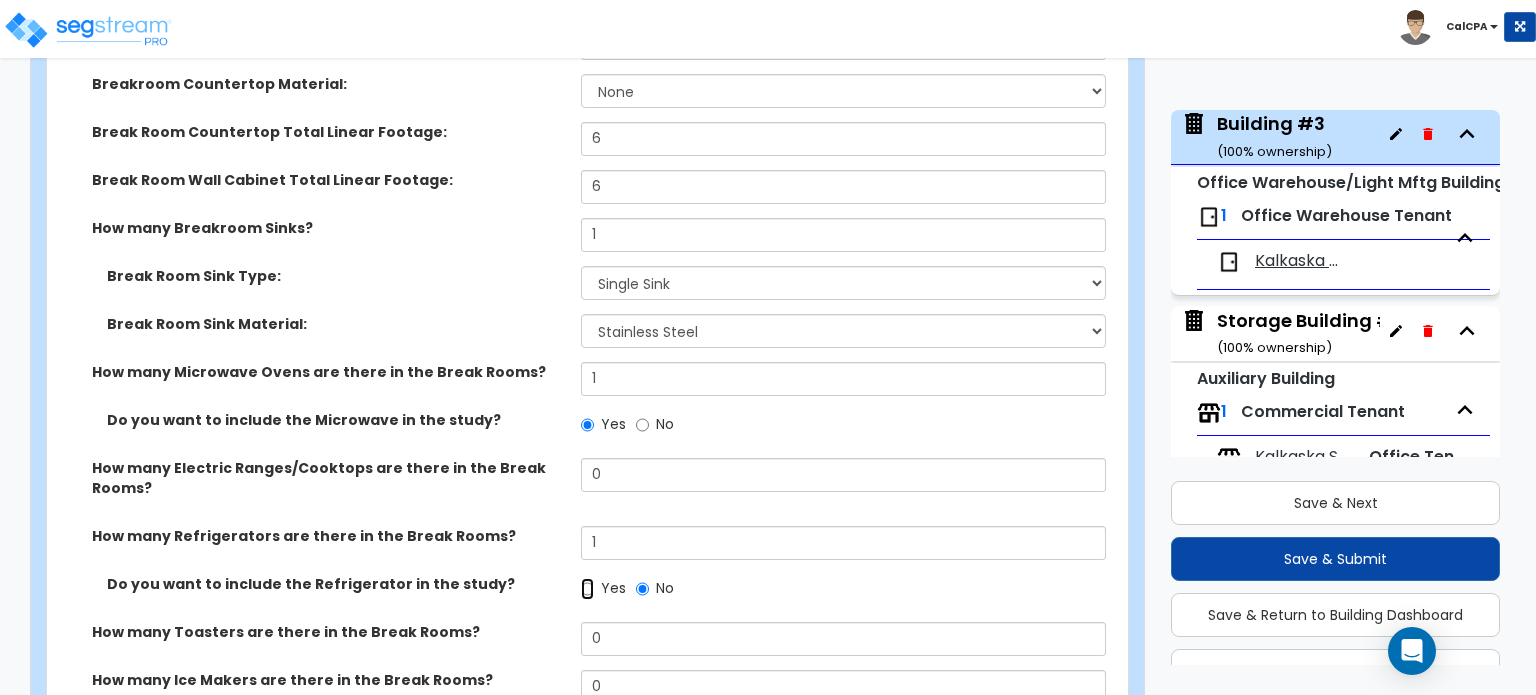 click on "Yes" at bounding box center [587, 589] 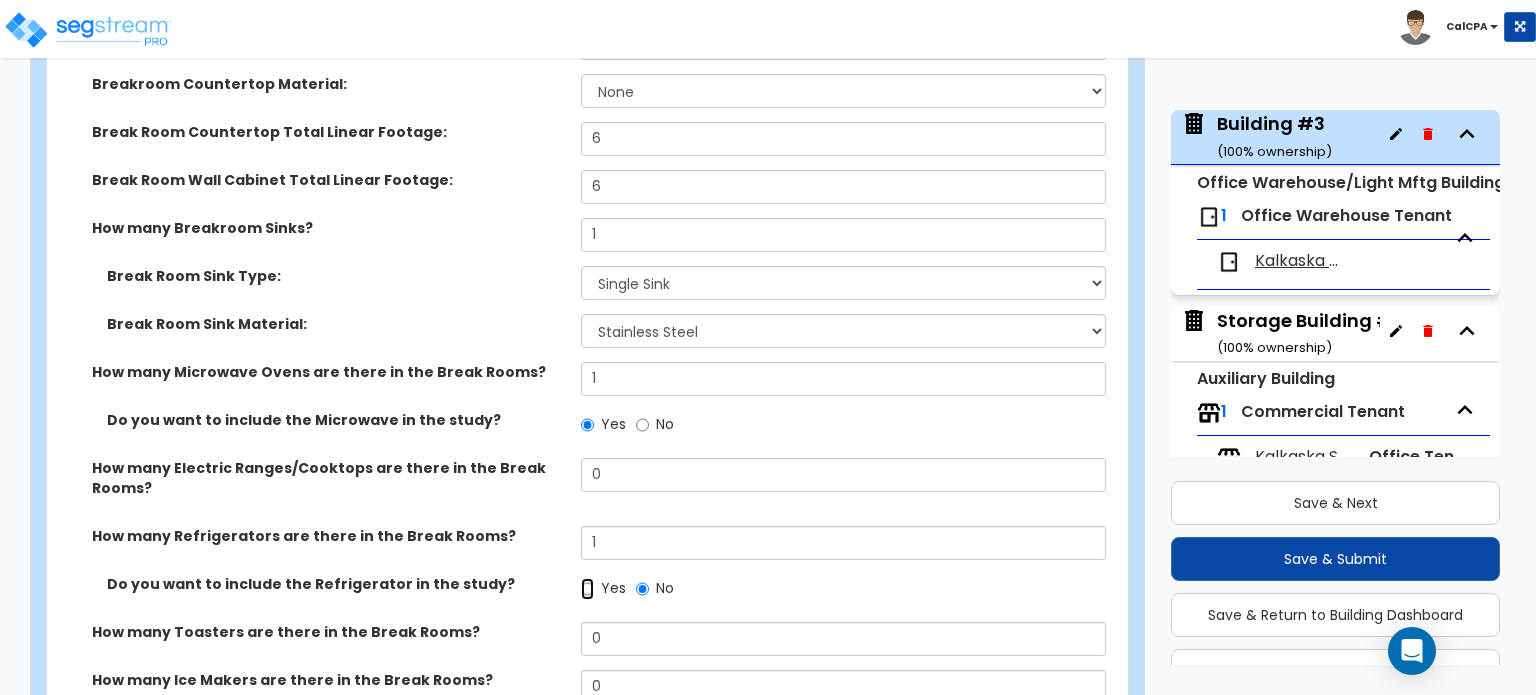 radio on "true" 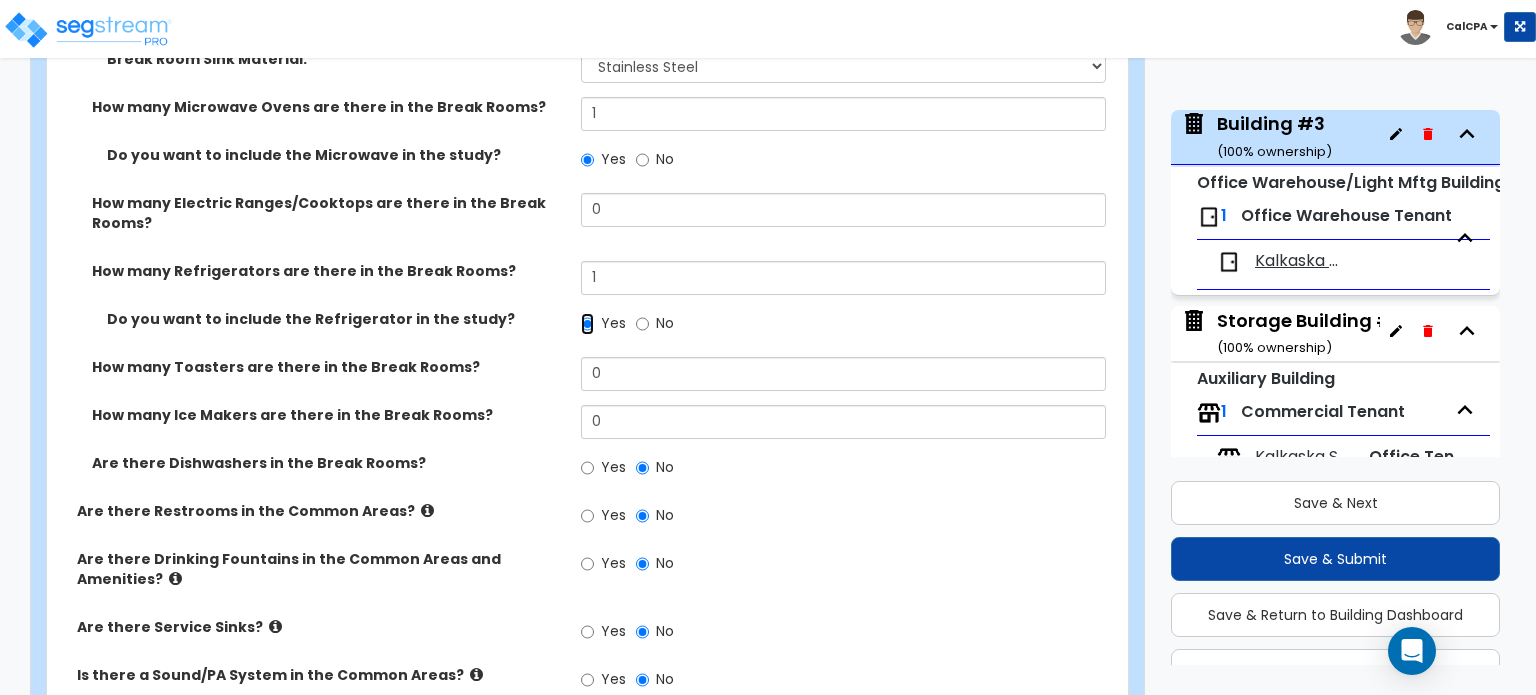 scroll, scrollTop: 3707, scrollLeft: 0, axis: vertical 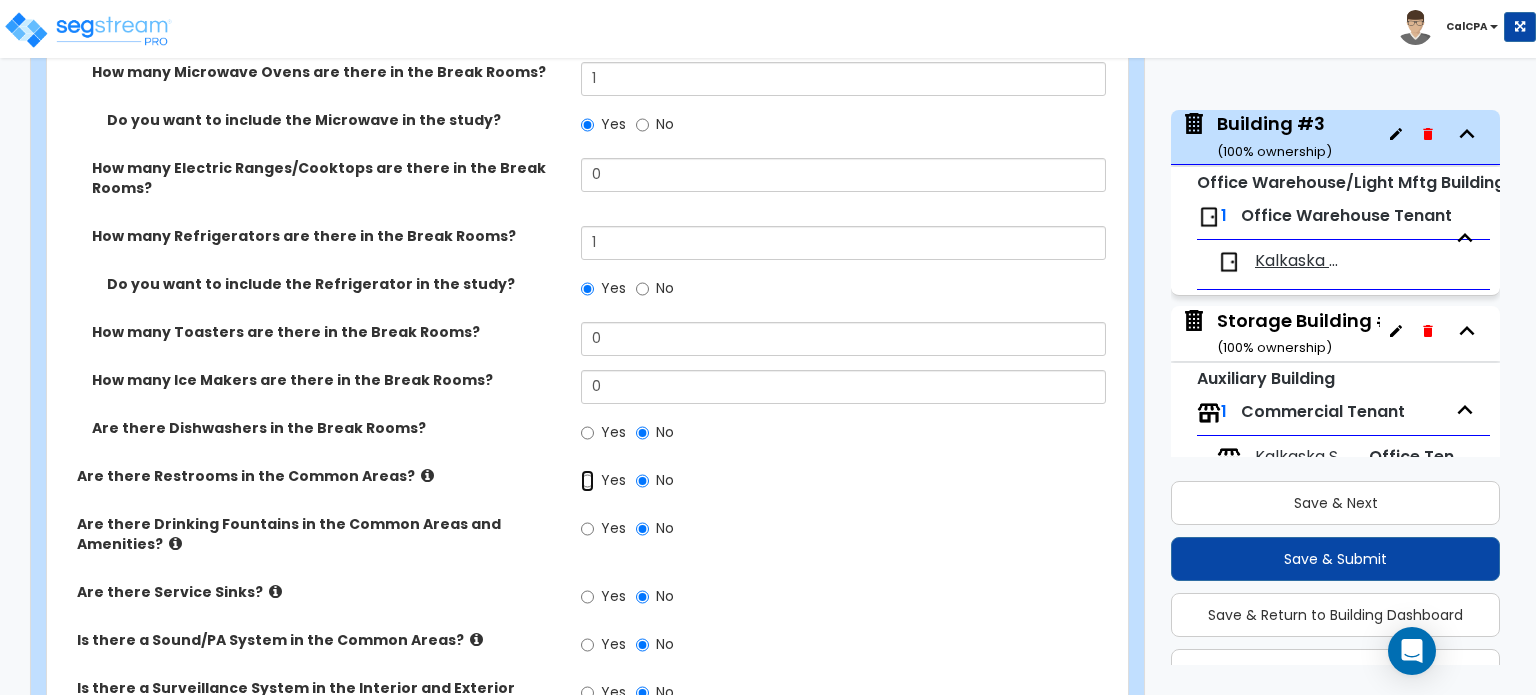 click on "Yes" at bounding box center (587, 481) 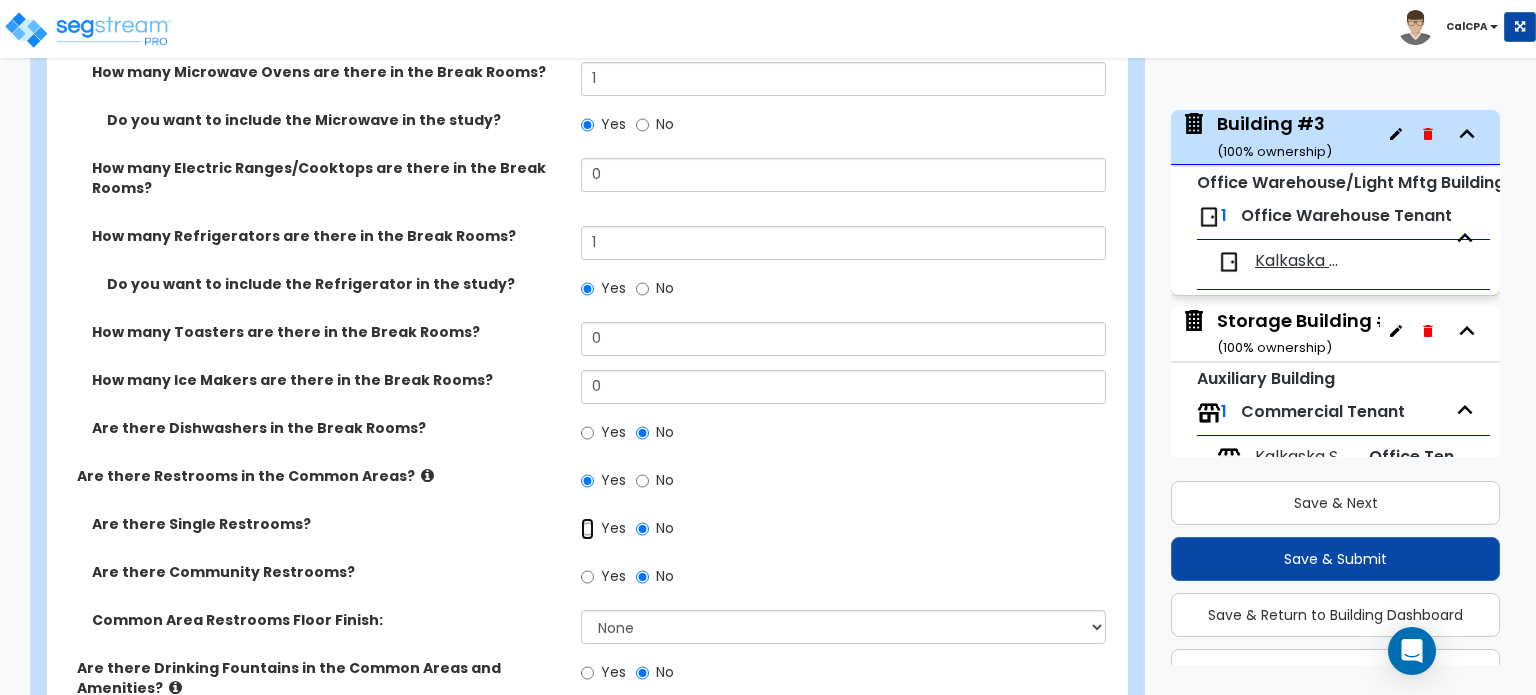 click on "Yes" at bounding box center [587, 529] 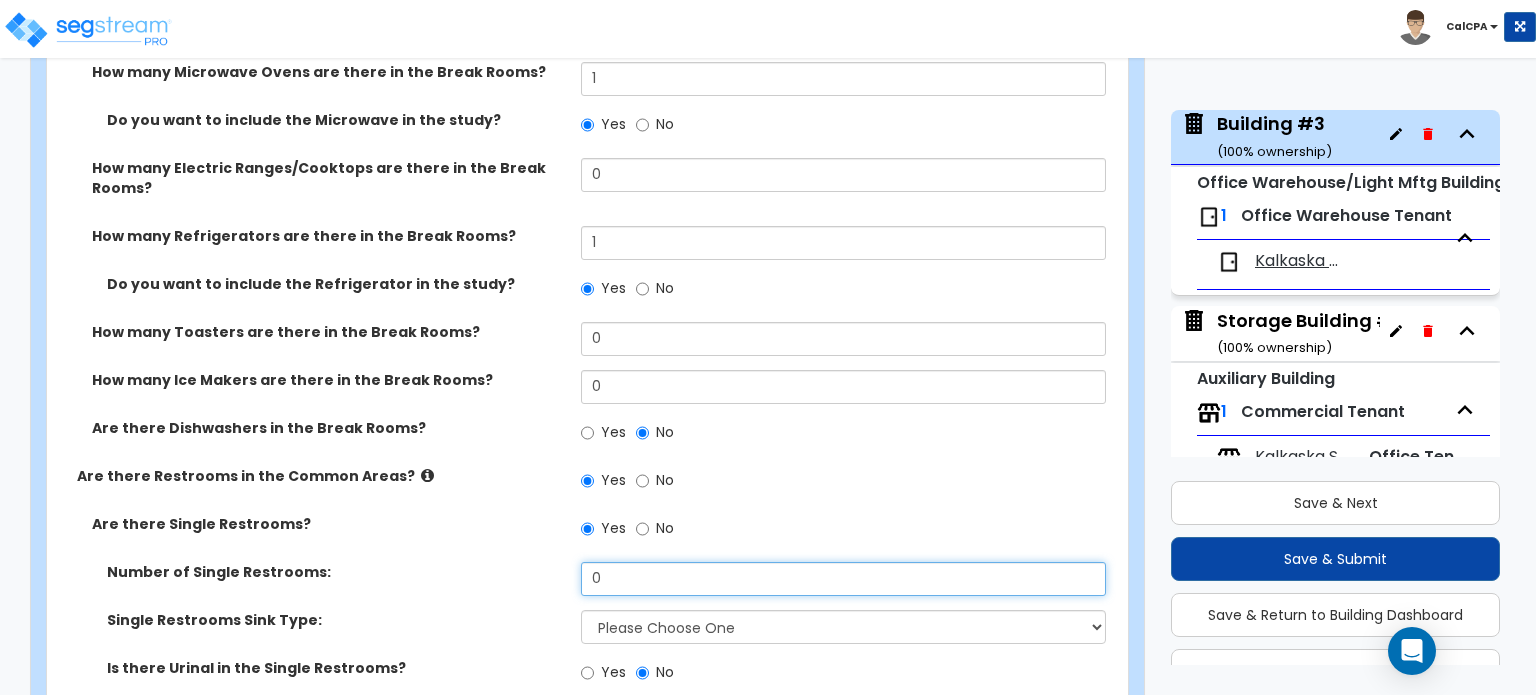 drag, startPoint x: 594, startPoint y: 539, endPoint x: 532, endPoint y: 539, distance: 62 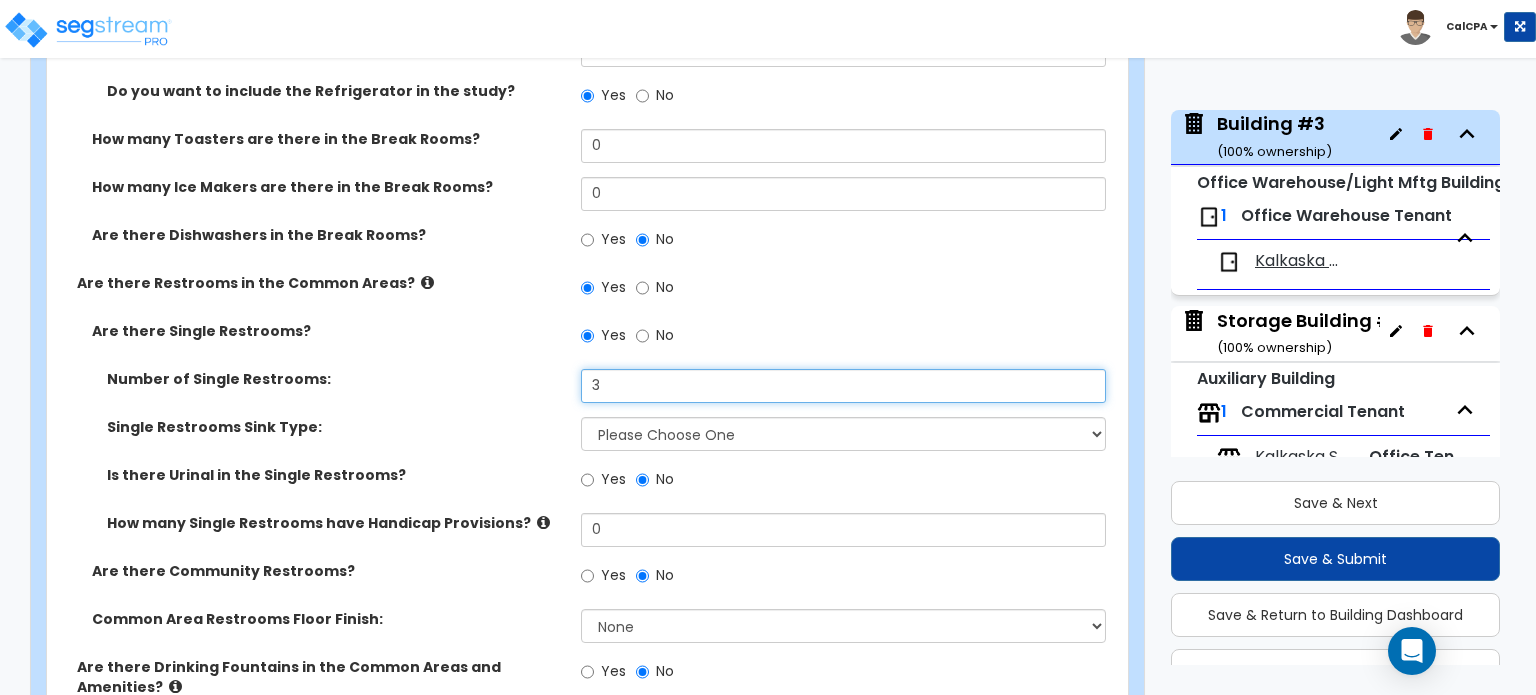 scroll, scrollTop: 3907, scrollLeft: 0, axis: vertical 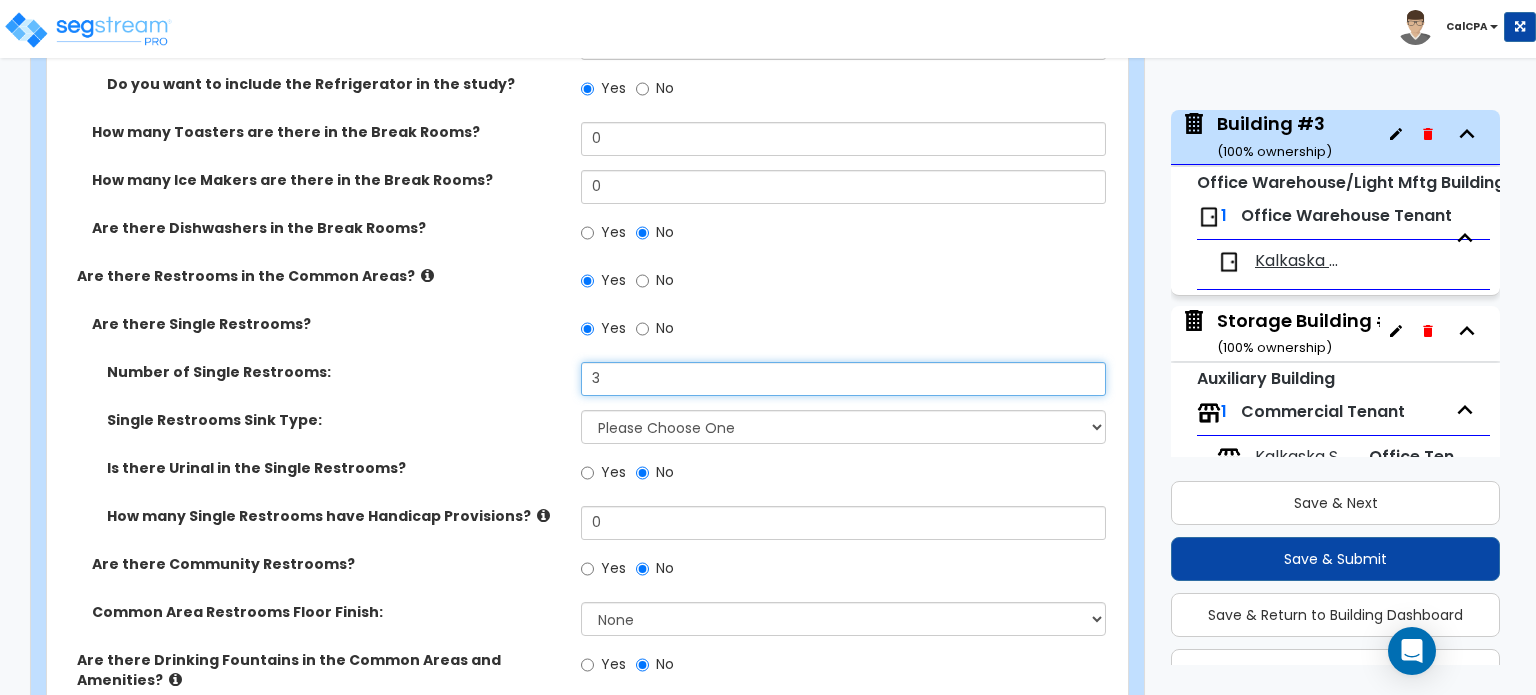 type on "3" 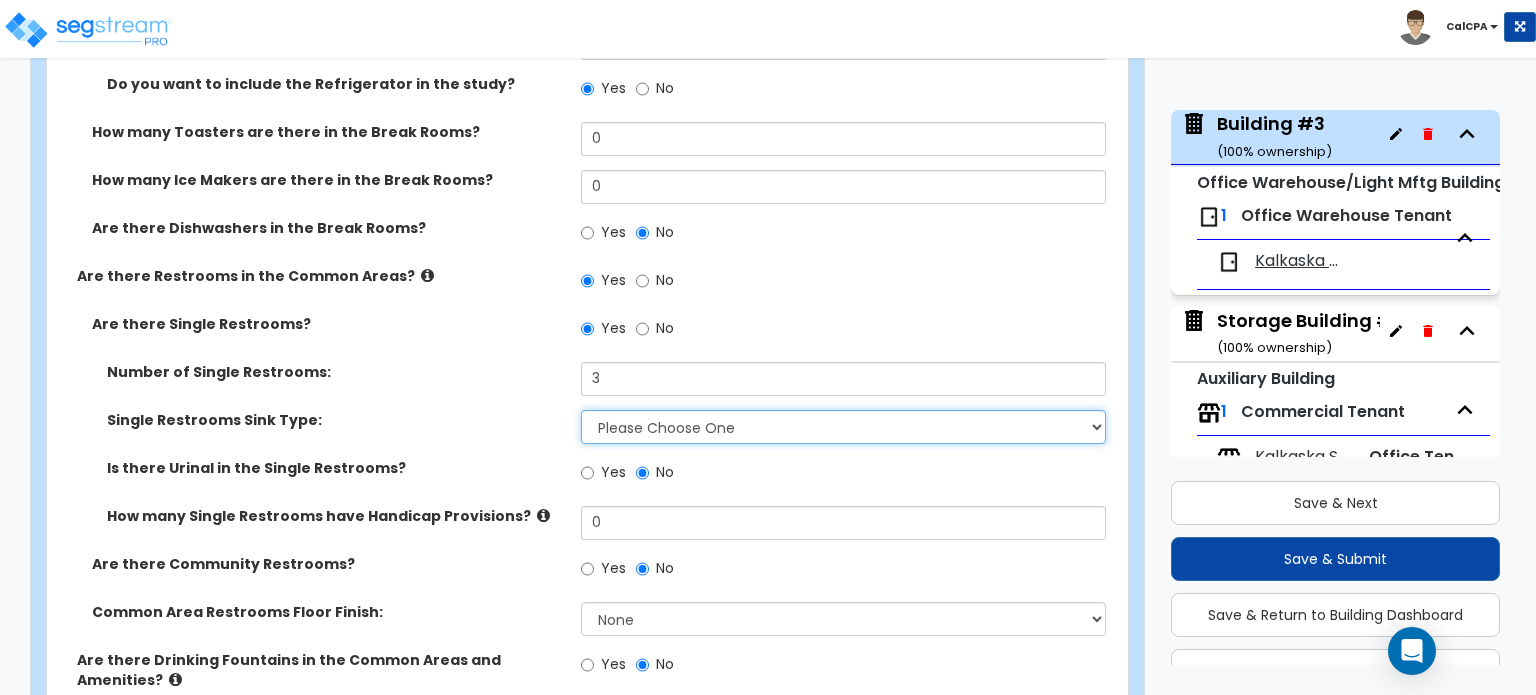 click on "Please Choose One Wall-mounted Vanity-mounted" at bounding box center [843, 427] 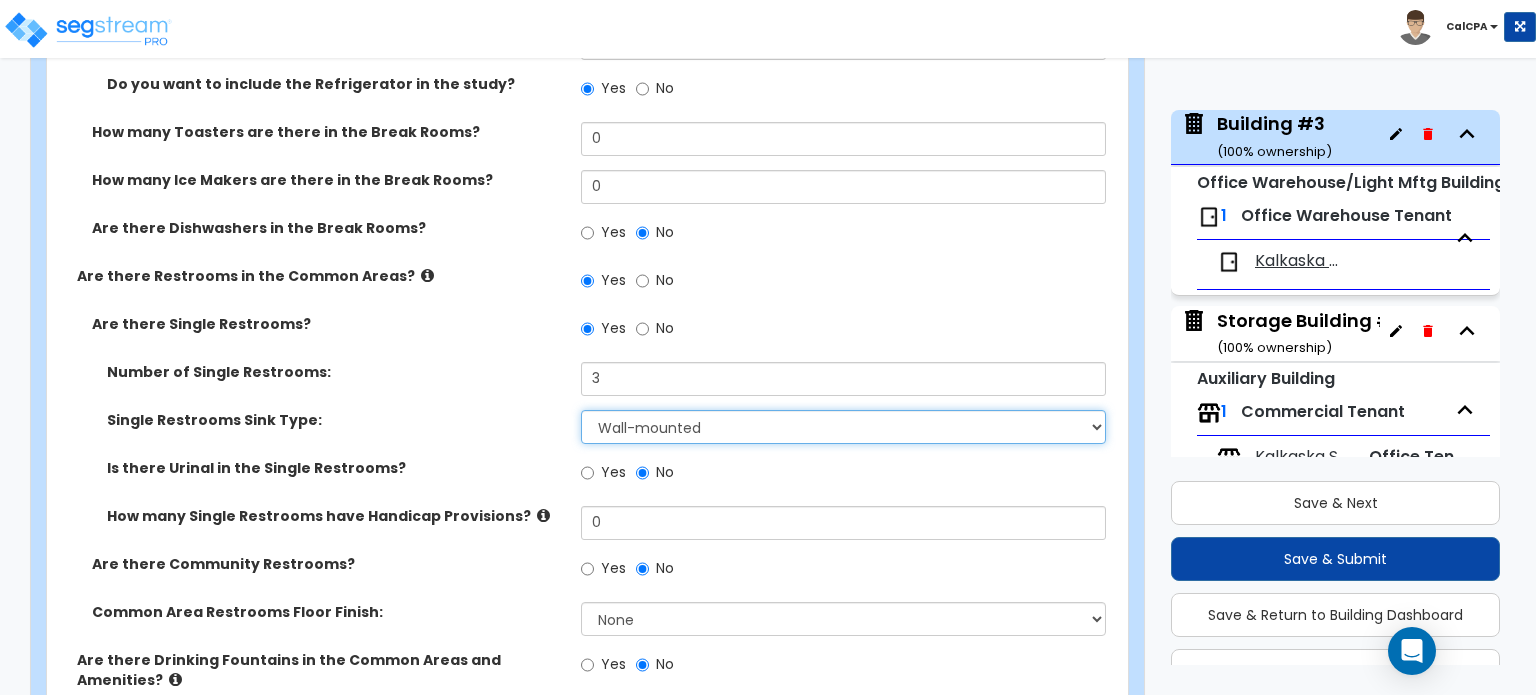 click on "Please Choose One Wall-mounted Vanity-mounted" at bounding box center (843, 427) 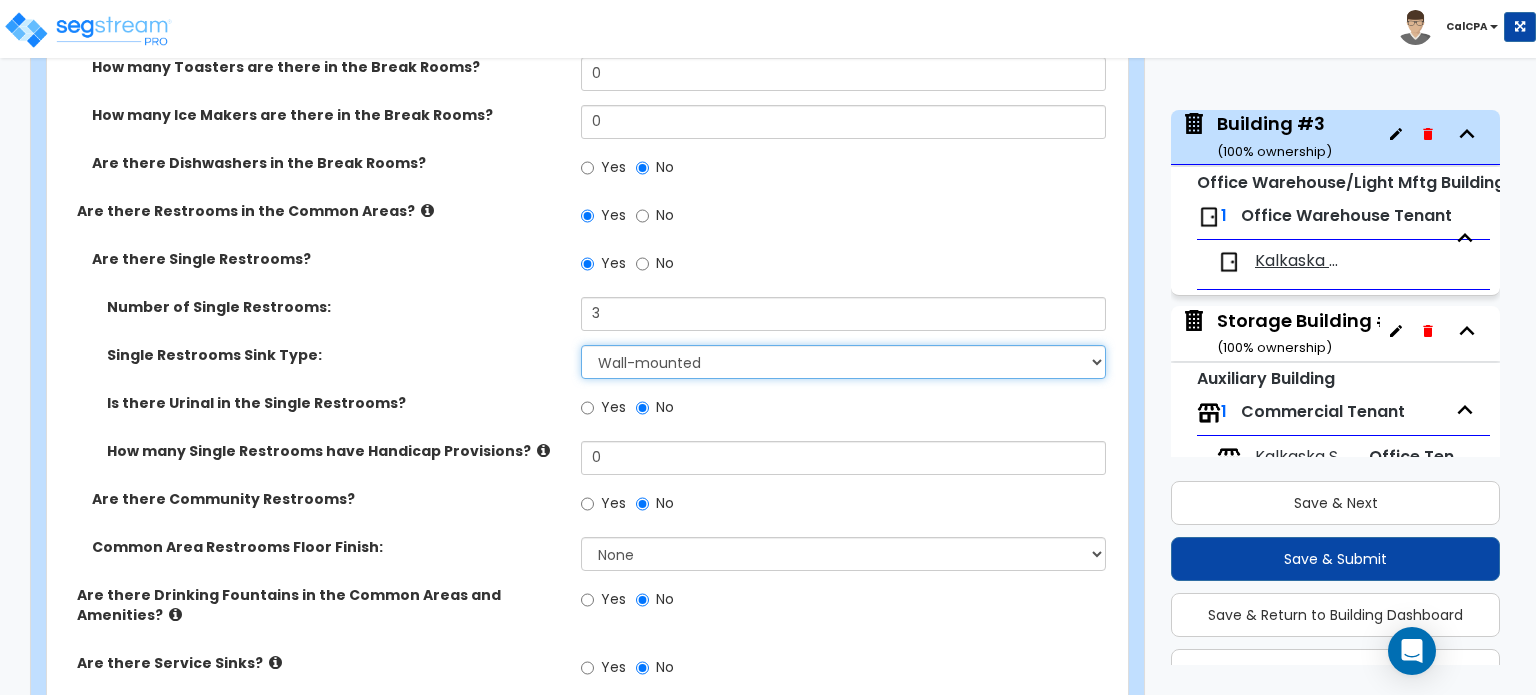scroll, scrollTop: 4007, scrollLeft: 0, axis: vertical 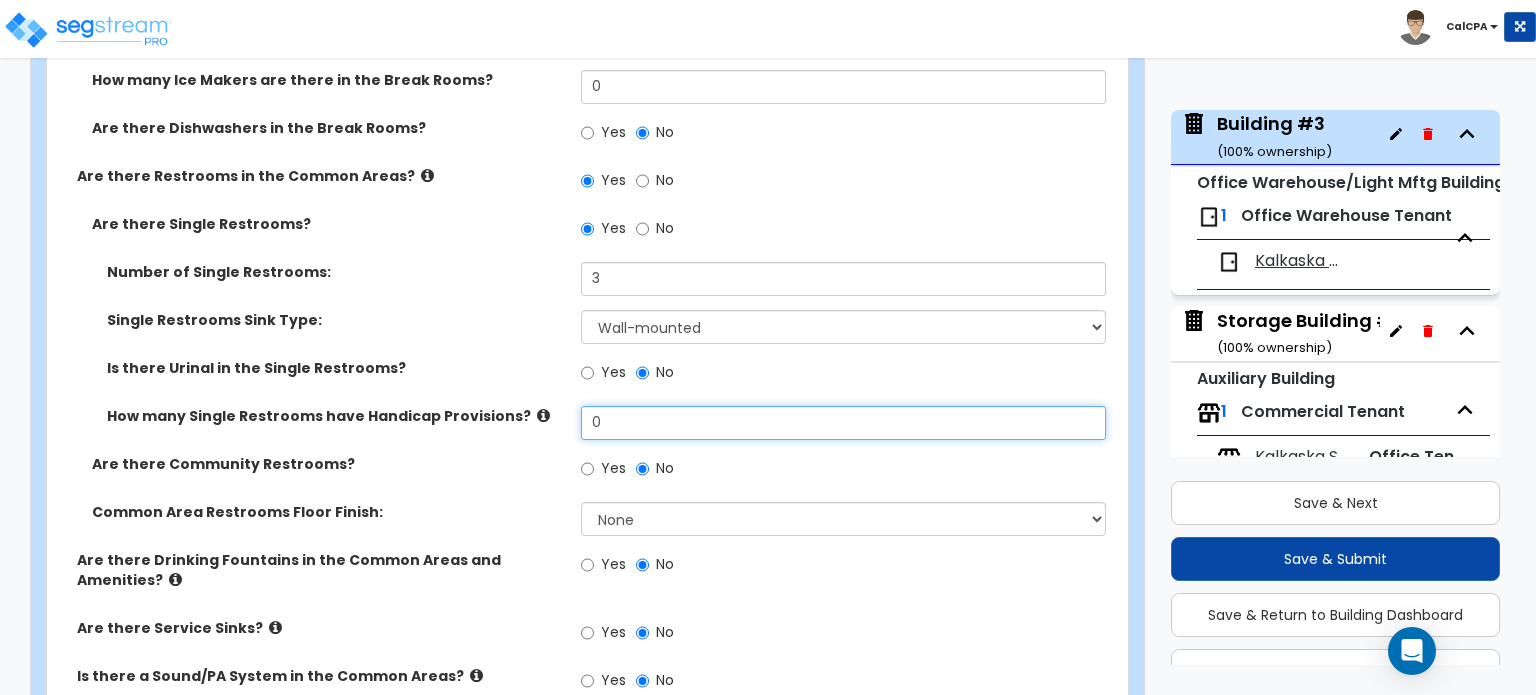 drag, startPoint x: 610, startPoint y: 378, endPoint x: 516, endPoint y: 379, distance: 94.00532 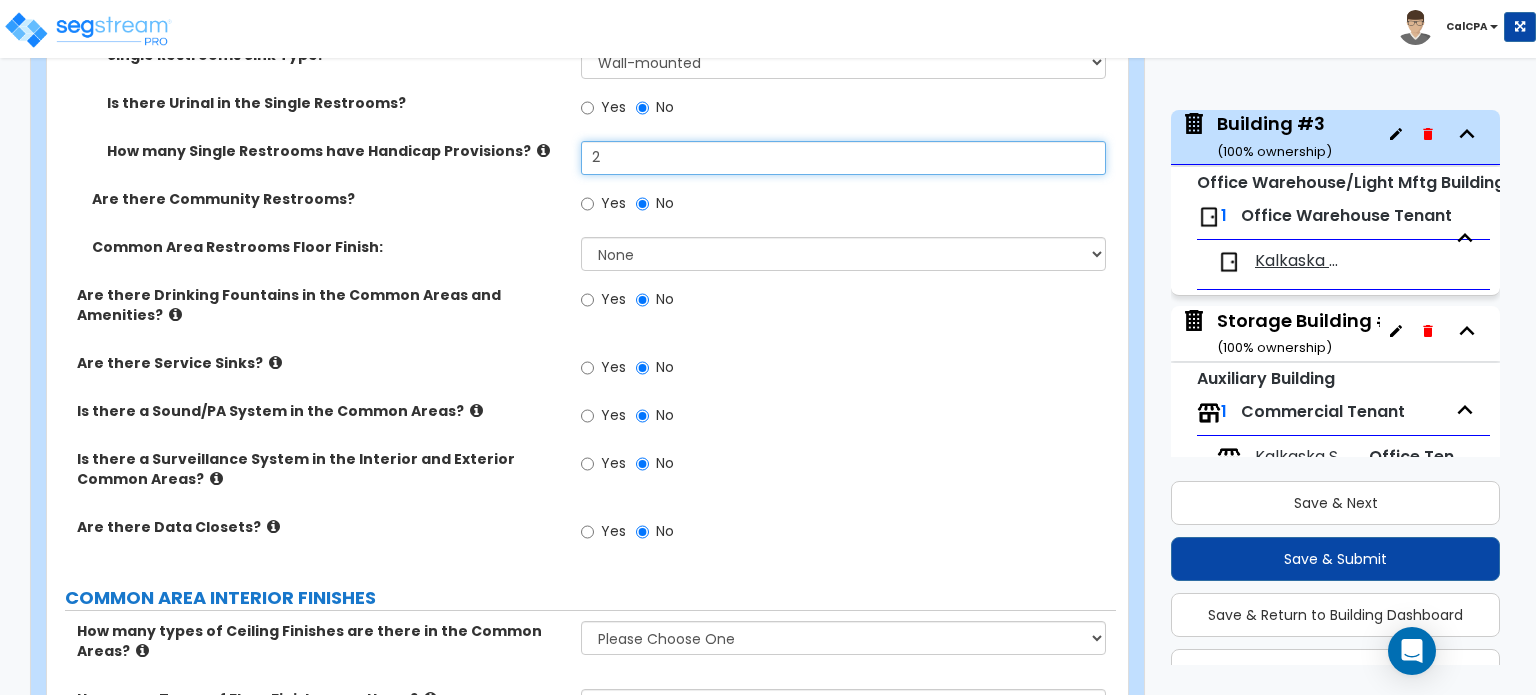 scroll, scrollTop: 4307, scrollLeft: 0, axis: vertical 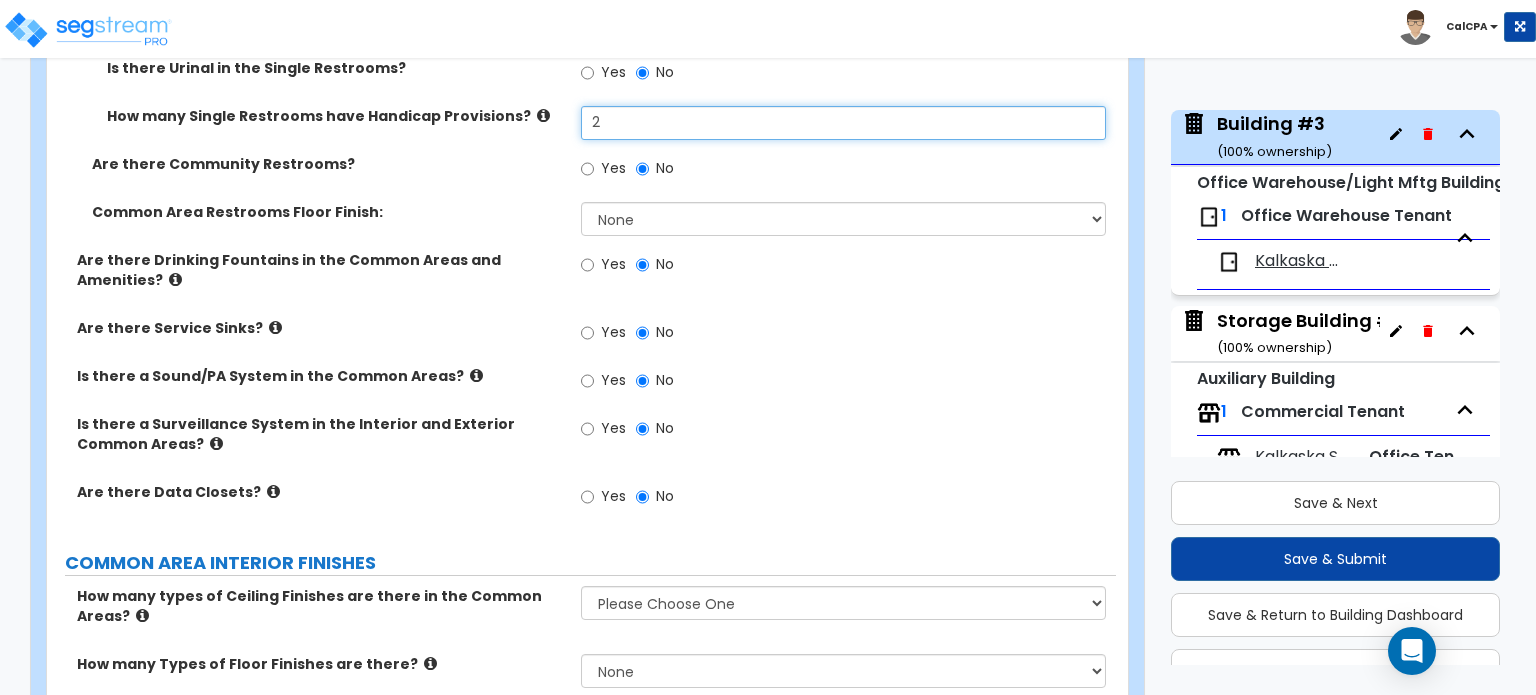 type on "2" 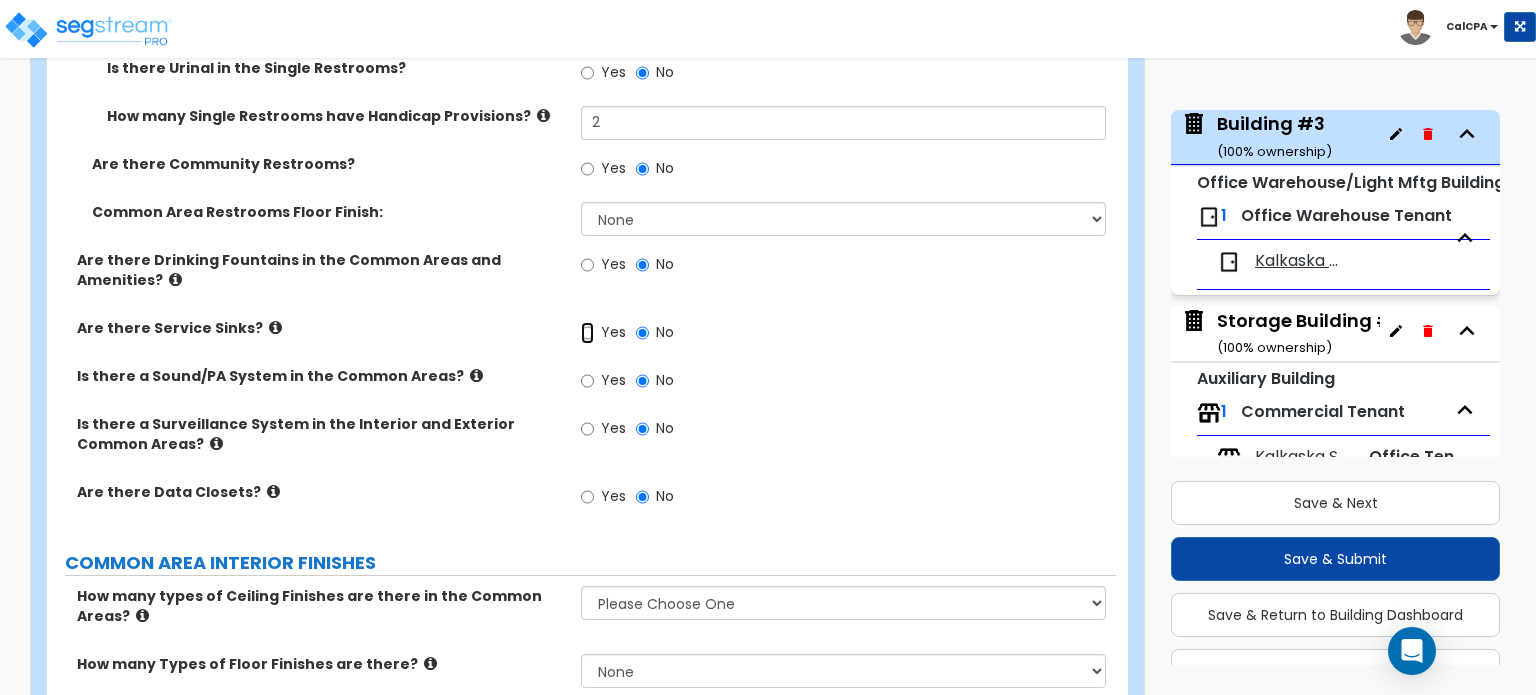 click on "Yes" at bounding box center [587, 333] 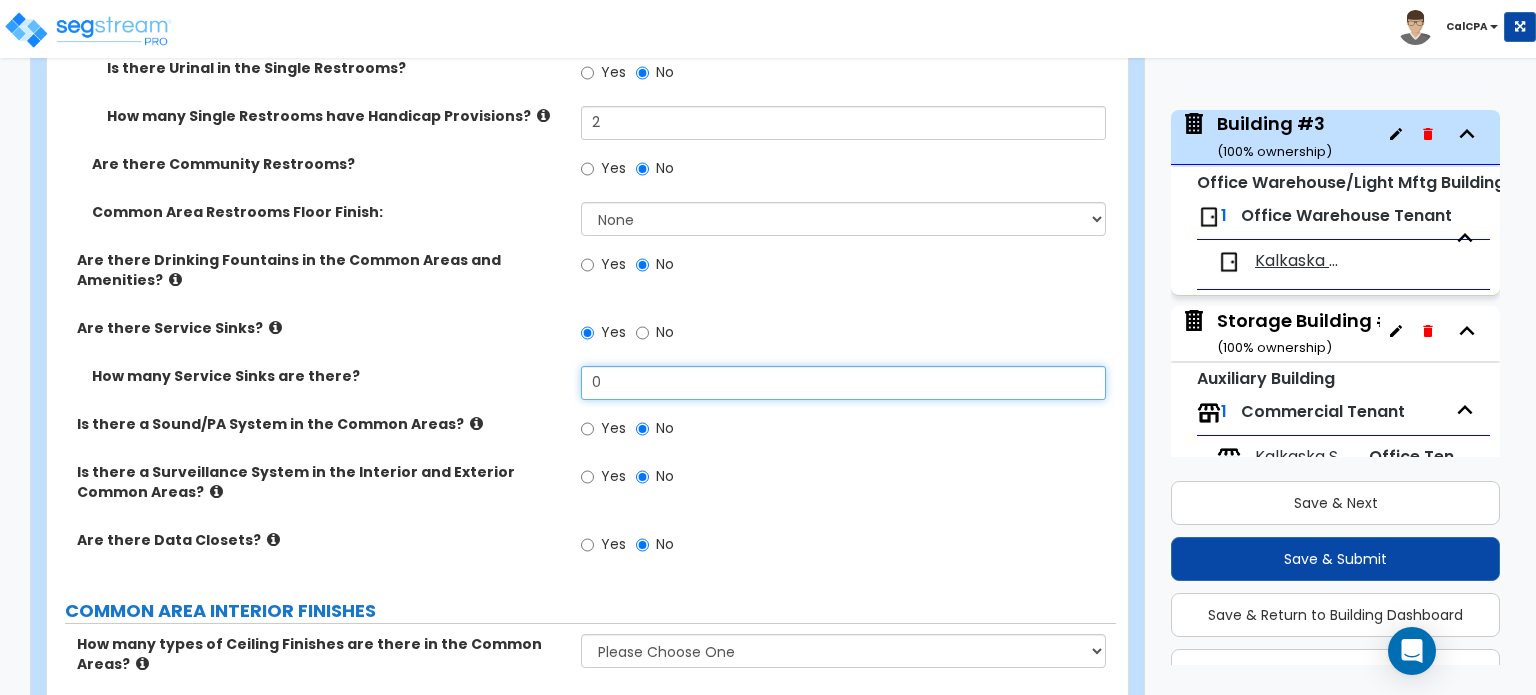 drag, startPoint x: 624, startPoint y: 337, endPoint x: 523, endPoint y: 346, distance: 101.4002 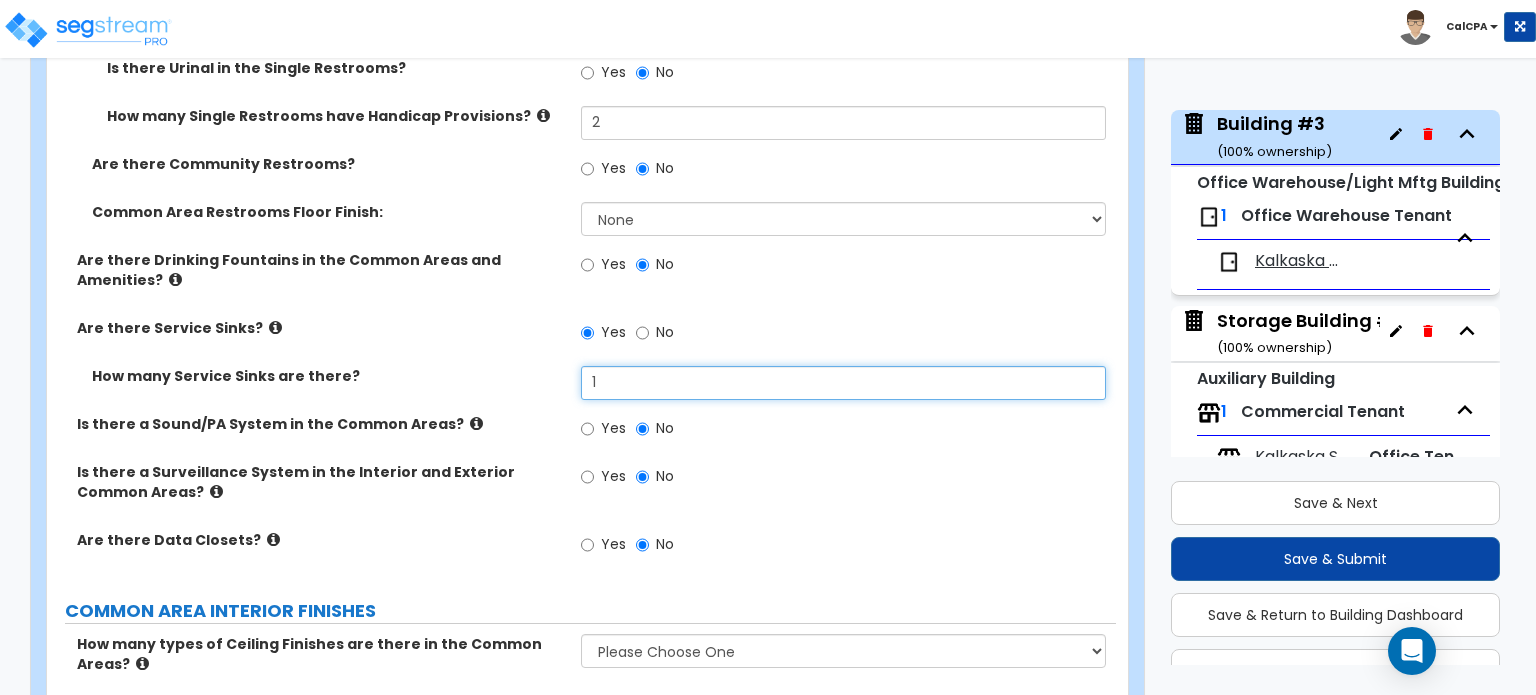 scroll, scrollTop: 4407, scrollLeft: 0, axis: vertical 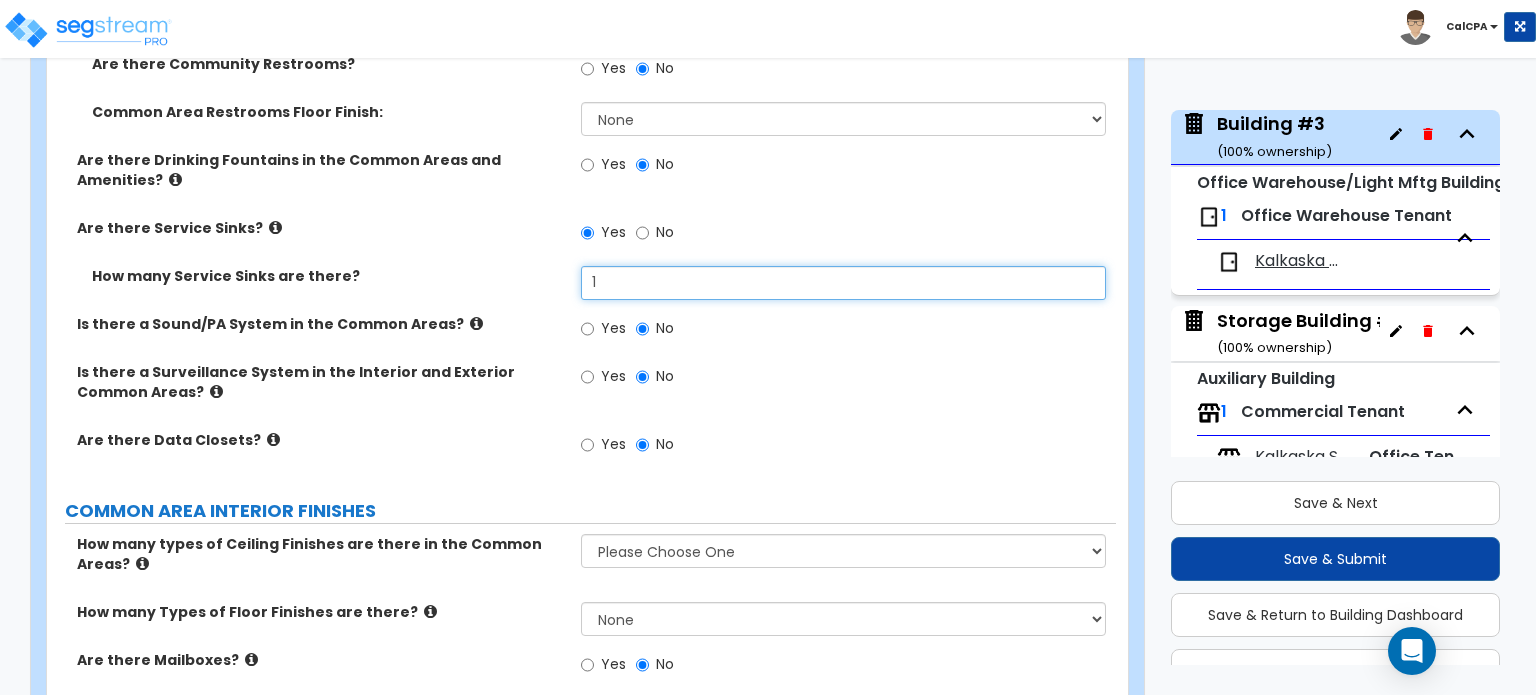type on "1" 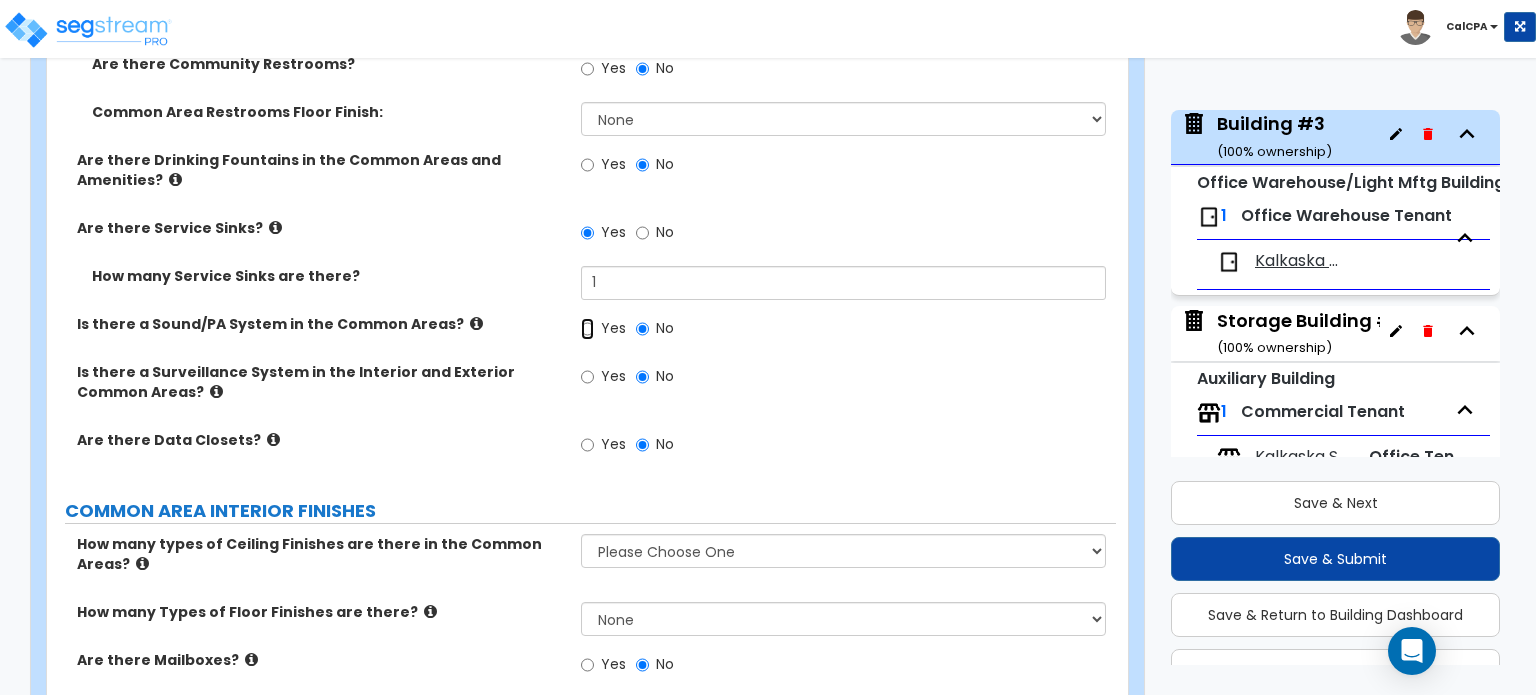 click on "Yes" at bounding box center [587, 329] 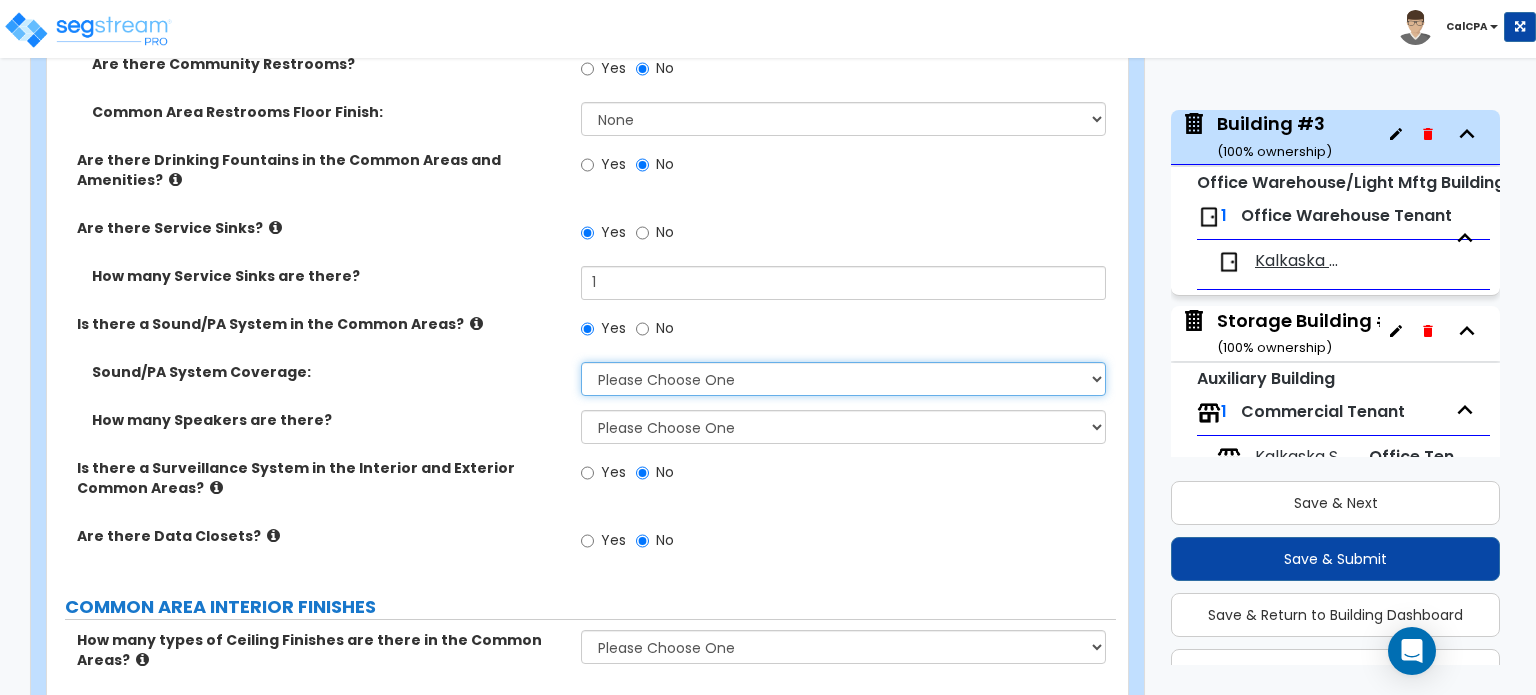 click on "Please Choose One All Areas Enter Percent Coverage" at bounding box center (843, 379) 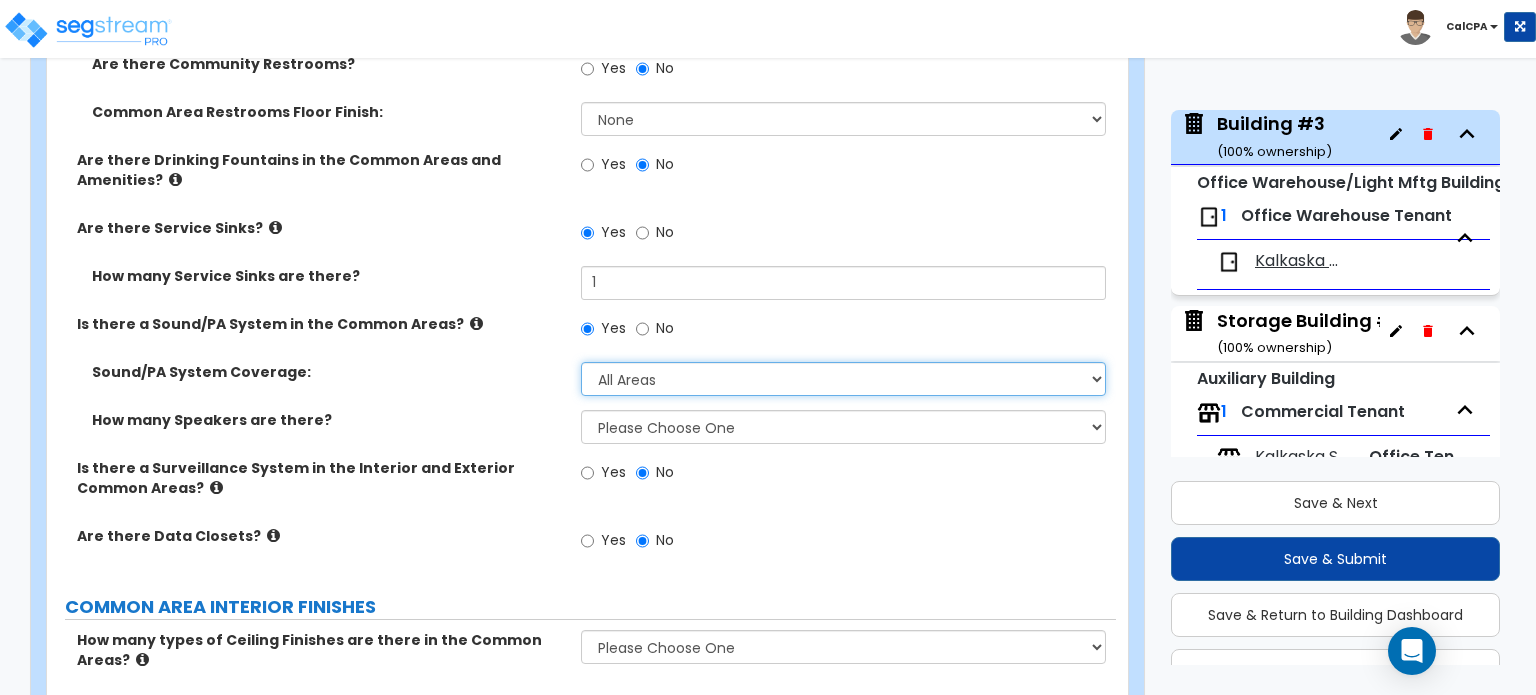 click on "Please Choose One All Areas Enter Percent Coverage" at bounding box center (843, 379) 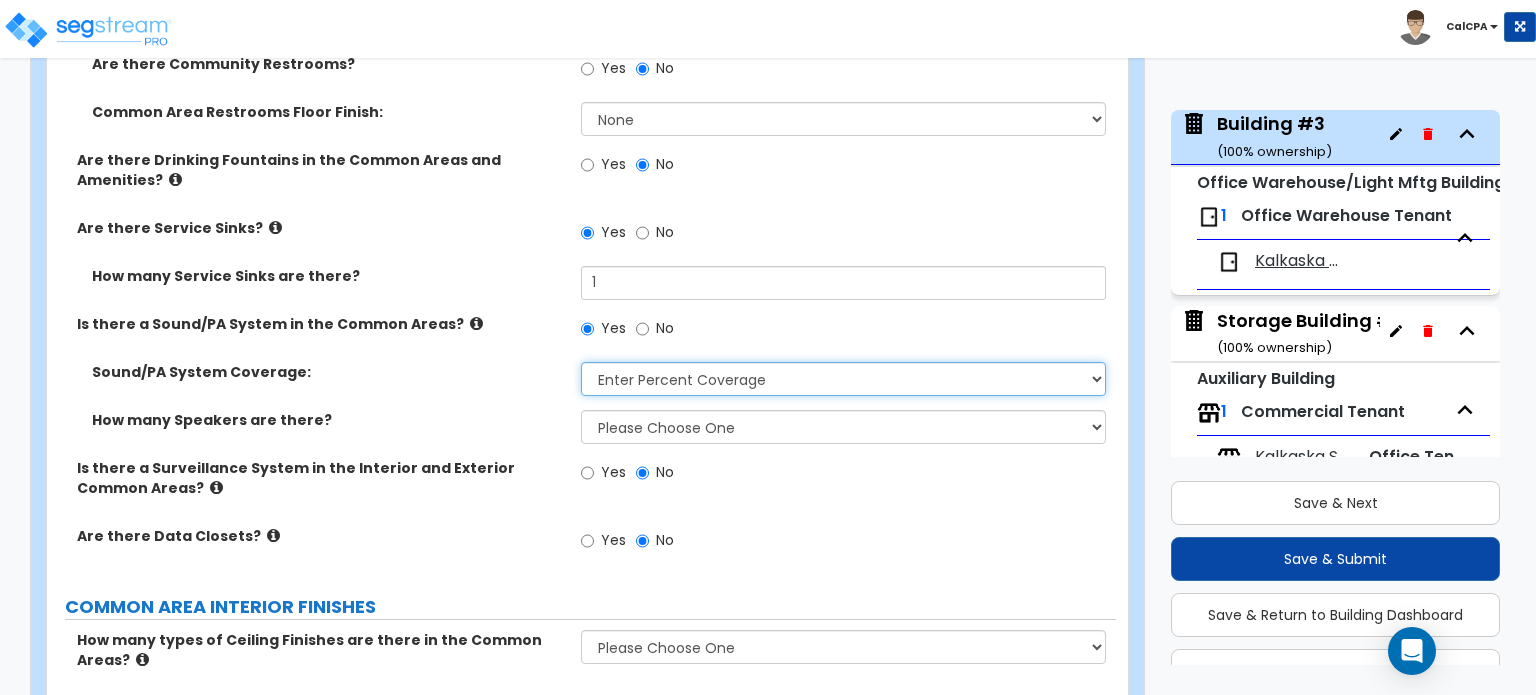 click on "Please Choose One All Areas Enter Percent Coverage" at bounding box center (843, 379) 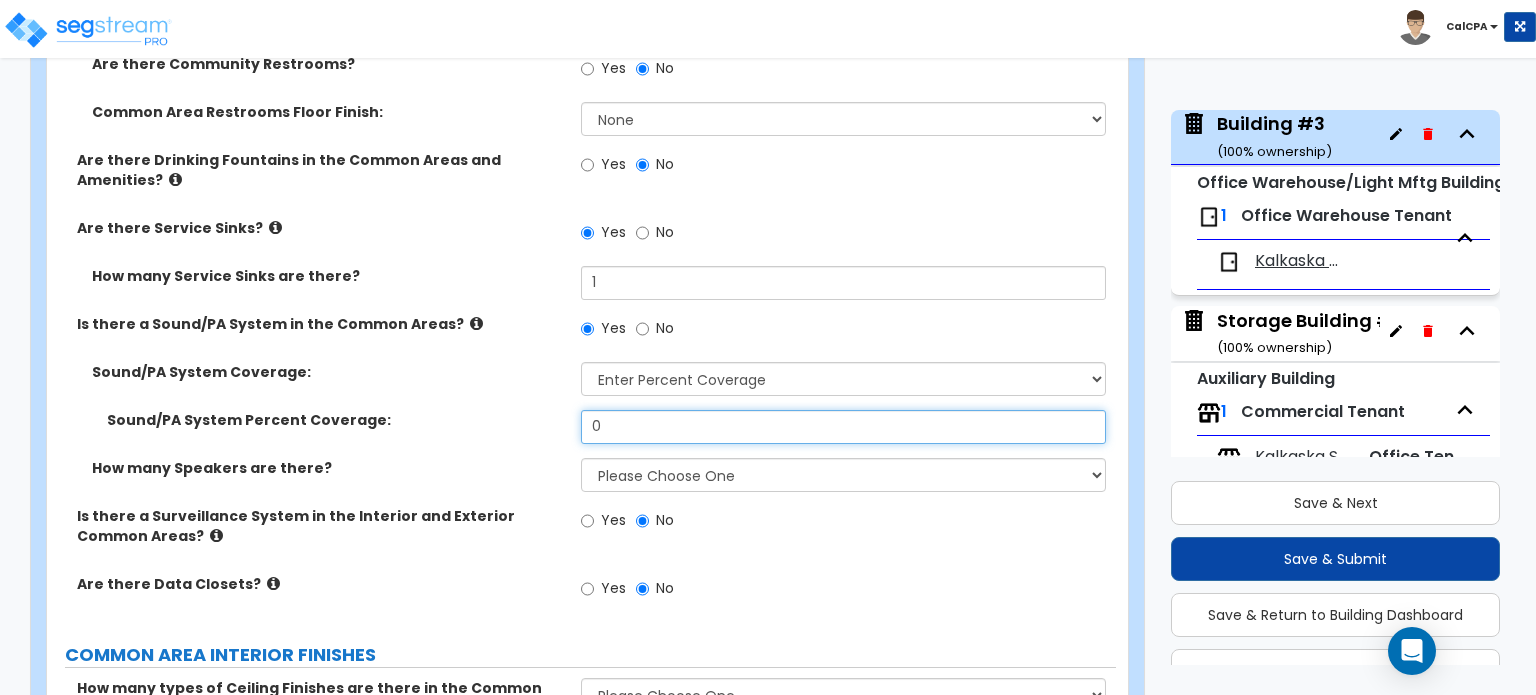 drag, startPoint x: 844, startPoint y: 391, endPoint x: 549, endPoint y: 397, distance: 295.061 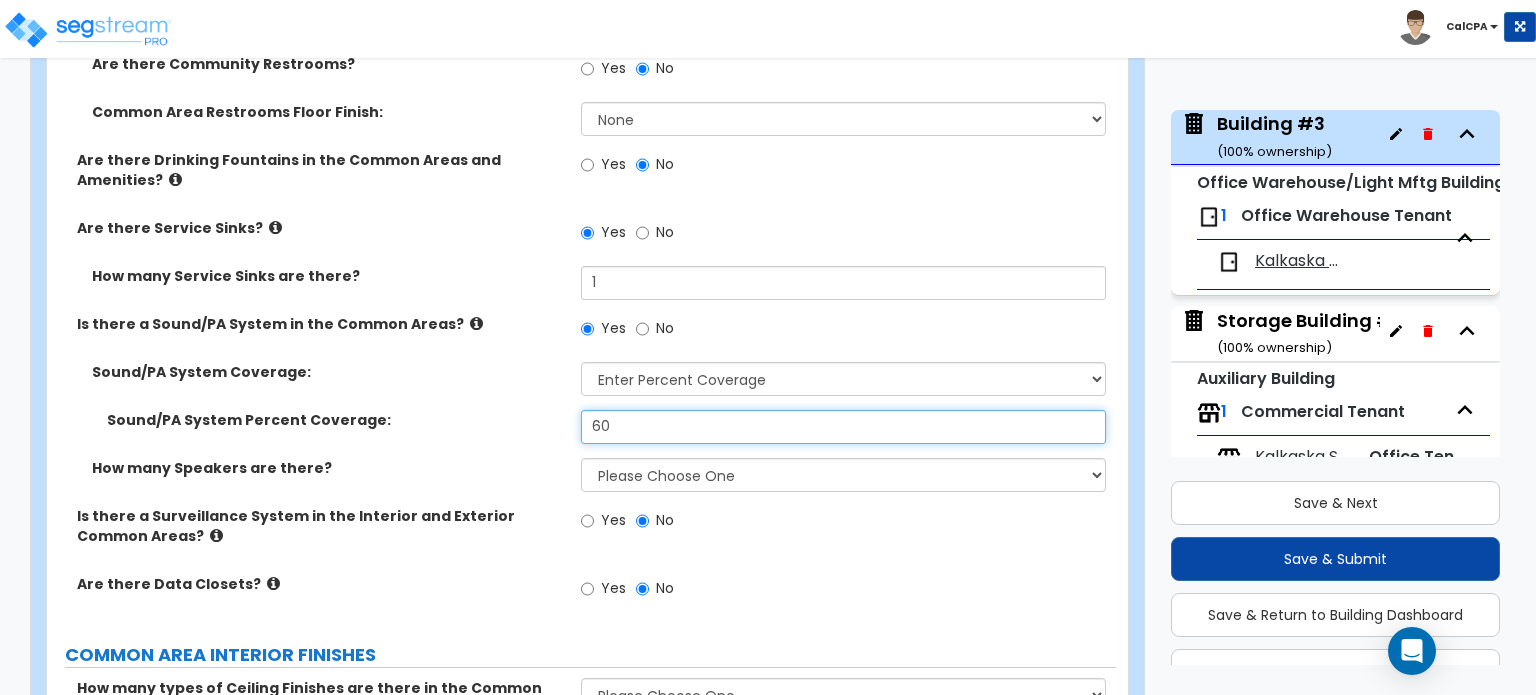 type on "60" 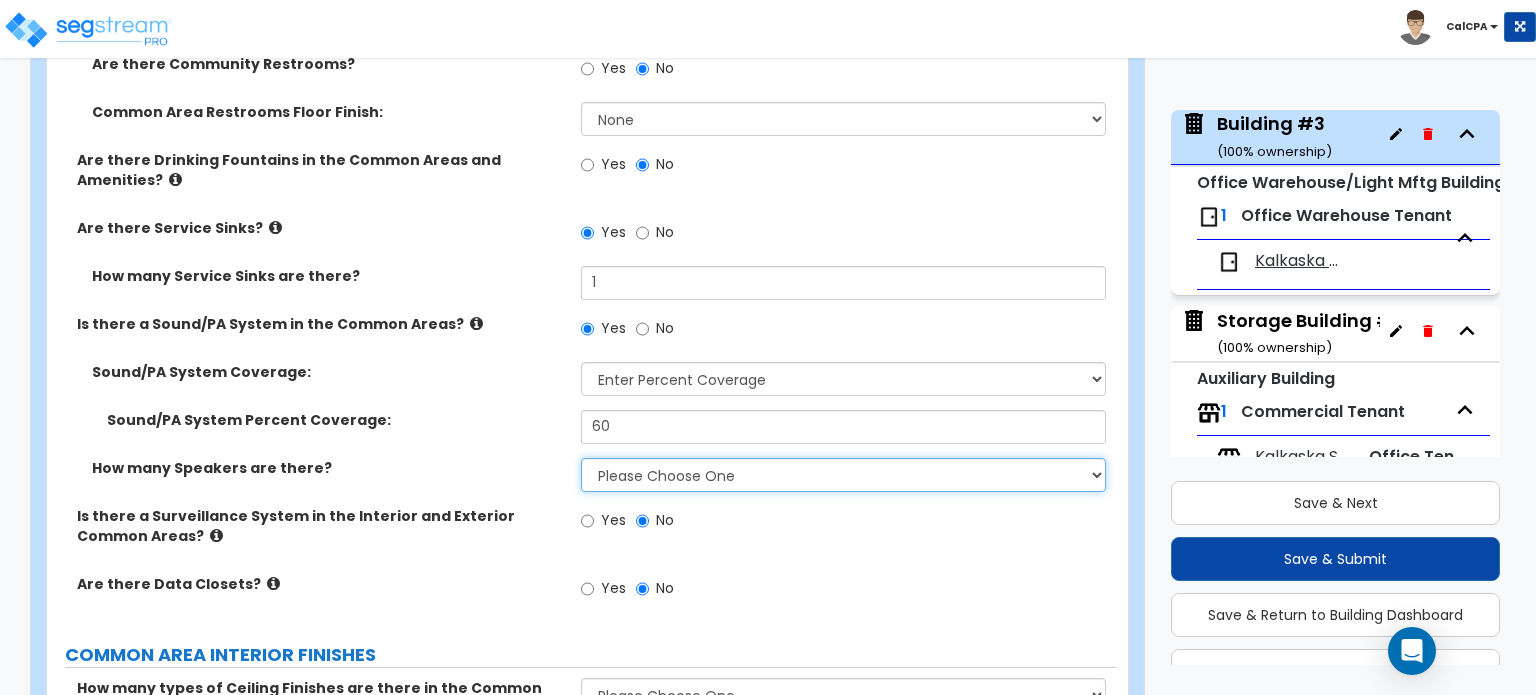 click on "Please Choose One Please Estimate for me Enter Number of Speakers" at bounding box center [843, 475] 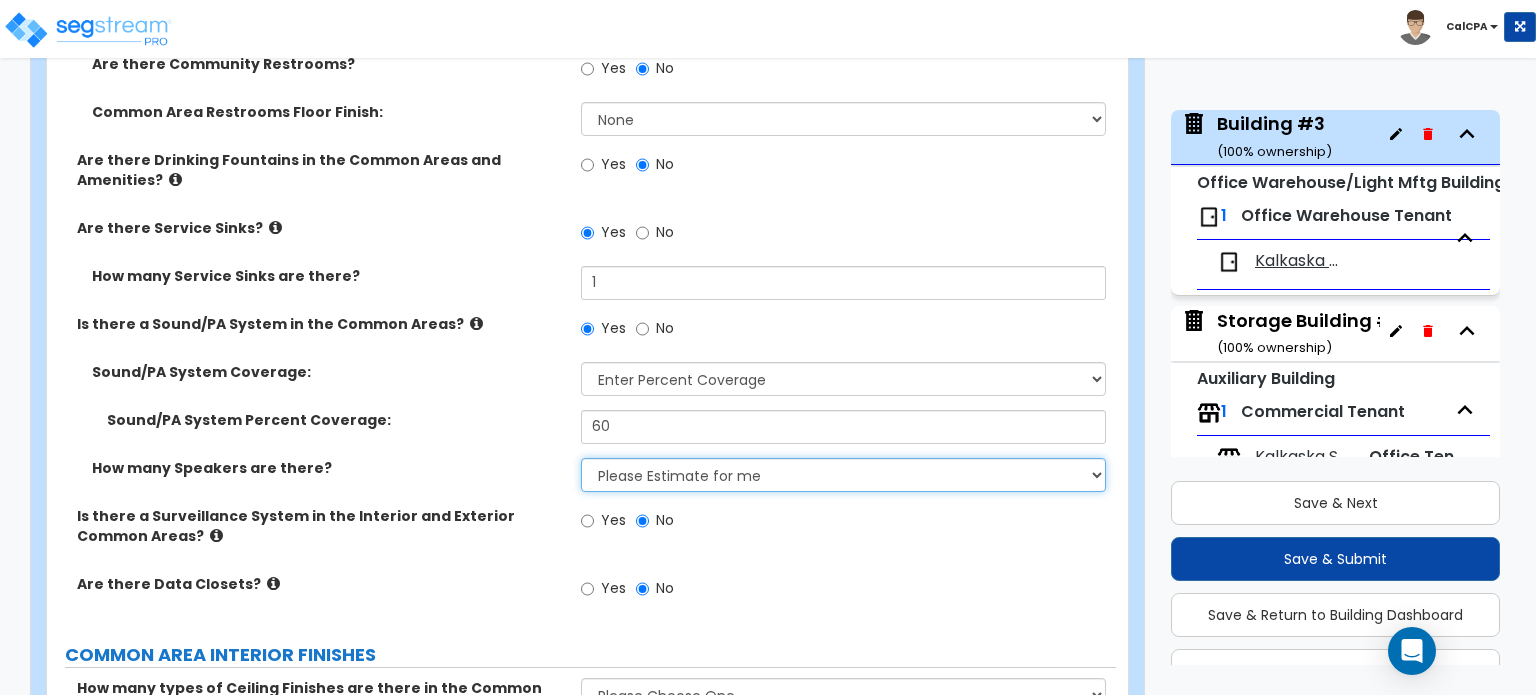 click on "Please Choose One Please Estimate for me Enter Number of Speakers" at bounding box center [843, 475] 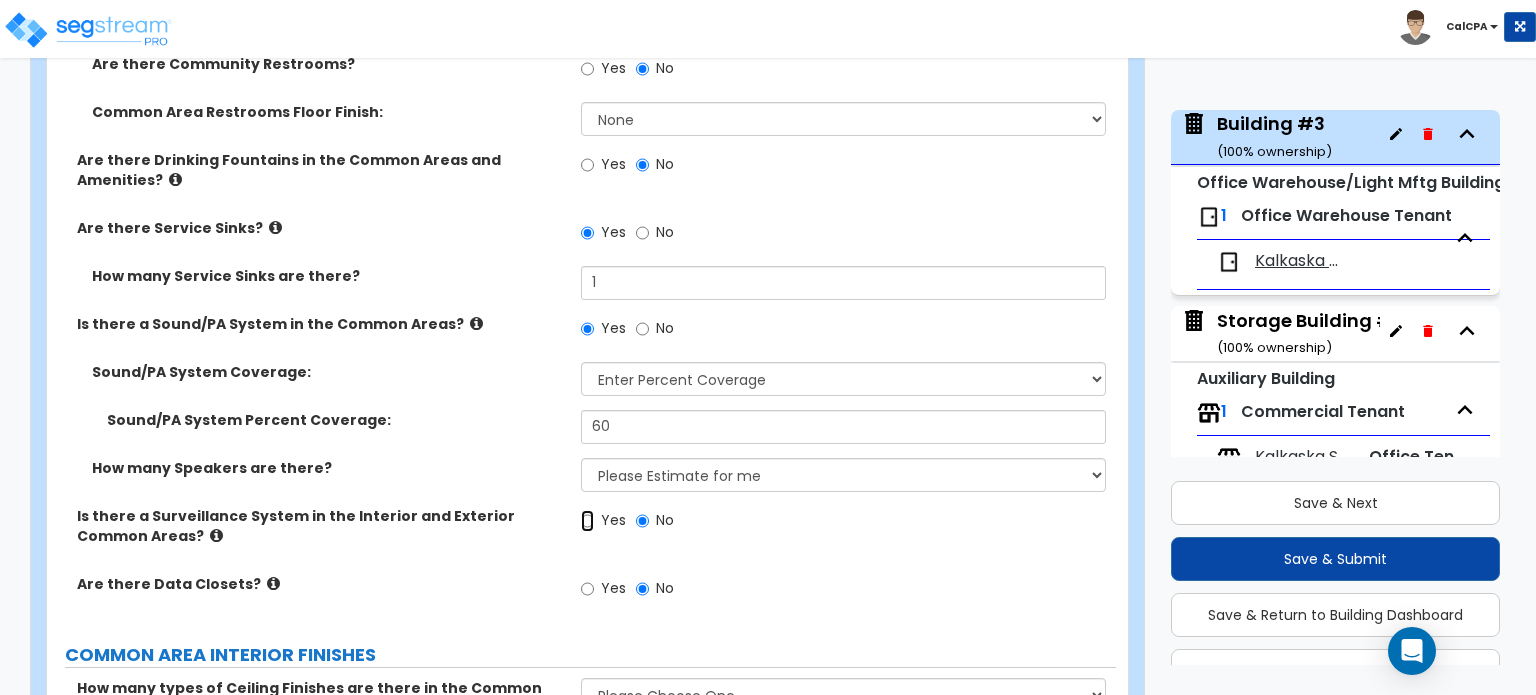 click on "Yes" at bounding box center (587, 521) 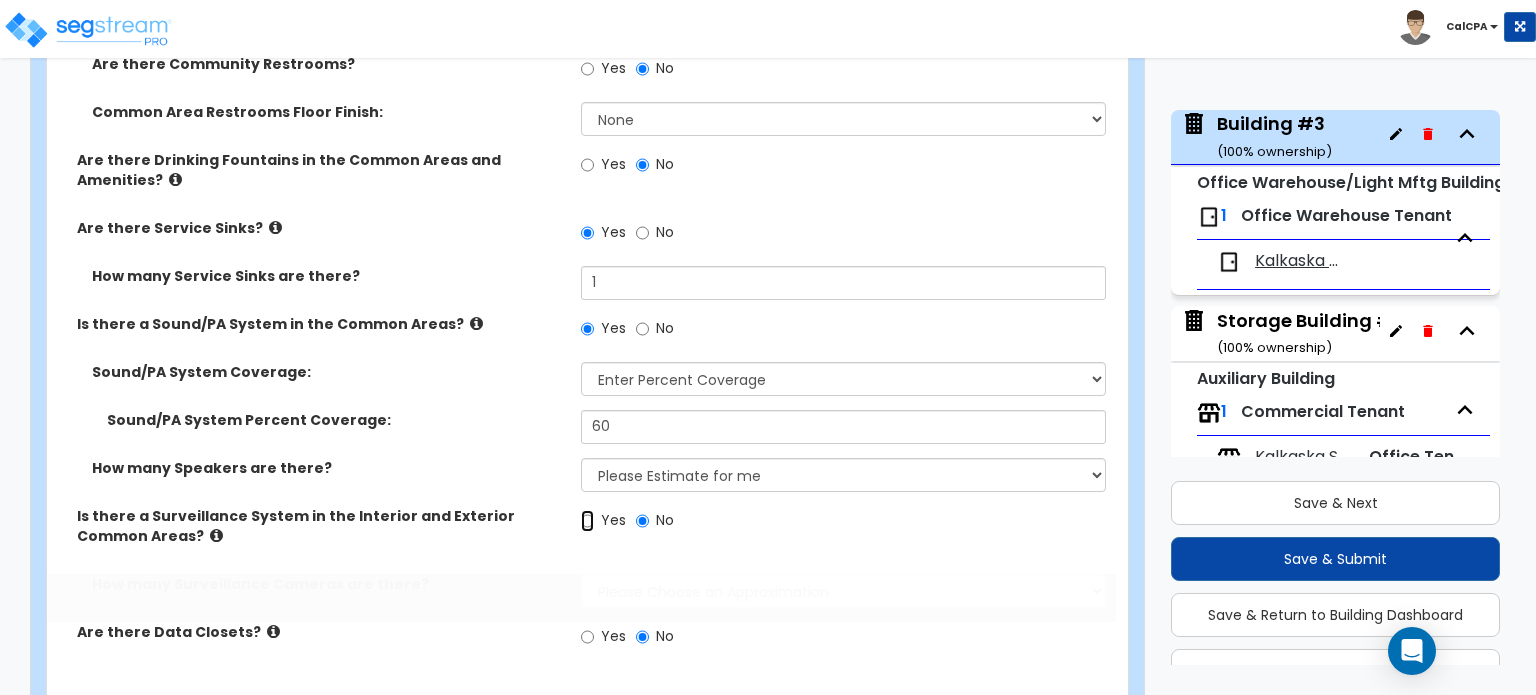 radio on "true" 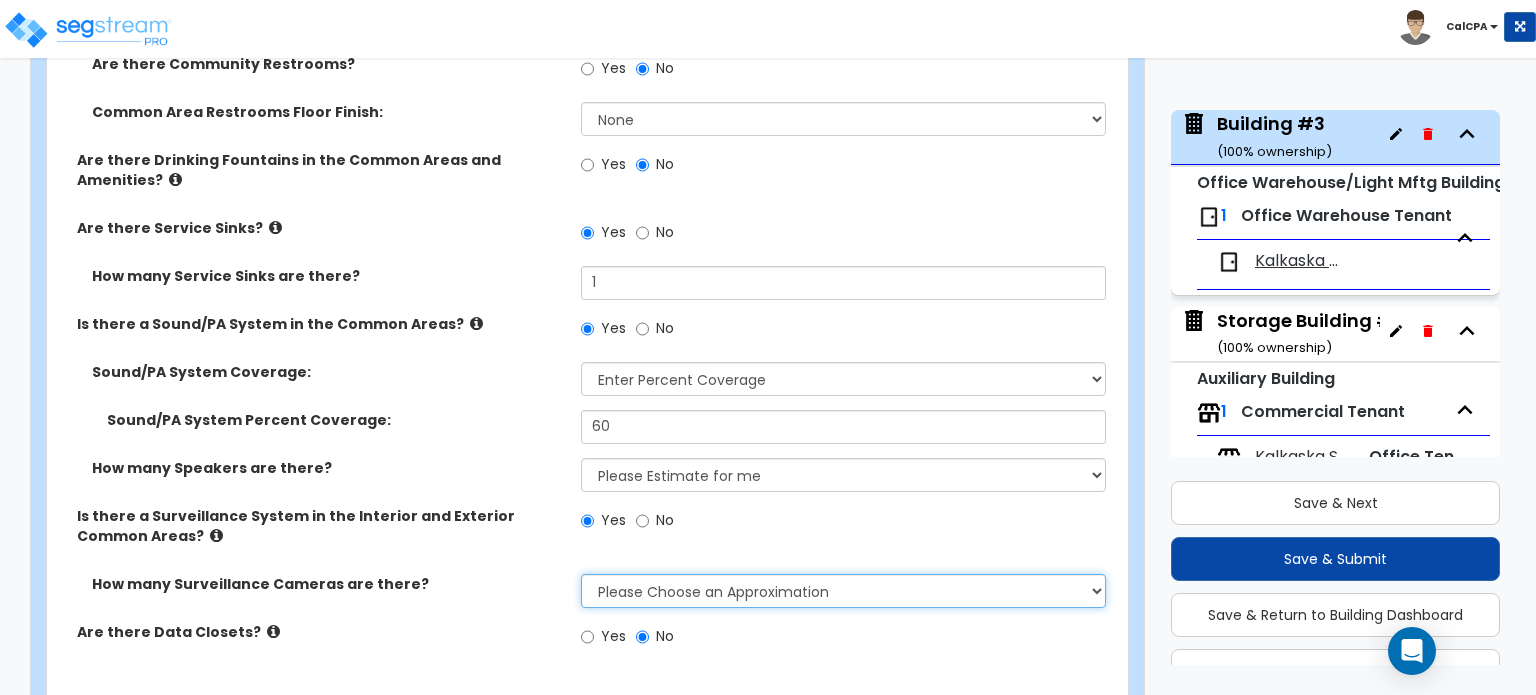 click on "Please Choose an Approximation Barely Noticed Any Noticed a Couple Frequently Seen Enter a Quantity" at bounding box center [843, 591] 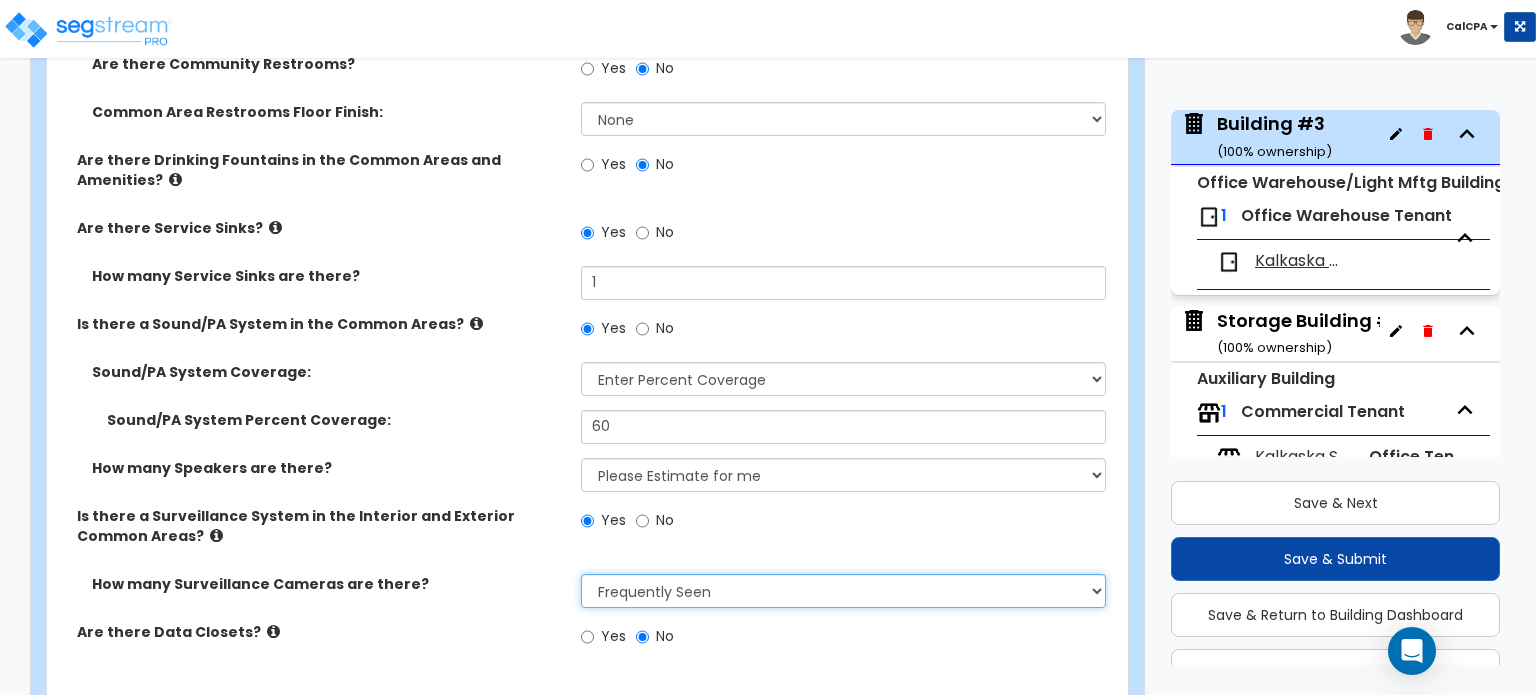 click on "Please Choose an Approximation Barely Noticed Any Noticed a Couple Frequently Seen Enter a Quantity" at bounding box center (843, 591) 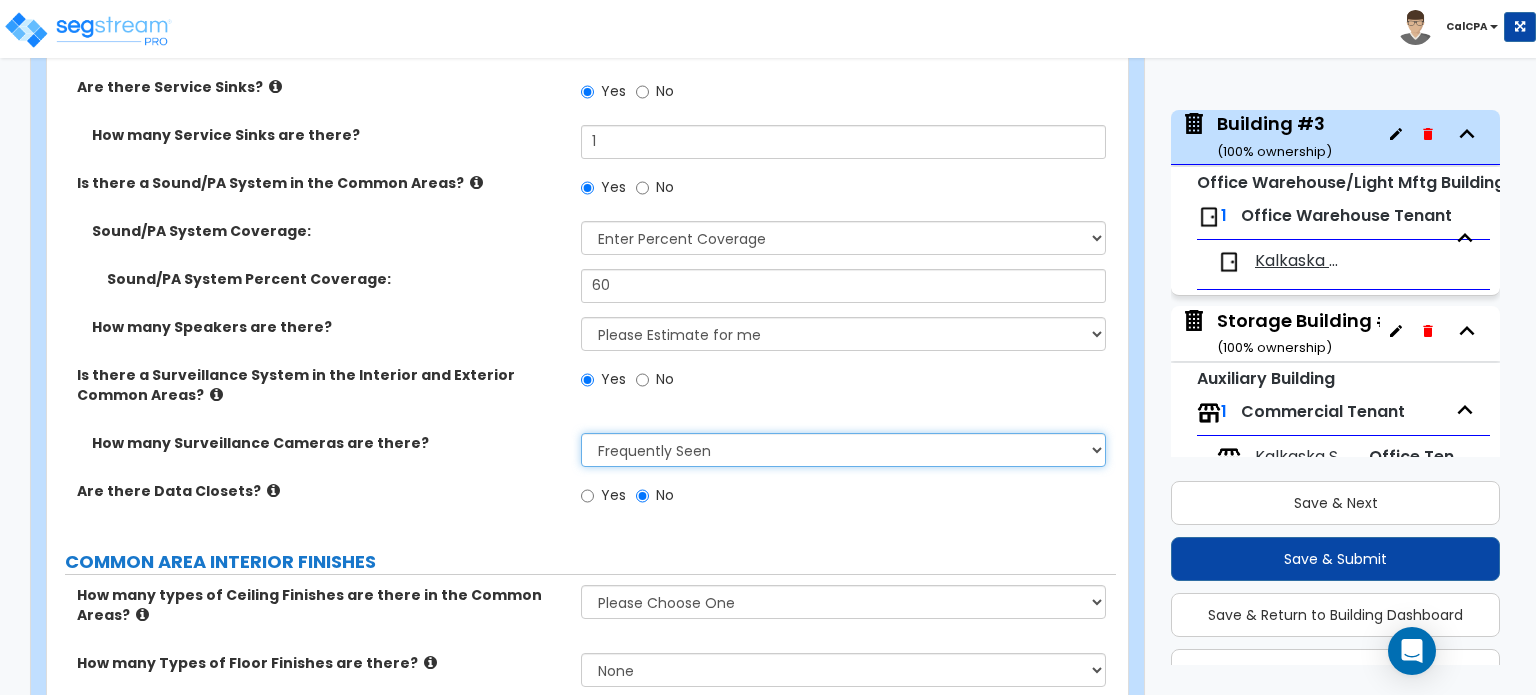 scroll, scrollTop: 4607, scrollLeft: 0, axis: vertical 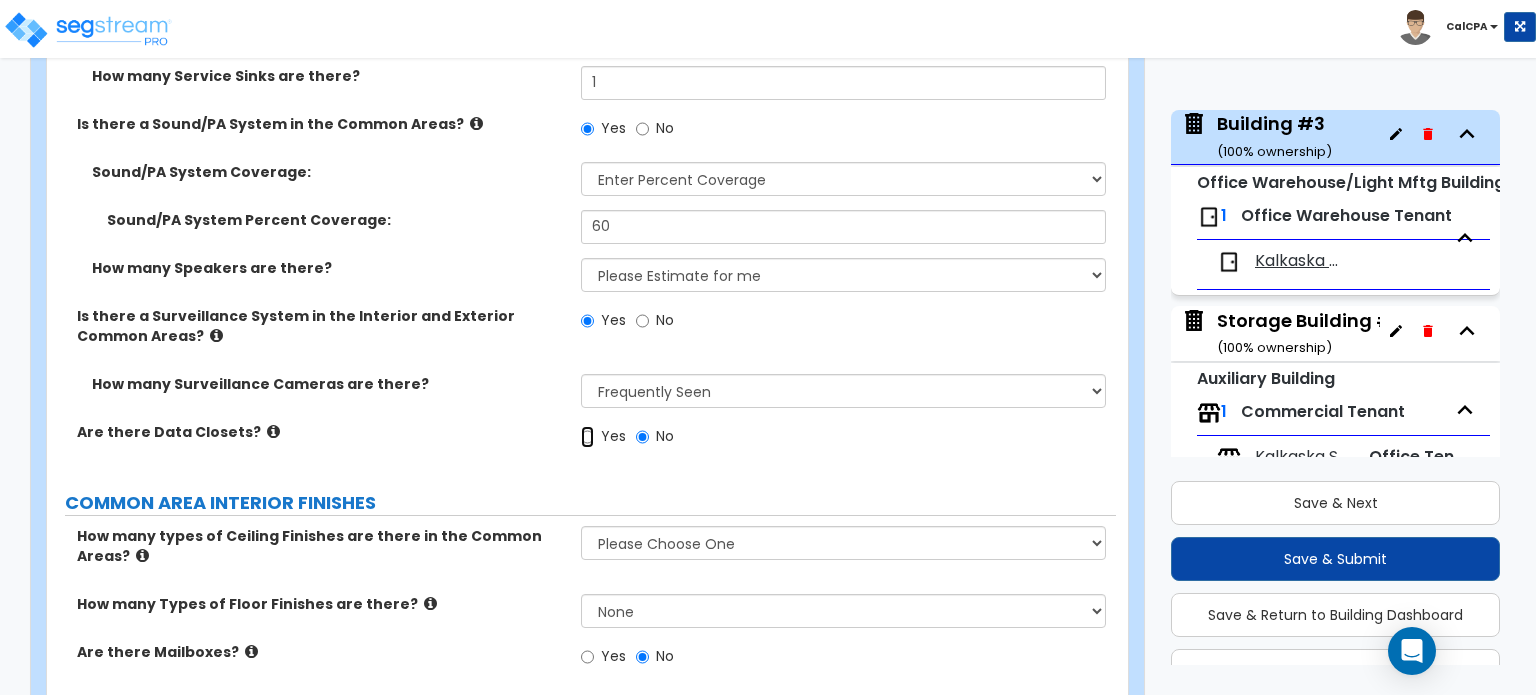 click on "Yes" at bounding box center [587, 437] 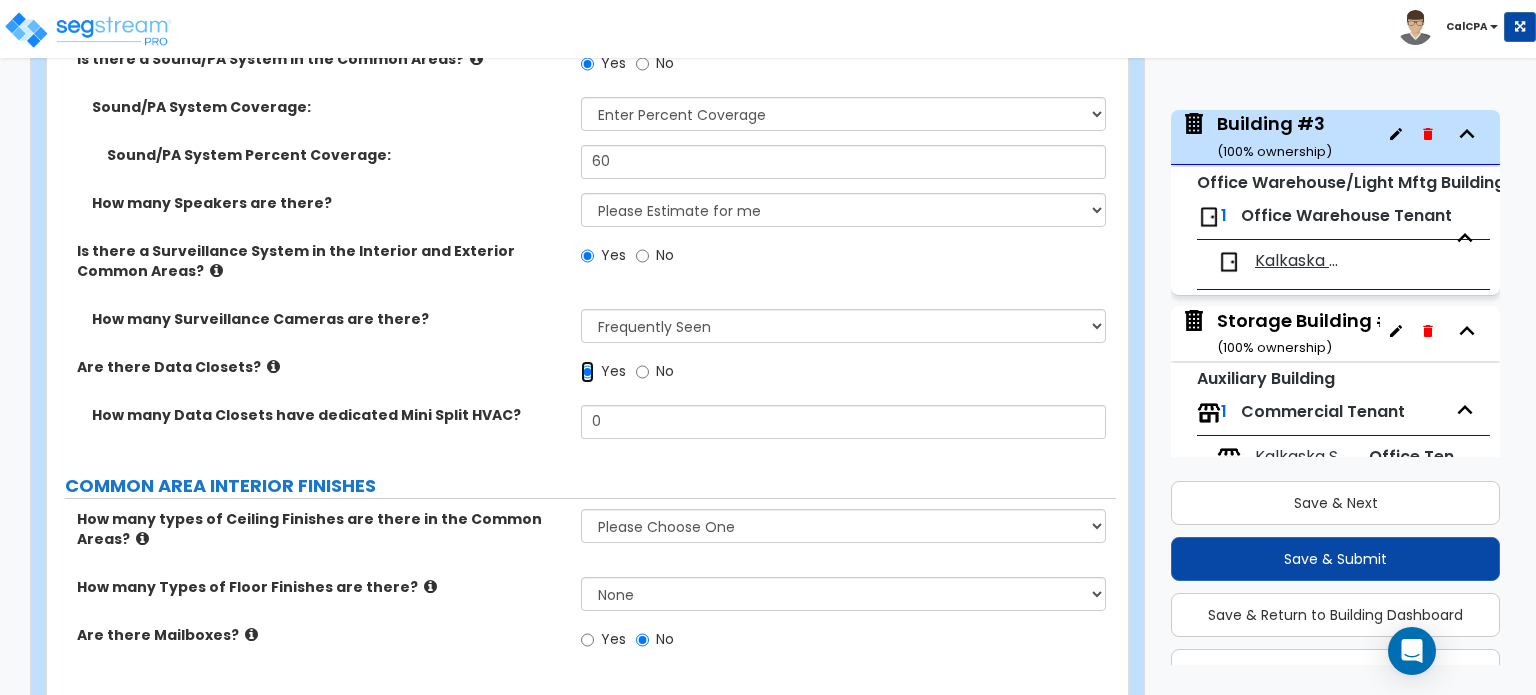 scroll, scrollTop: 4707, scrollLeft: 0, axis: vertical 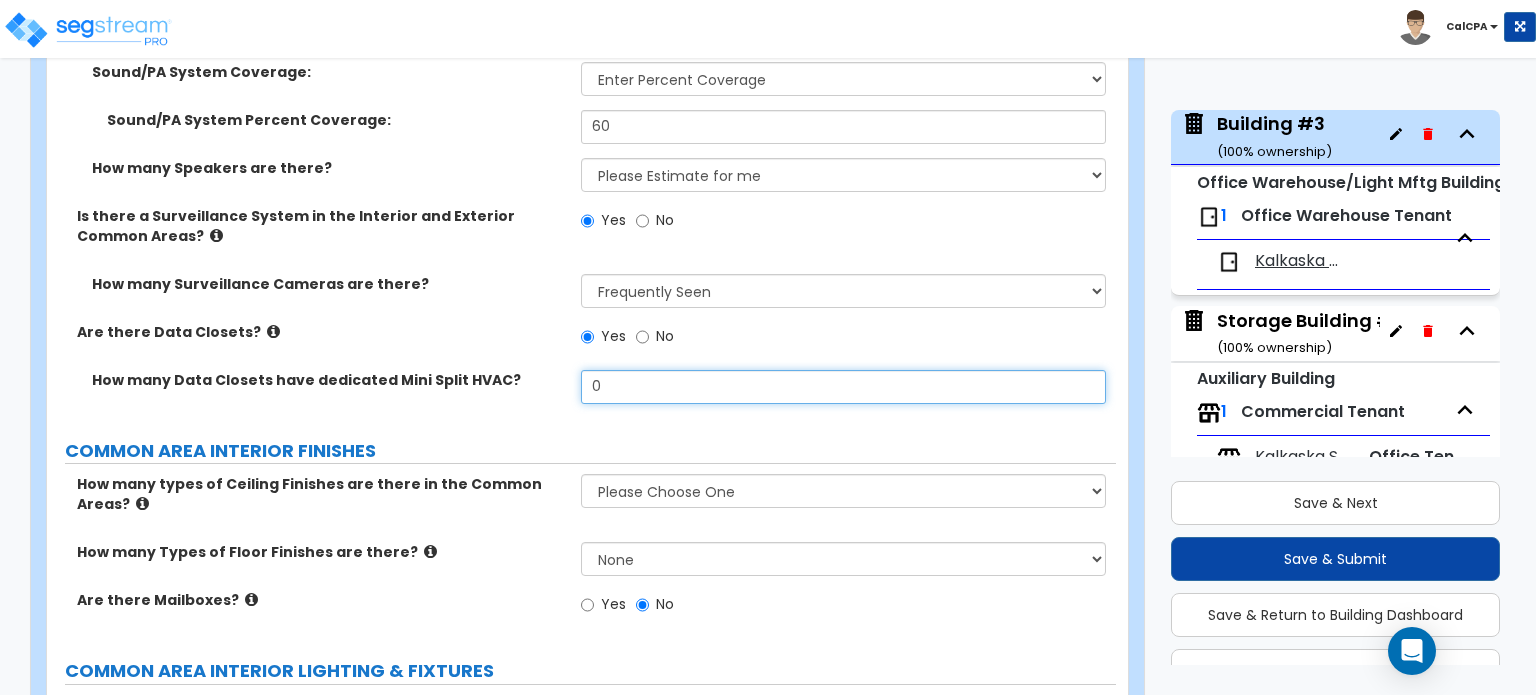 drag, startPoint x: 616, startPoint y: 345, endPoint x: 561, endPoint y: 350, distance: 55.226807 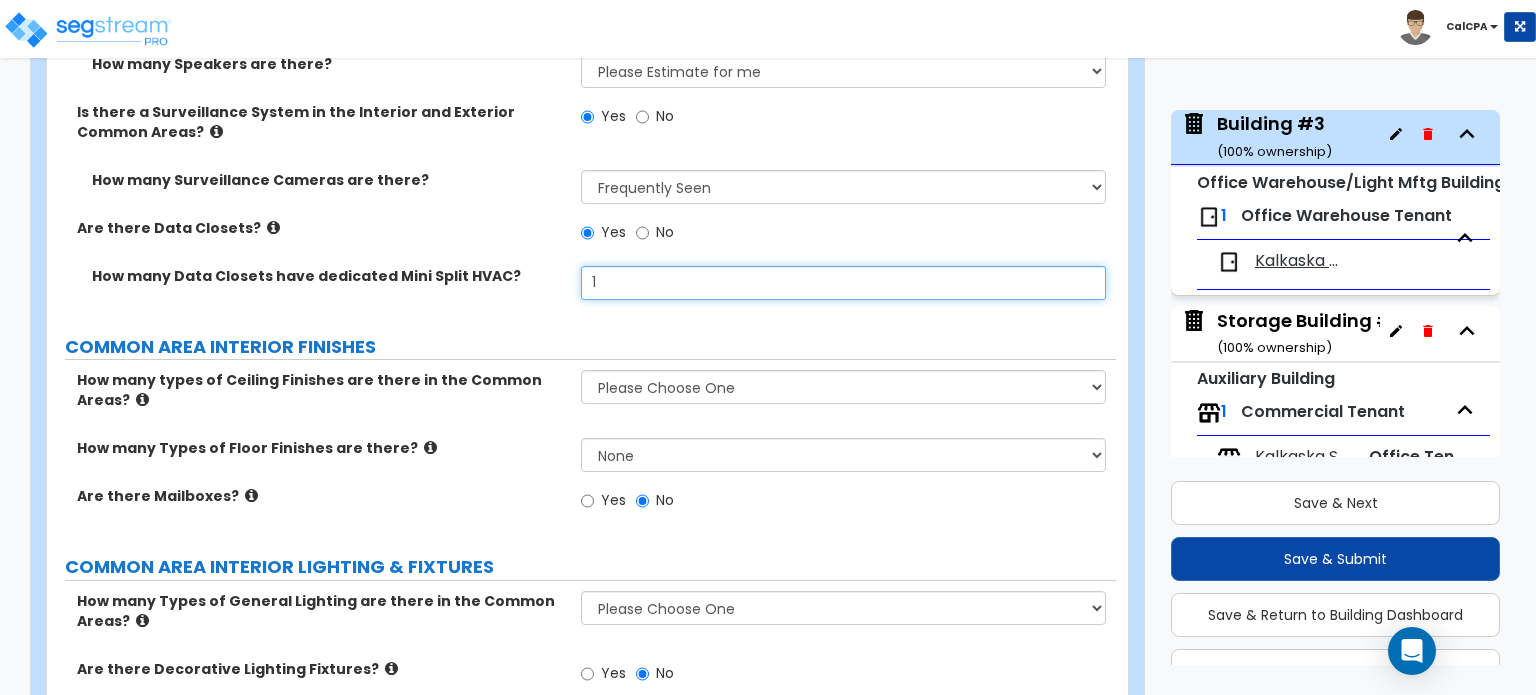 scroll, scrollTop: 4907, scrollLeft: 0, axis: vertical 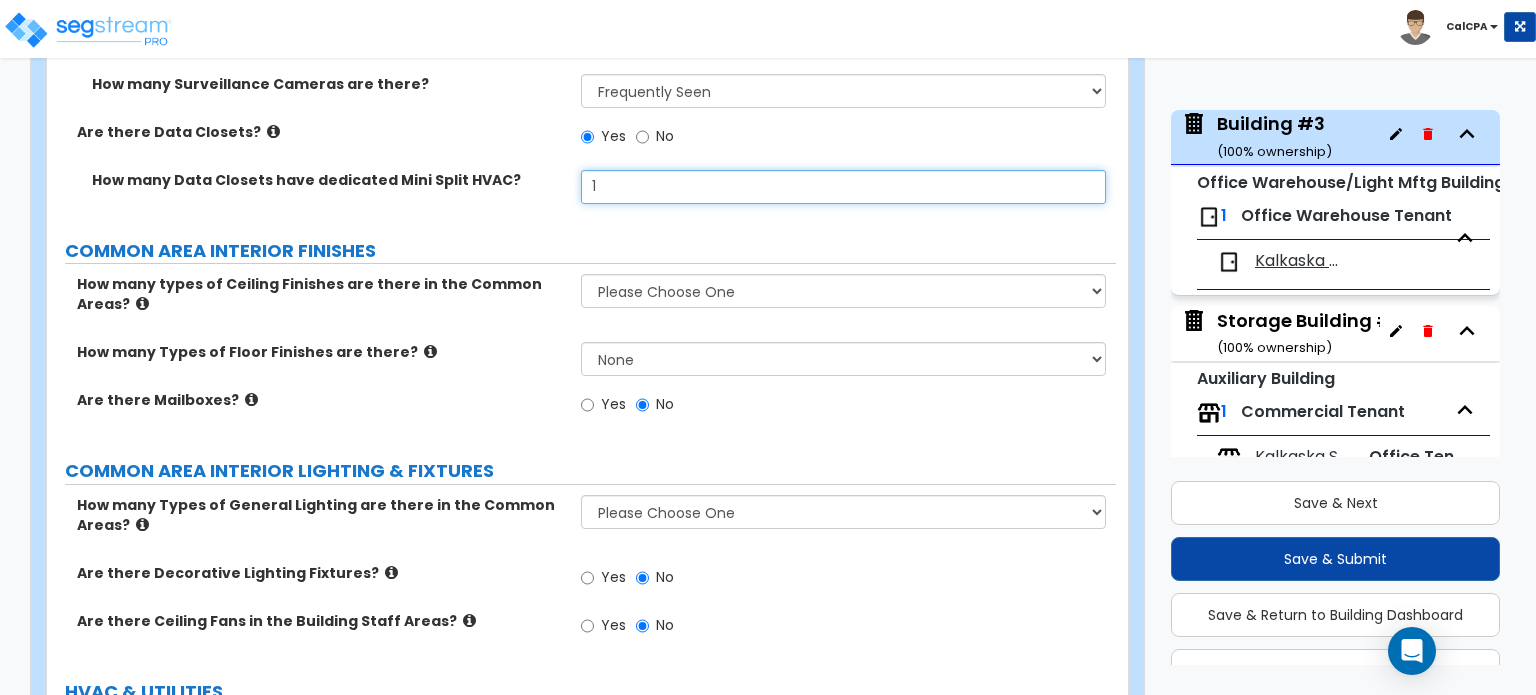 type on "1" 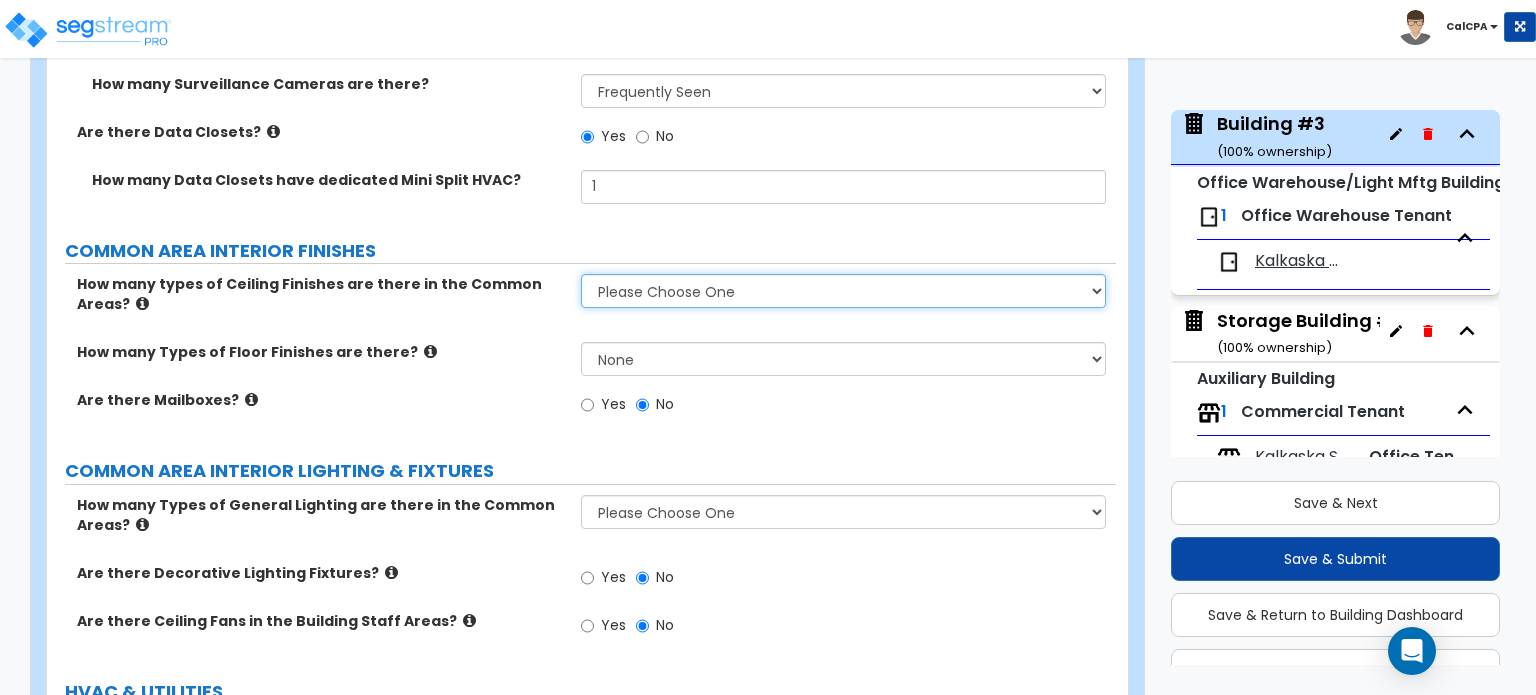 drag, startPoint x: 1086, startPoint y: 250, endPoint x: 1056, endPoint y: 261, distance: 31.95309 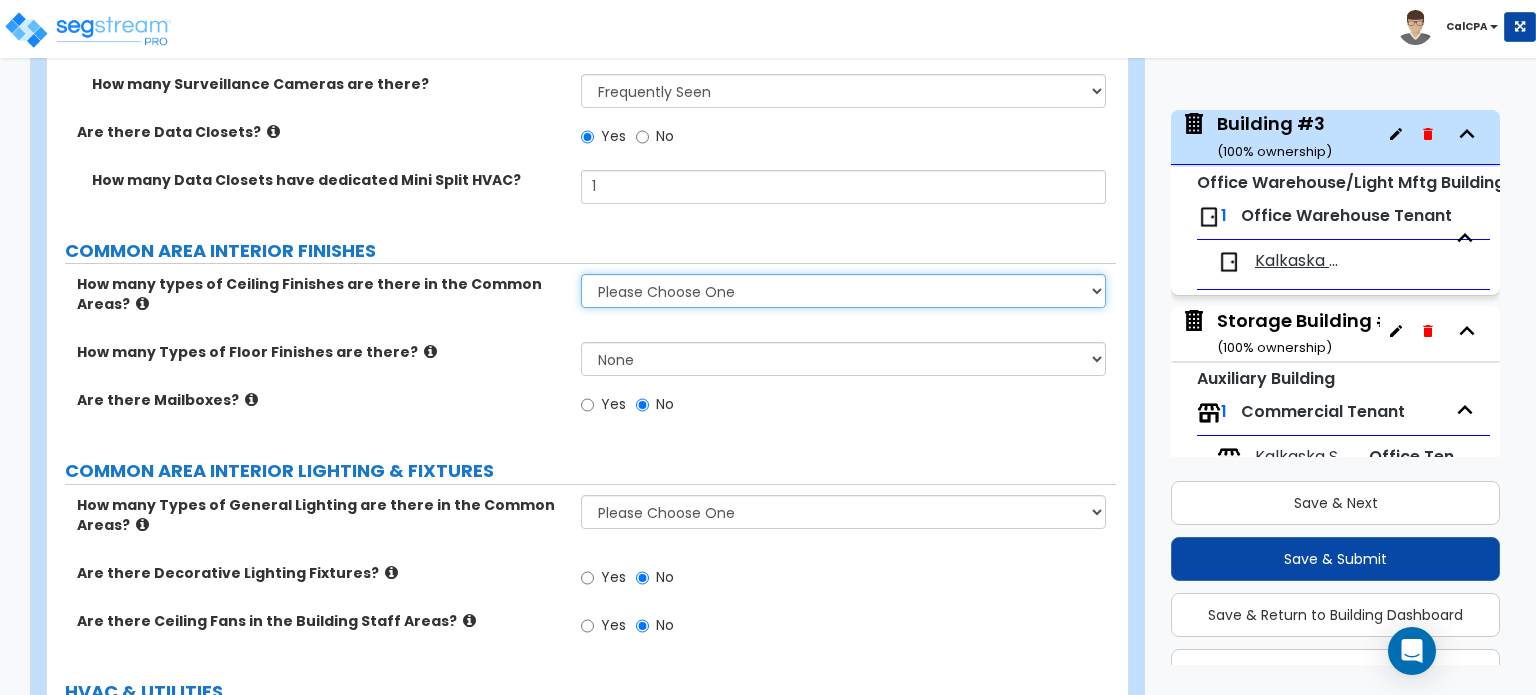 select on "1" 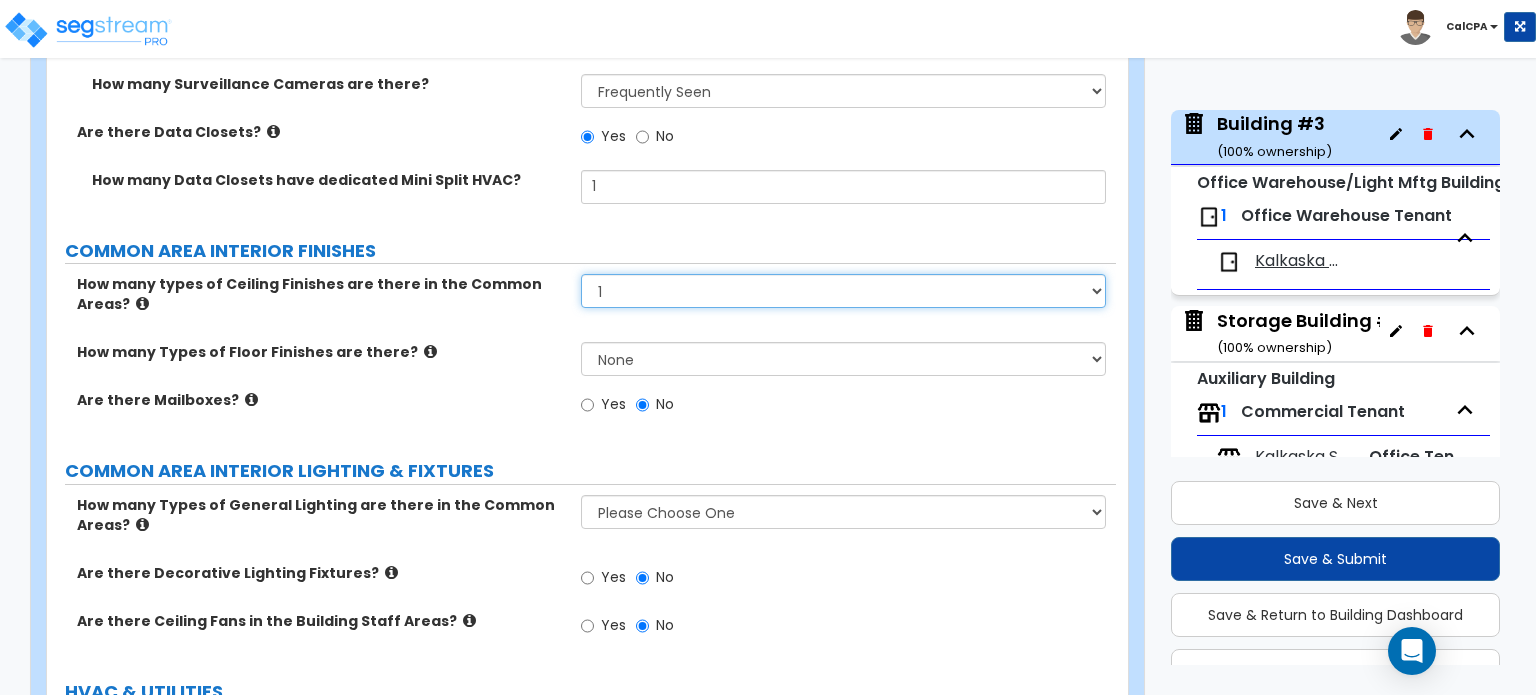 click on "Please Choose One 1 2 3" at bounding box center (843, 291) 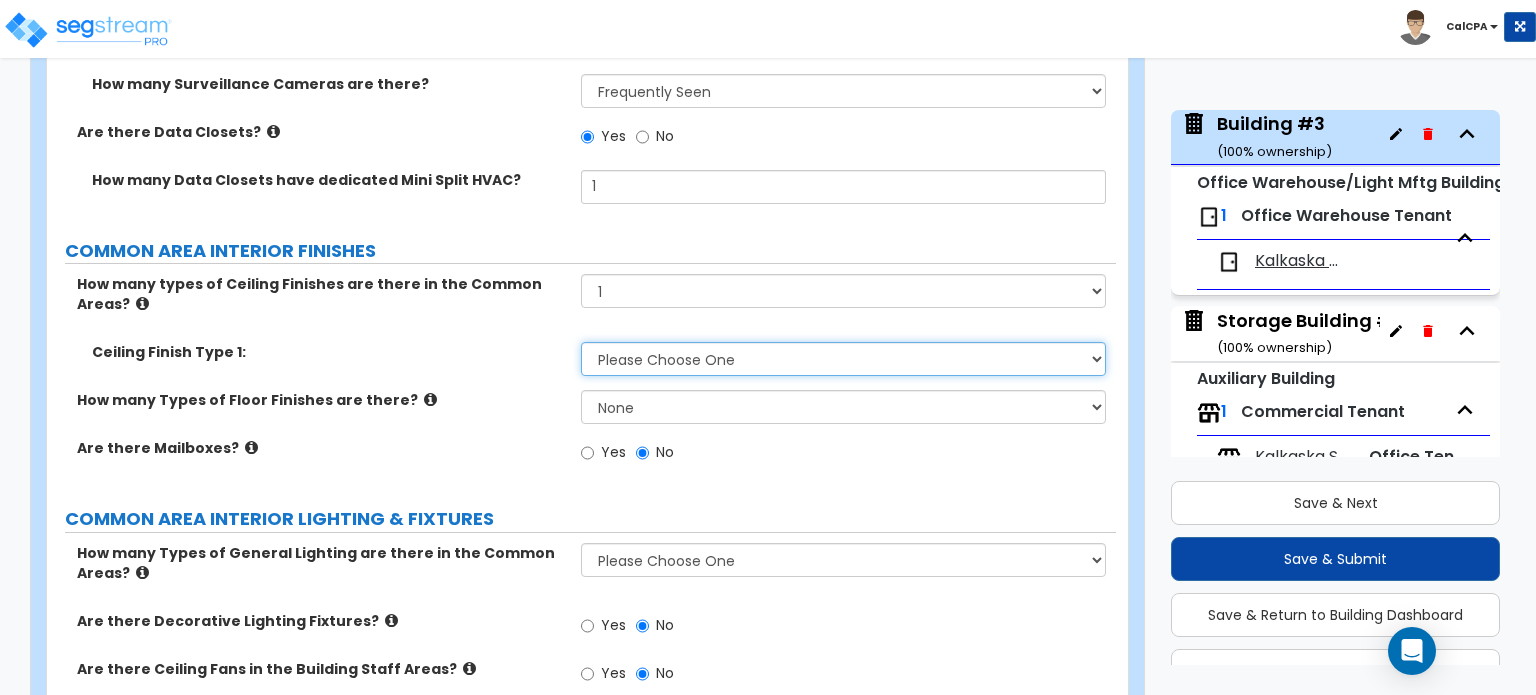 click on "Please Choose One Drop Ceiling Drywall Ceiling Open Ceiling" at bounding box center (843, 359) 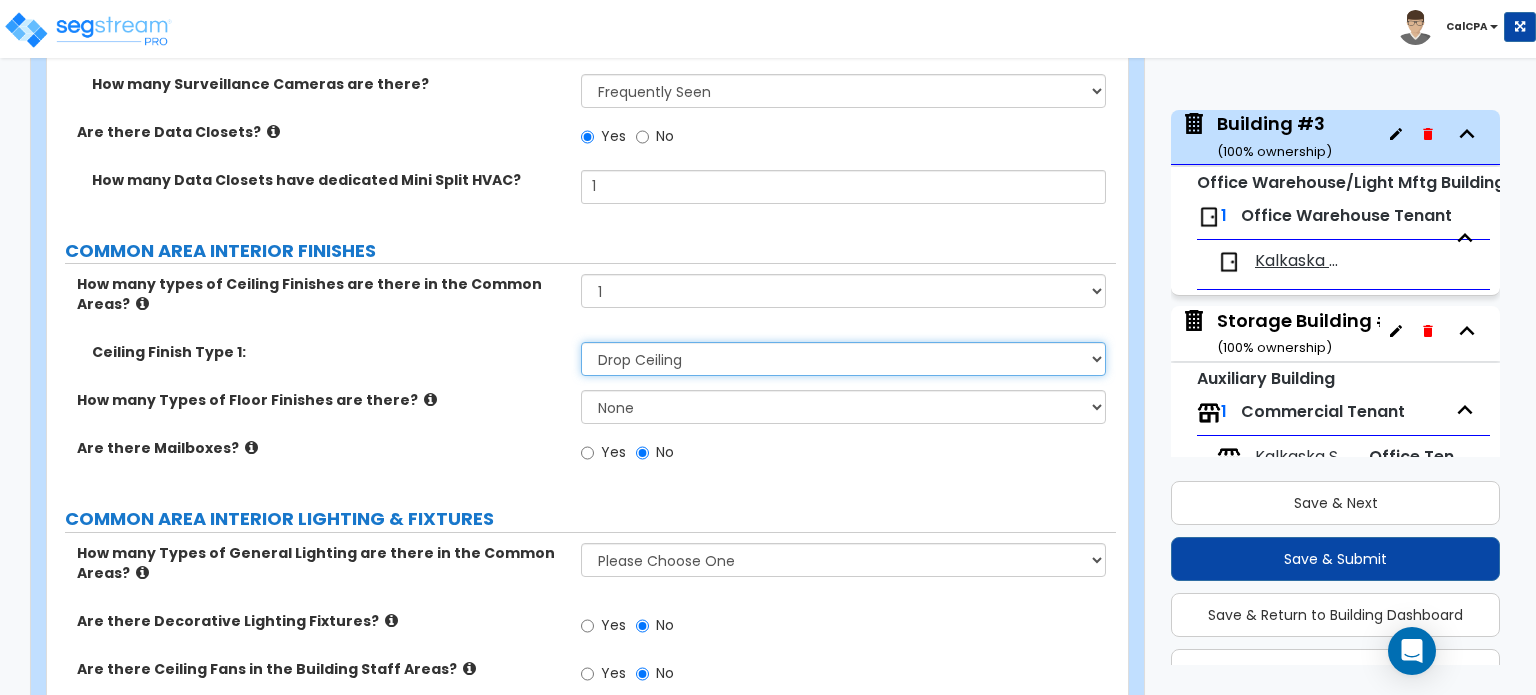 click on "Please Choose One Drop Ceiling Drywall Ceiling Open Ceiling" at bounding box center [843, 359] 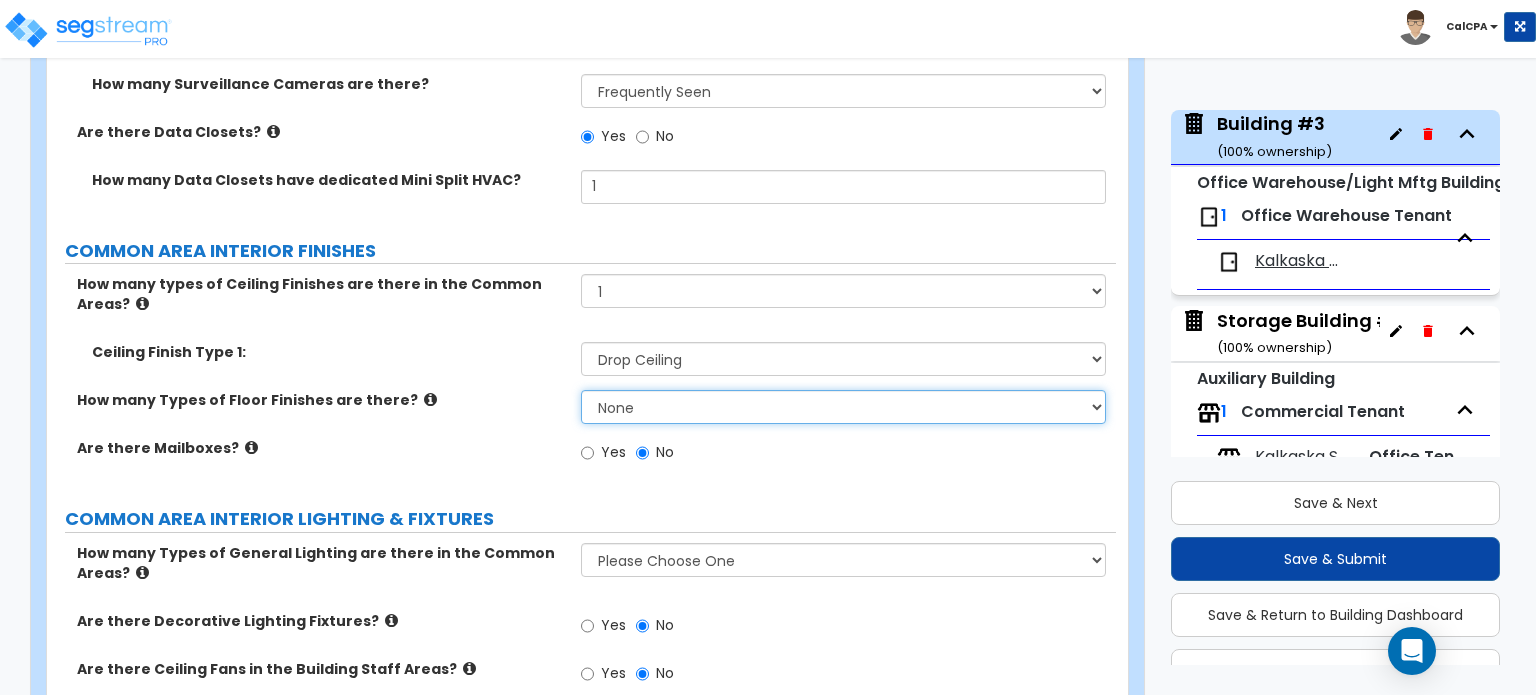 click on "None 1 2 3 4" at bounding box center (843, 407) 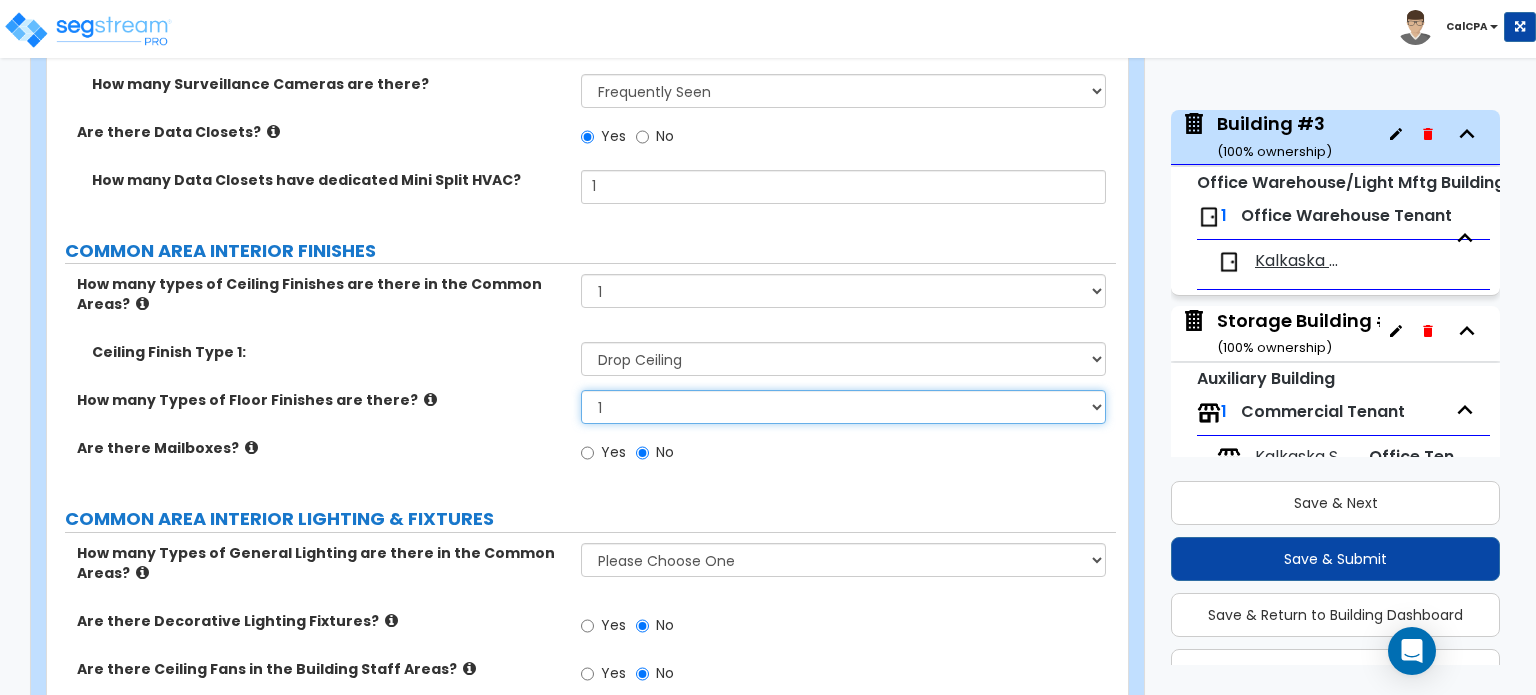 click on "None 1 2 3 4" at bounding box center (843, 407) 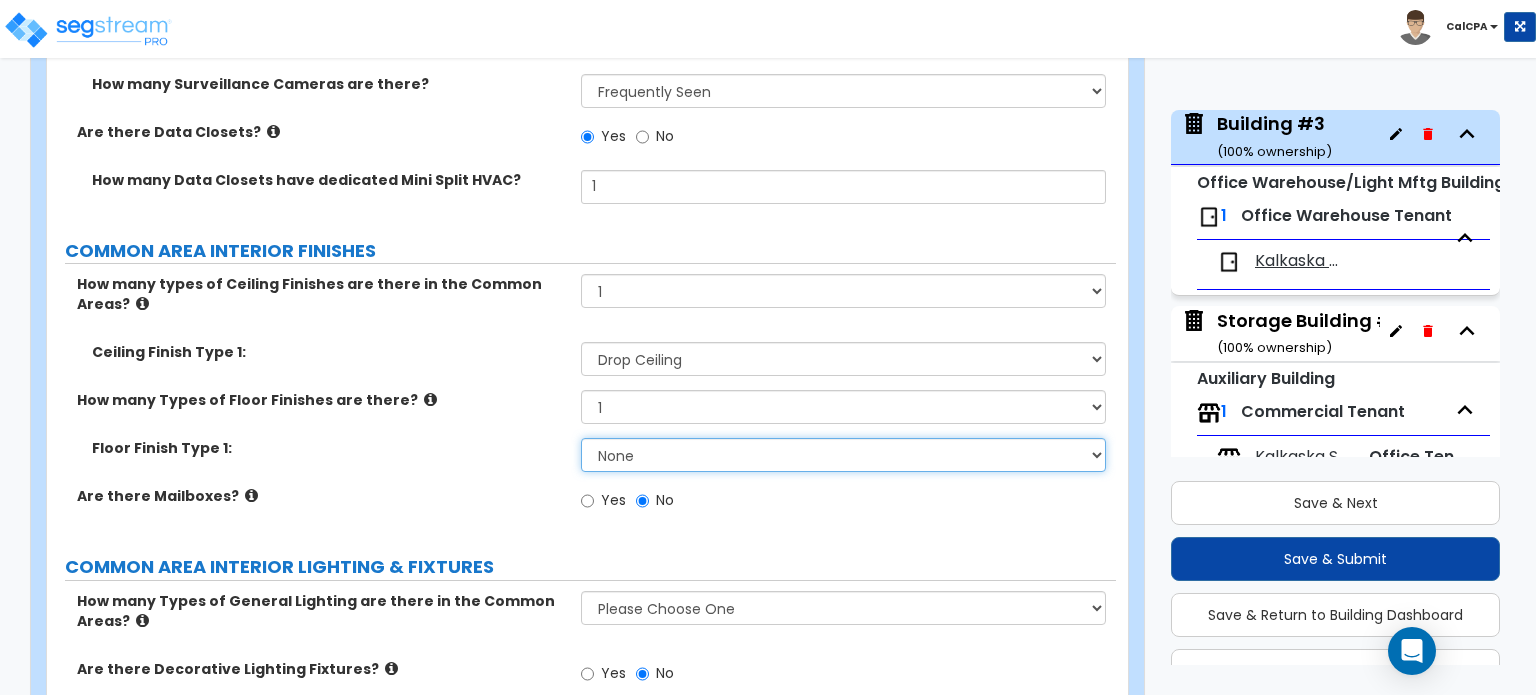 click on "None Tile Flooring Hardwood Flooring Resilient Laminate Flooring VCT Flooring Sheet Carpet Flooring Sheet Vinyl Flooring Carpet Tile Flooring" at bounding box center (843, 455) 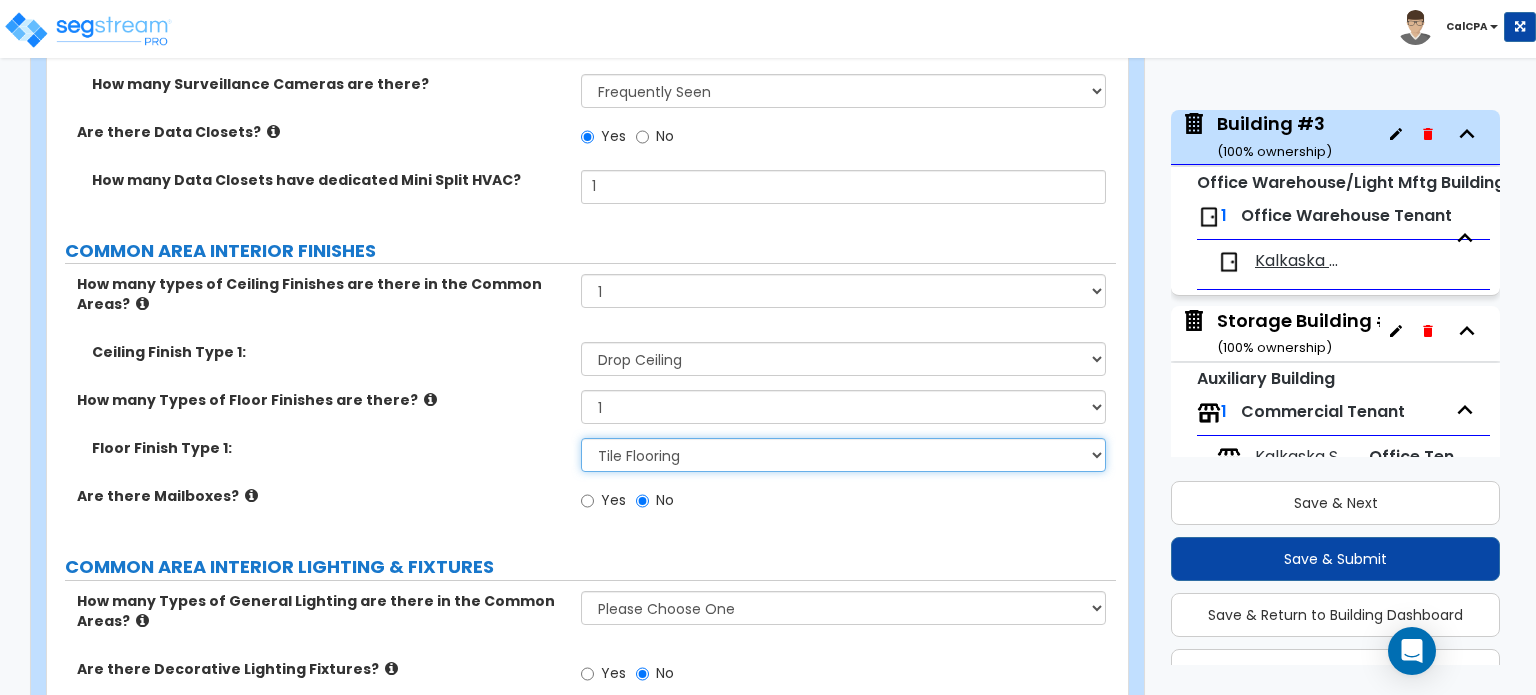 click on "None Tile Flooring Hardwood Flooring Resilient Laminate Flooring VCT Flooring Sheet Carpet Flooring Sheet Vinyl Flooring Carpet Tile Flooring" at bounding box center [843, 455] 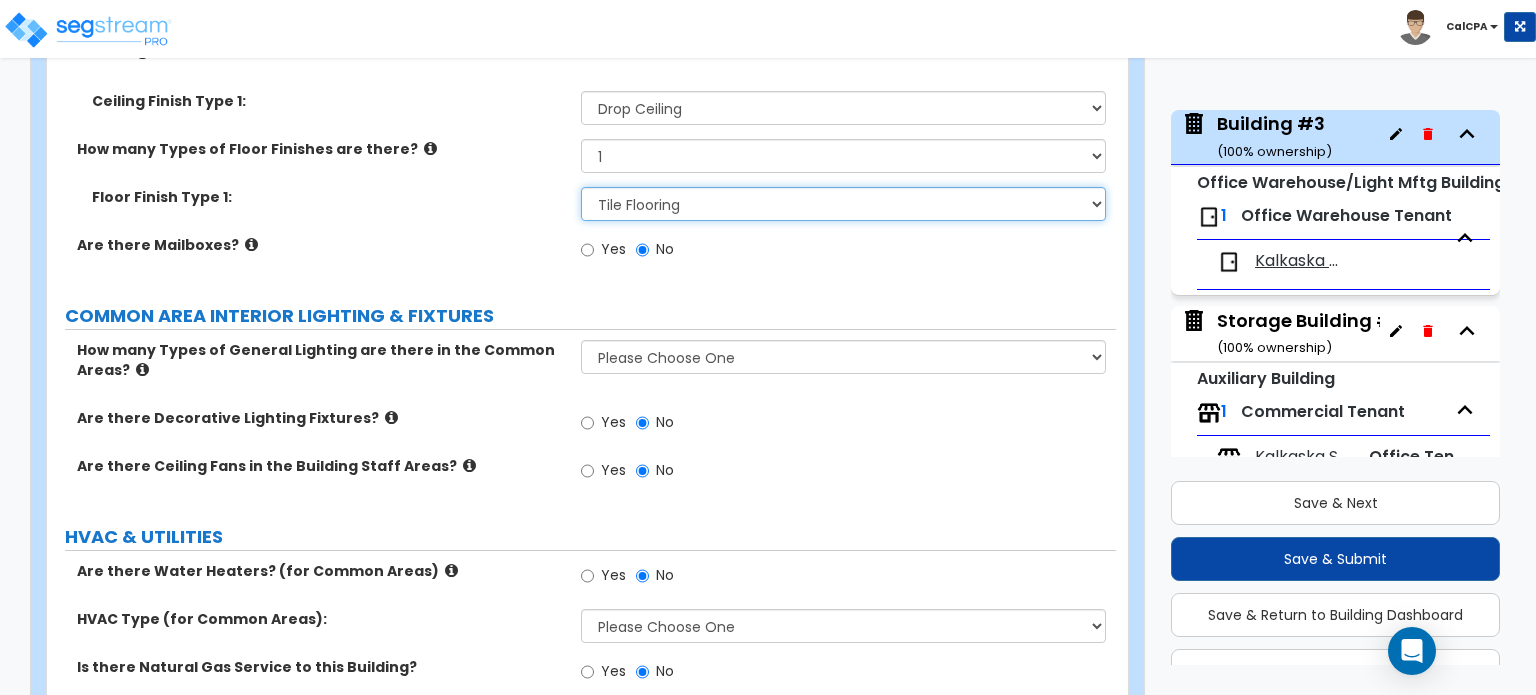 scroll, scrollTop: 5207, scrollLeft: 0, axis: vertical 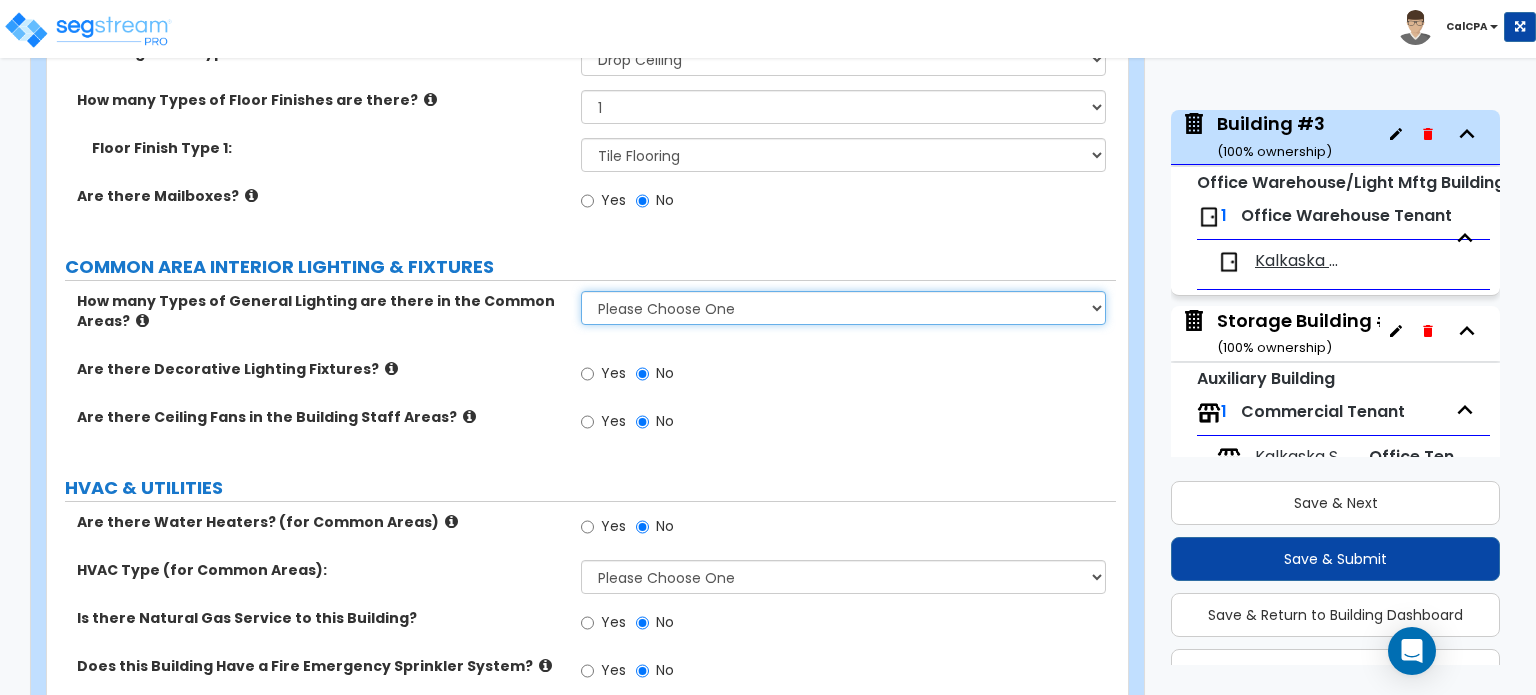 click on "Please Choose One 1 2 3" at bounding box center (843, 308) 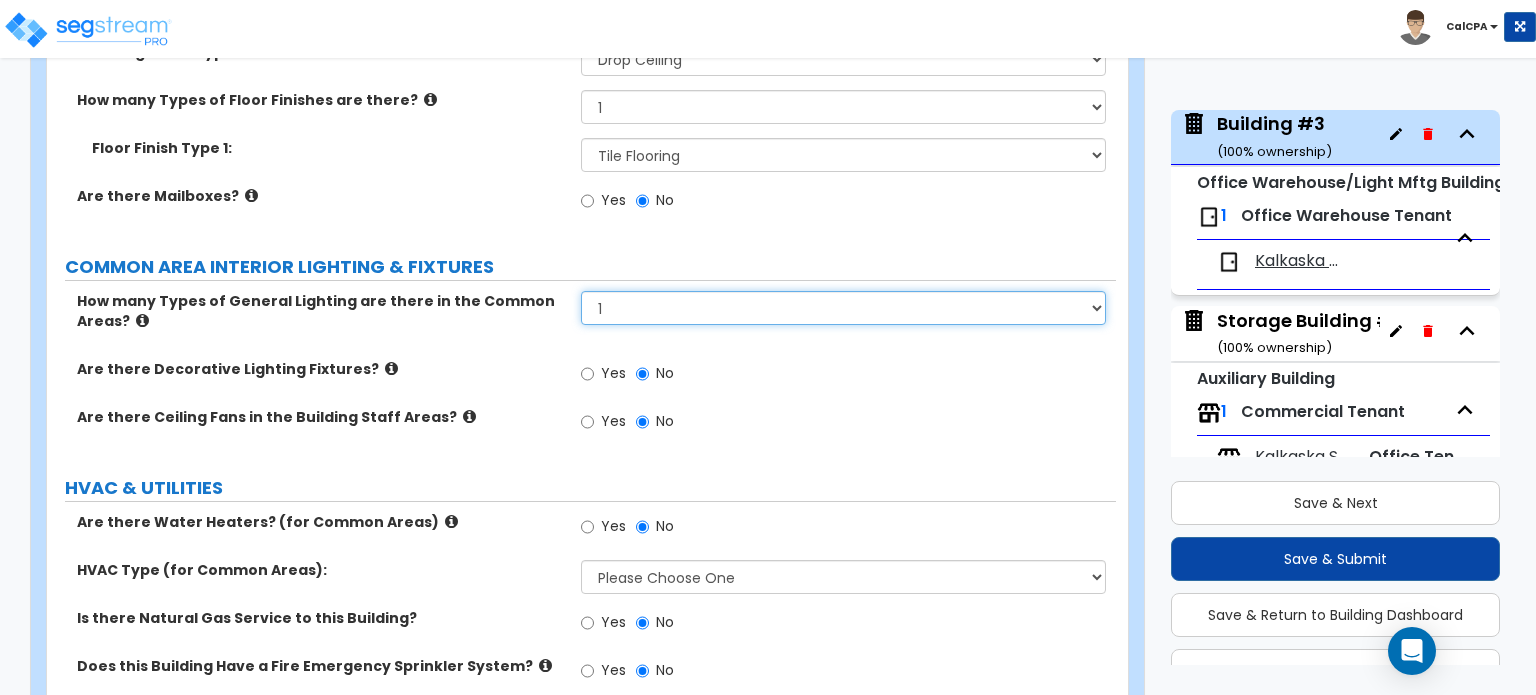 click on "Please Choose One 1 2 3" at bounding box center (843, 308) 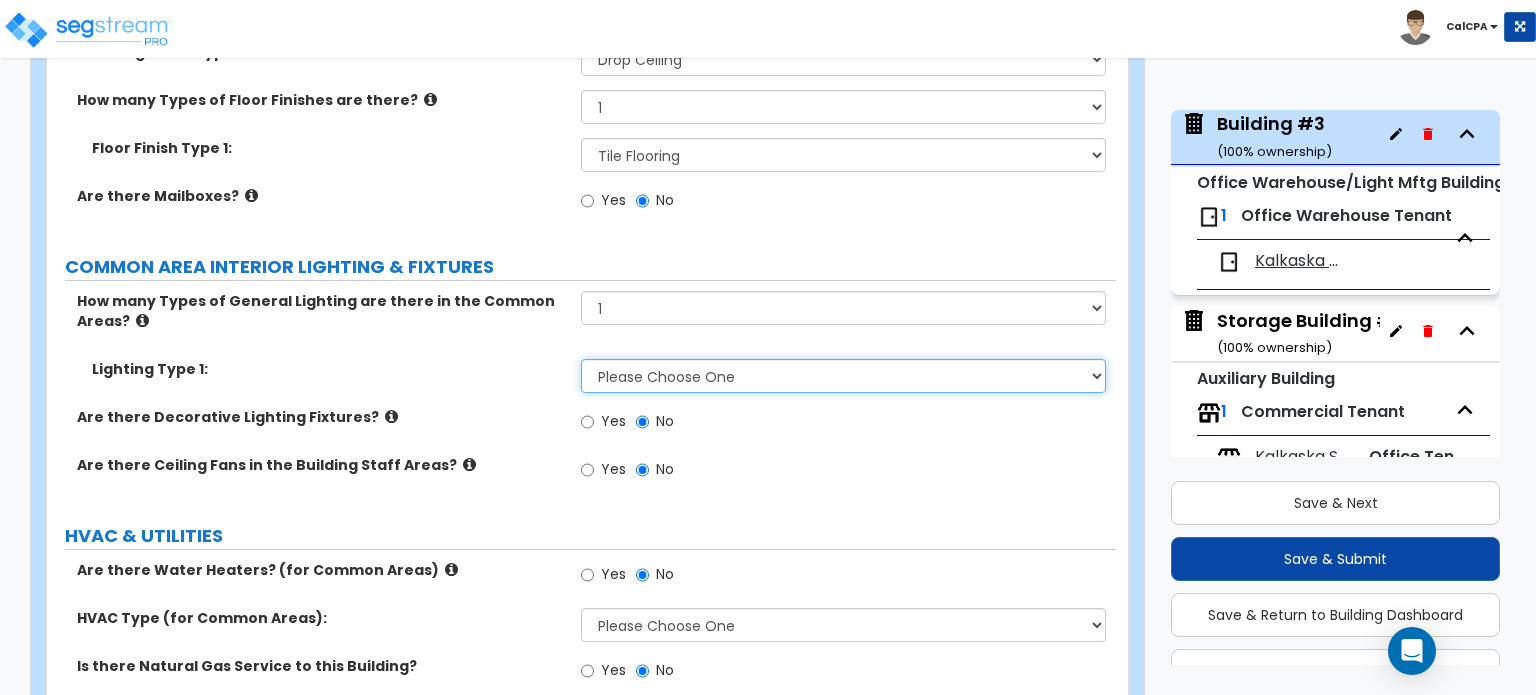 click on "Please Choose One LED Surface-Mounted LED Recessed Fluorescent Surface-Mounted Fluorescent Recessed Incandescent Can Incandescent Surface-Mounted" at bounding box center (843, 376) 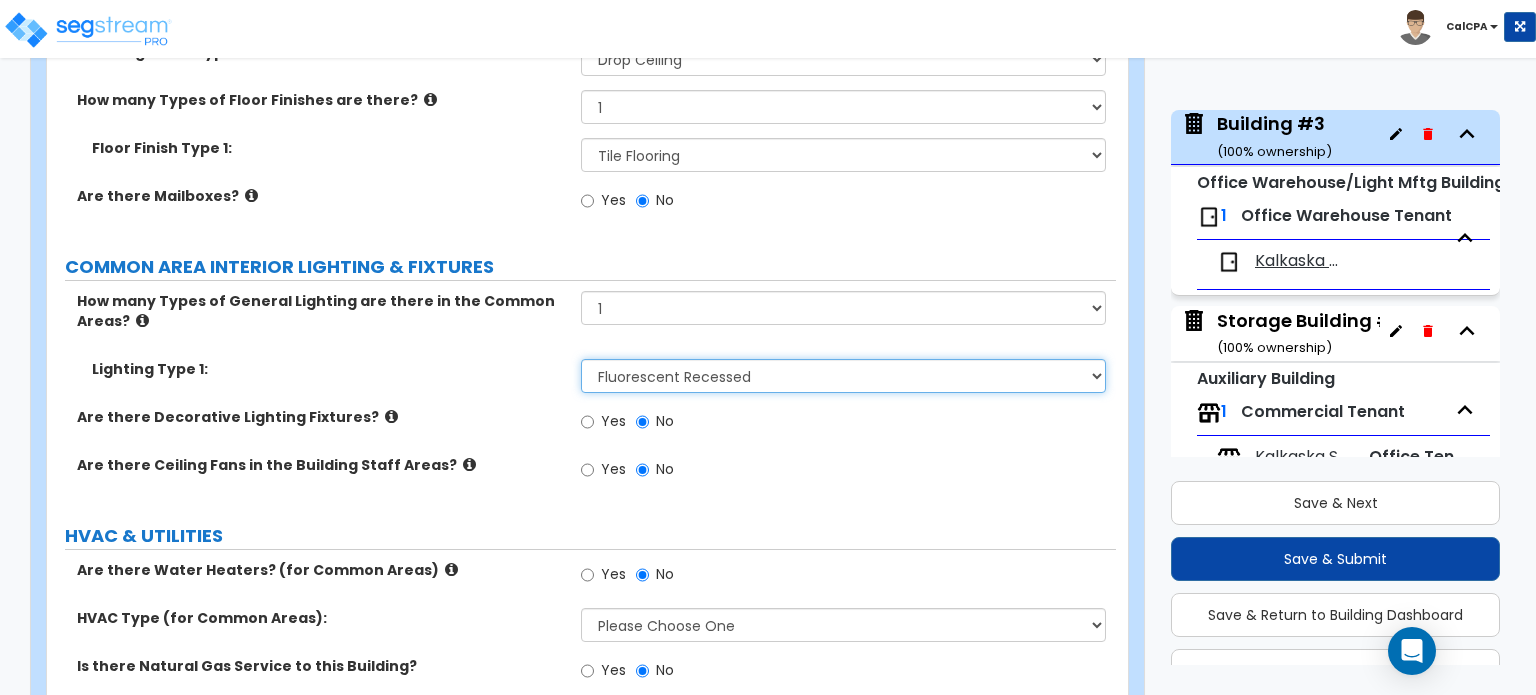 click on "Please Choose One LED Surface-Mounted LED Recessed Fluorescent Surface-Mounted Fluorescent Recessed Incandescent Can Incandescent Surface-Mounted" at bounding box center [843, 376] 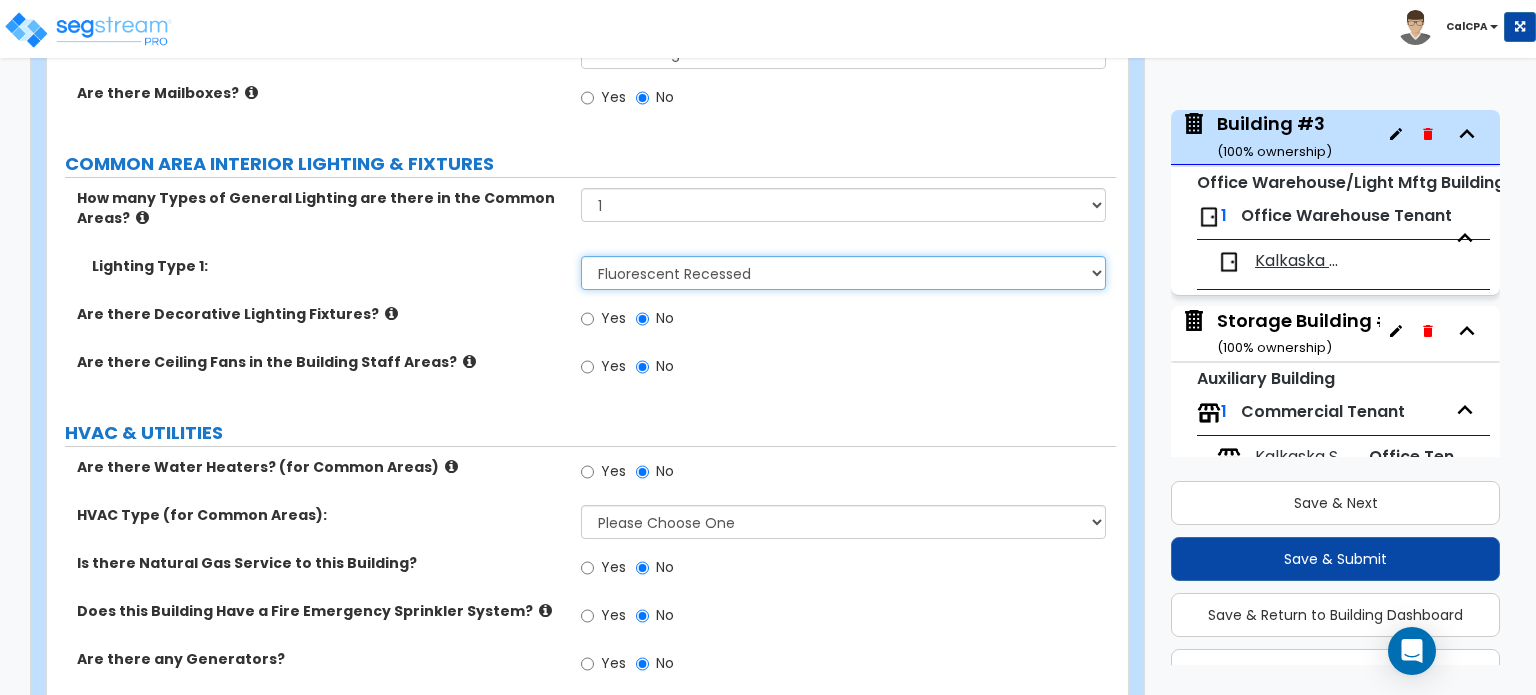 scroll, scrollTop: 5360, scrollLeft: 0, axis: vertical 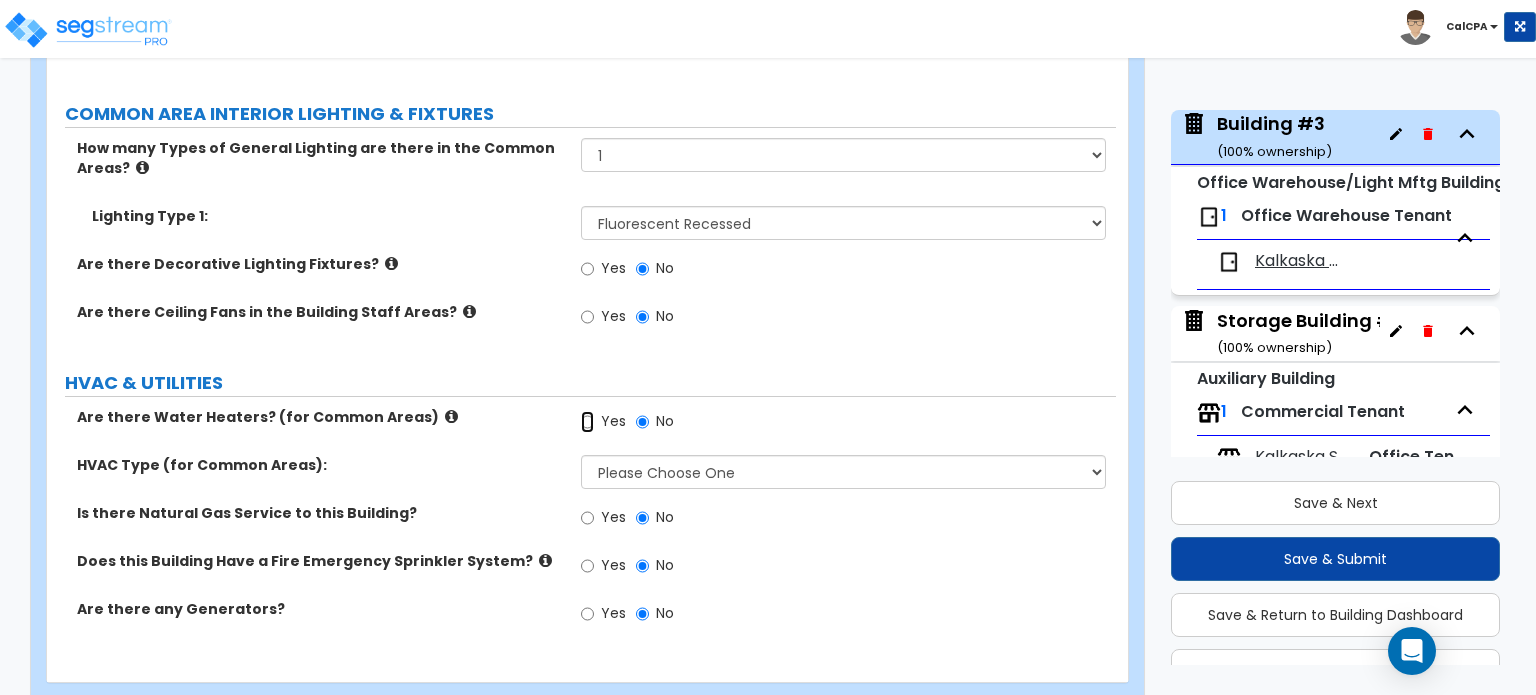 click on "Yes" at bounding box center (587, 422) 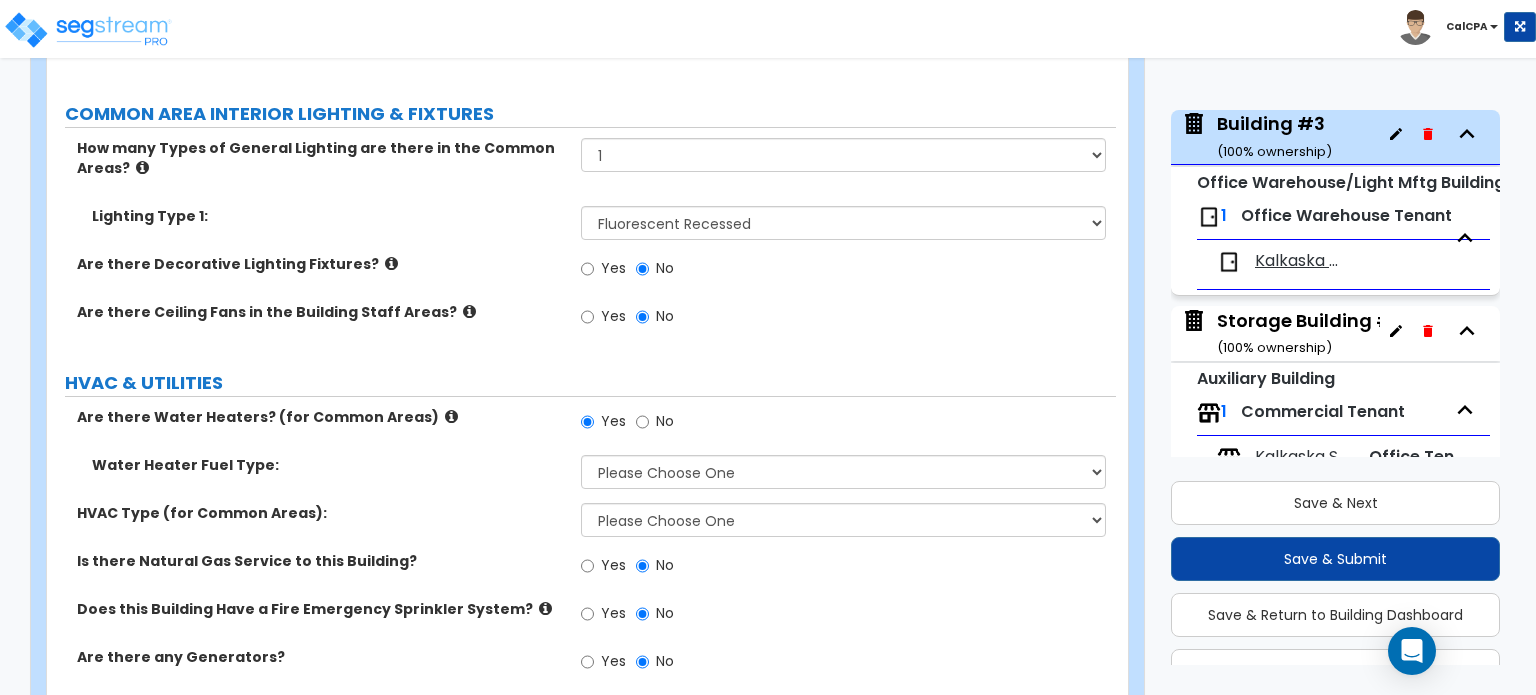 click at bounding box center (451, 416) 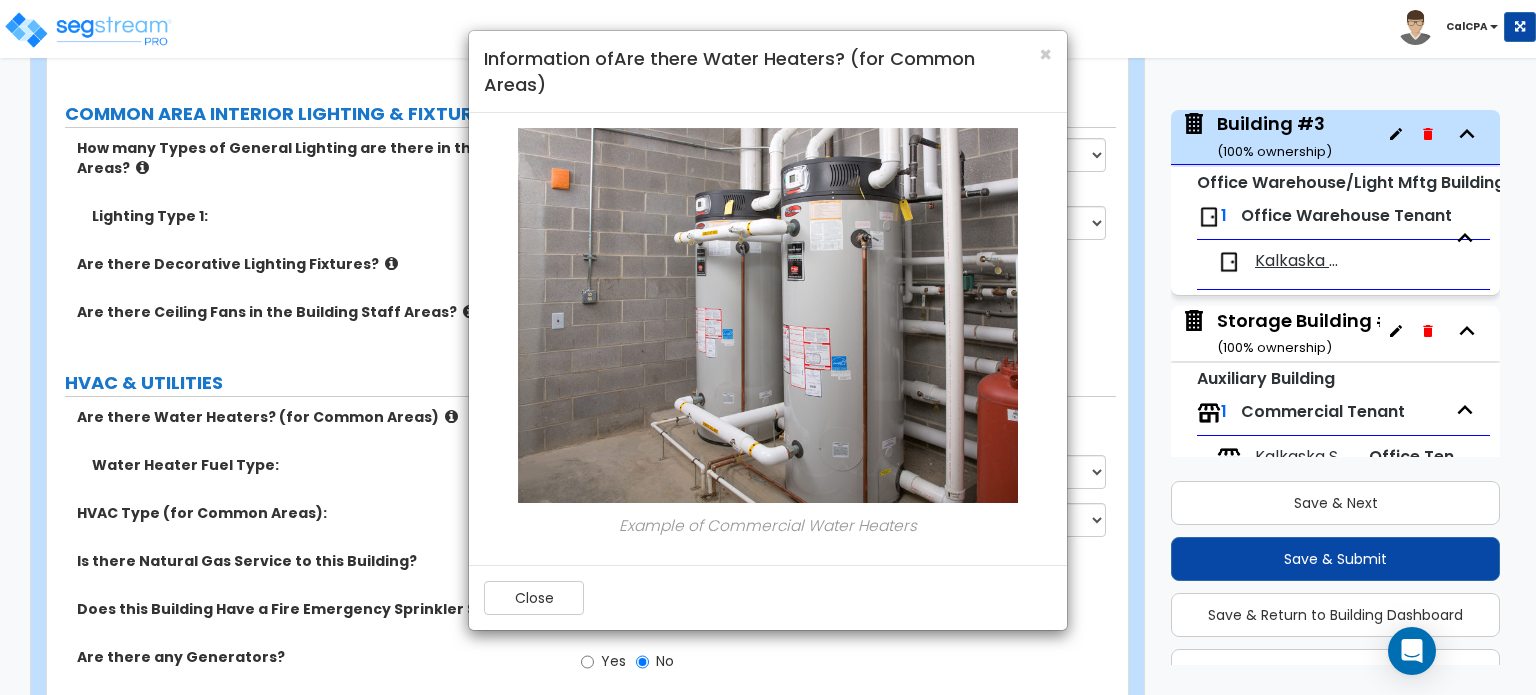 click on "× Information of  Are there Water Heaters? (for Common Areas) Example of Commercial Water Heaters Close" at bounding box center [768, 347] 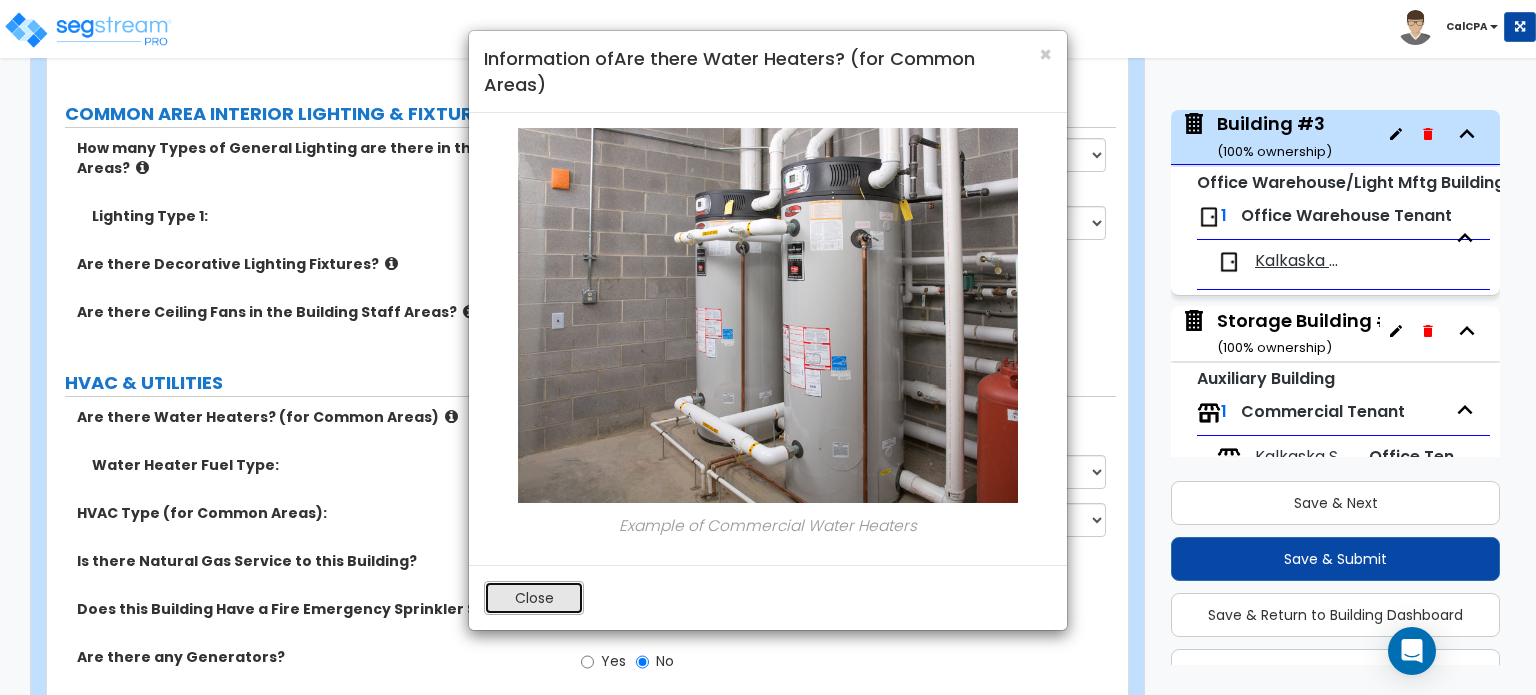 click on "Close" at bounding box center [534, 598] 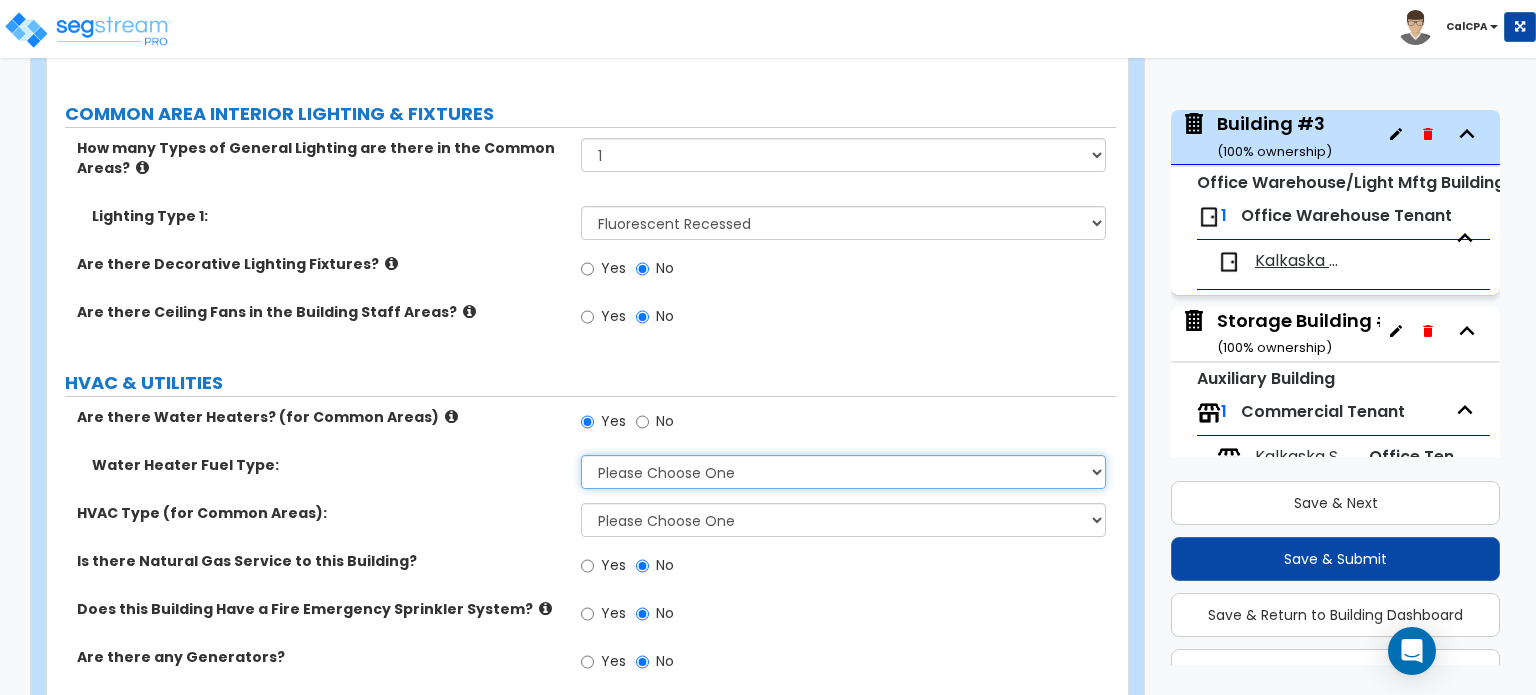 click on "Please Choose One Gas Electric" at bounding box center [843, 472] 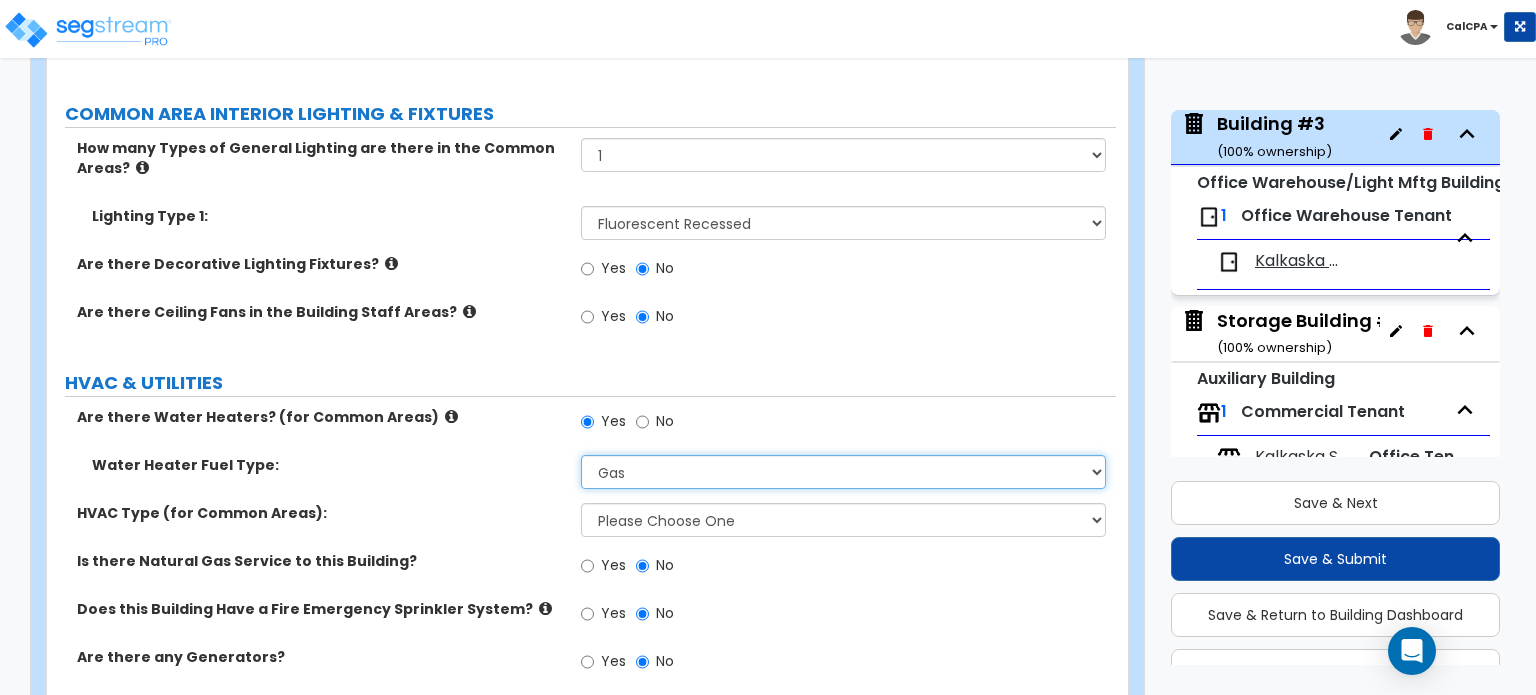 click on "Please Choose One Gas Electric" at bounding box center (843, 472) 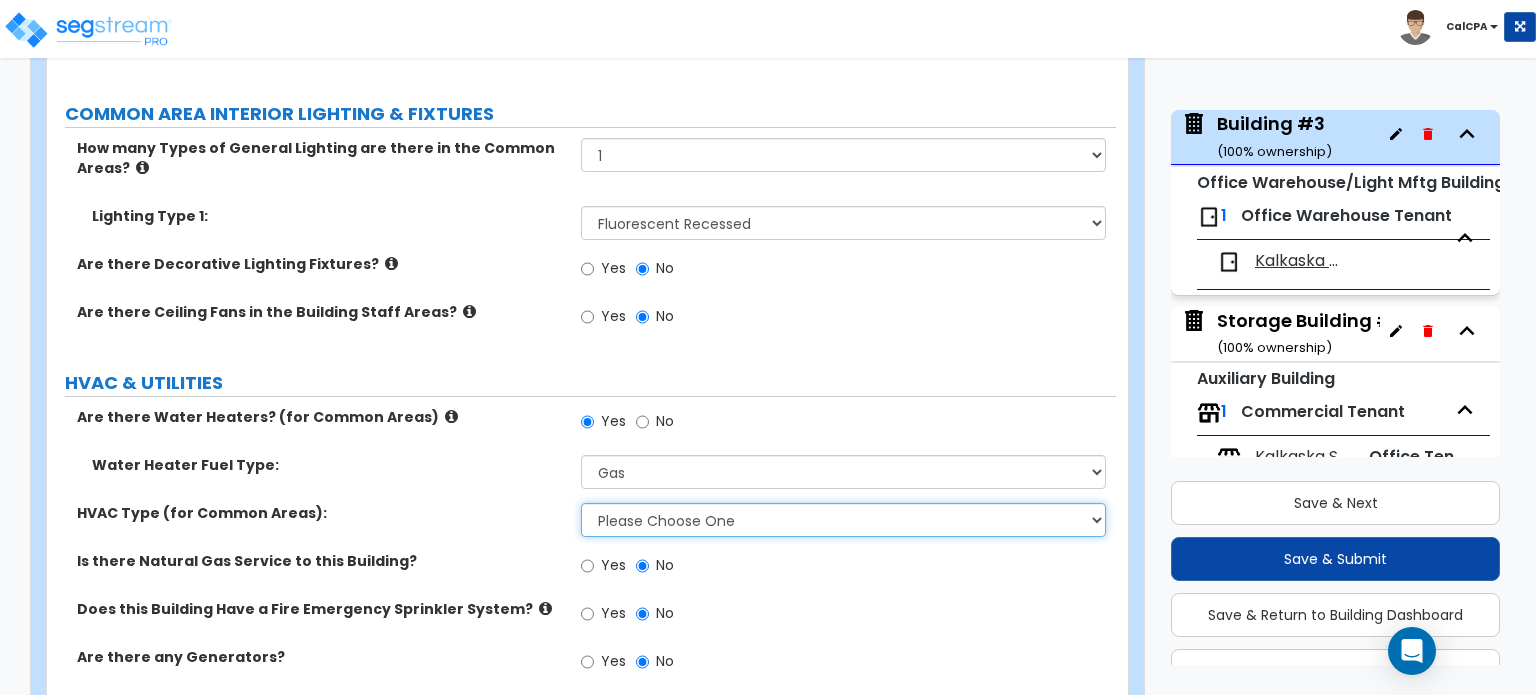 click on "Please Choose One Rooftop Unit Furnace-Condenser Forced Air Split Heating/Cooling Systems Heat Pump Air to Air Split Heating/Cooling Systems" at bounding box center (843, 520) 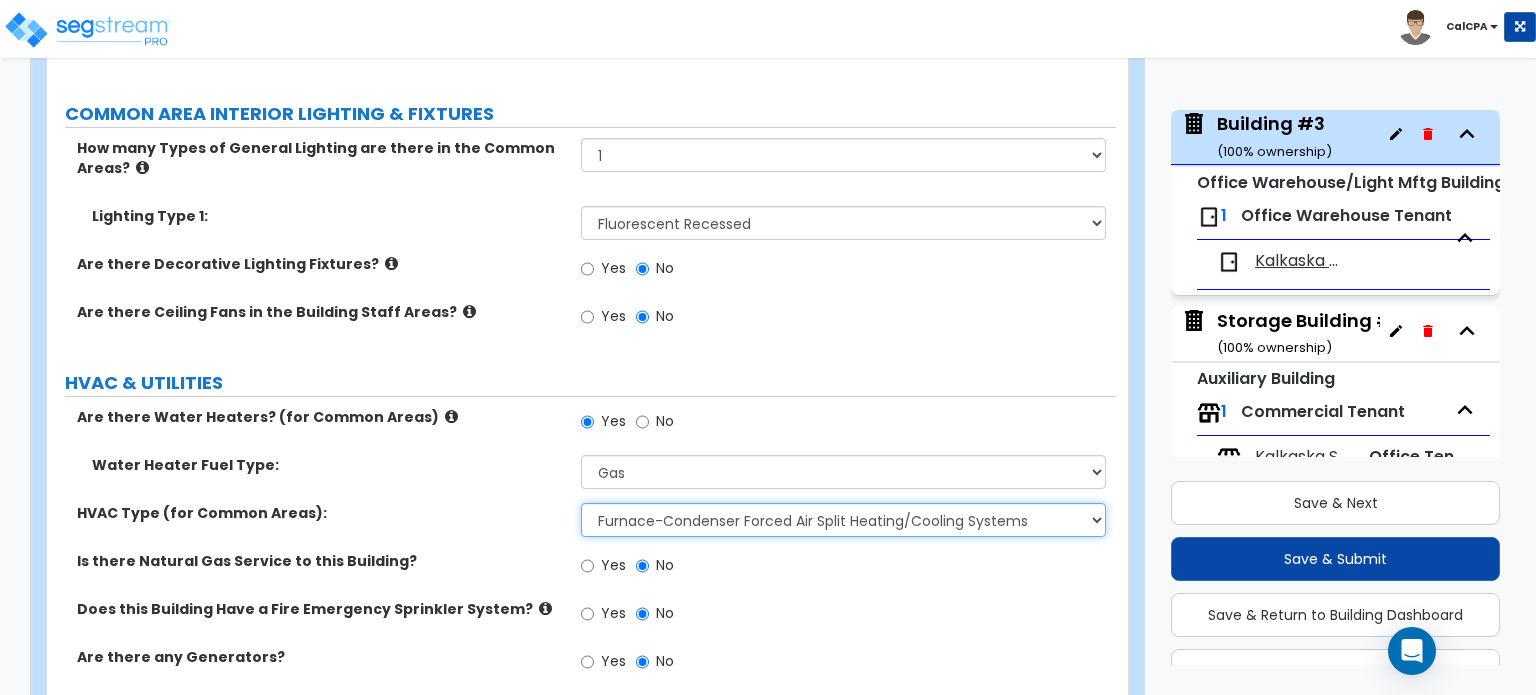 click on "Please Choose One Rooftop Unit Furnace-Condenser Forced Air Split Heating/Cooling Systems Heat Pump Air to Air Split Heating/Cooling Systems" at bounding box center [843, 520] 